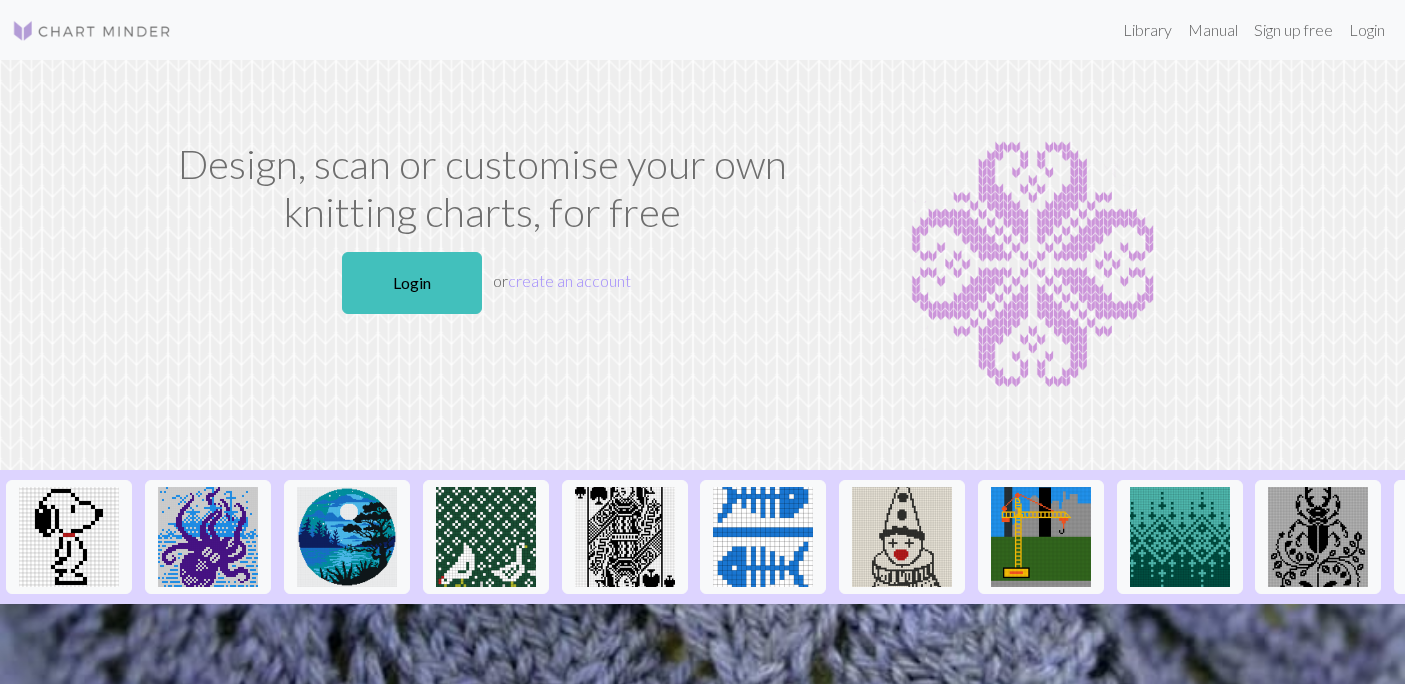 scroll, scrollTop: 0, scrollLeft: 0, axis: both 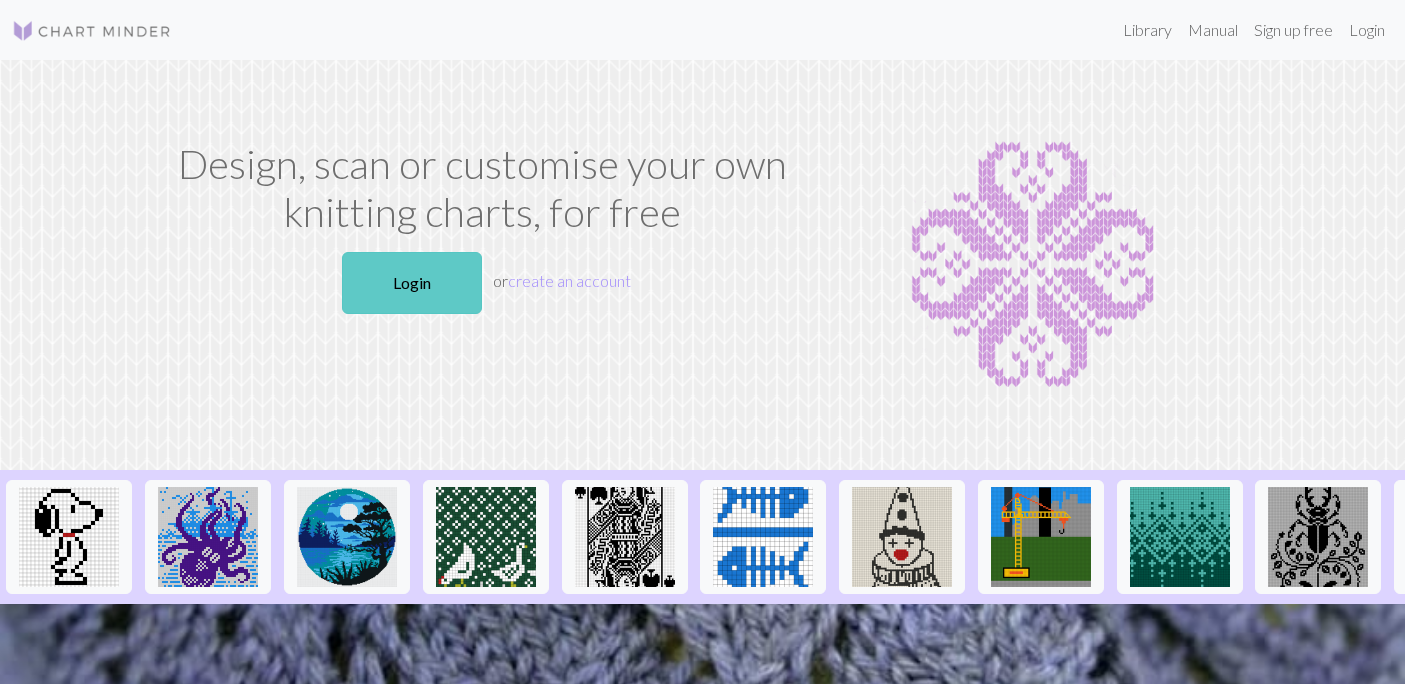click on "Login" at bounding box center [412, 283] 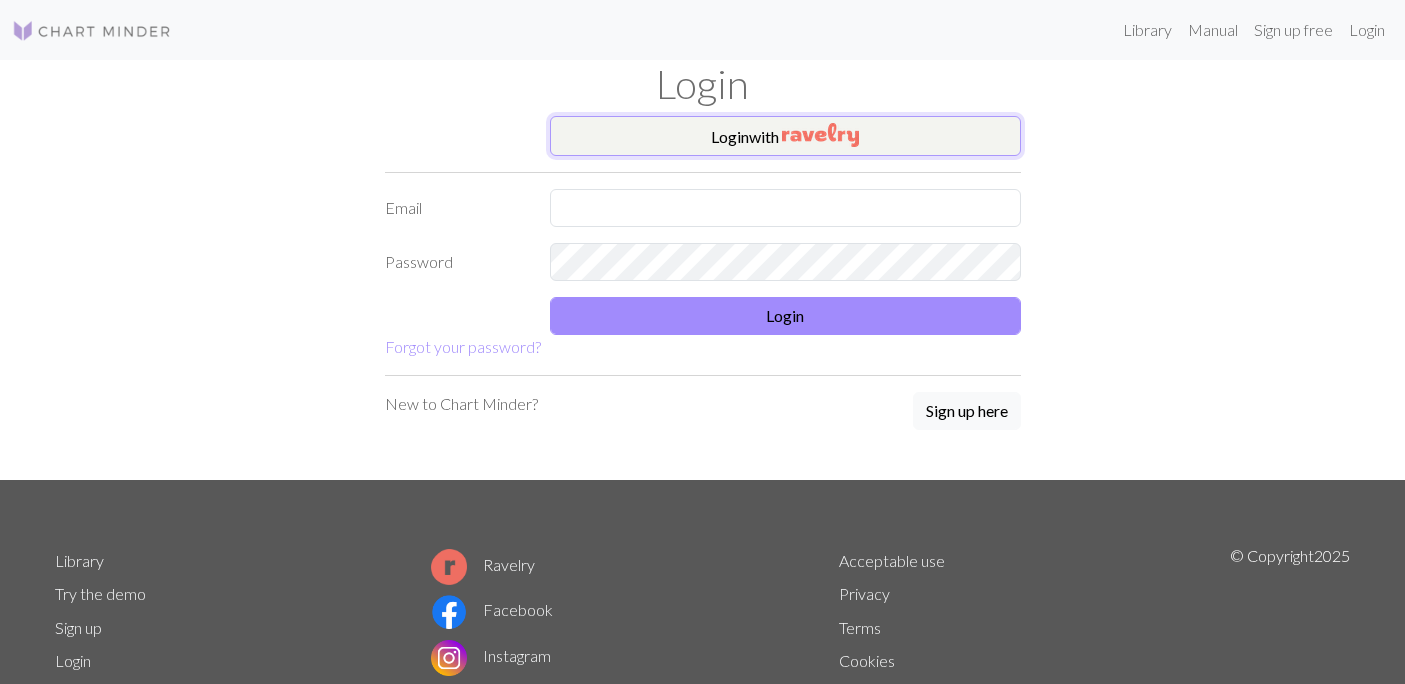 click on "Login  with" at bounding box center [785, 136] 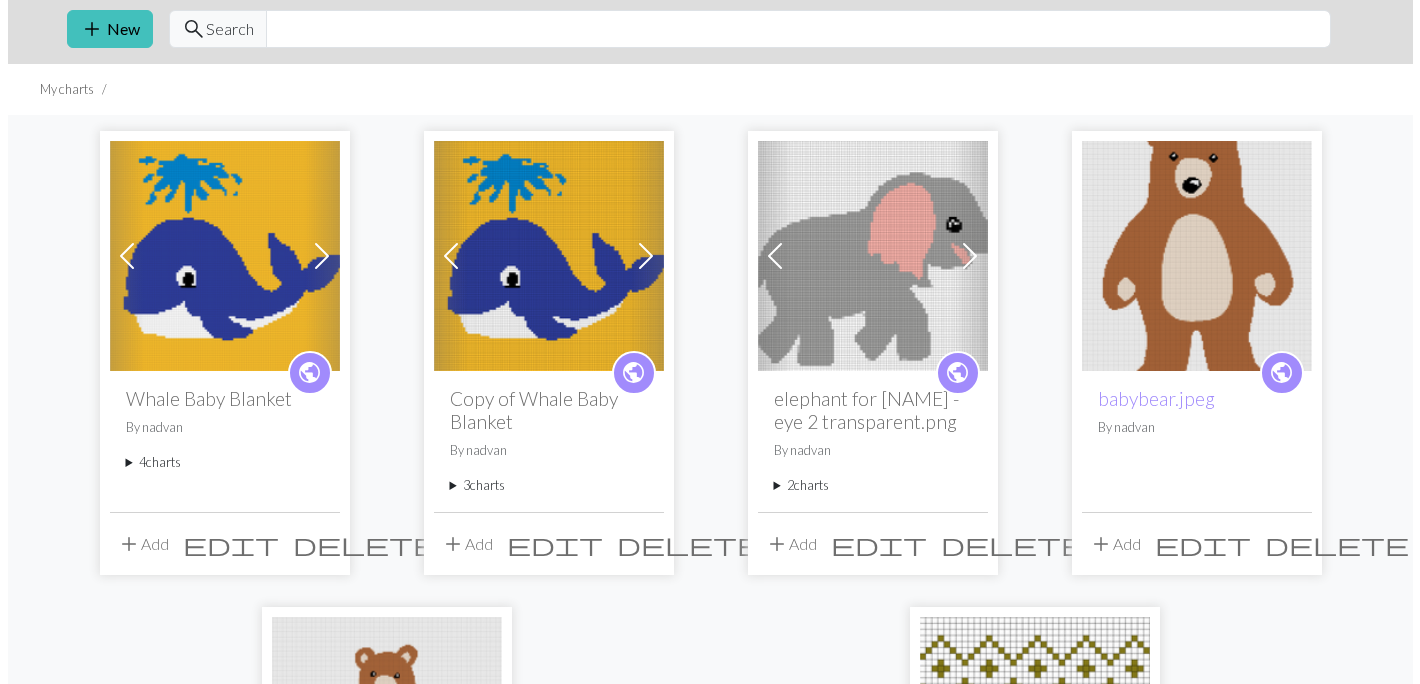 scroll, scrollTop: 0, scrollLeft: 0, axis: both 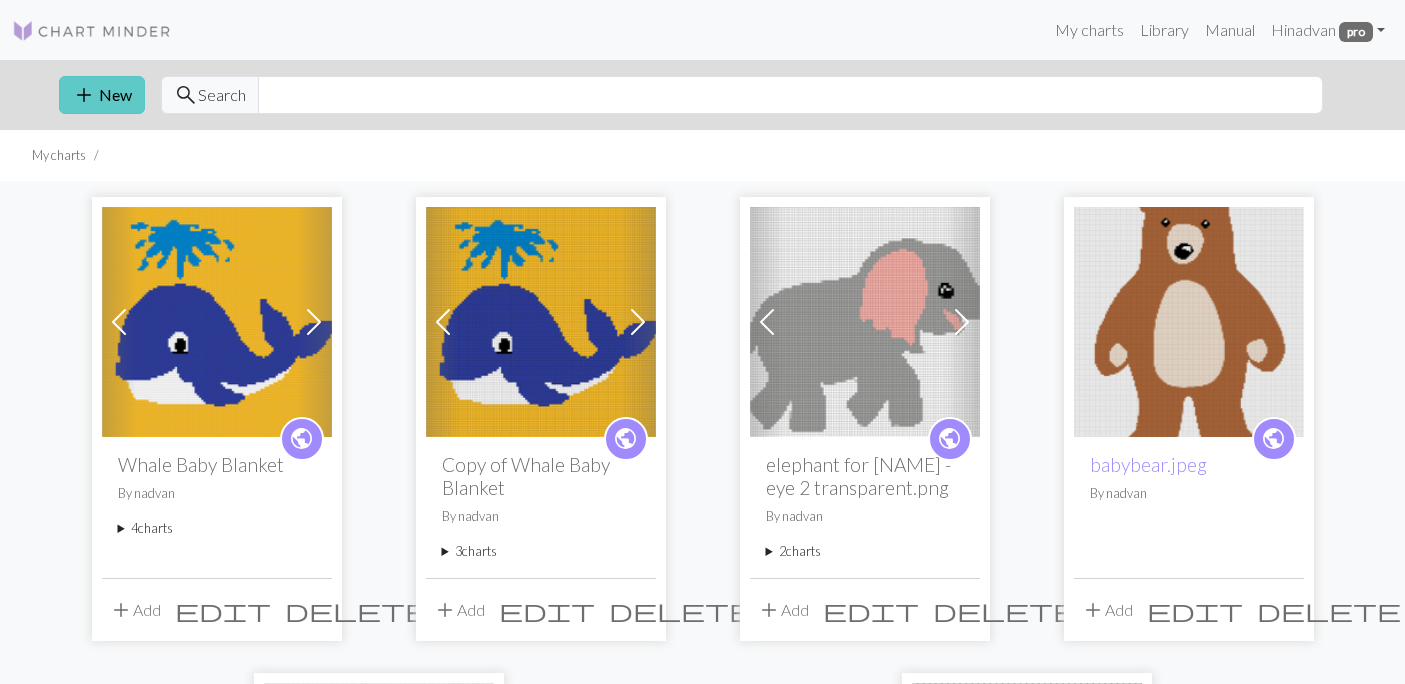 click on "add   New" at bounding box center (102, 95) 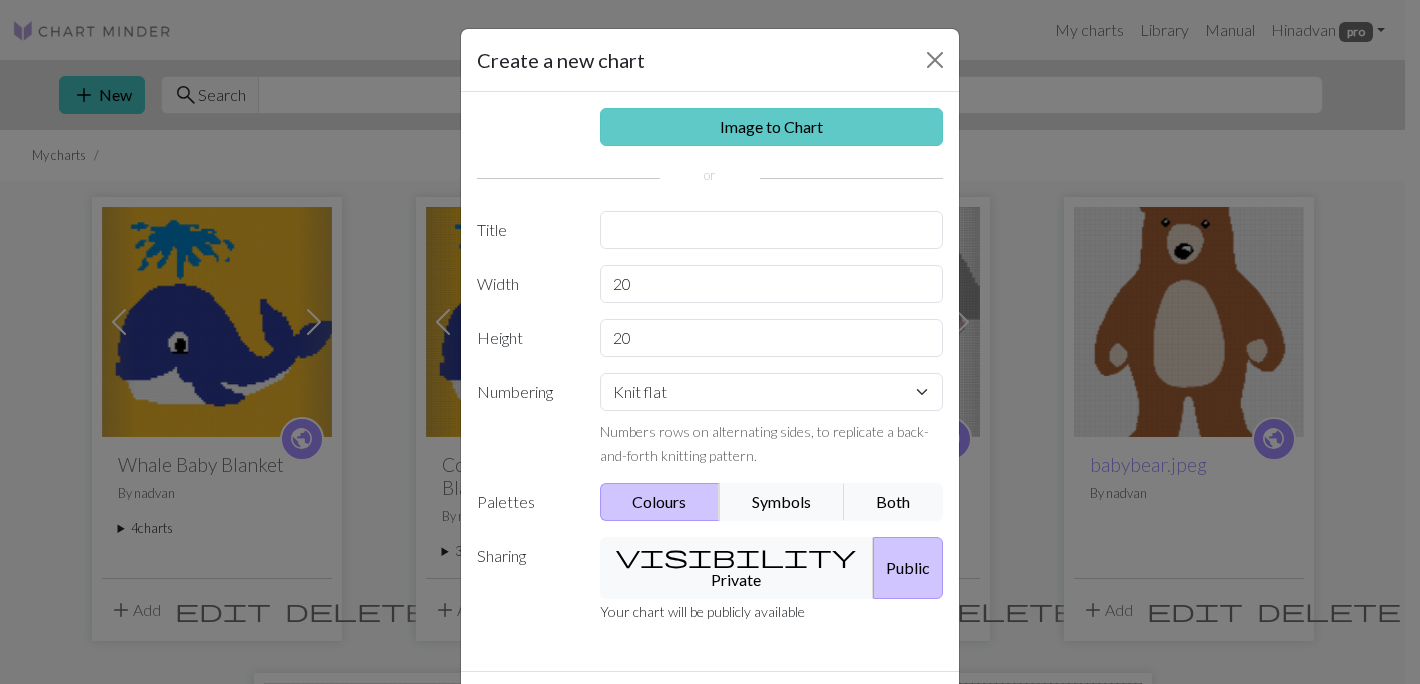 click on "Image to Chart" at bounding box center (772, 127) 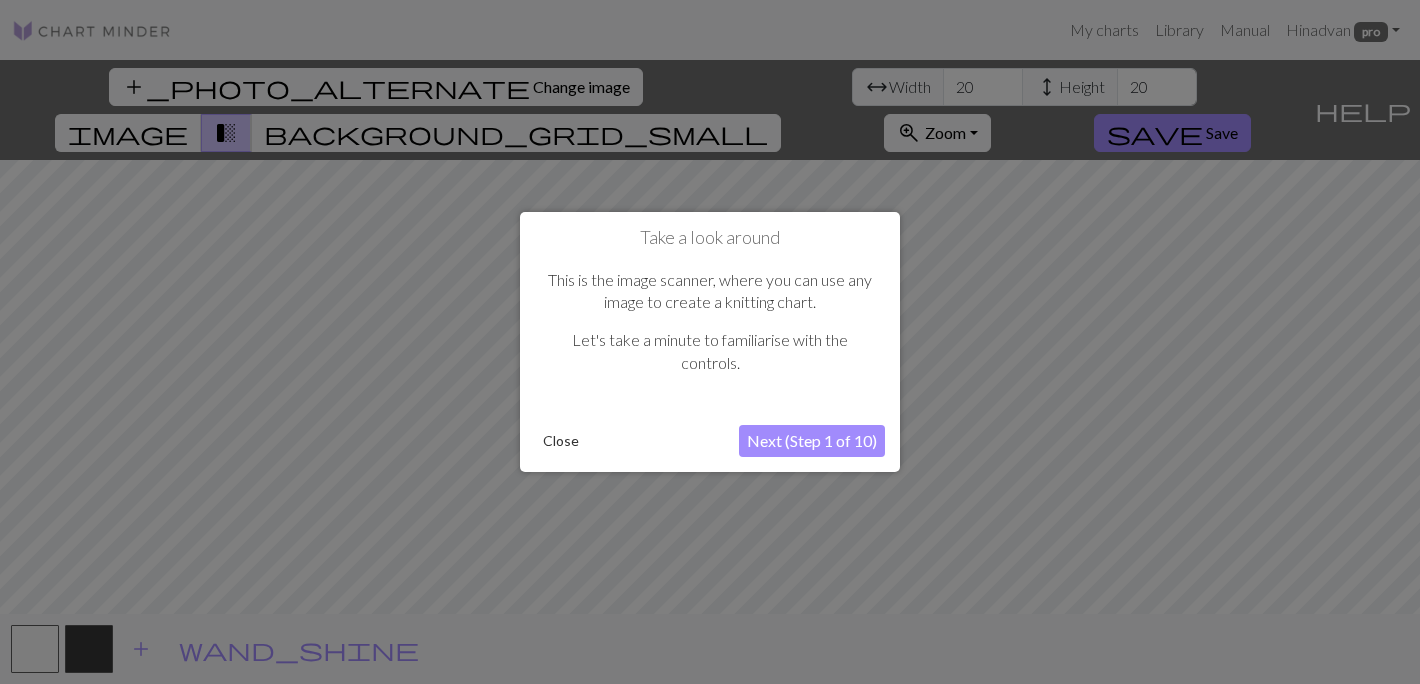 click on "Next (Step 1 of 10)" at bounding box center [812, 441] 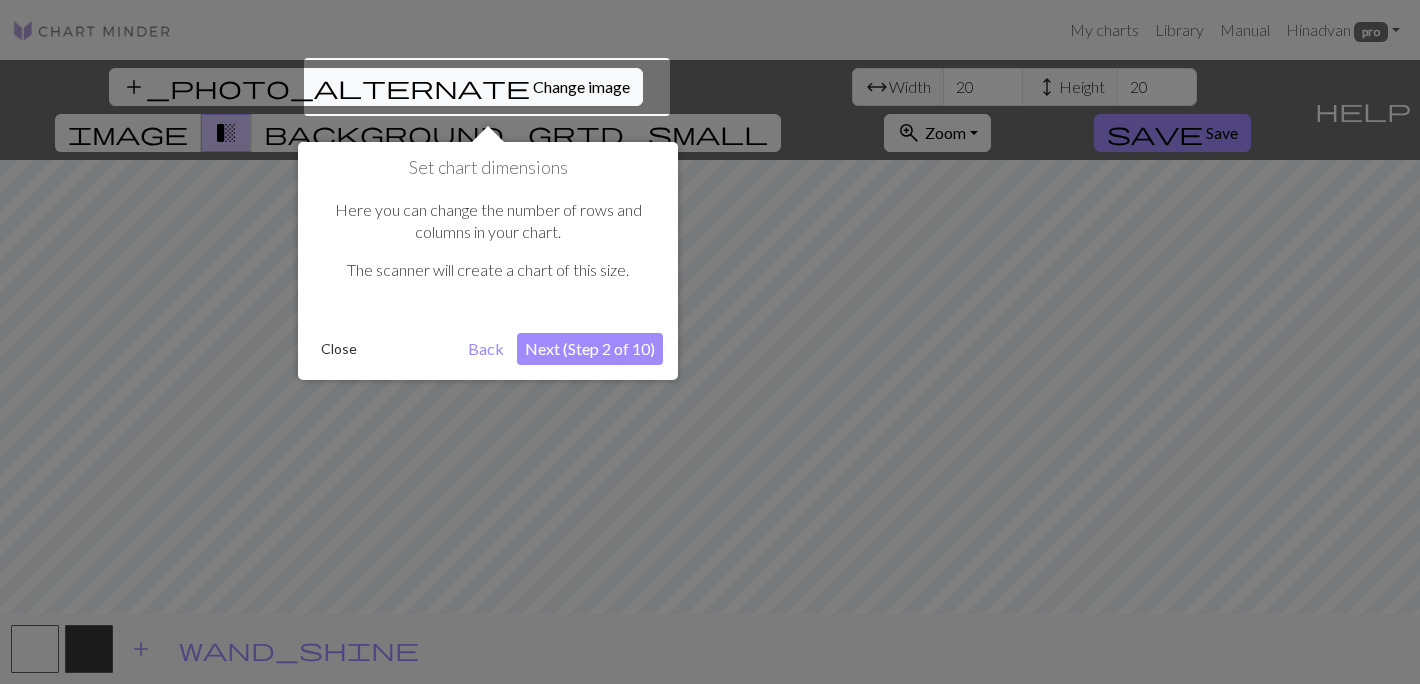 click on "Next (Step 2 of 10)" at bounding box center (590, 349) 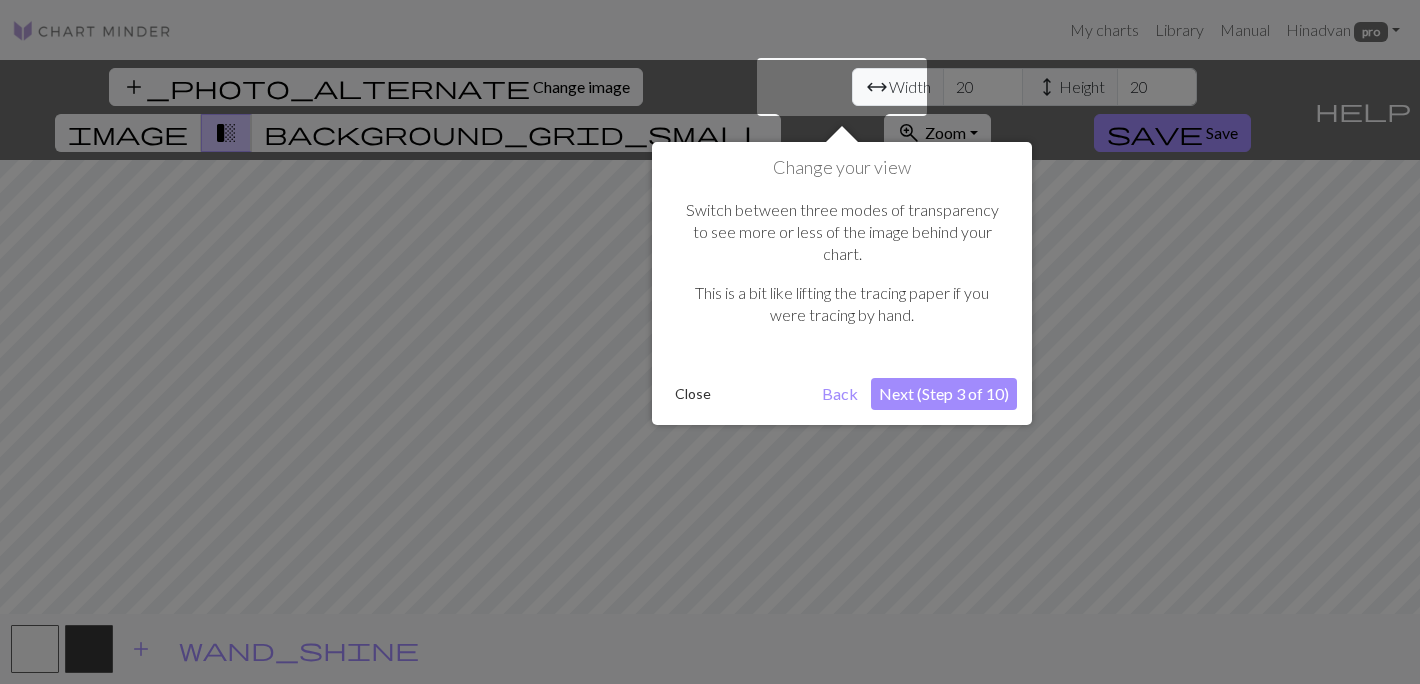 click on "Next (Step 3 of 10)" at bounding box center (944, 394) 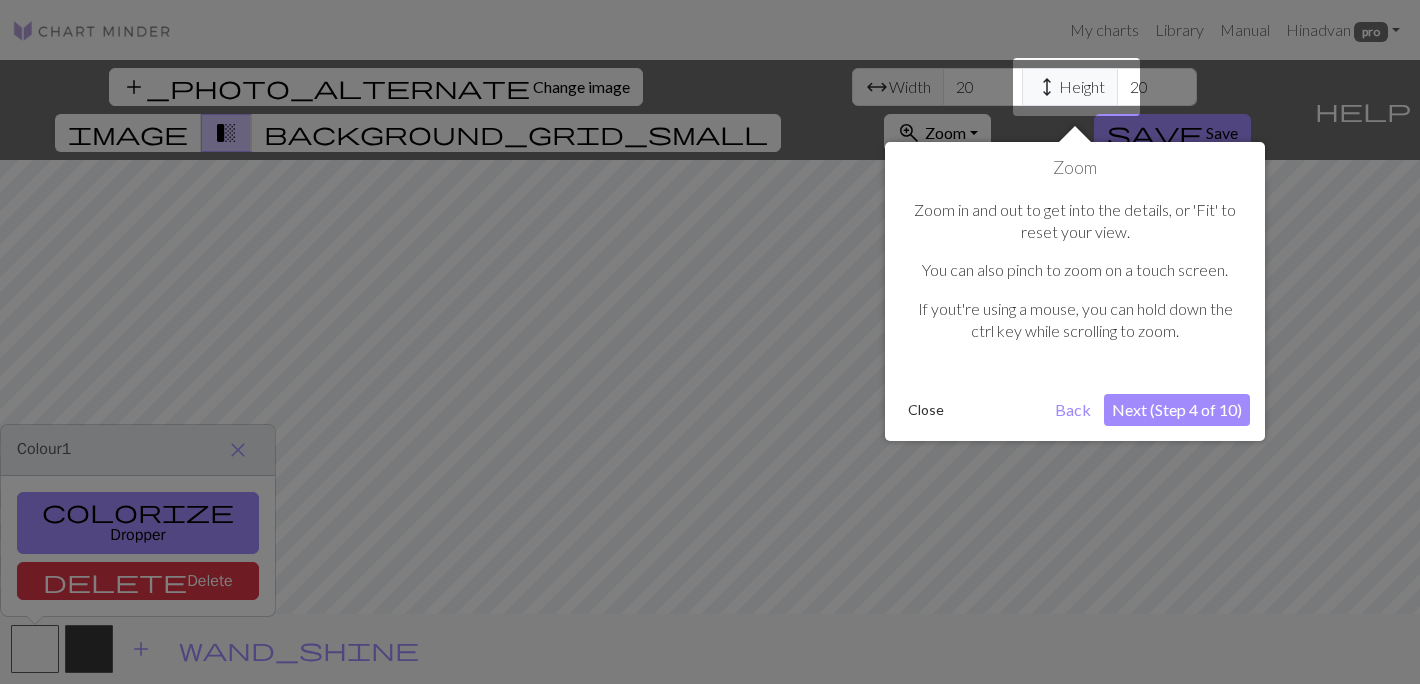click on "Next (Step 4 of 10)" at bounding box center (1177, 410) 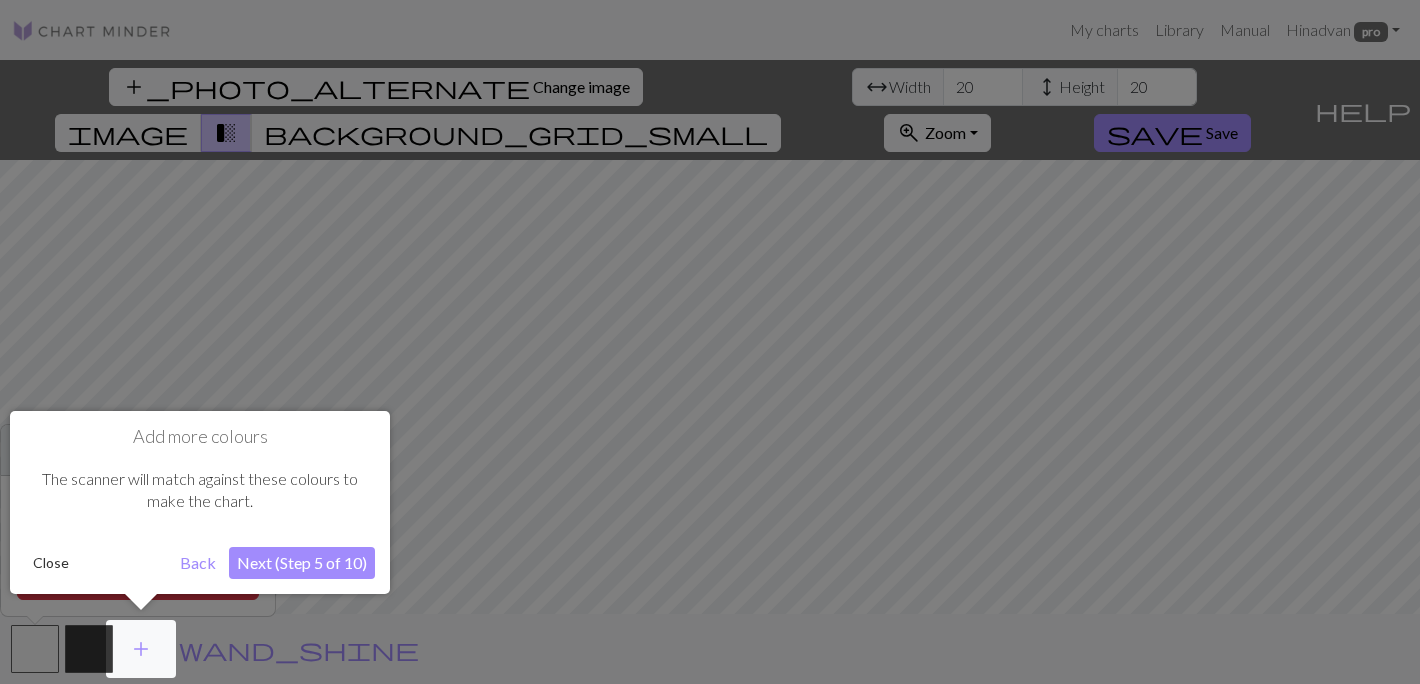 click on "Next (Step 5 of 10)" at bounding box center (302, 563) 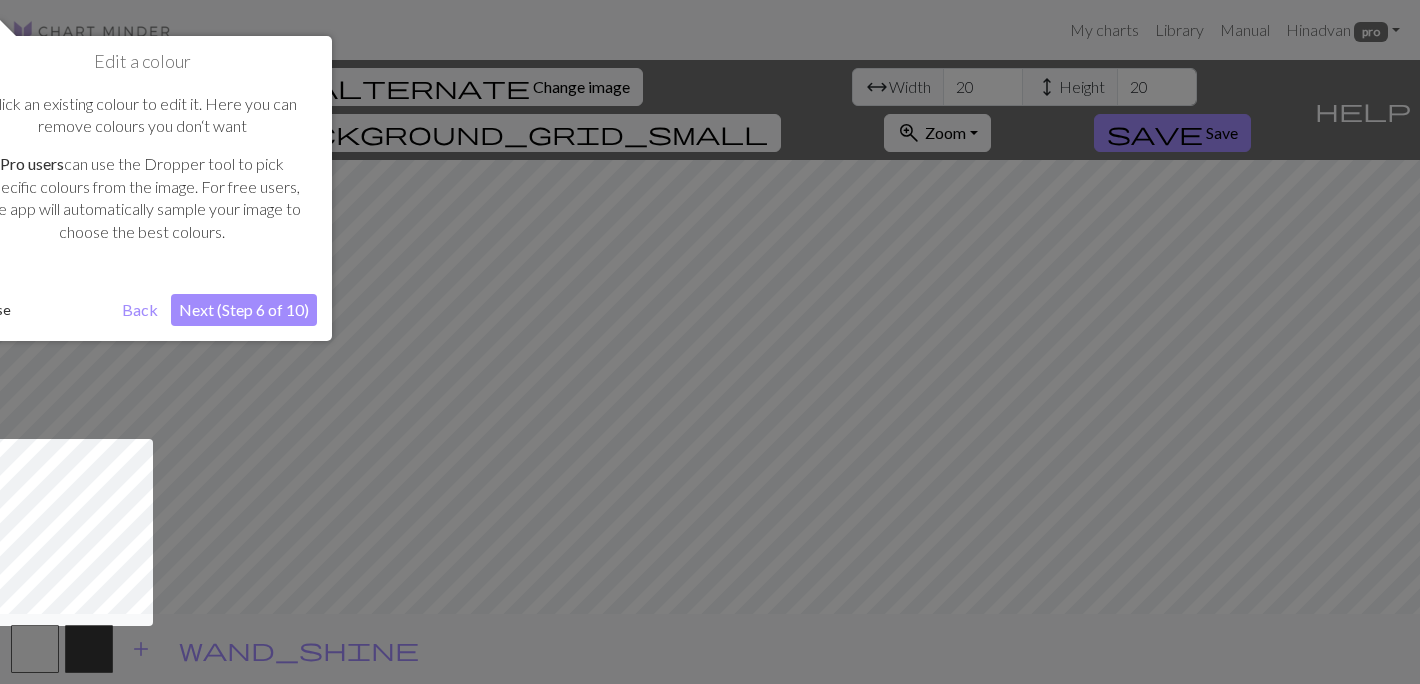 click on "Next (Step 6 of 10)" at bounding box center (244, 310) 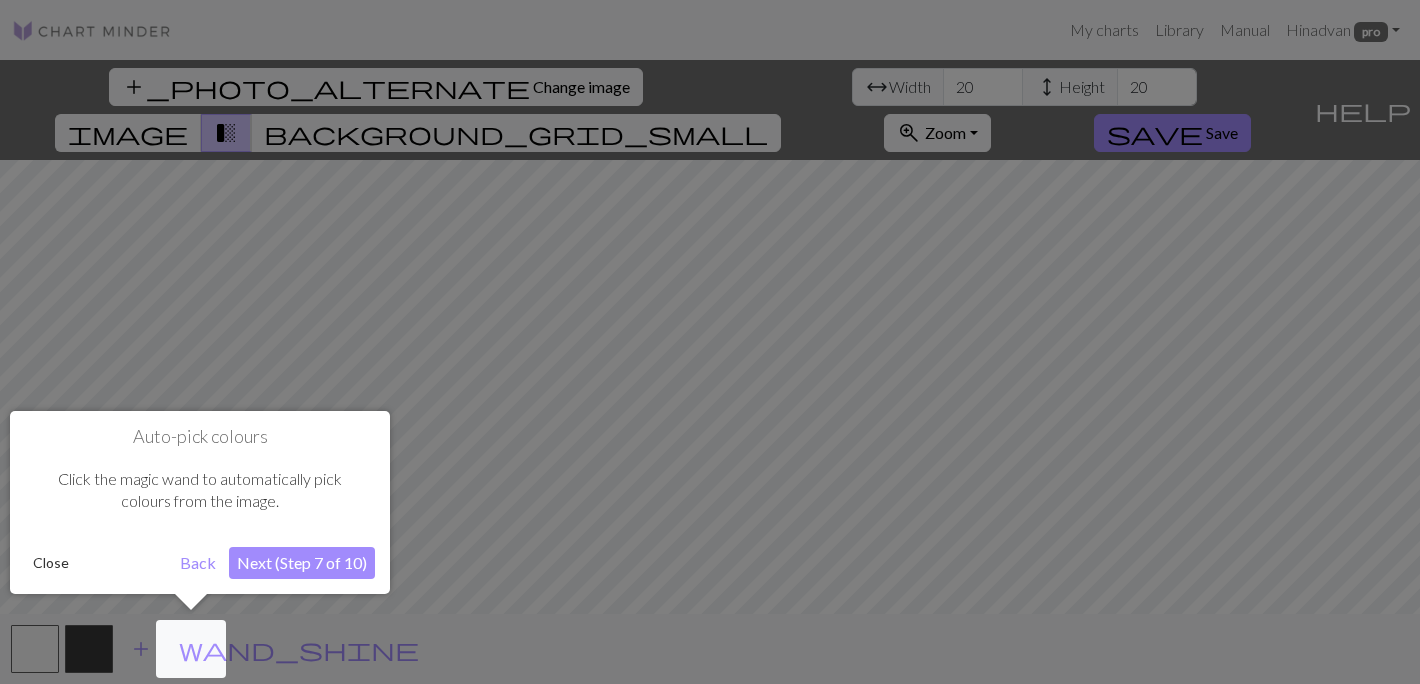 click on "Next (Step 7 of 10)" at bounding box center (302, 563) 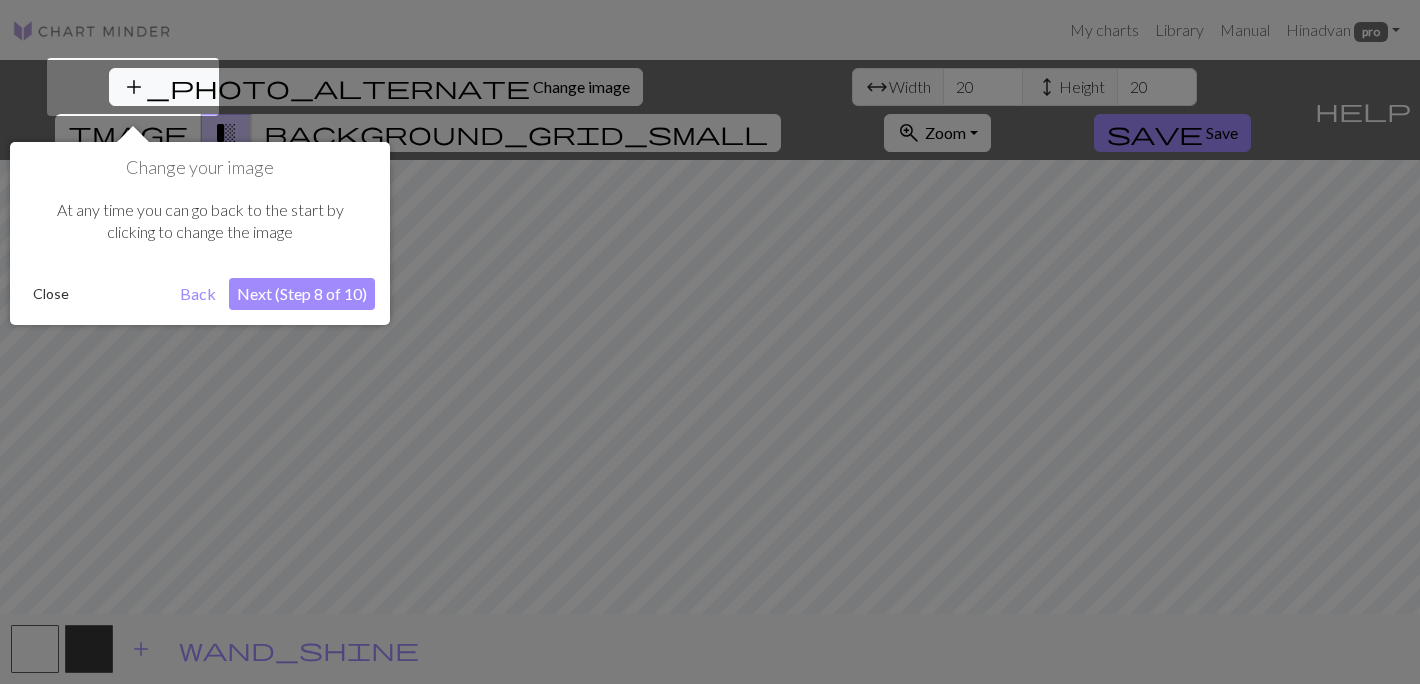 click on "Next (Step 8 of 10)" at bounding box center (302, 294) 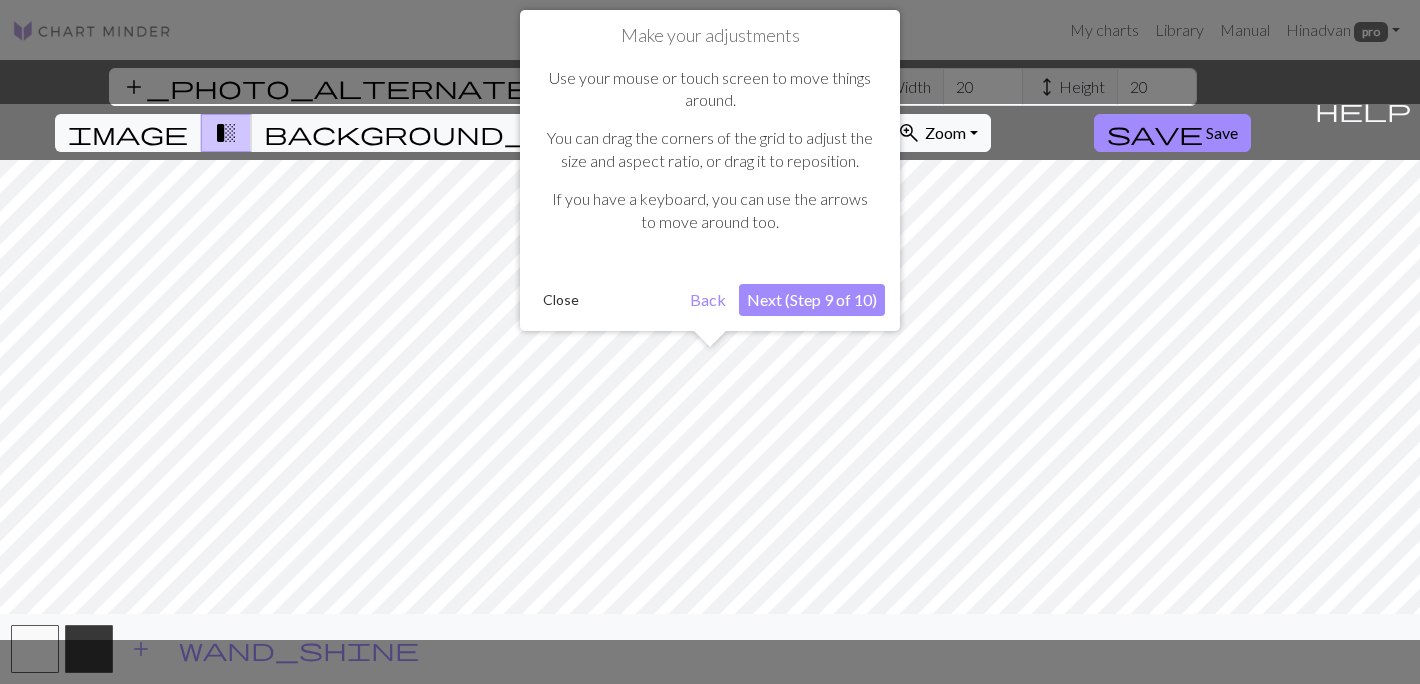 click on "Next (Step 9 of 10)" at bounding box center (812, 300) 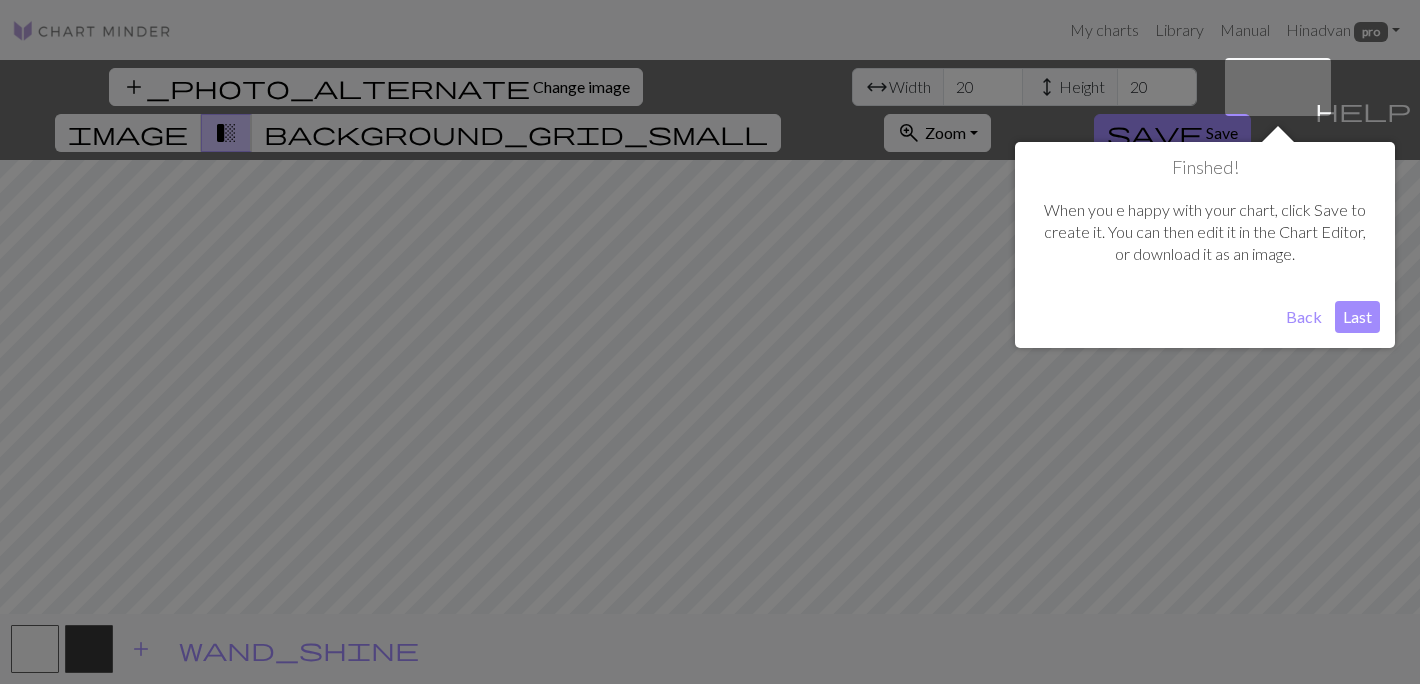 click on "Last" at bounding box center [1357, 317] 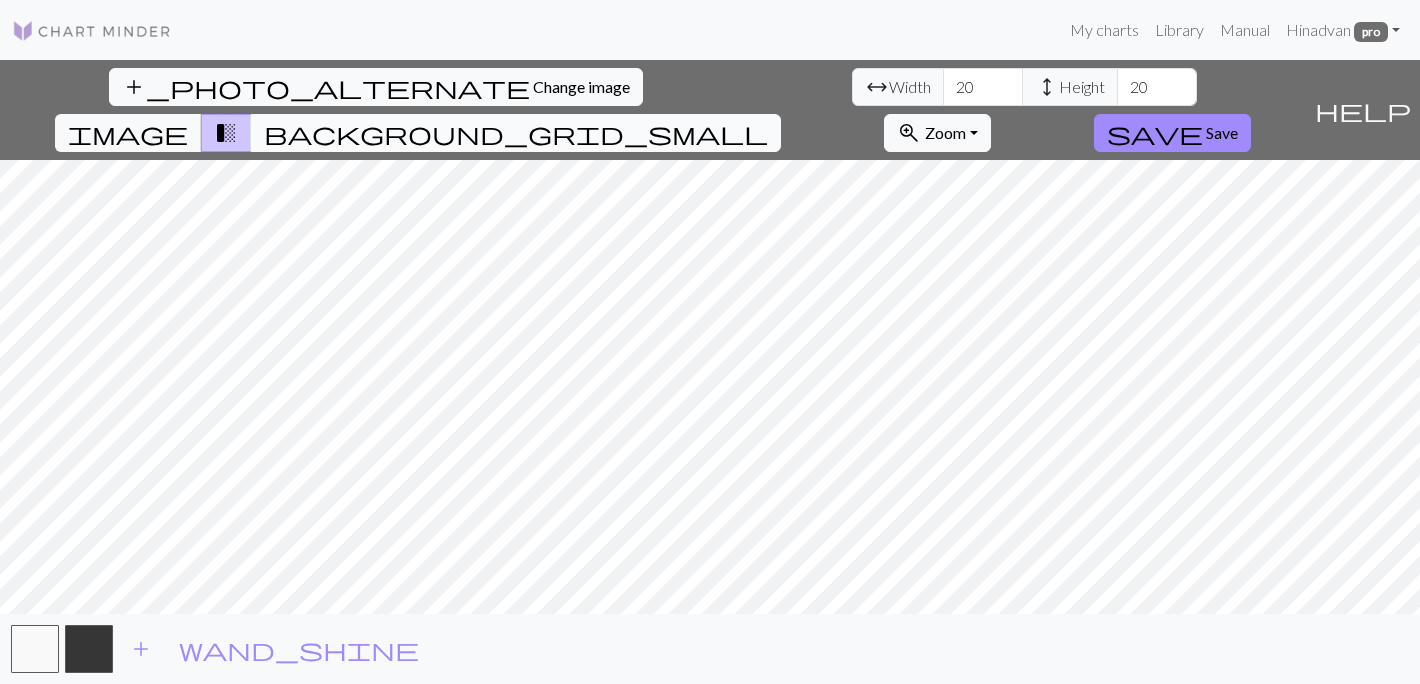 click on "background_grid_small" at bounding box center (516, 133) 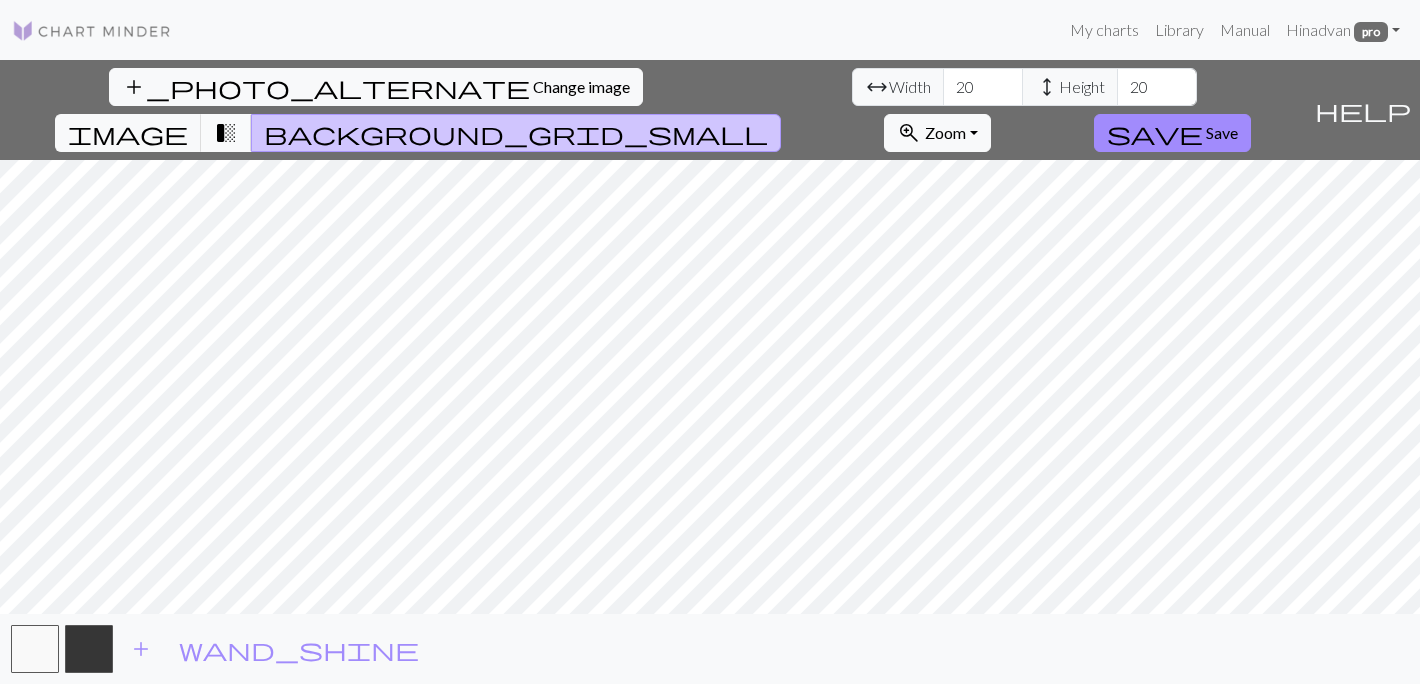 click on "transition_fade" at bounding box center (226, 133) 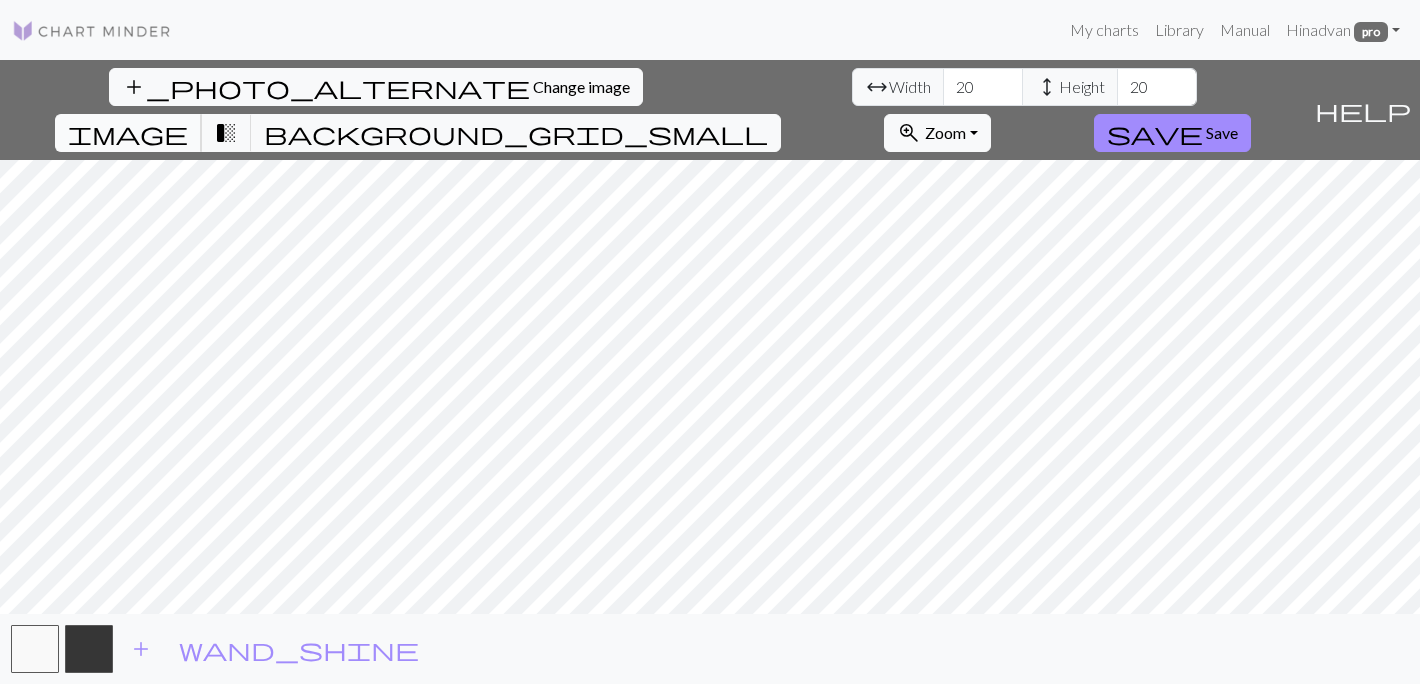 click on "image" at bounding box center (128, 133) 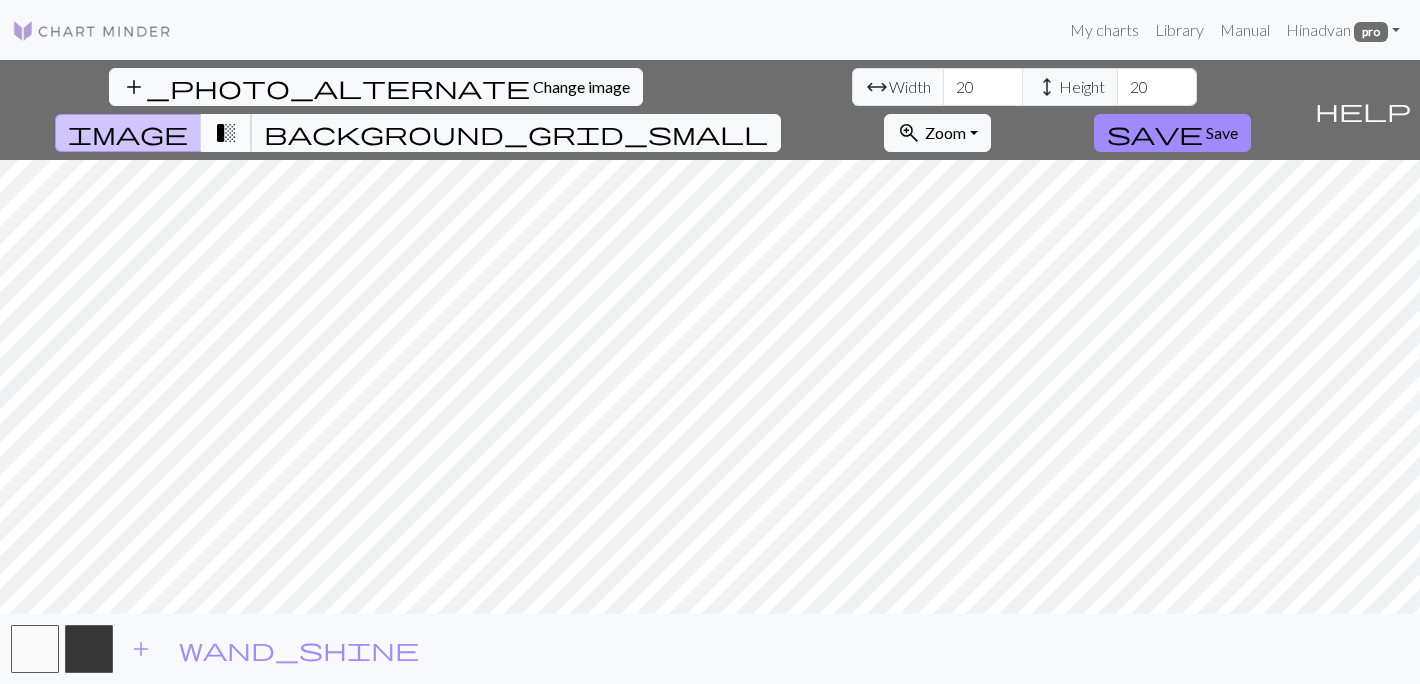 click on "transition_fade" at bounding box center [226, 133] 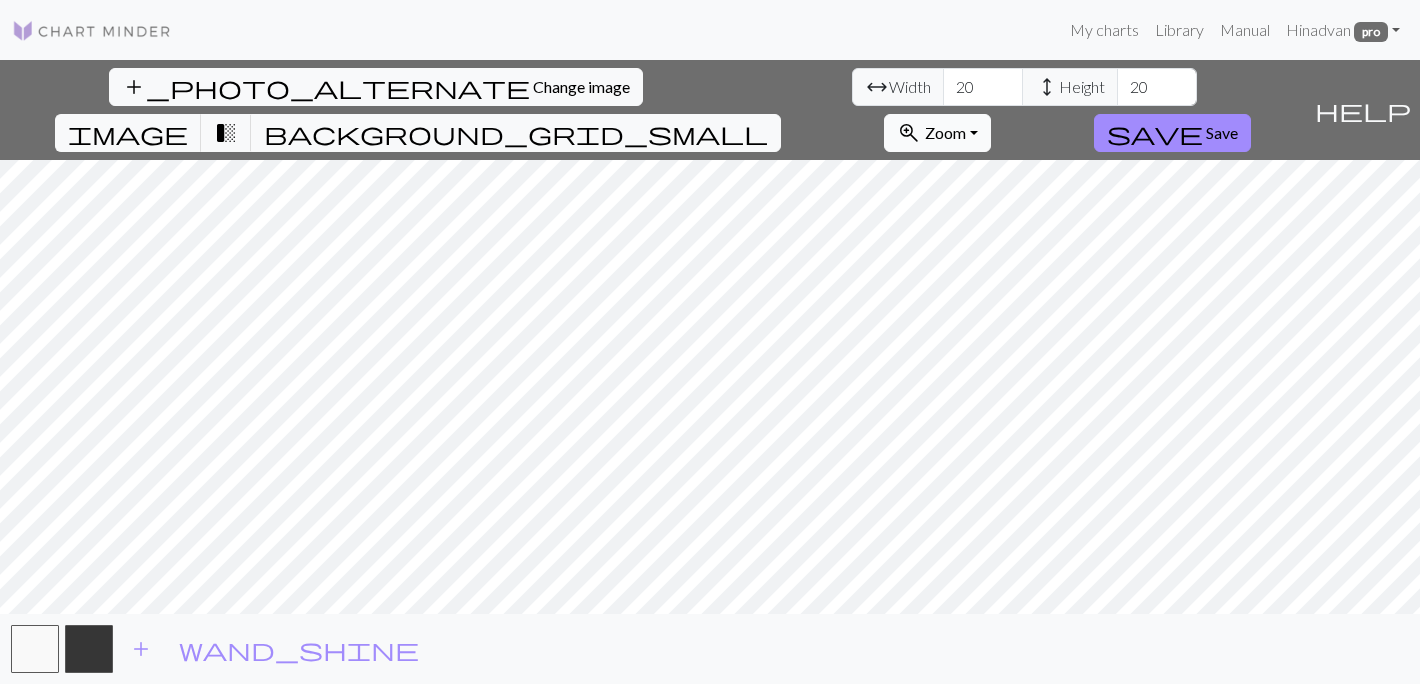 click on "zoom_in Zoom Zoom" at bounding box center (937, 133) 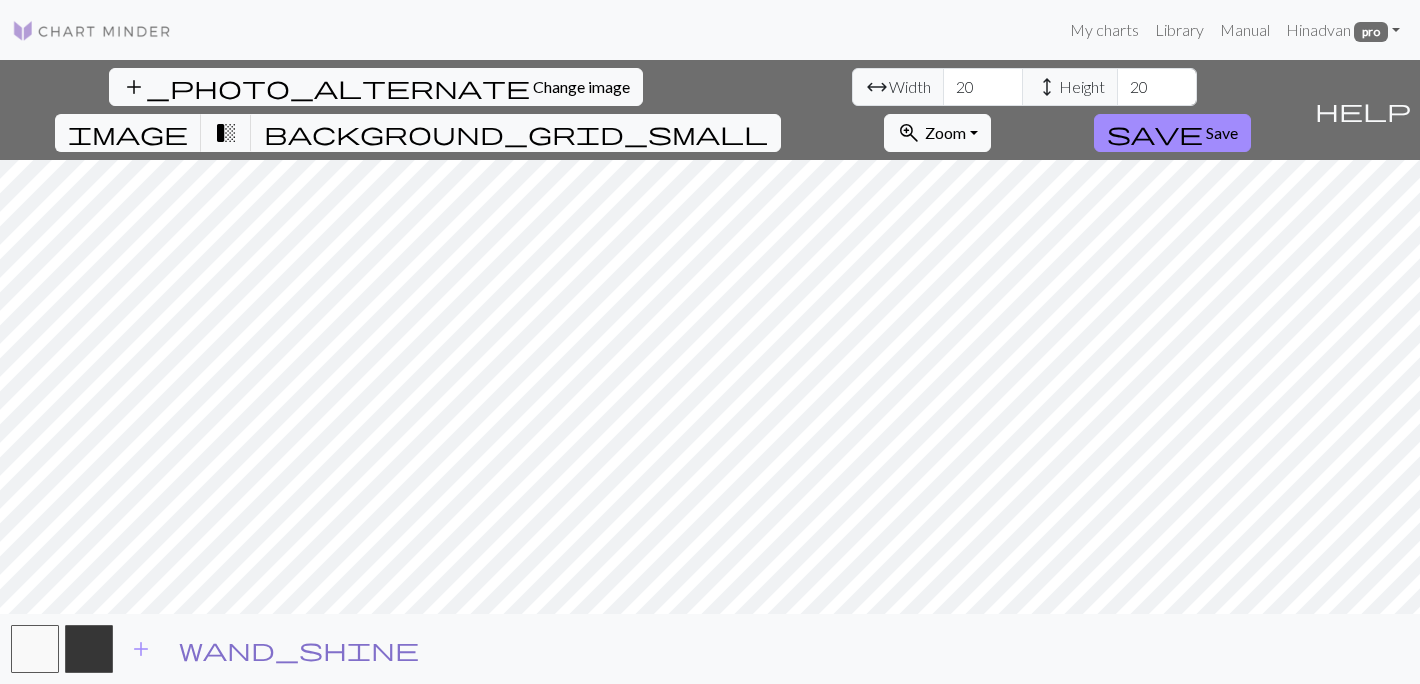 click on "wand_shine" at bounding box center (299, 649) 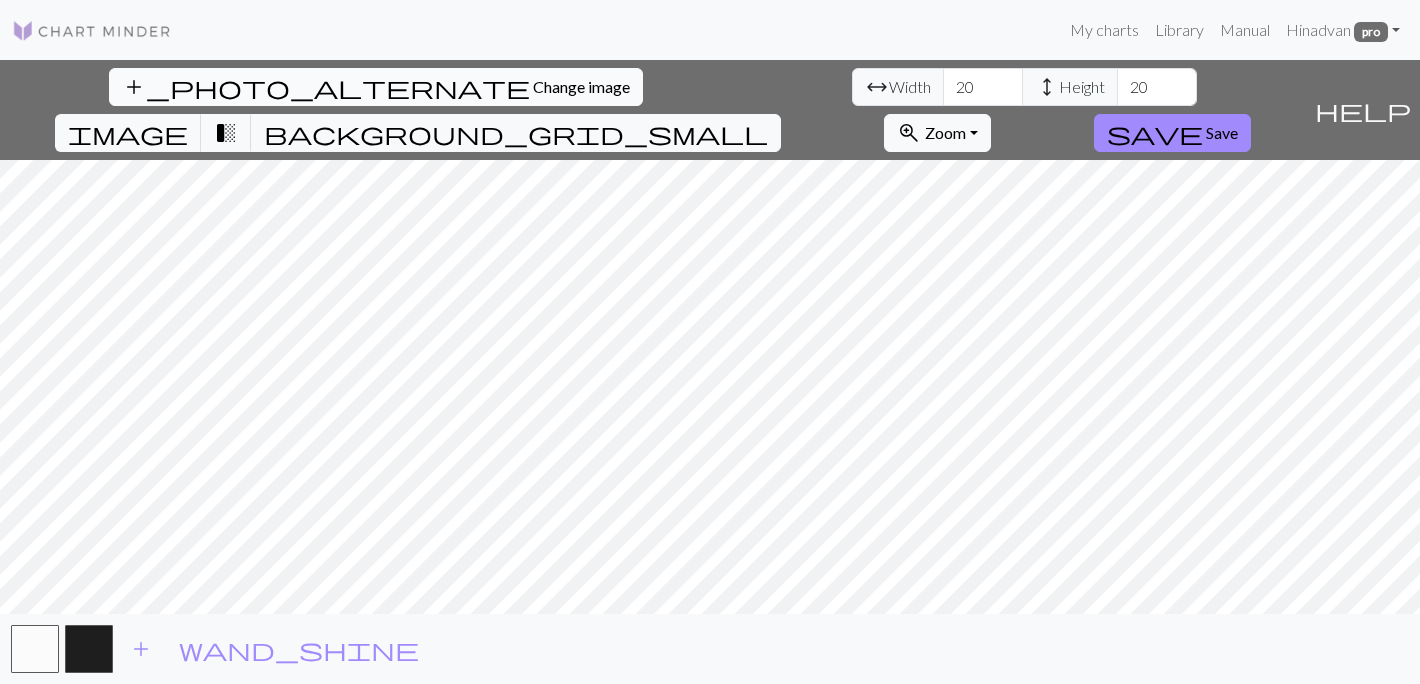 click on "add_photo_alternate   Change image" at bounding box center [376, 87] 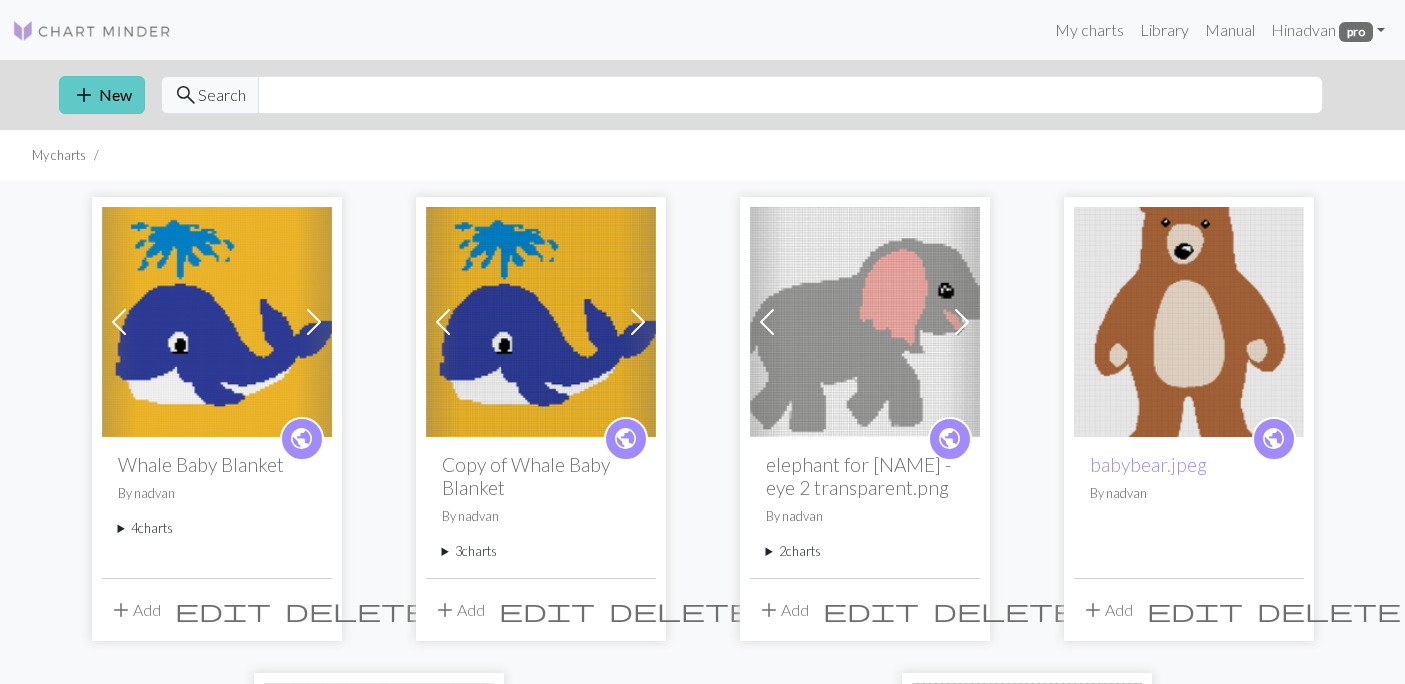 click on "add" at bounding box center [84, 95] 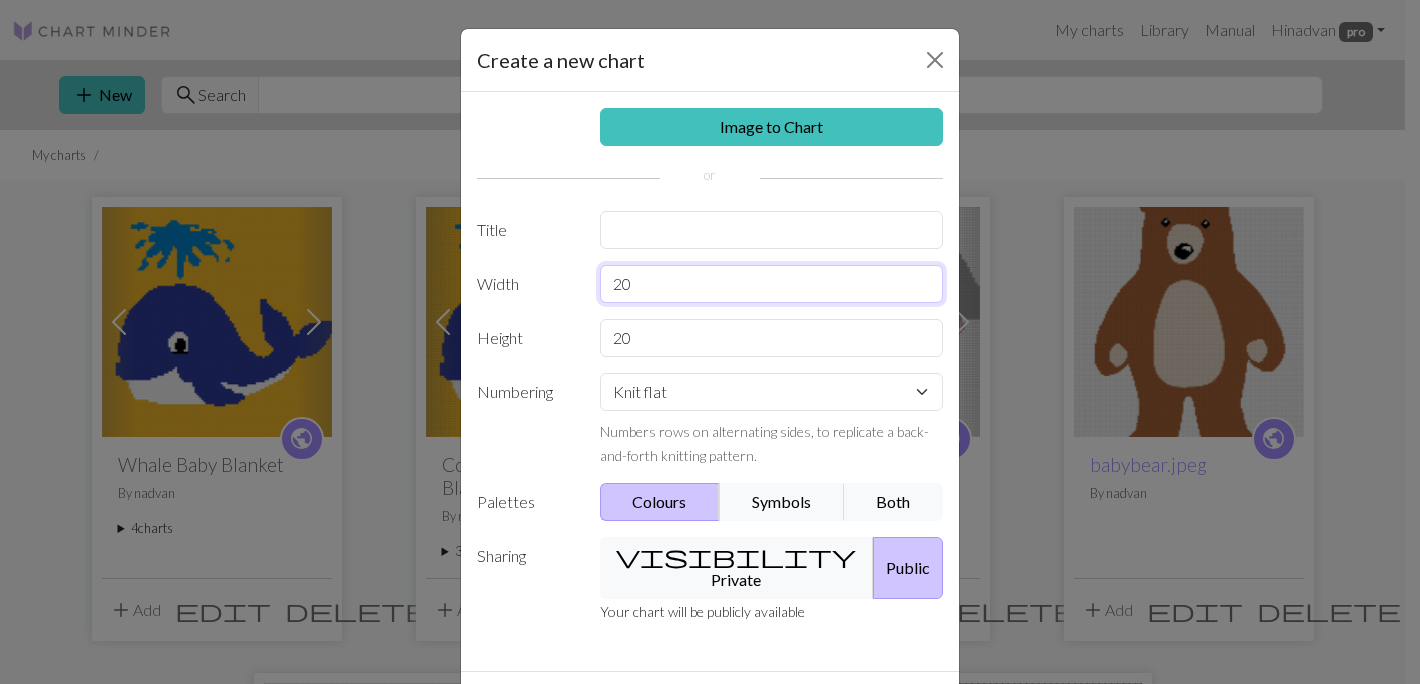 click on "20" at bounding box center [772, 284] 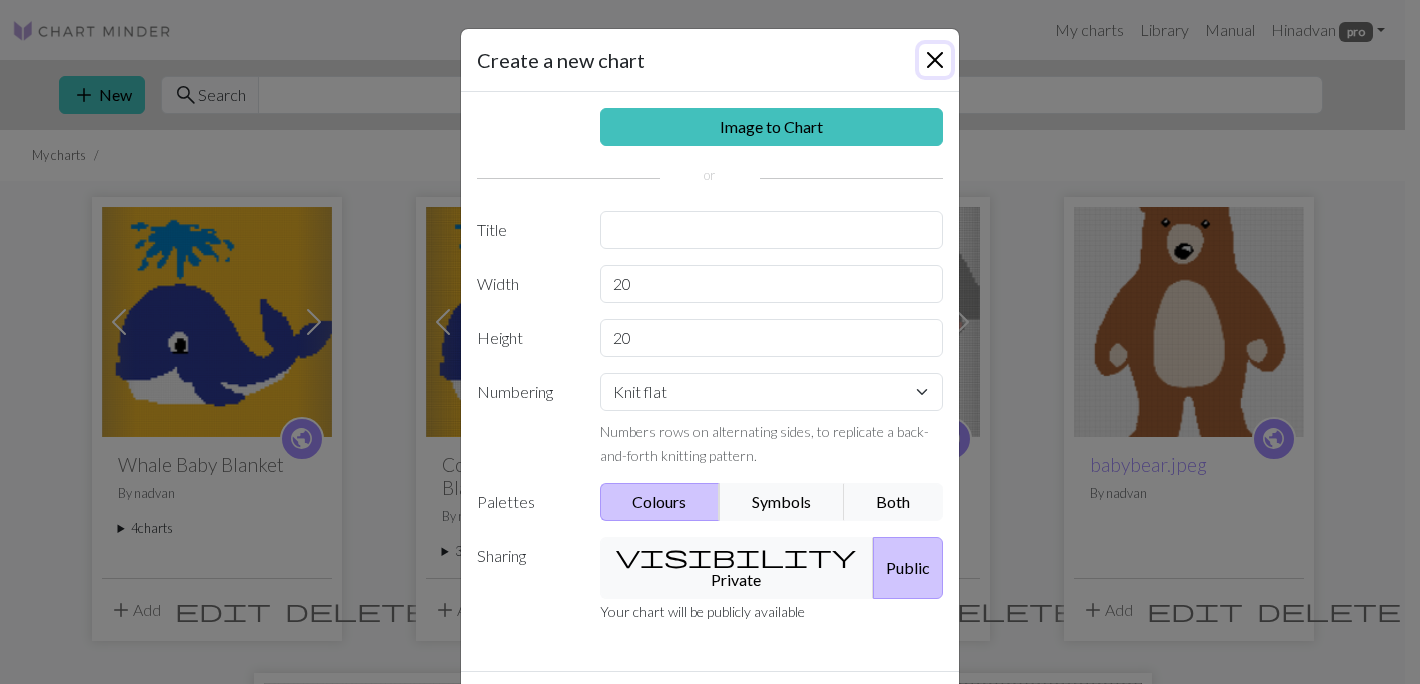 click at bounding box center [935, 60] 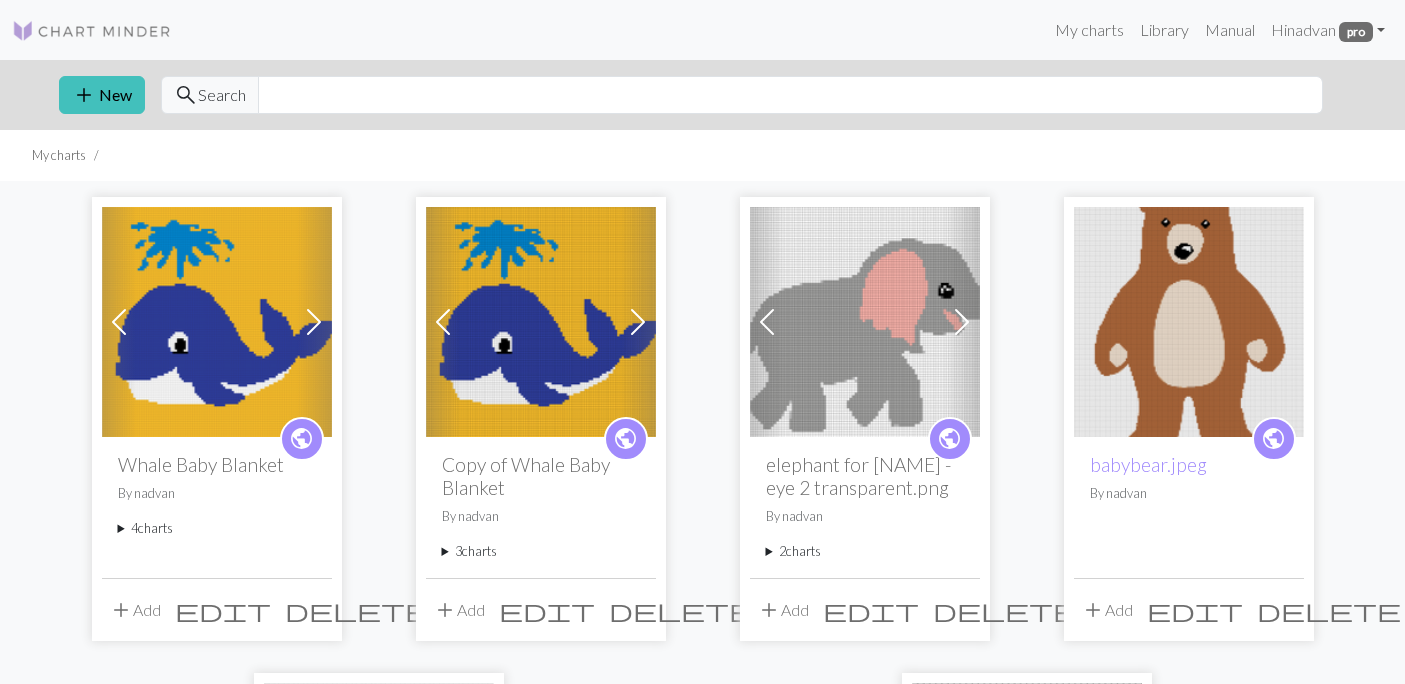 click at bounding box center [217, 322] 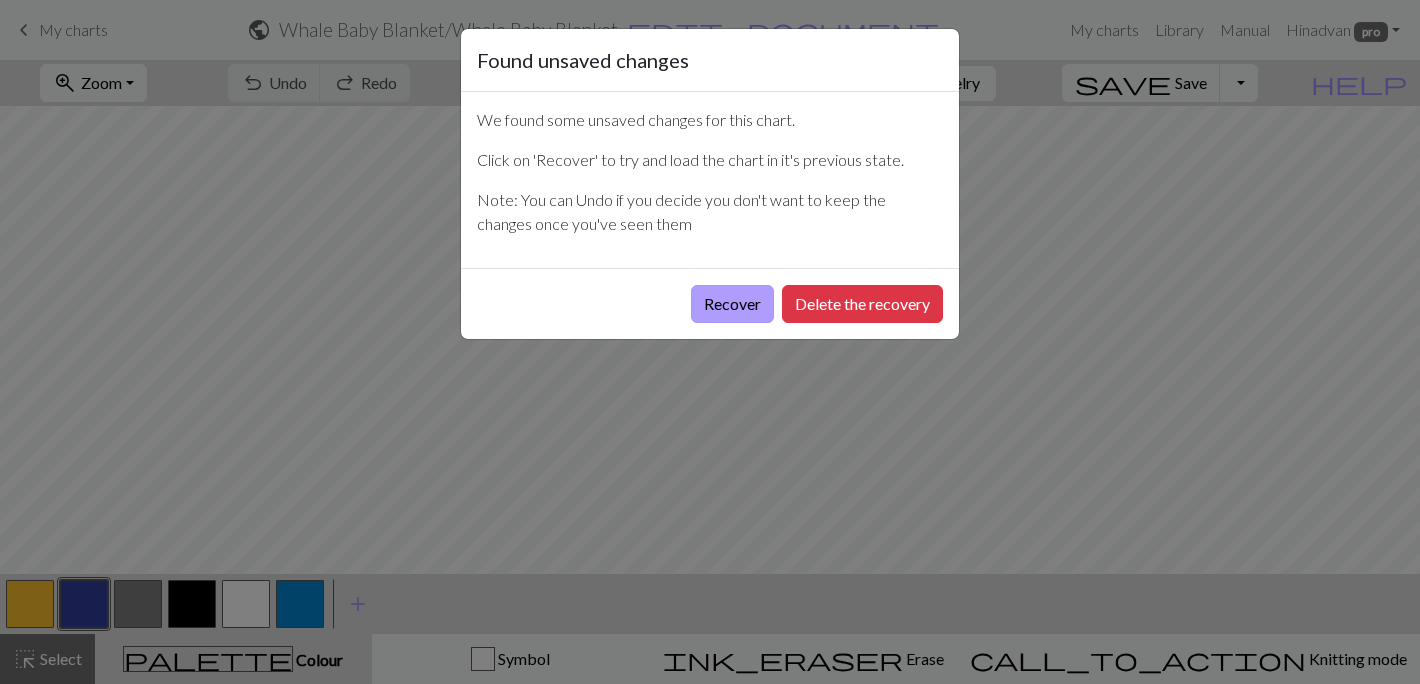 click on "Recover" at bounding box center (732, 304) 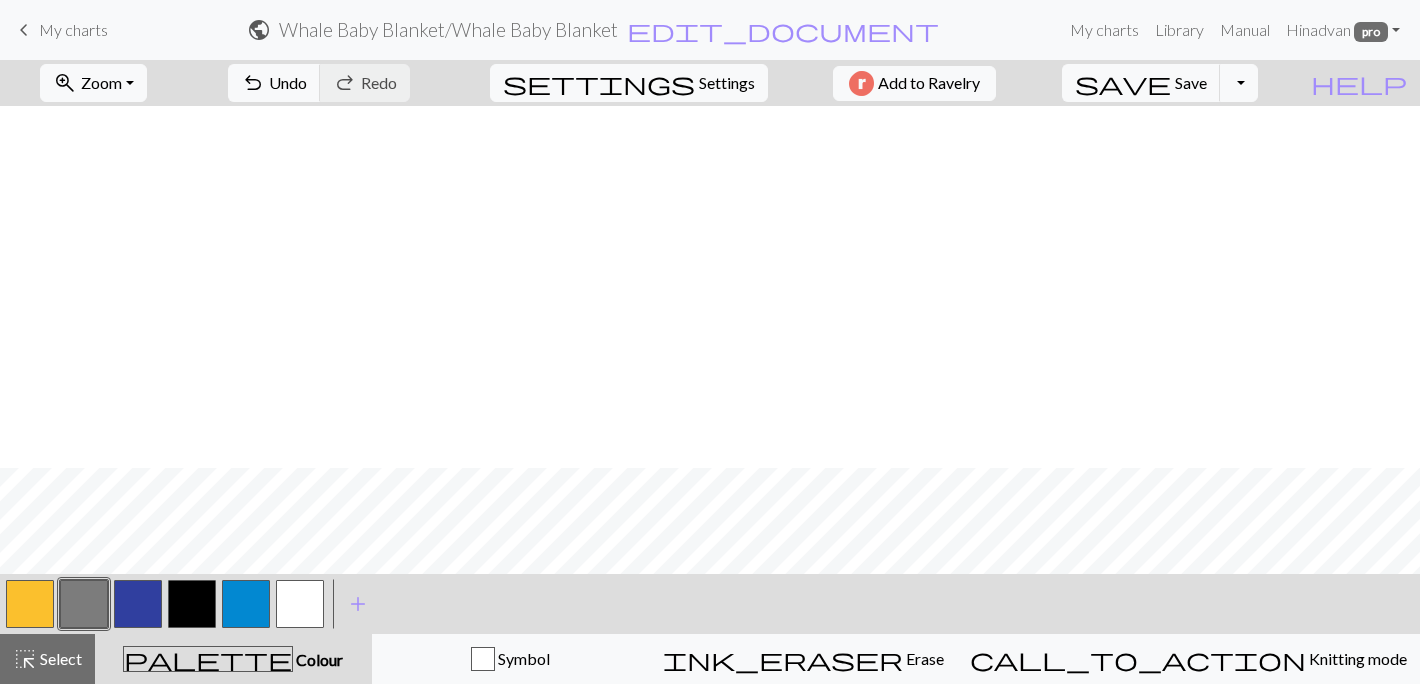 scroll, scrollTop: 381, scrollLeft: 0, axis: vertical 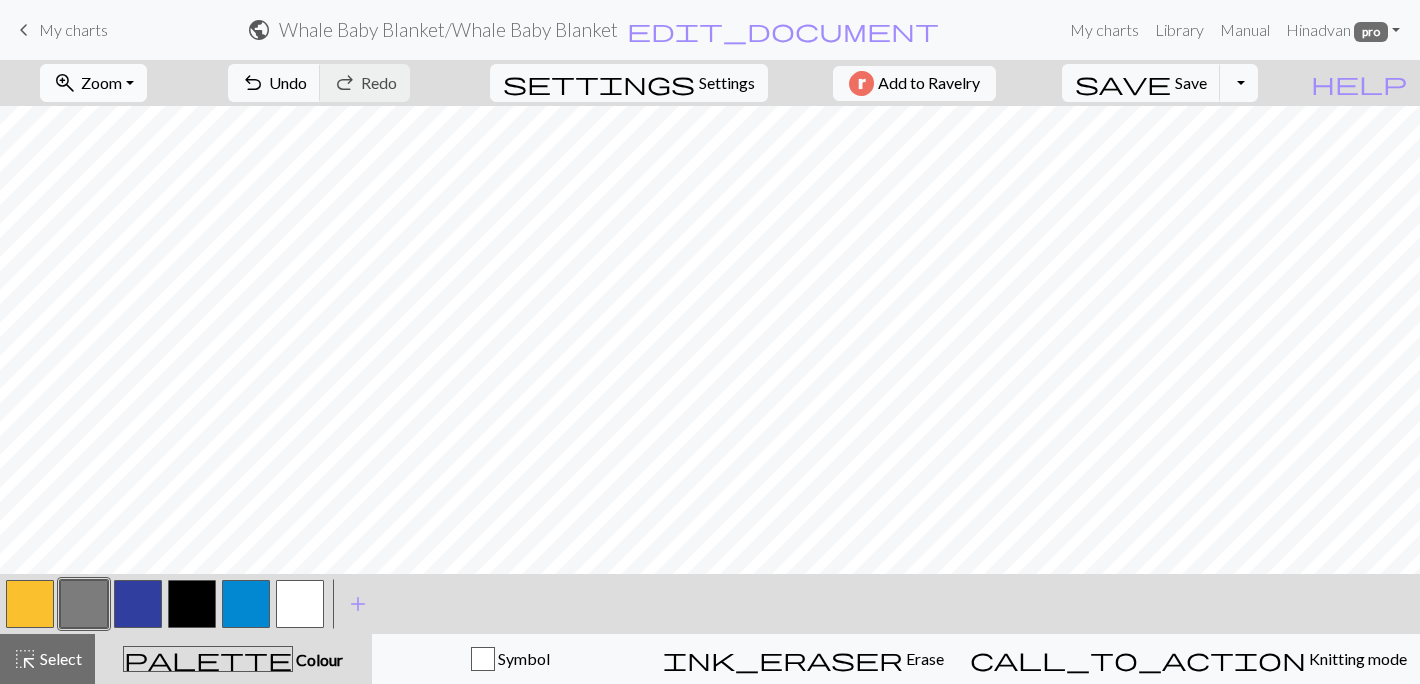 click on "zoom_in Zoom Zoom" at bounding box center (93, 83) 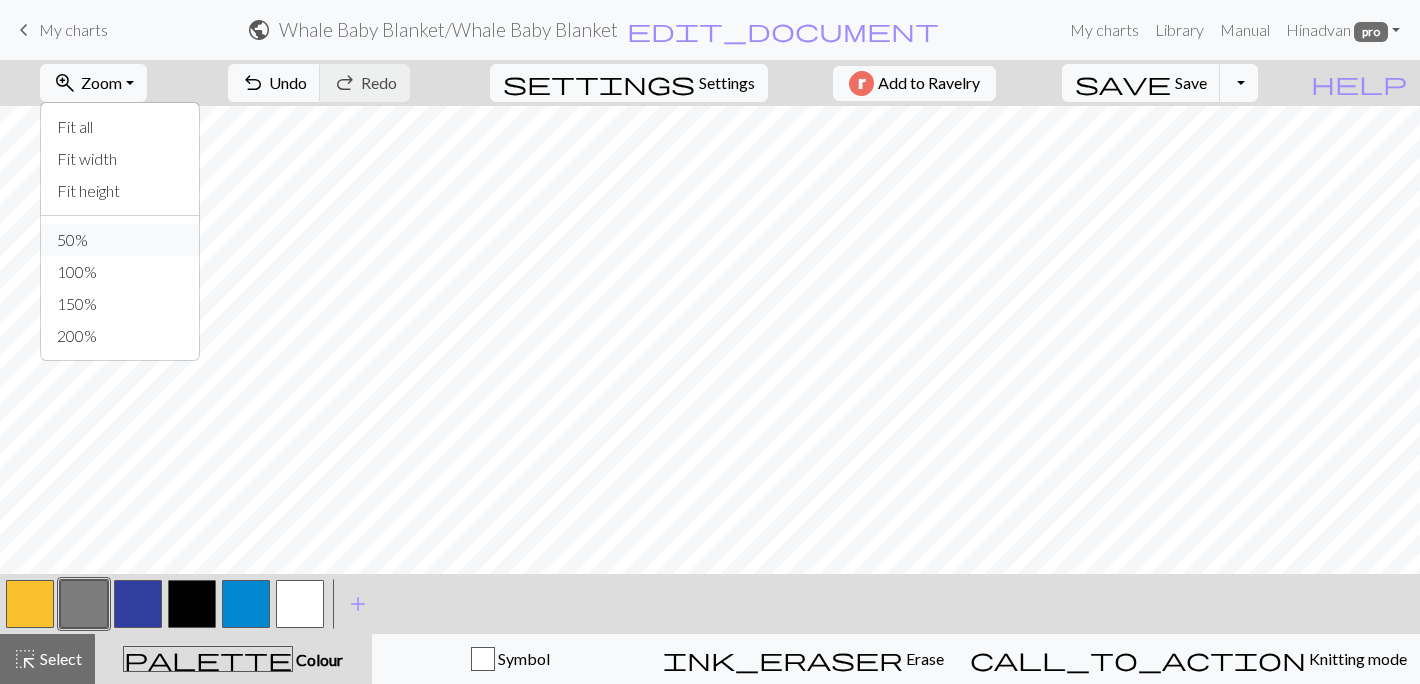 click on "50%" at bounding box center (120, 240) 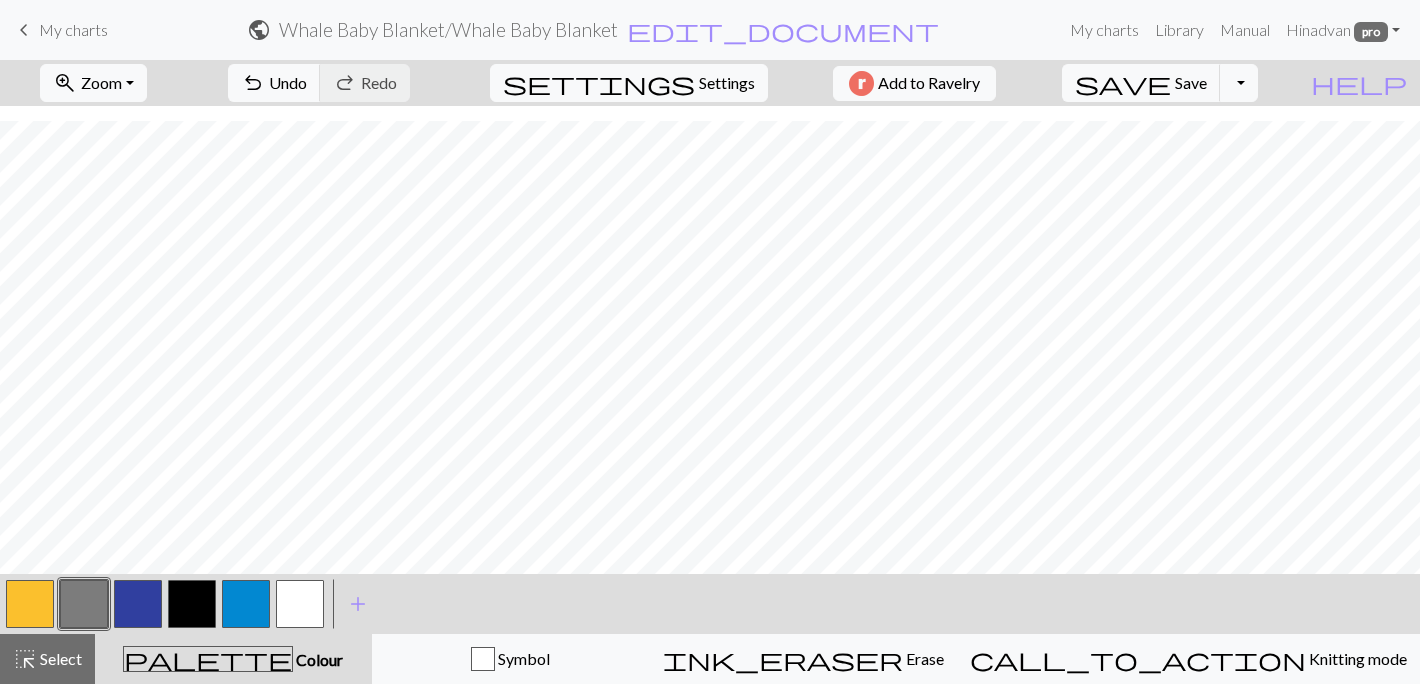scroll, scrollTop: 667, scrollLeft: 0, axis: vertical 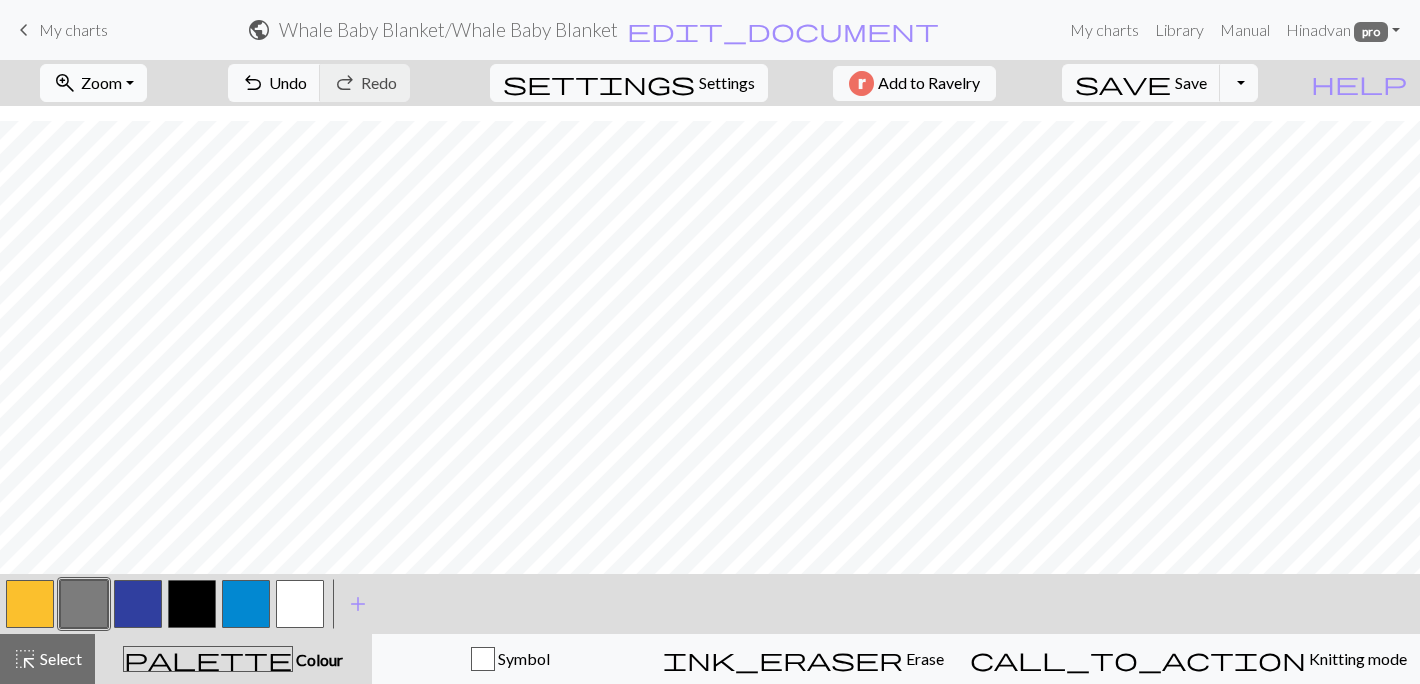click on "Zoom" at bounding box center [101, 82] 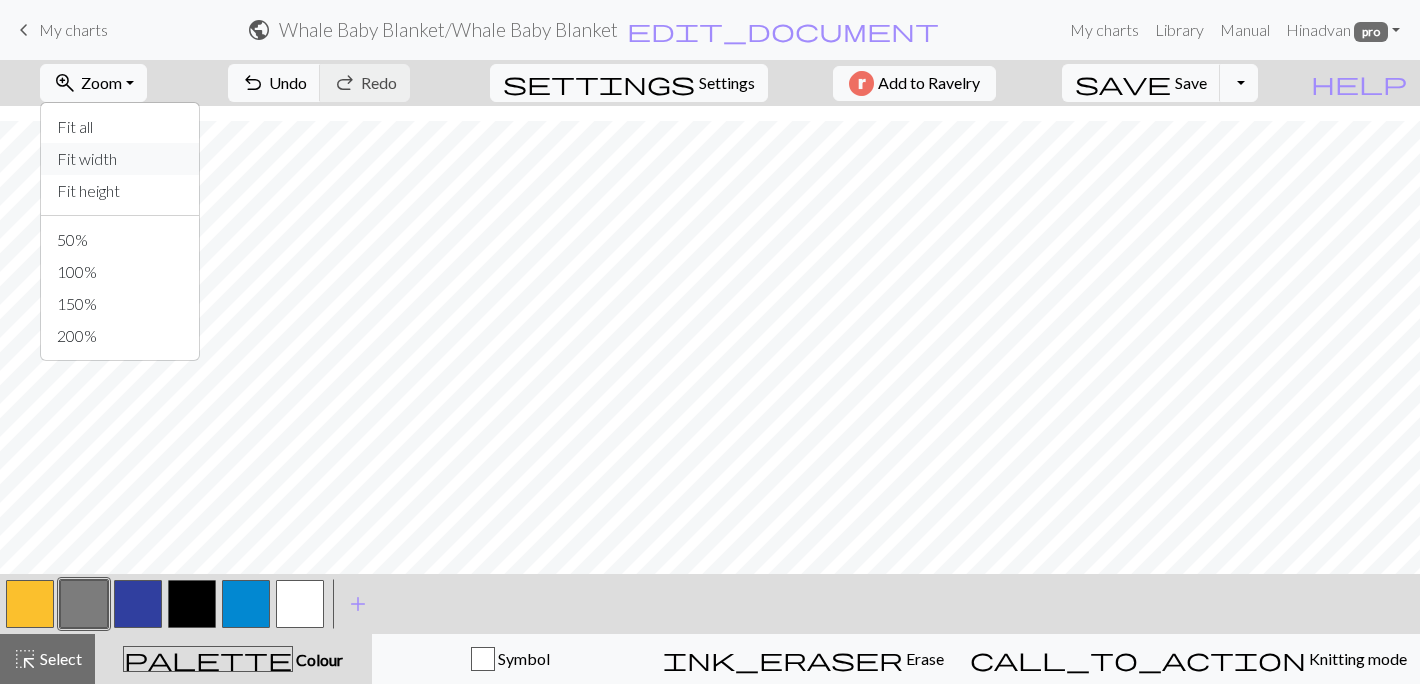 click on "Fit width" at bounding box center (120, 159) 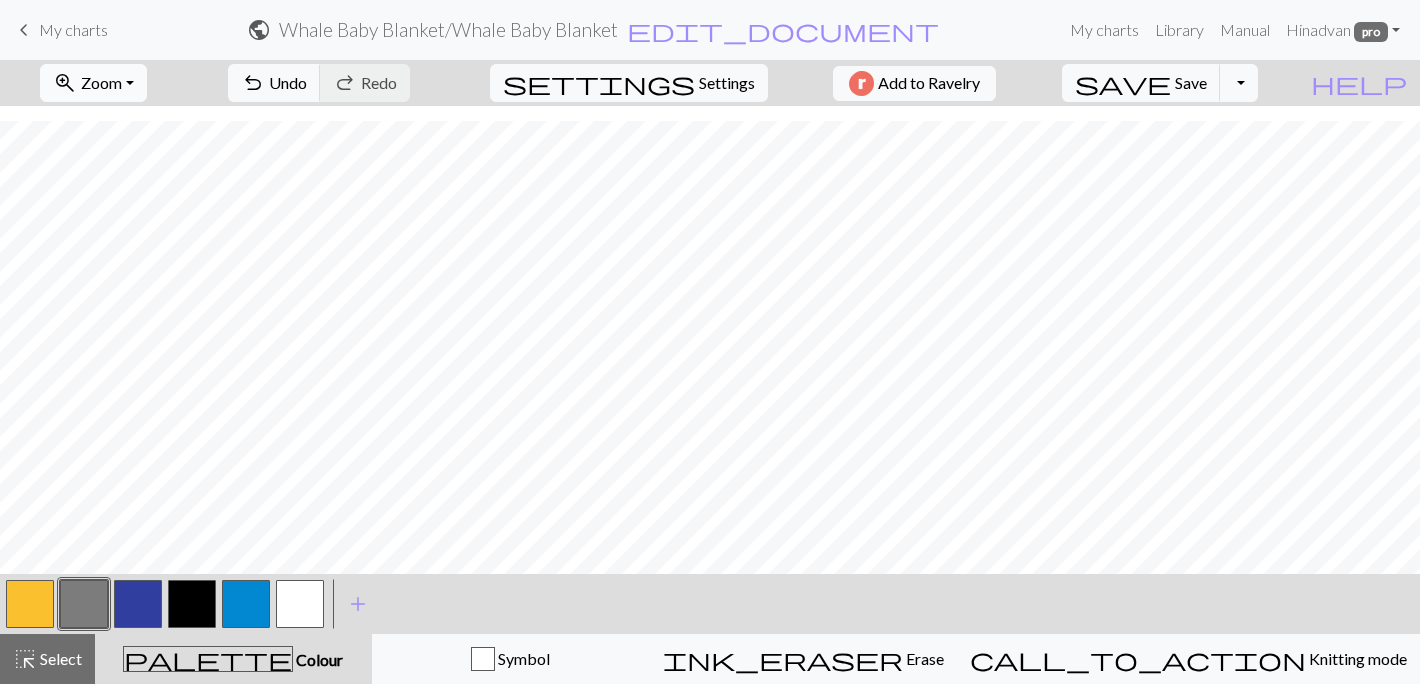 click on "Zoom" at bounding box center [101, 82] 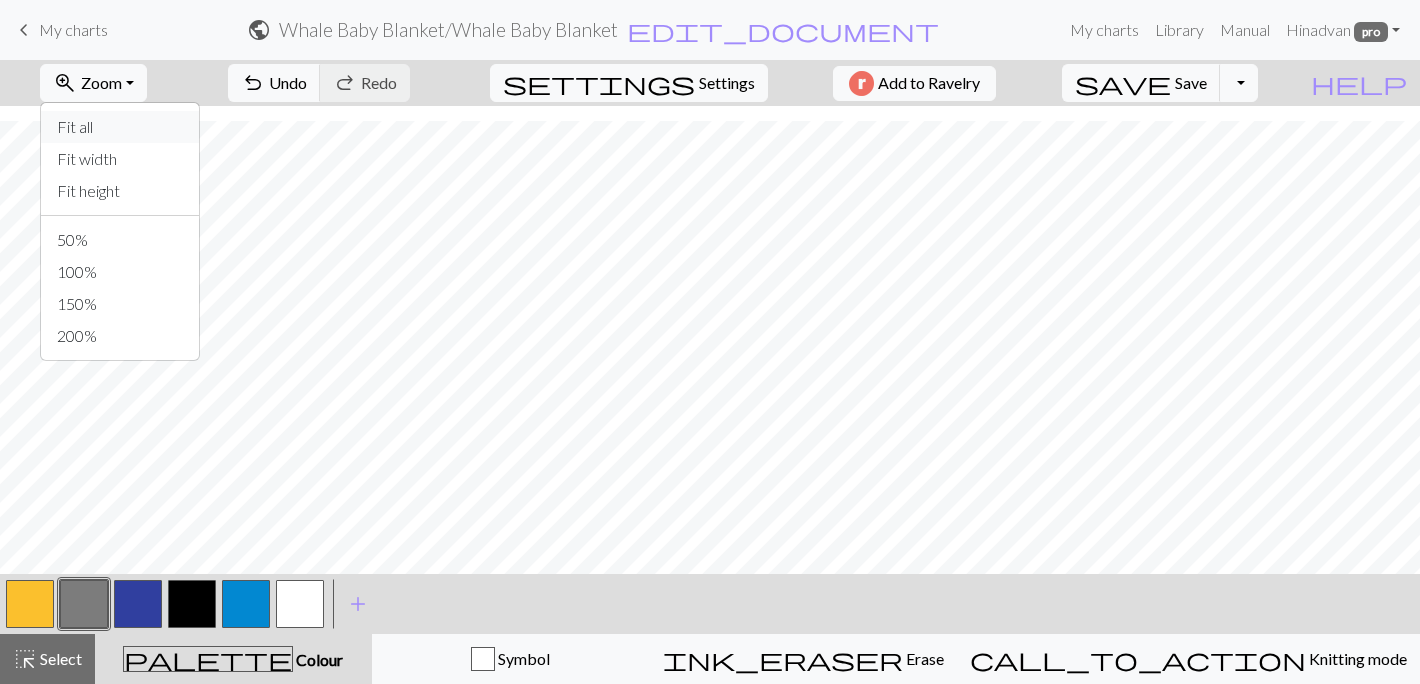 click on "Fit all" at bounding box center (120, 127) 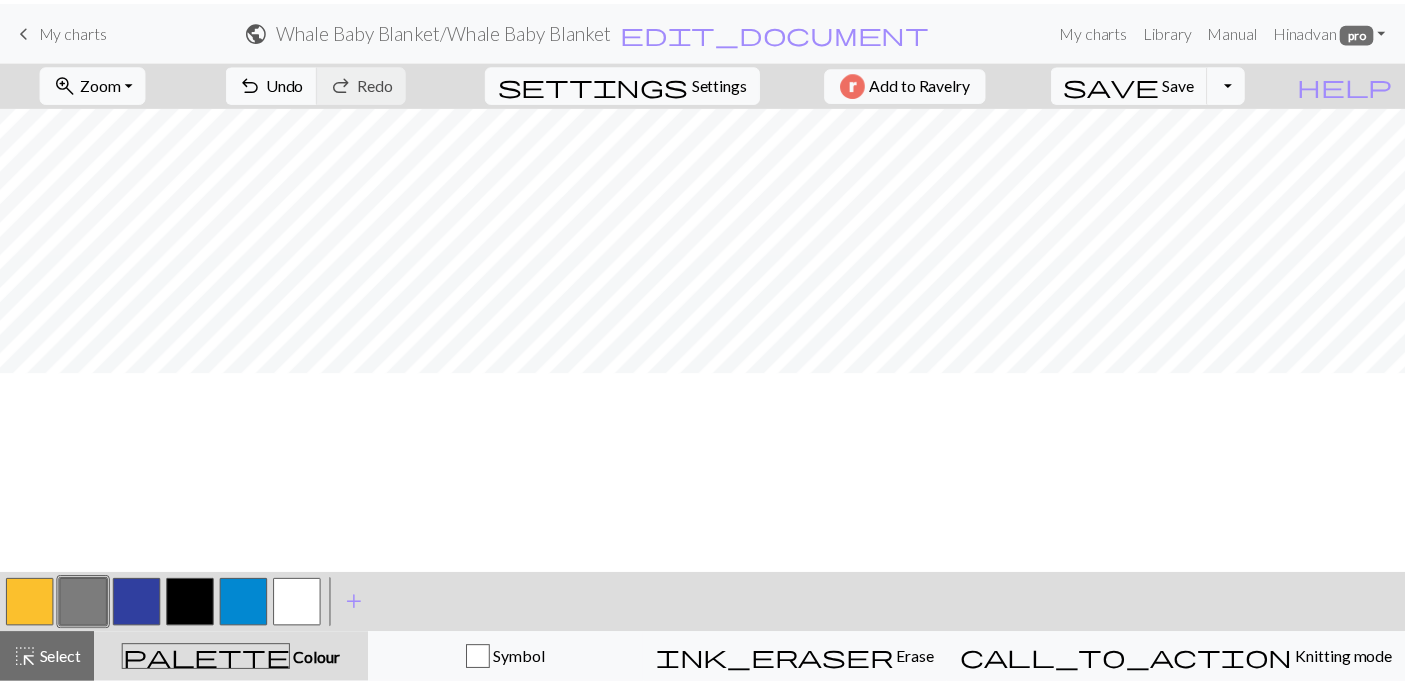 scroll, scrollTop: 0, scrollLeft: 0, axis: both 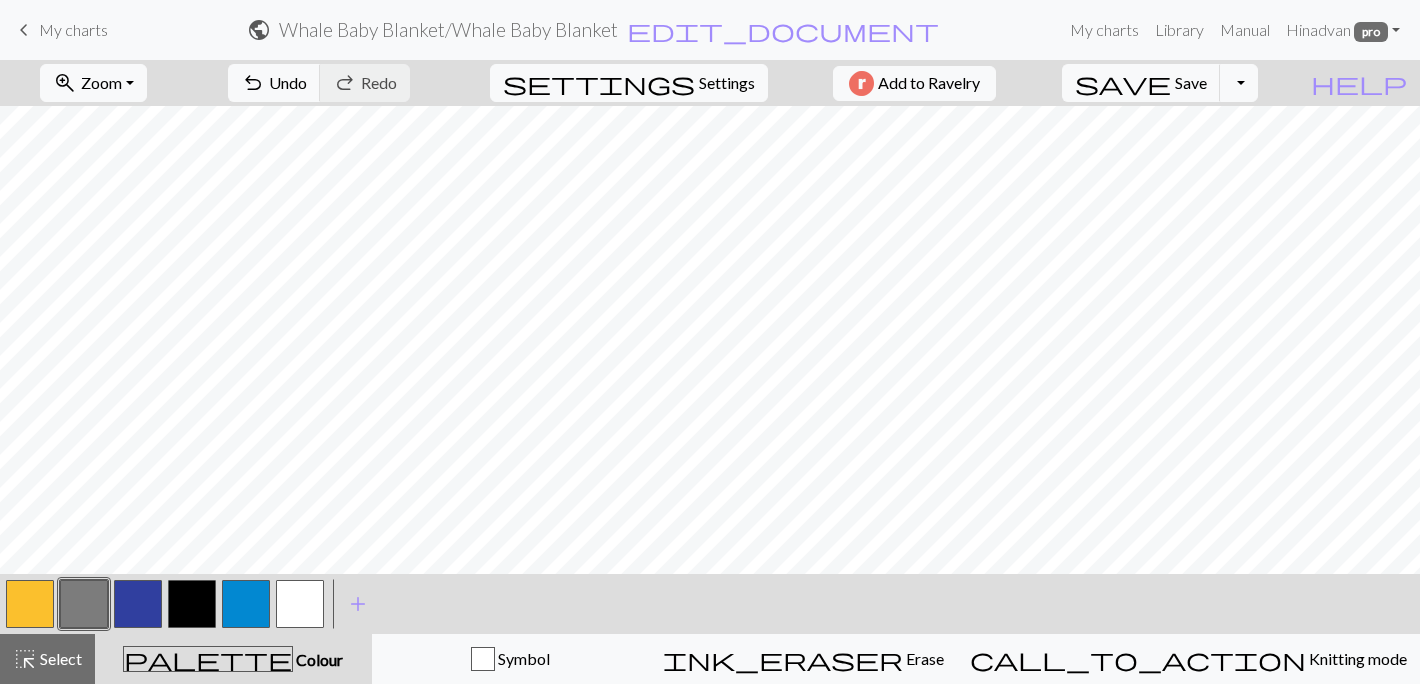 click on "My charts" at bounding box center [73, 29] 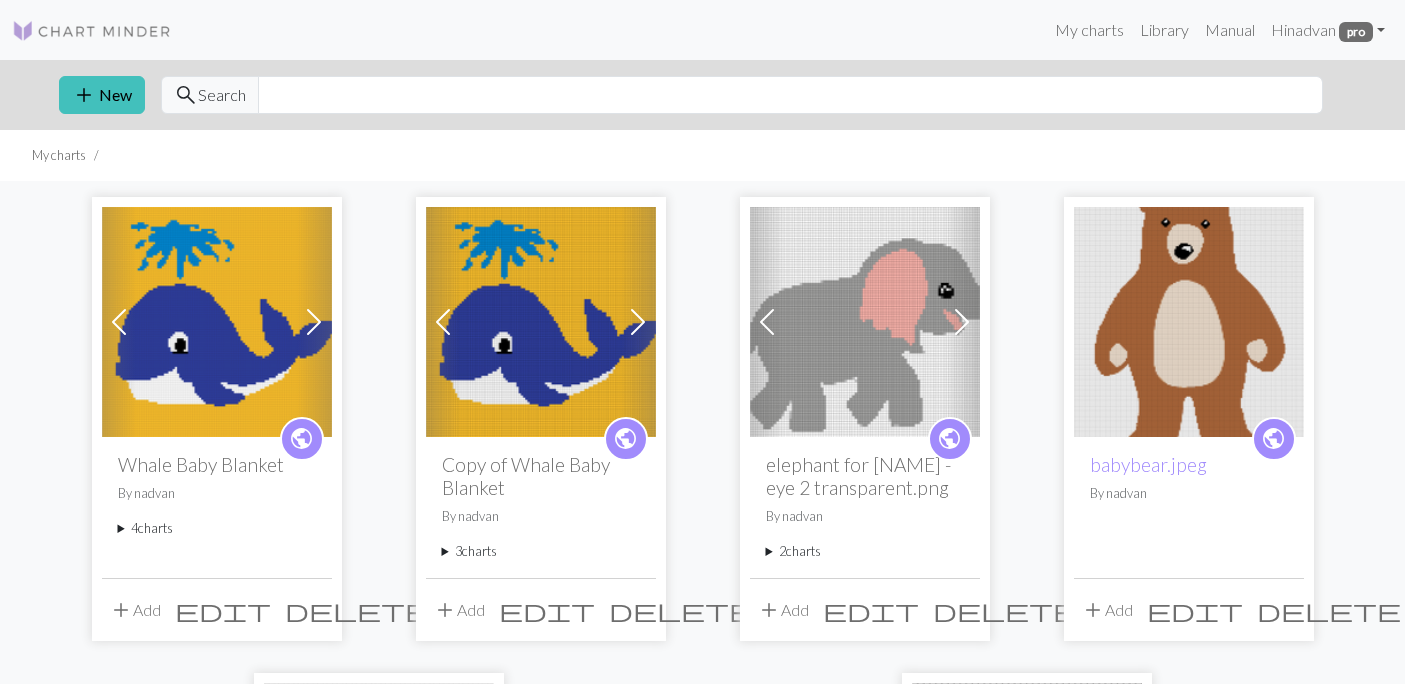 click on "add   New search   Search" at bounding box center [703, 95] 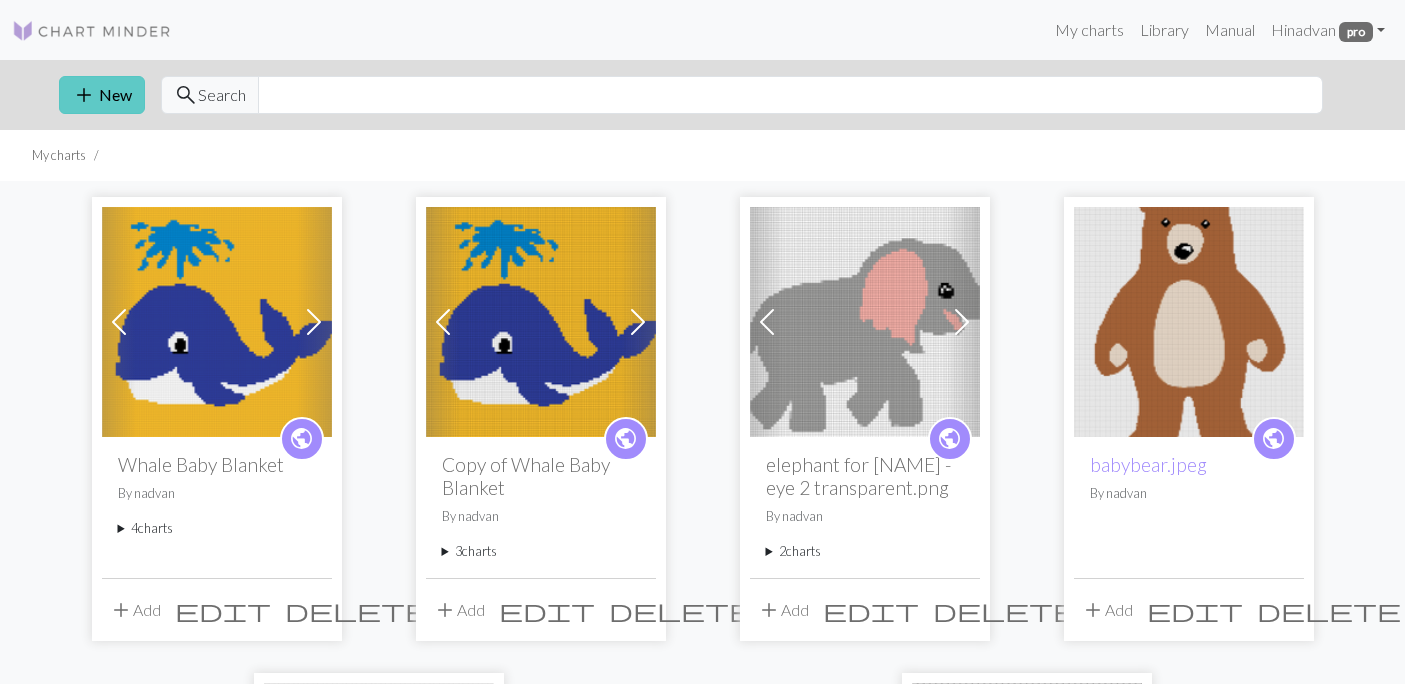click on "add" at bounding box center [84, 95] 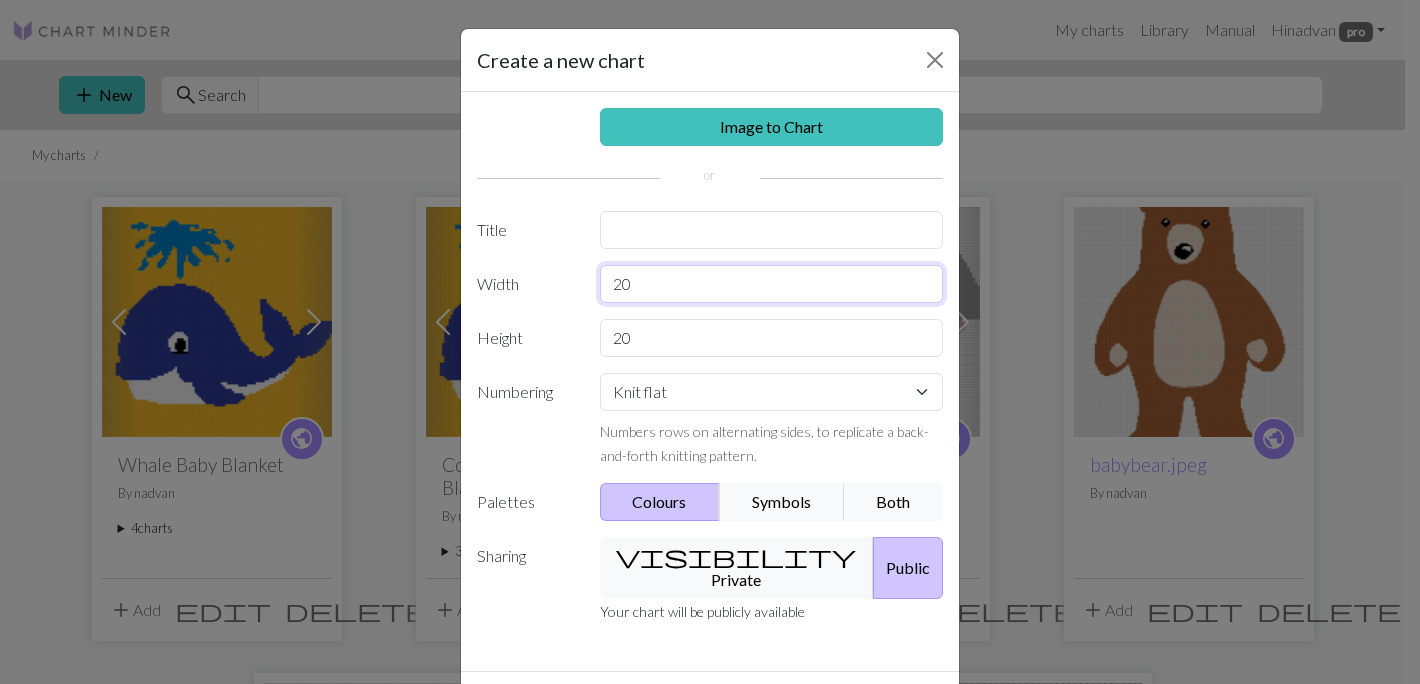 click on "20" at bounding box center (772, 284) 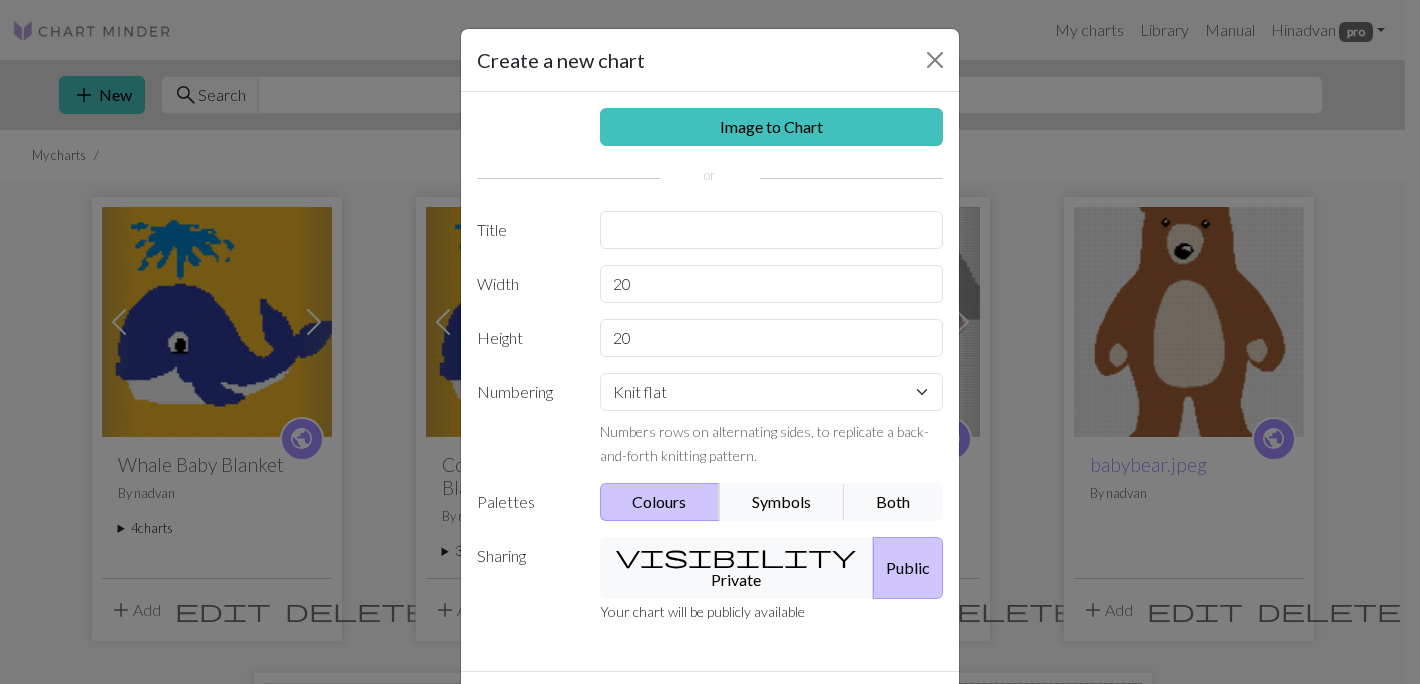 click on "Create a new chart Image to Chart Title Width 20 Height 20 Numbering Knit flat Knit in the round Lace knitting Cross stitch Numbers rows on alternating sides, to replicate a back-and-forth knitting pattern. Palettes Colours Symbols Both Sharing visibility  Private Public Your chart will be publicly available Create Cancel" at bounding box center [710, 342] 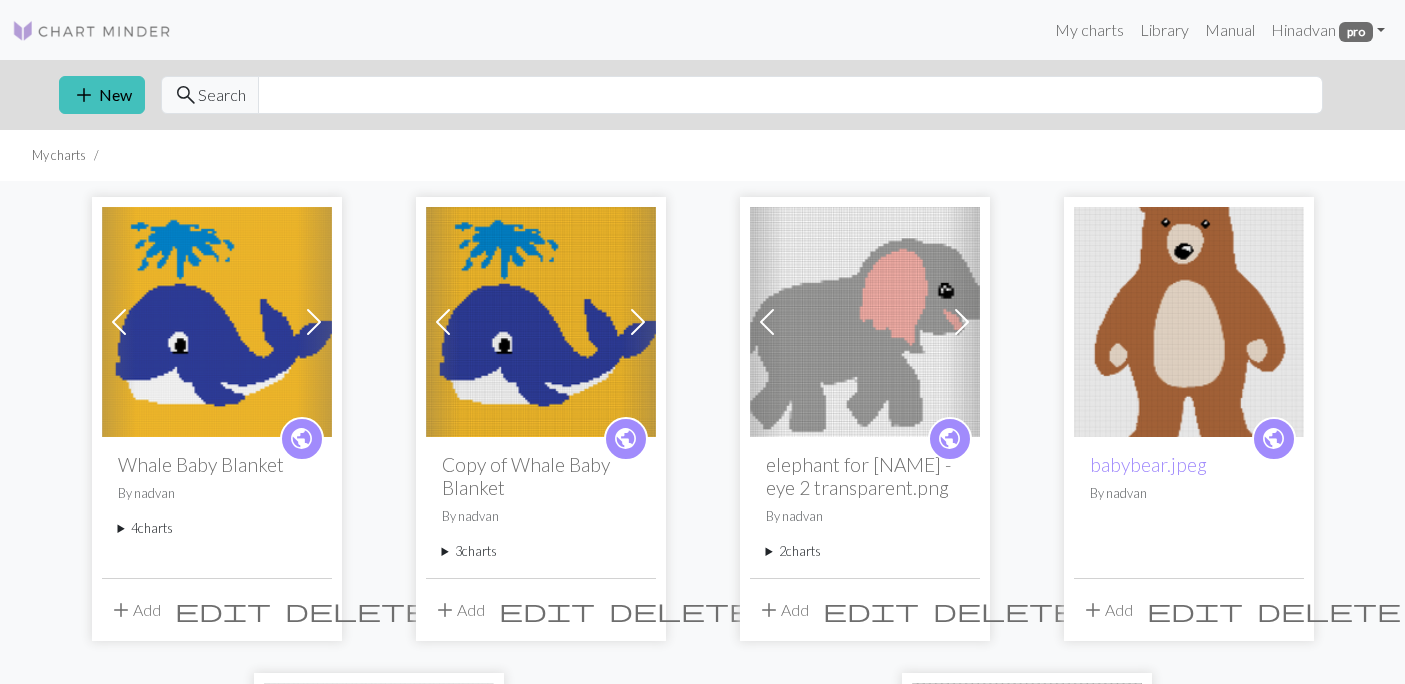 click on "edit" at bounding box center [223, 610] 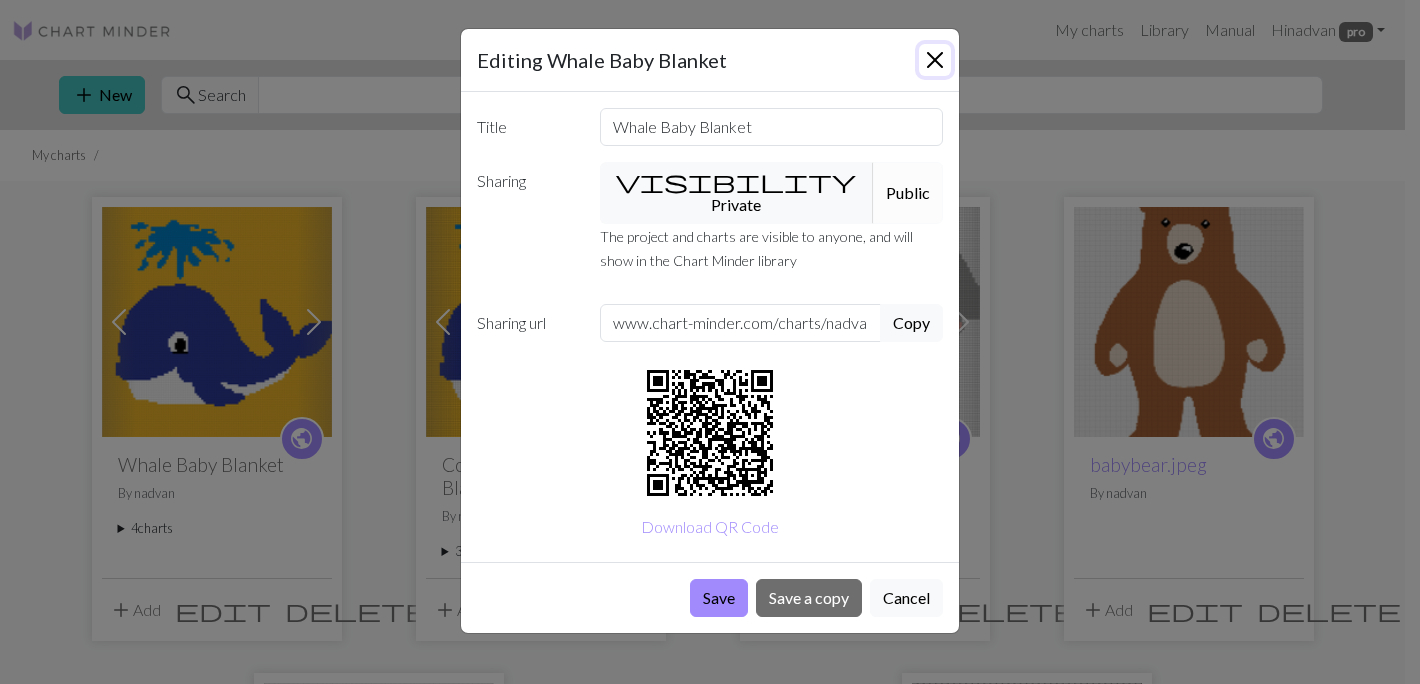 click at bounding box center (935, 60) 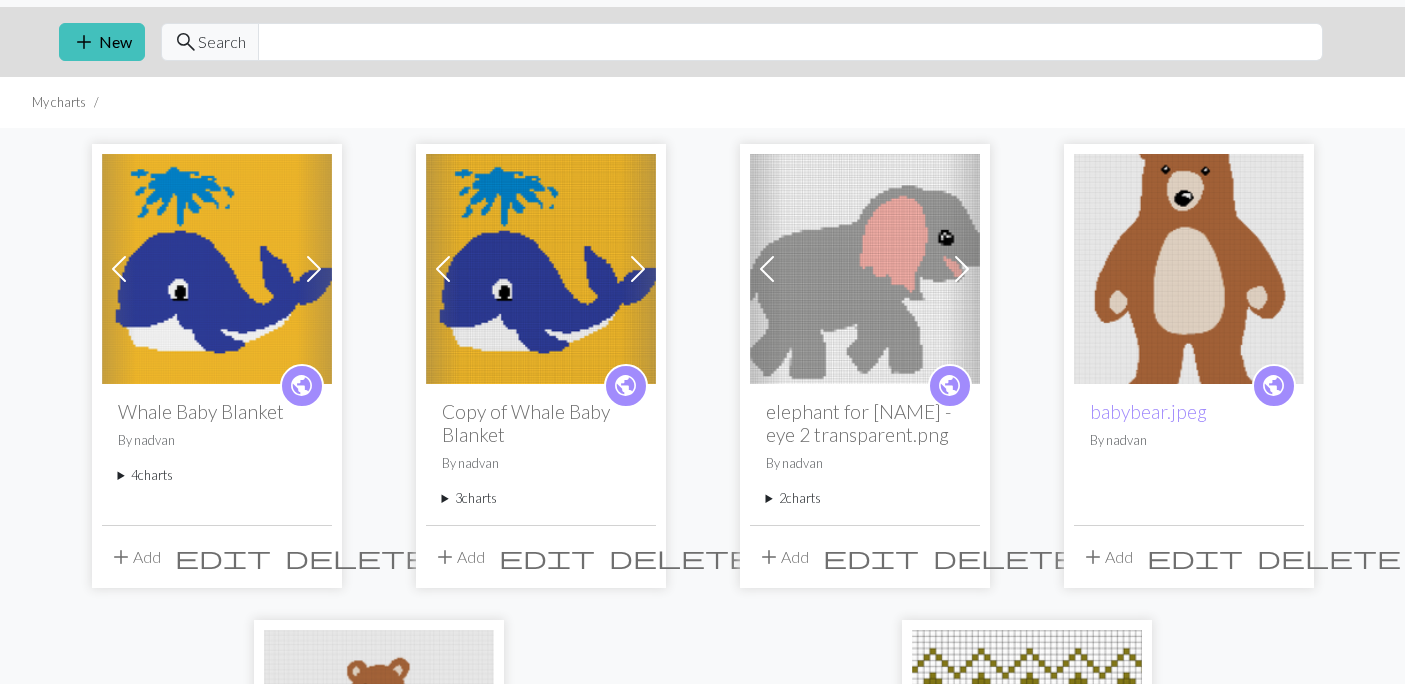 scroll, scrollTop: 43, scrollLeft: 0, axis: vertical 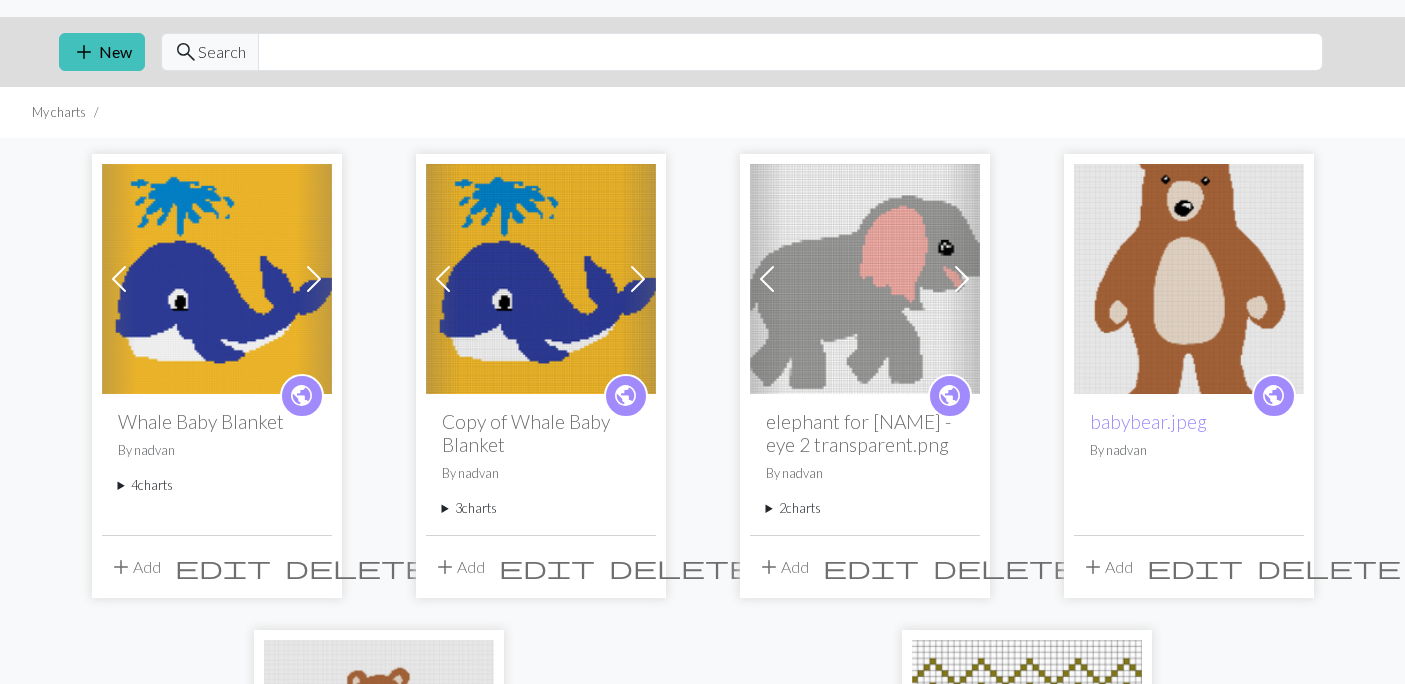 click at bounding box center [217, 279] 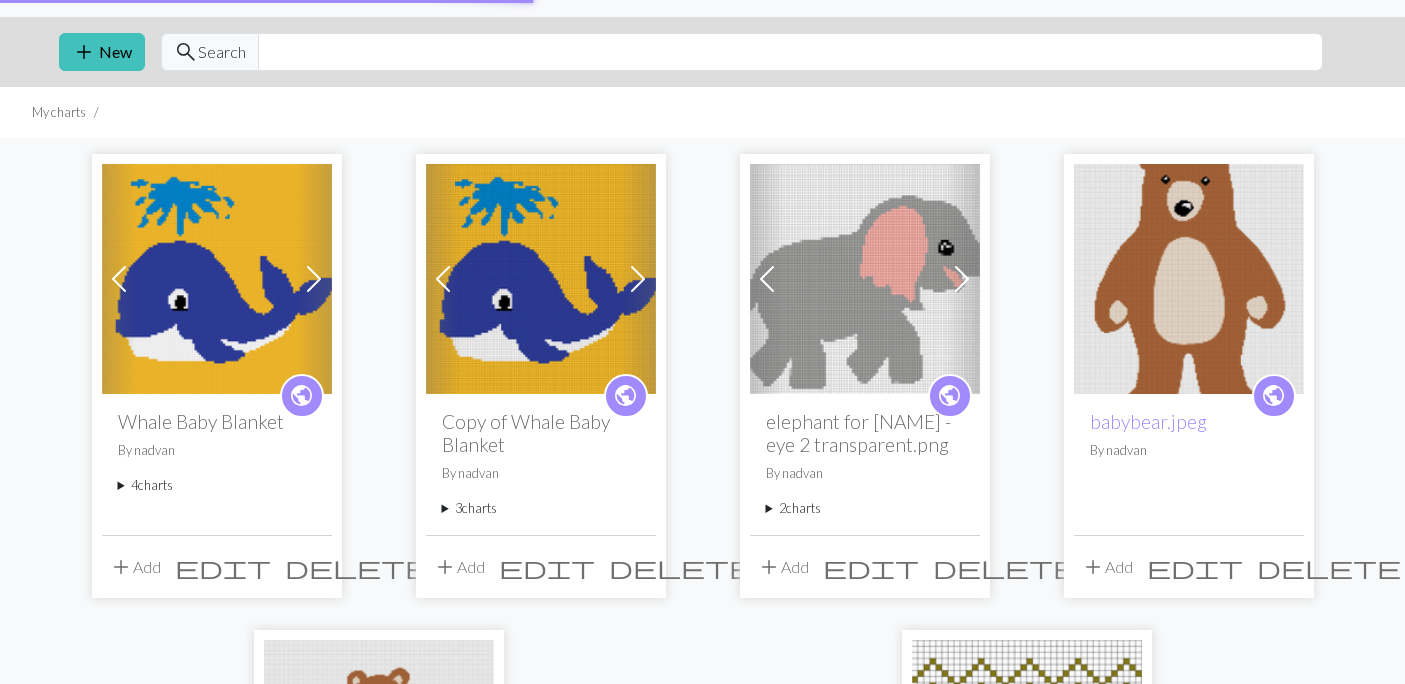 click on "public Whale Baby Blanket By [NAME] 4  charts Whale Baby Blanket delete Copy of Whale Baby Blanket delete Close-up  delete Copy of Close-up  delete" at bounding box center (217, 464) 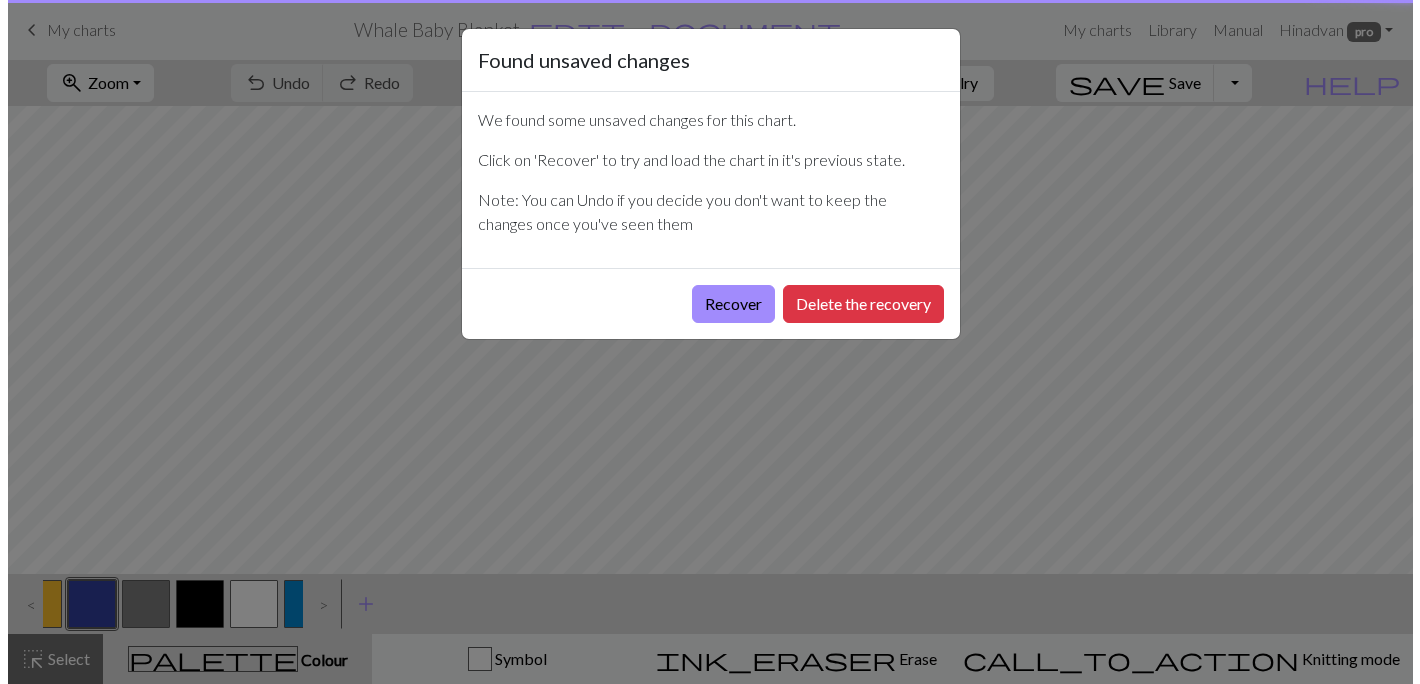 scroll, scrollTop: 0, scrollLeft: 0, axis: both 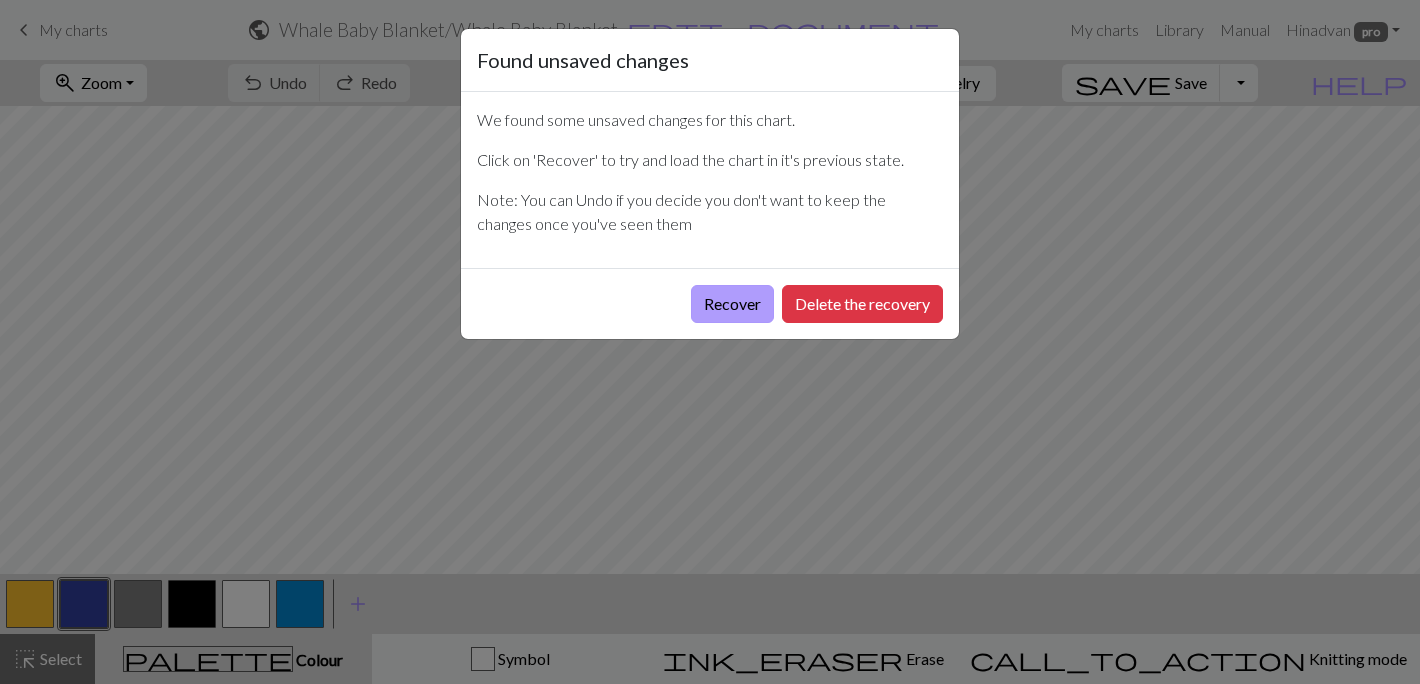 click on "Recover" at bounding box center (732, 304) 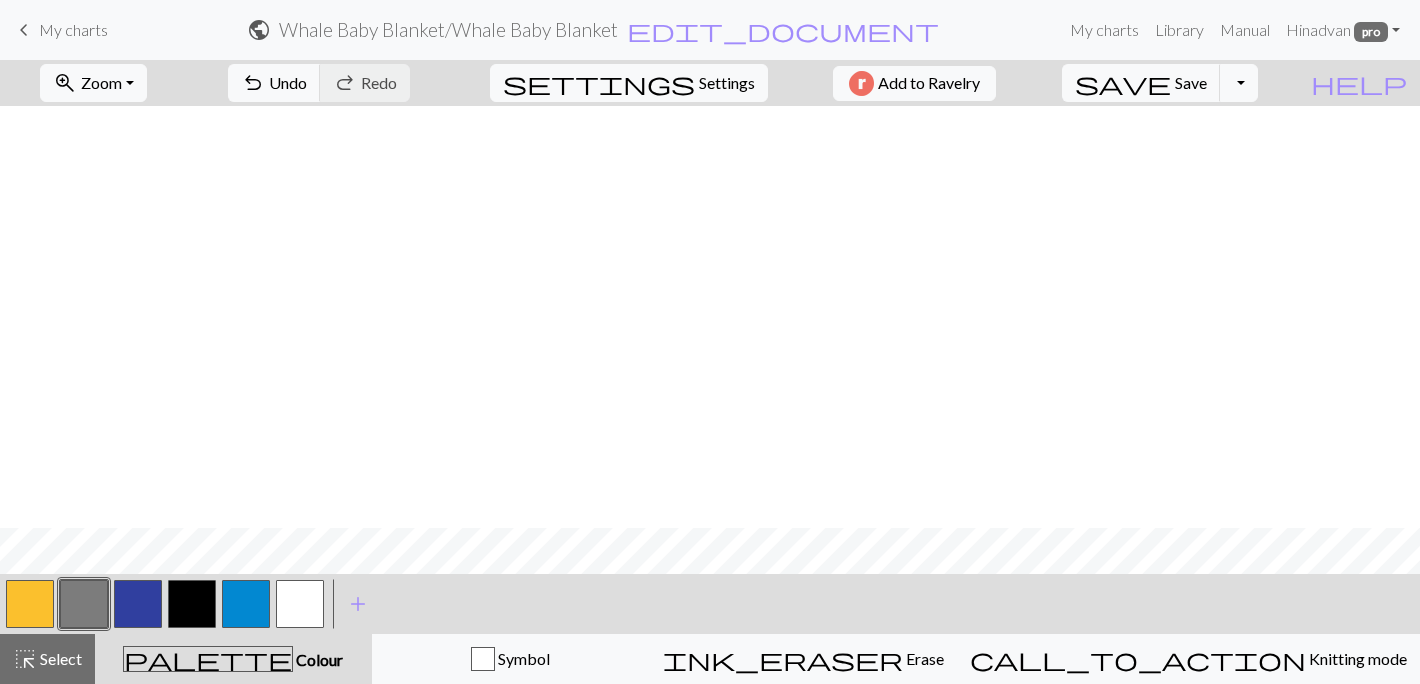 scroll, scrollTop: 1737, scrollLeft: 0, axis: vertical 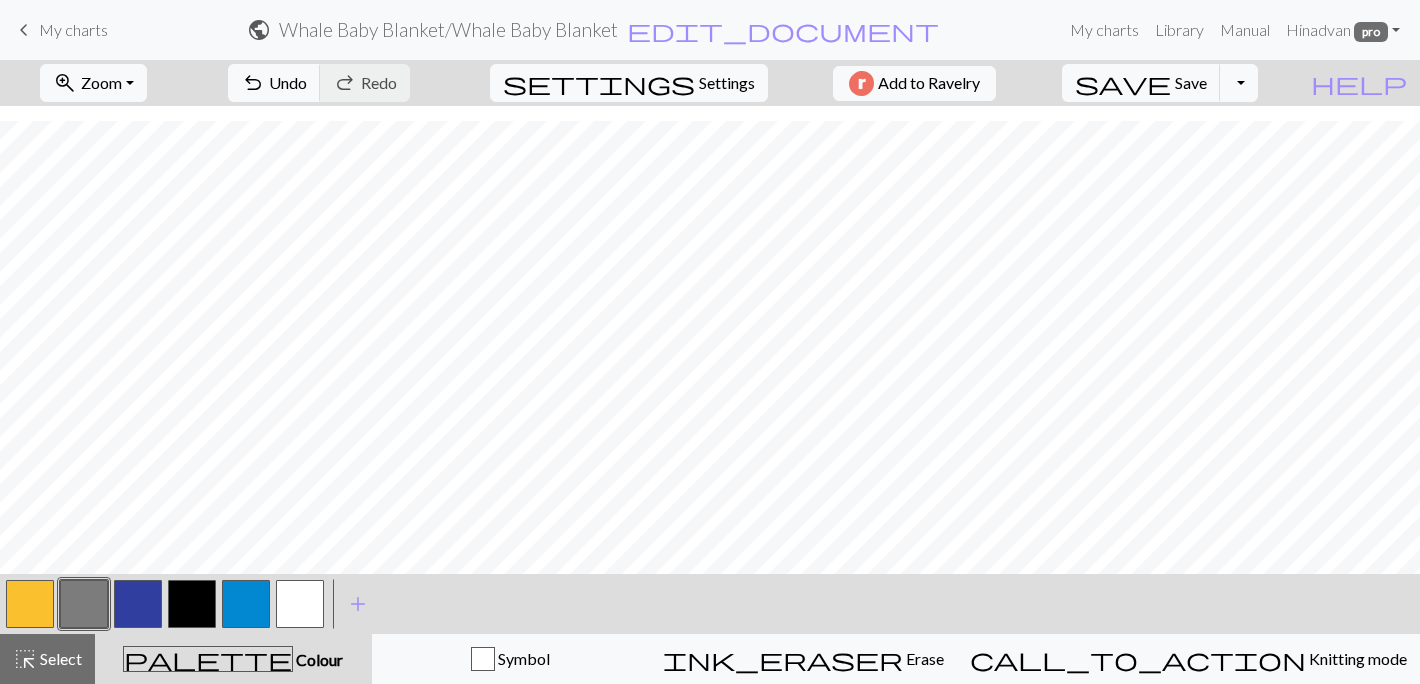 click on "My charts" at bounding box center (73, 29) 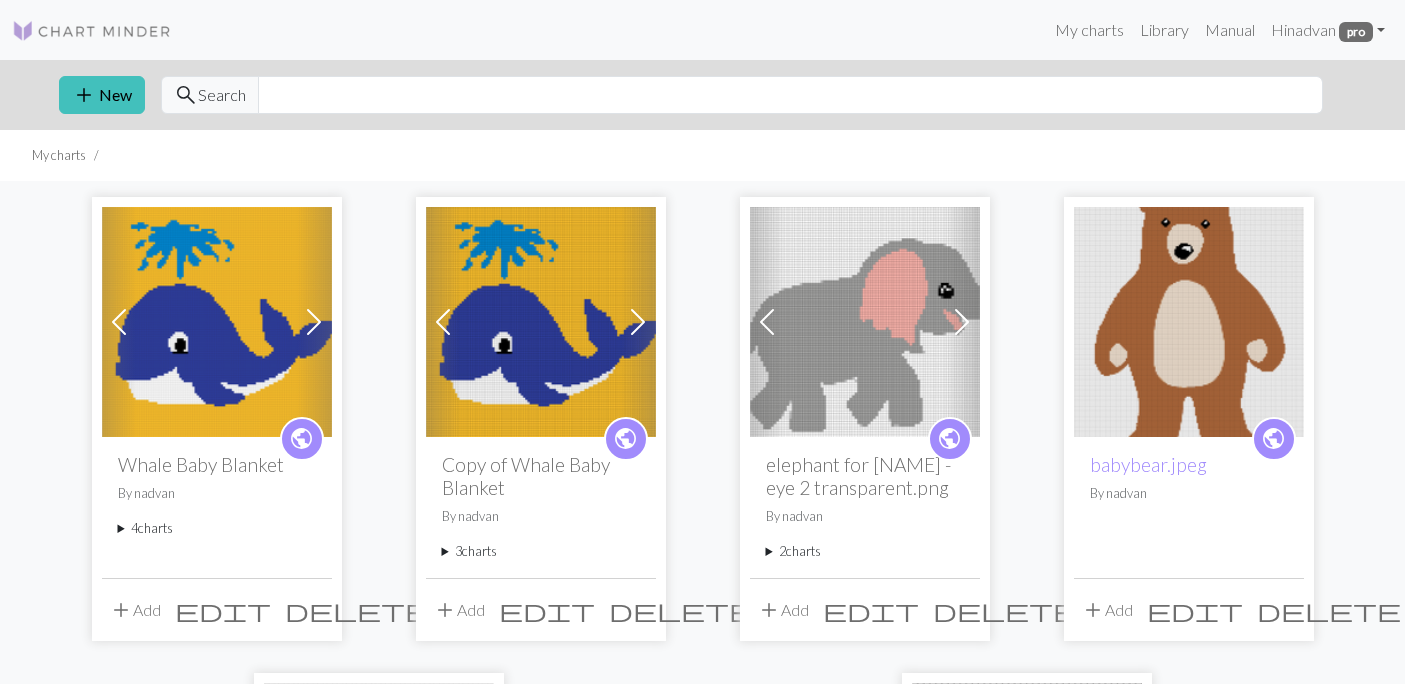 click at bounding box center [217, 322] 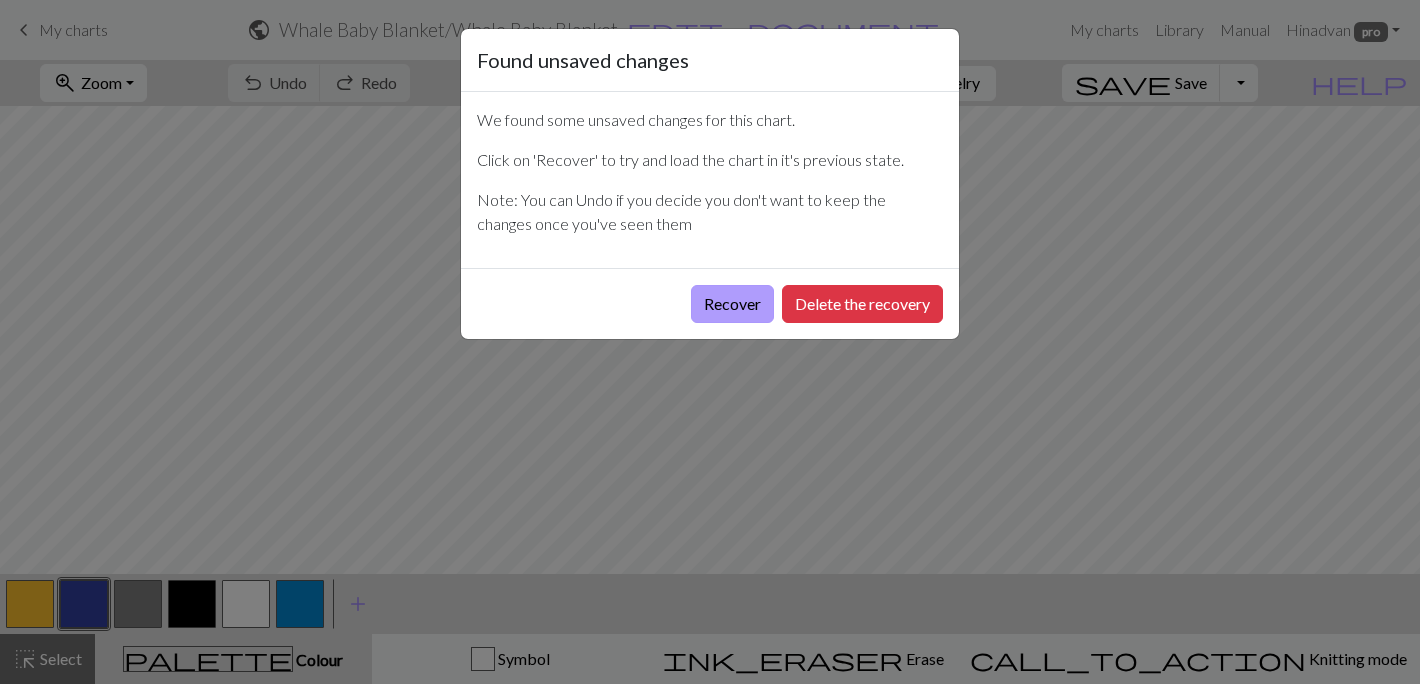 click on "Recover" at bounding box center [732, 304] 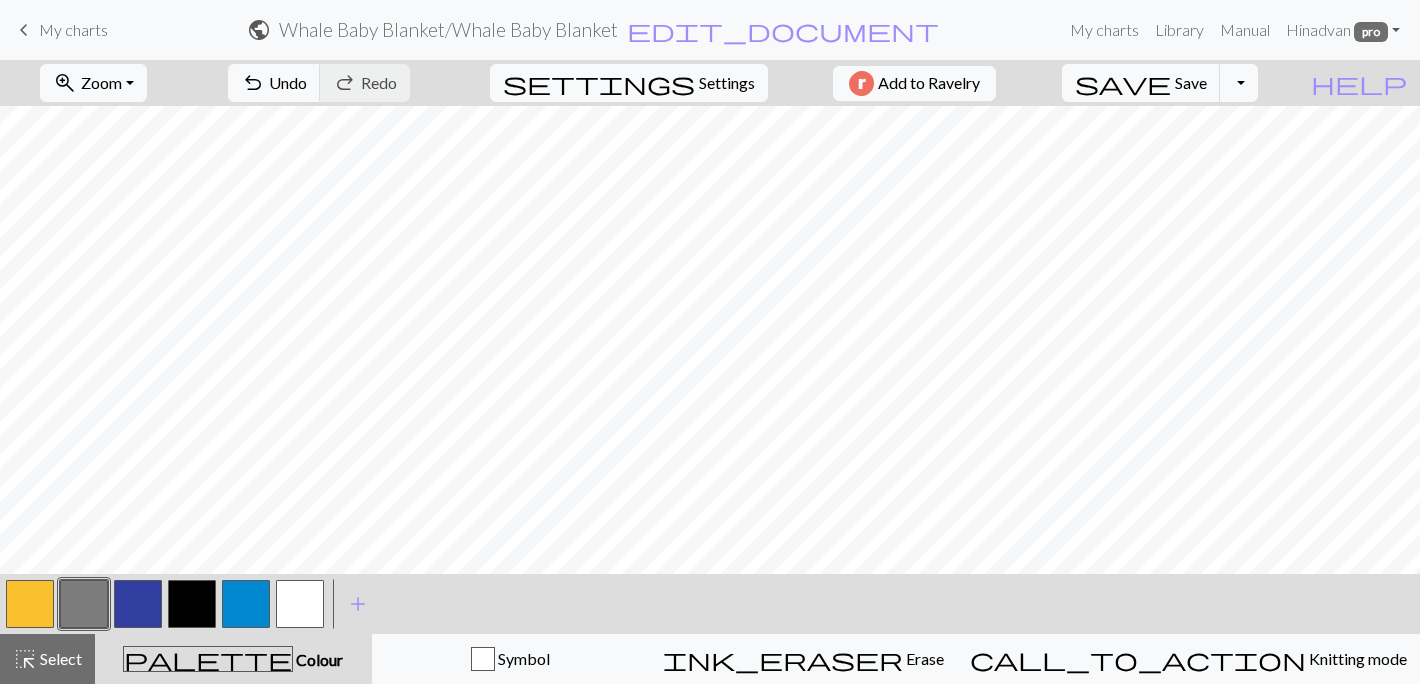 click on "My charts" at bounding box center [73, 29] 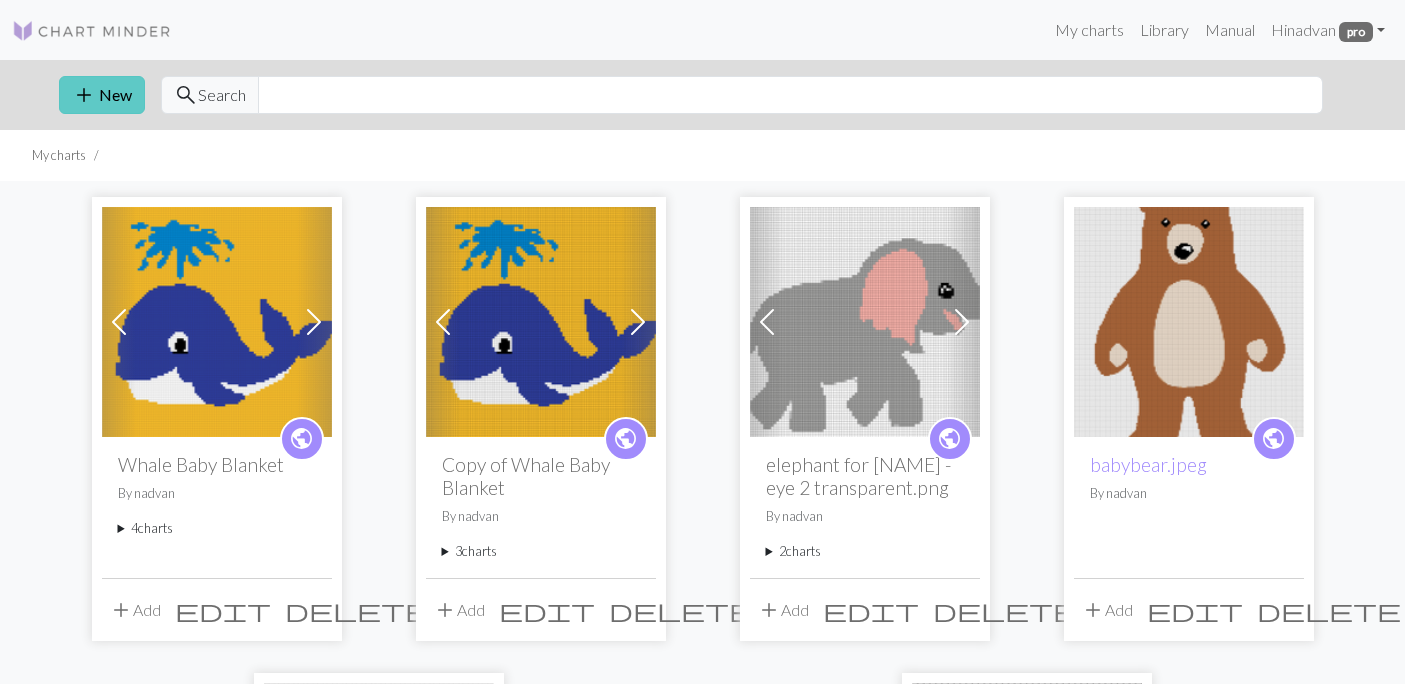 click on "add   New" at bounding box center (102, 95) 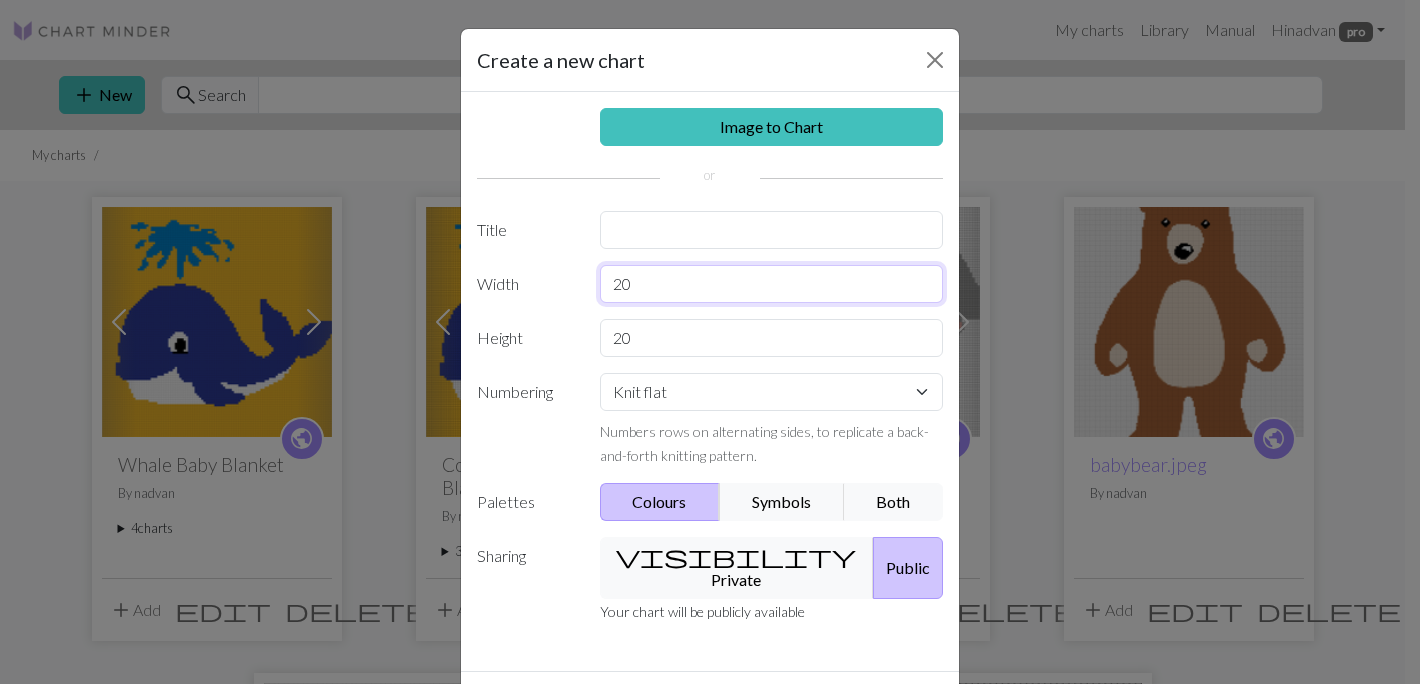 click on "20" at bounding box center (772, 284) 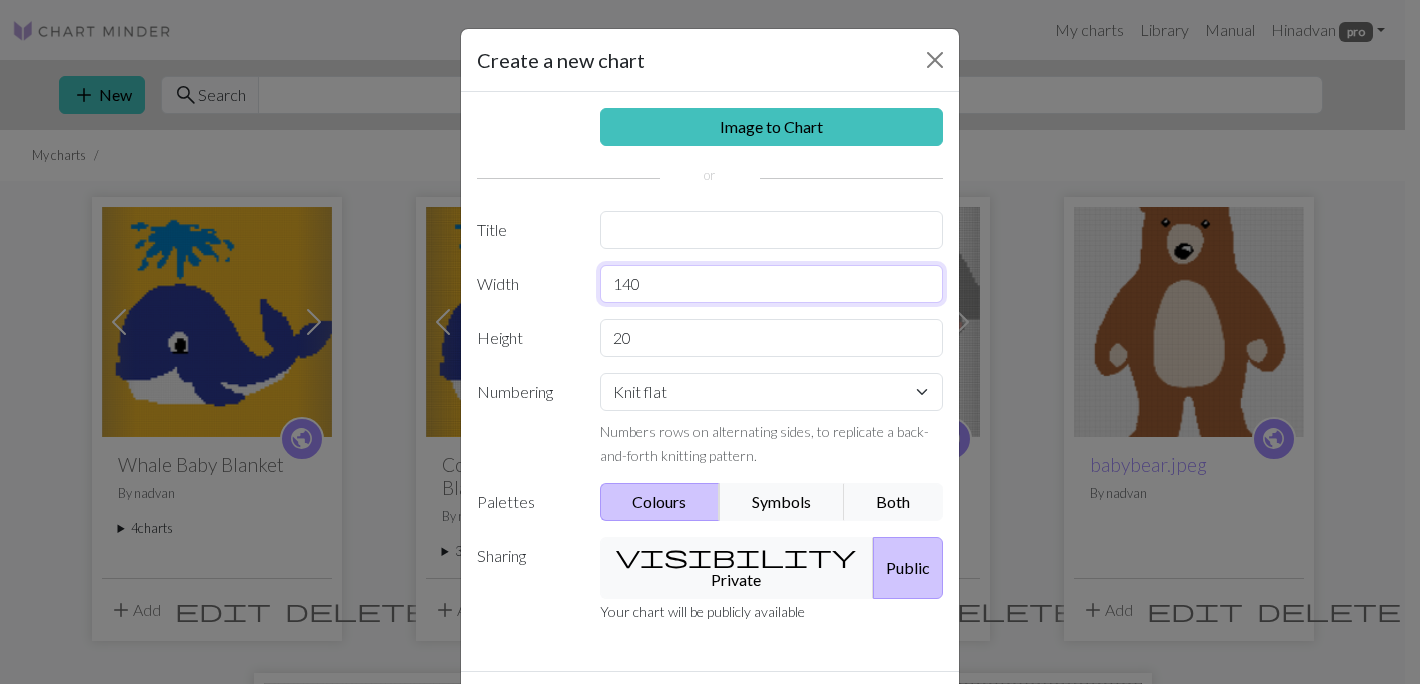 type on "140" 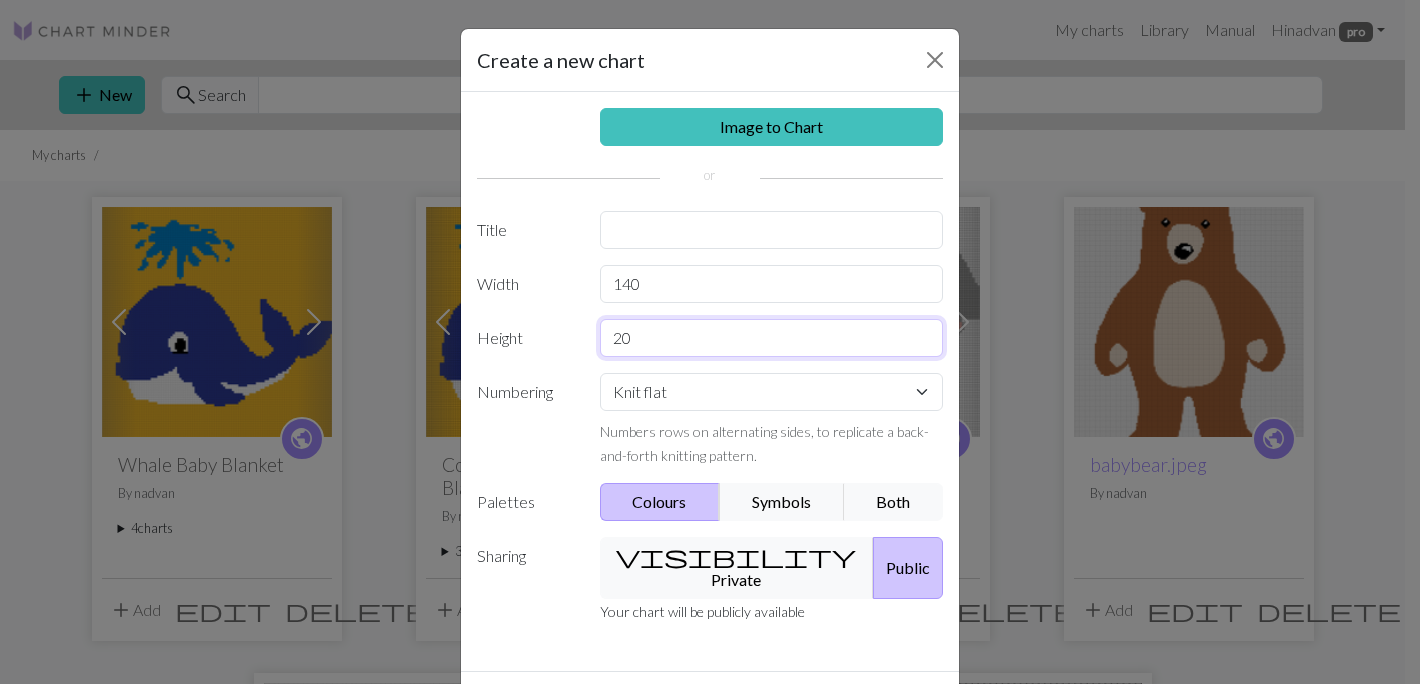 click on "20" at bounding box center [772, 338] 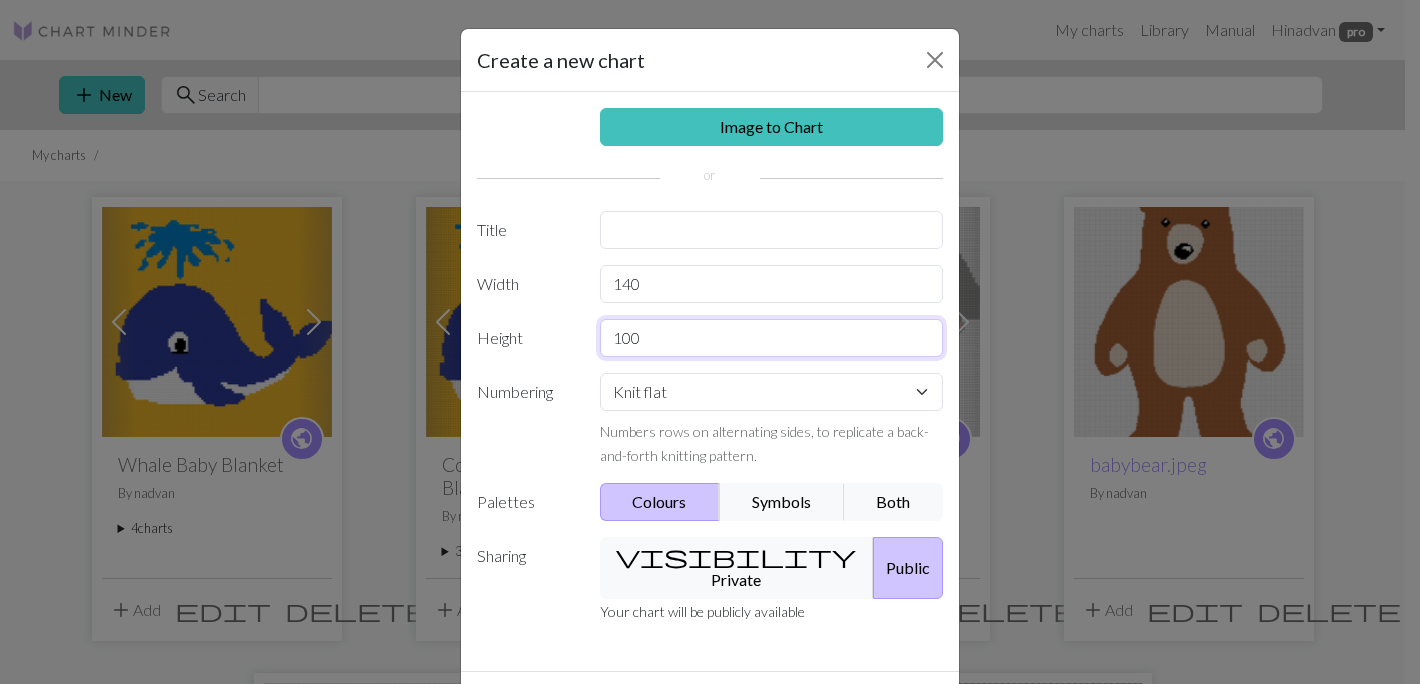 scroll, scrollTop: 63, scrollLeft: 0, axis: vertical 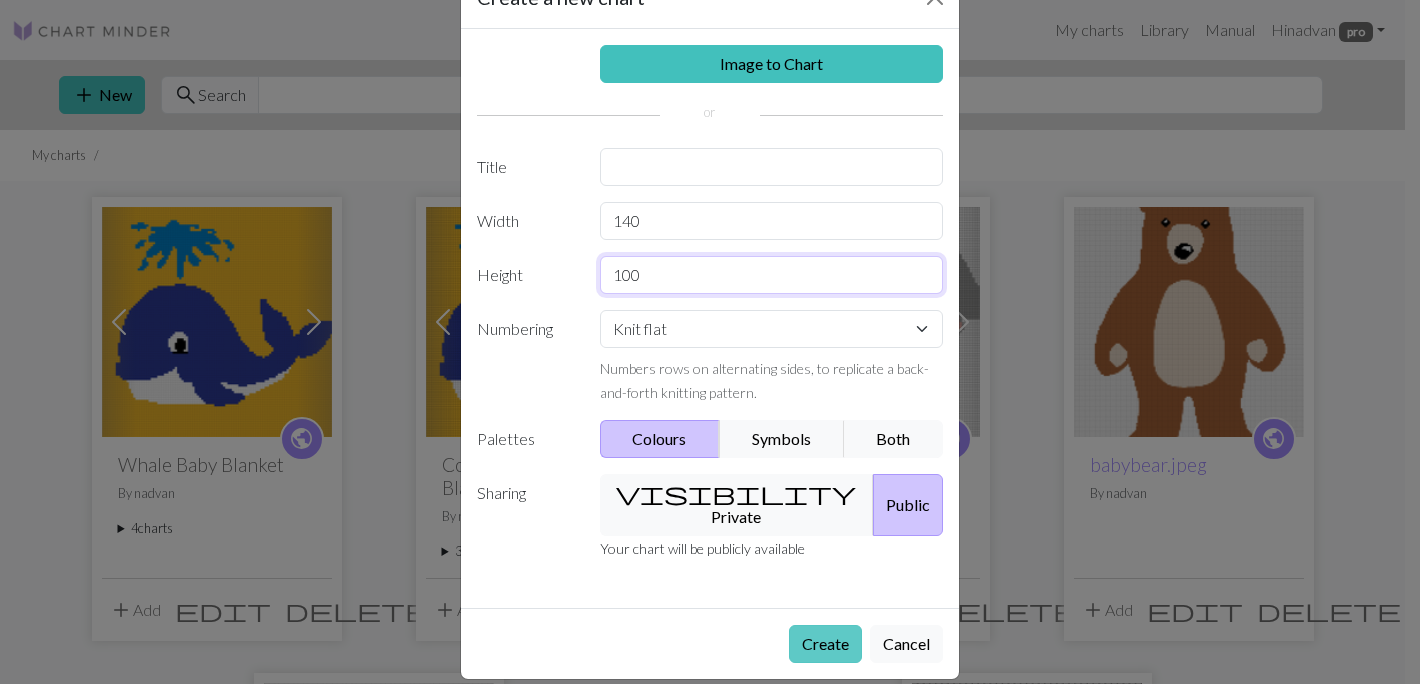type on "100" 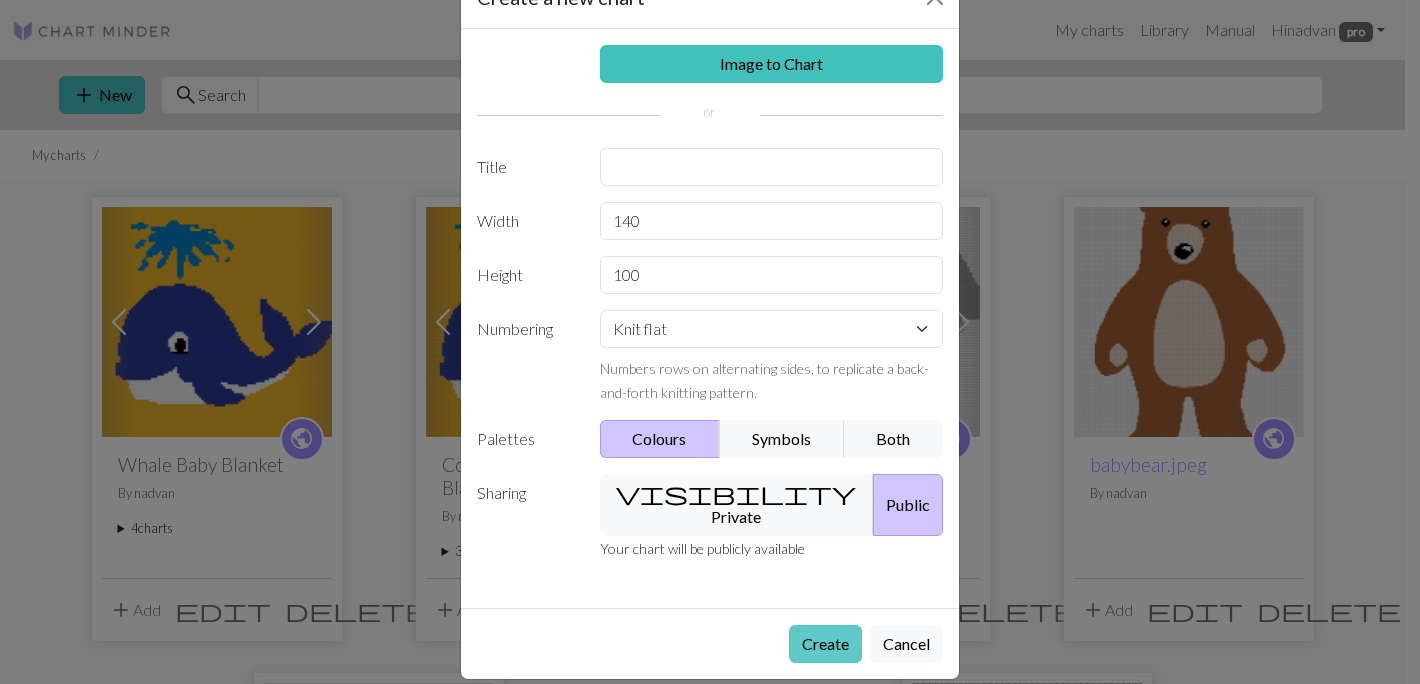 click on "Create" at bounding box center [825, 644] 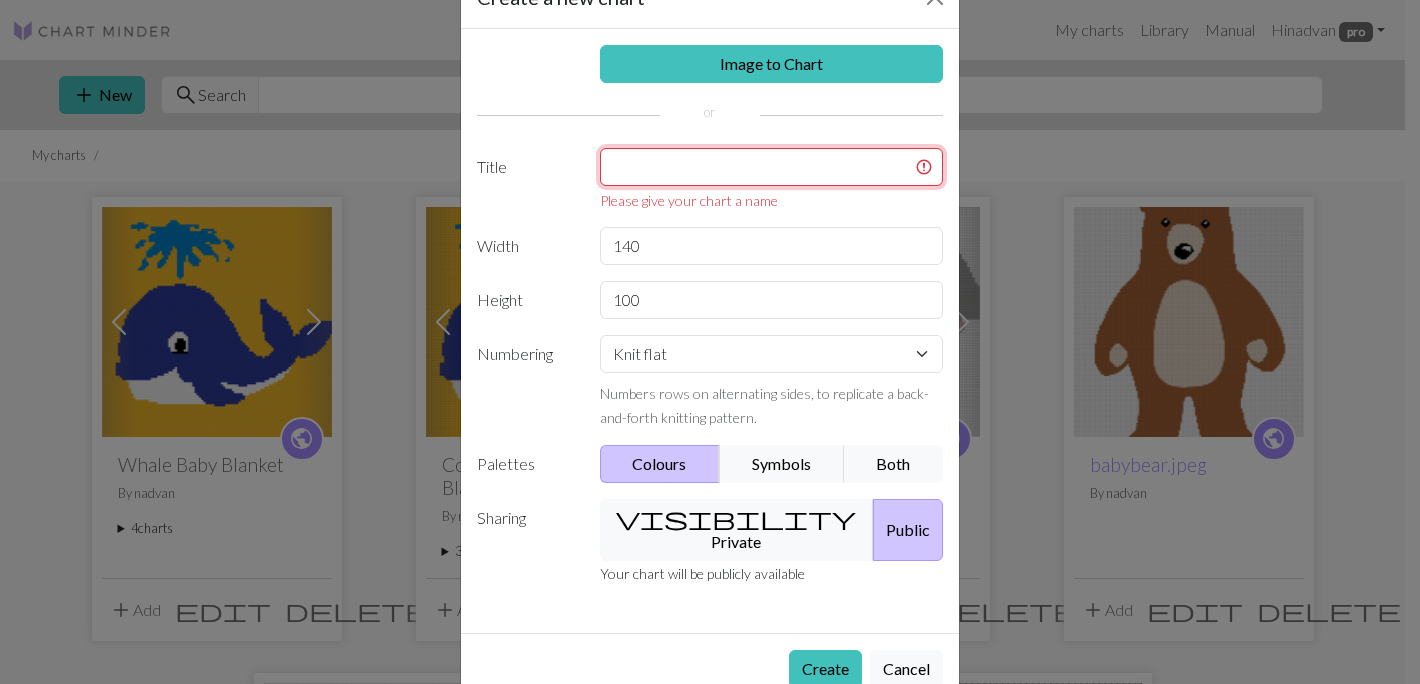 click at bounding box center (772, 167) 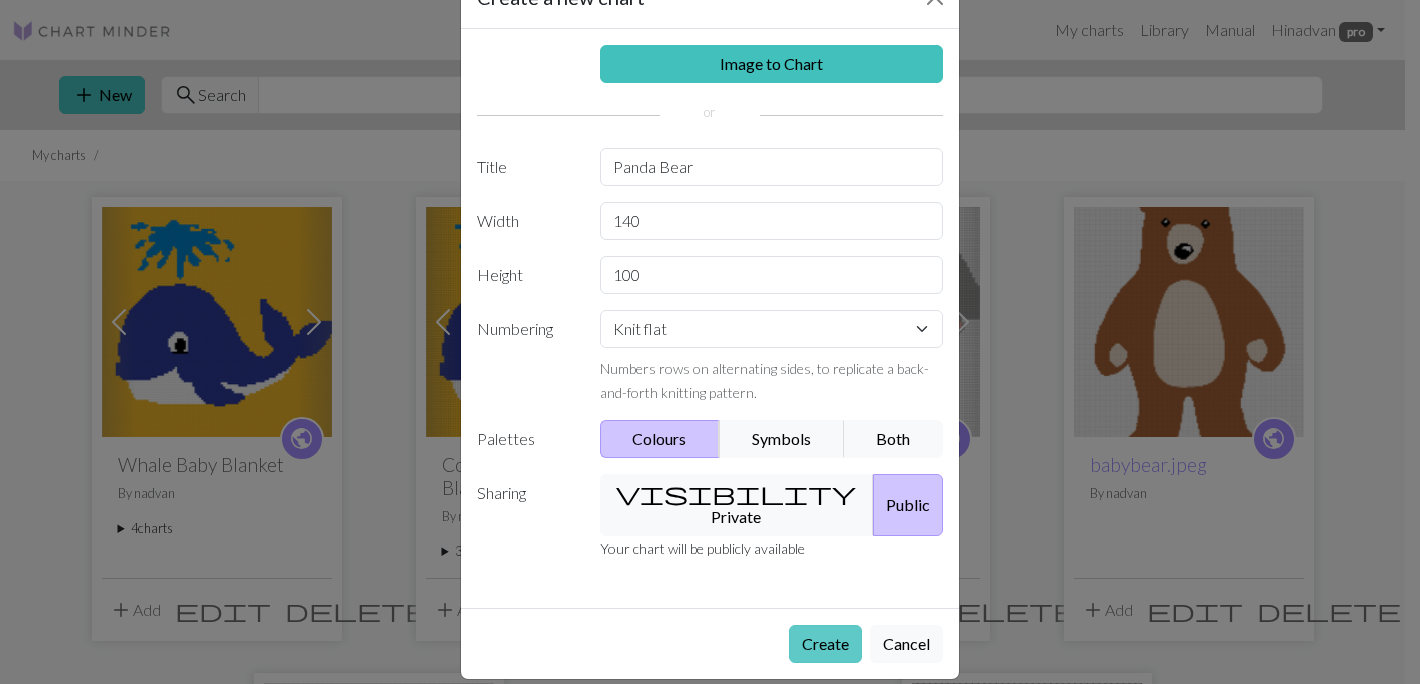 click on "Create" at bounding box center [825, 644] 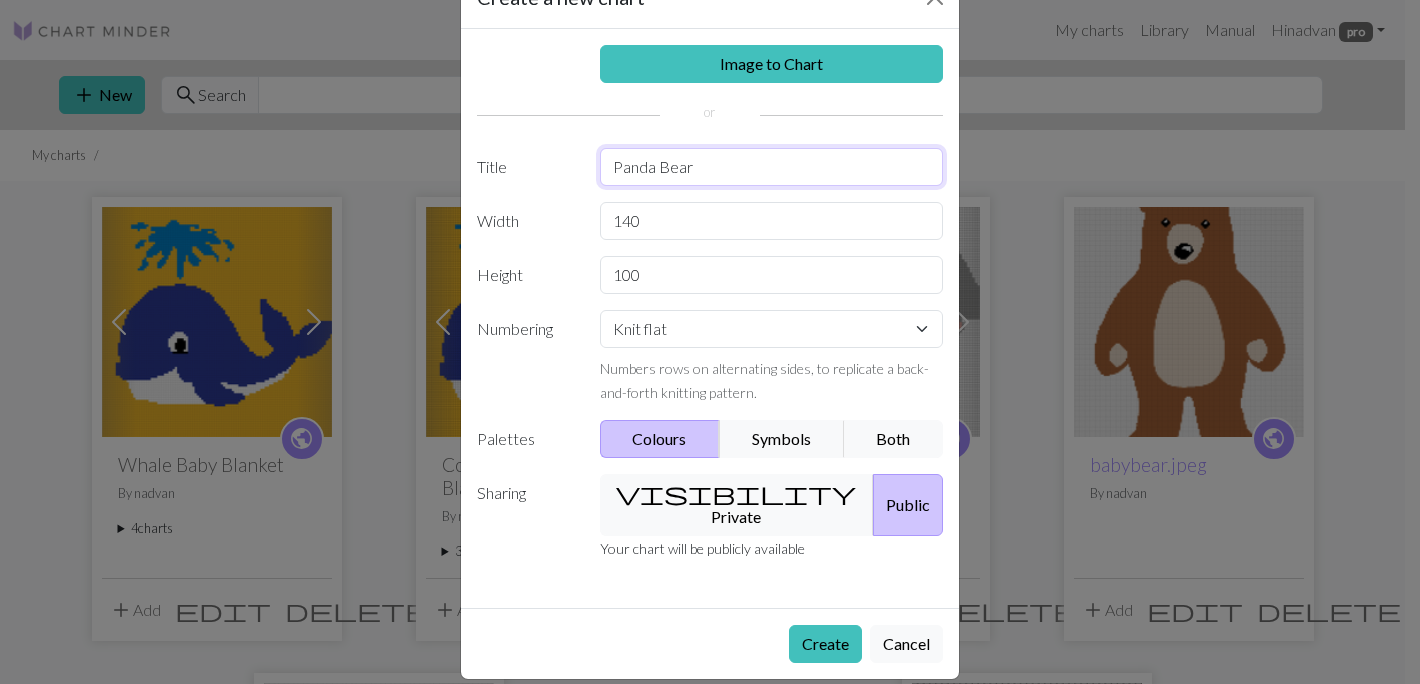 click on "Panda Bear" at bounding box center [772, 167] 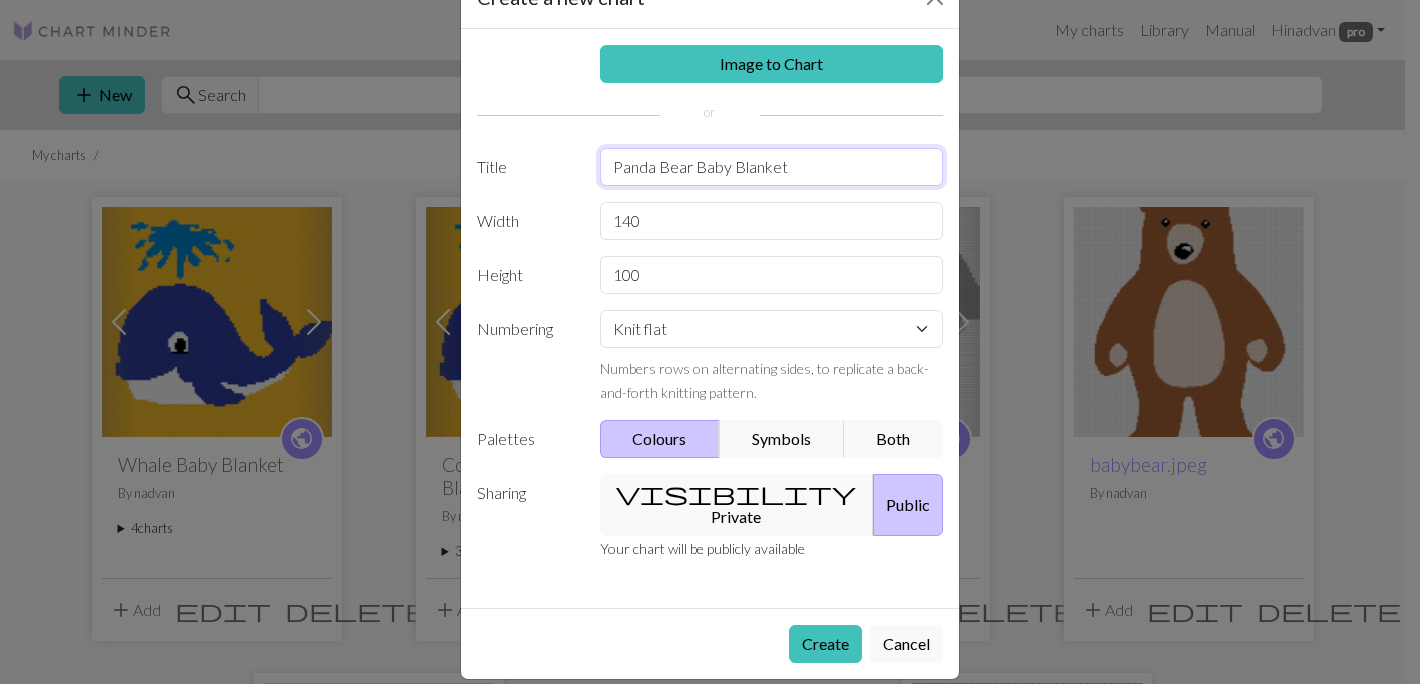 drag, startPoint x: 685, startPoint y: 168, endPoint x: 653, endPoint y: 167, distance: 32.01562 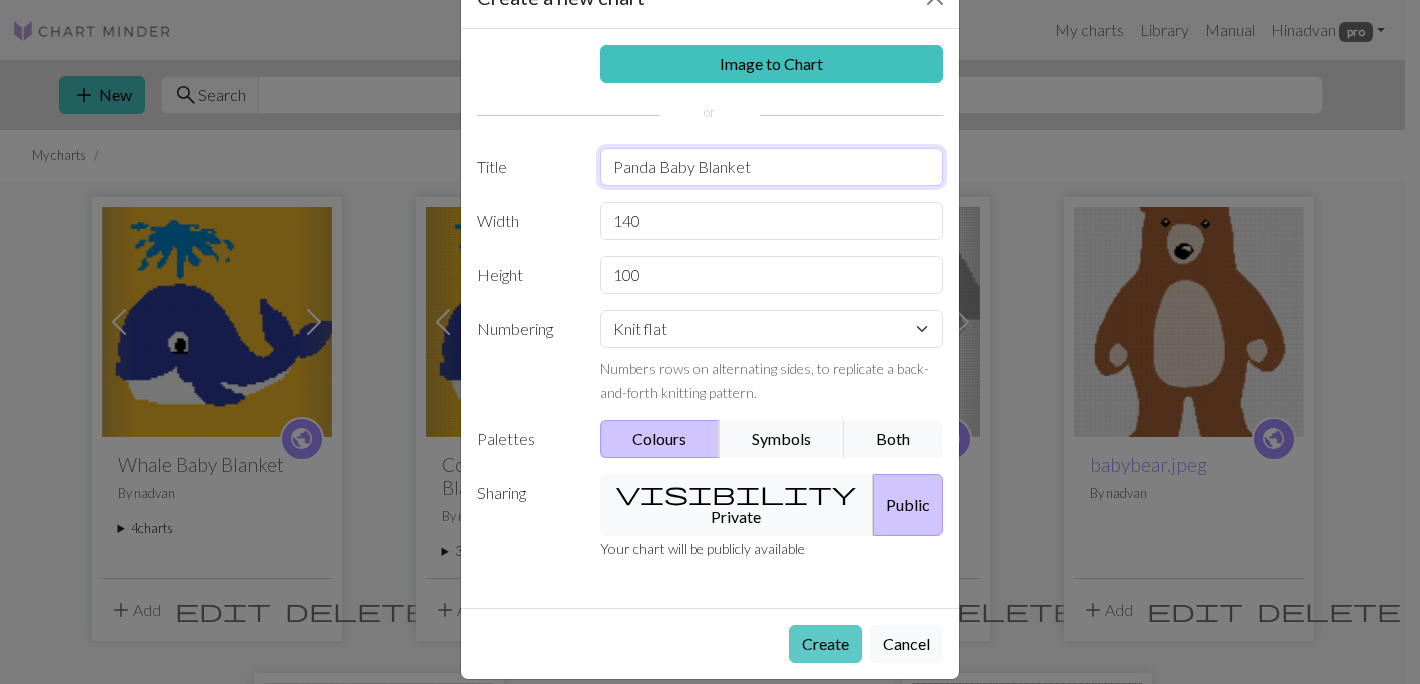 type on "Panda Baby Blanket" 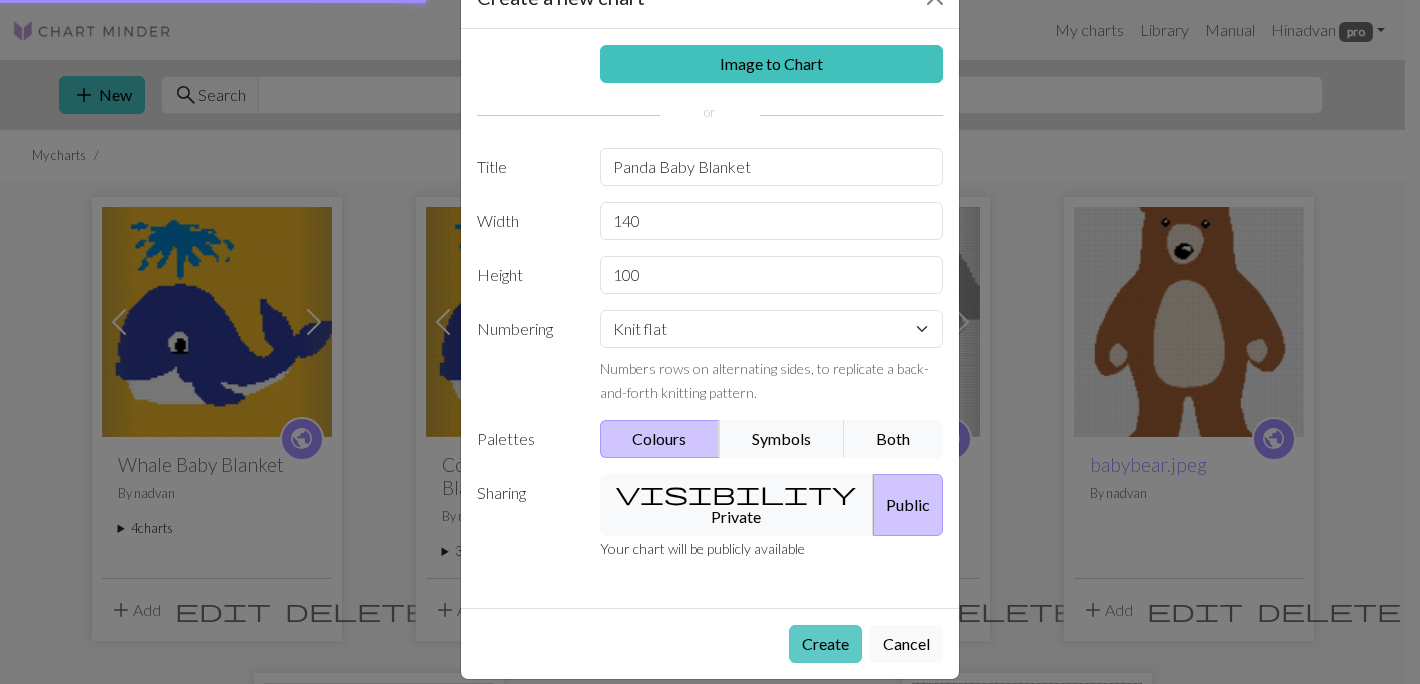 click on "Create" at bounding box center [825, 644] 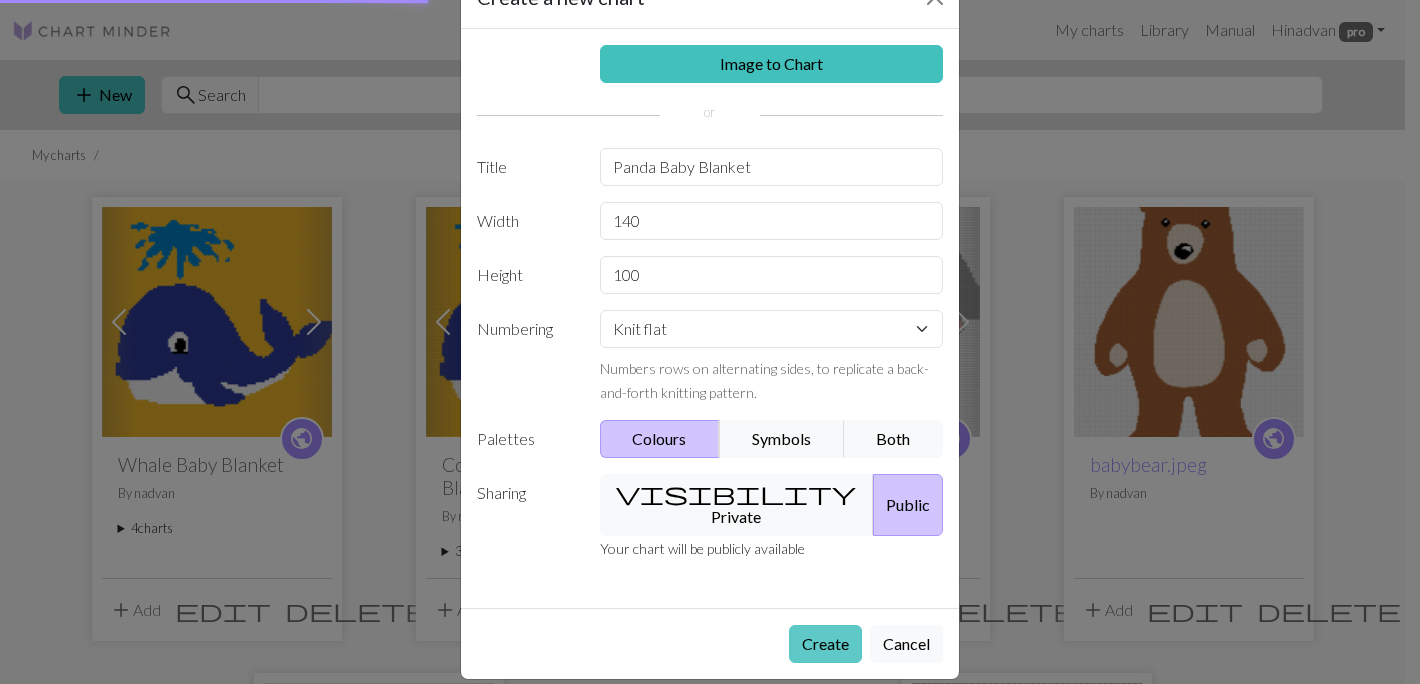 click on "Create" at bounding box center [825, 644] 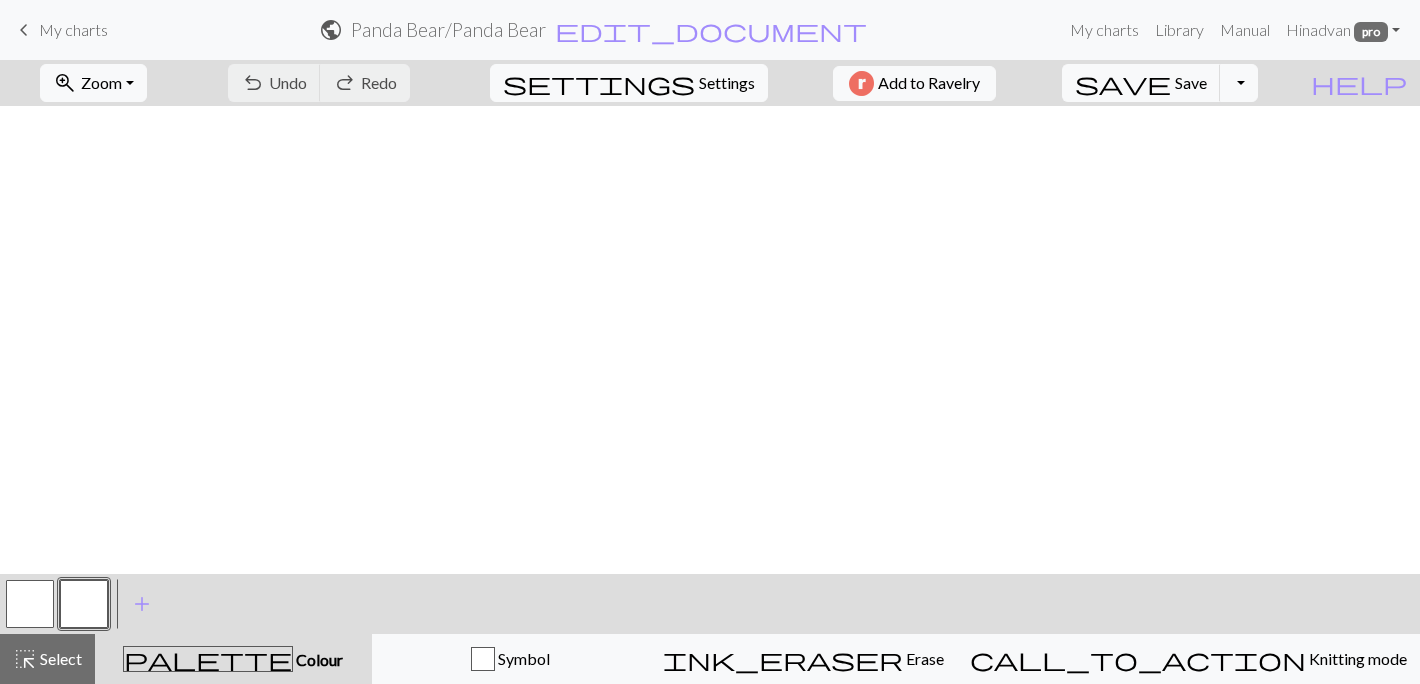 scroll, scrollTop: 1498, scrollLeft: 0, axis: vertical 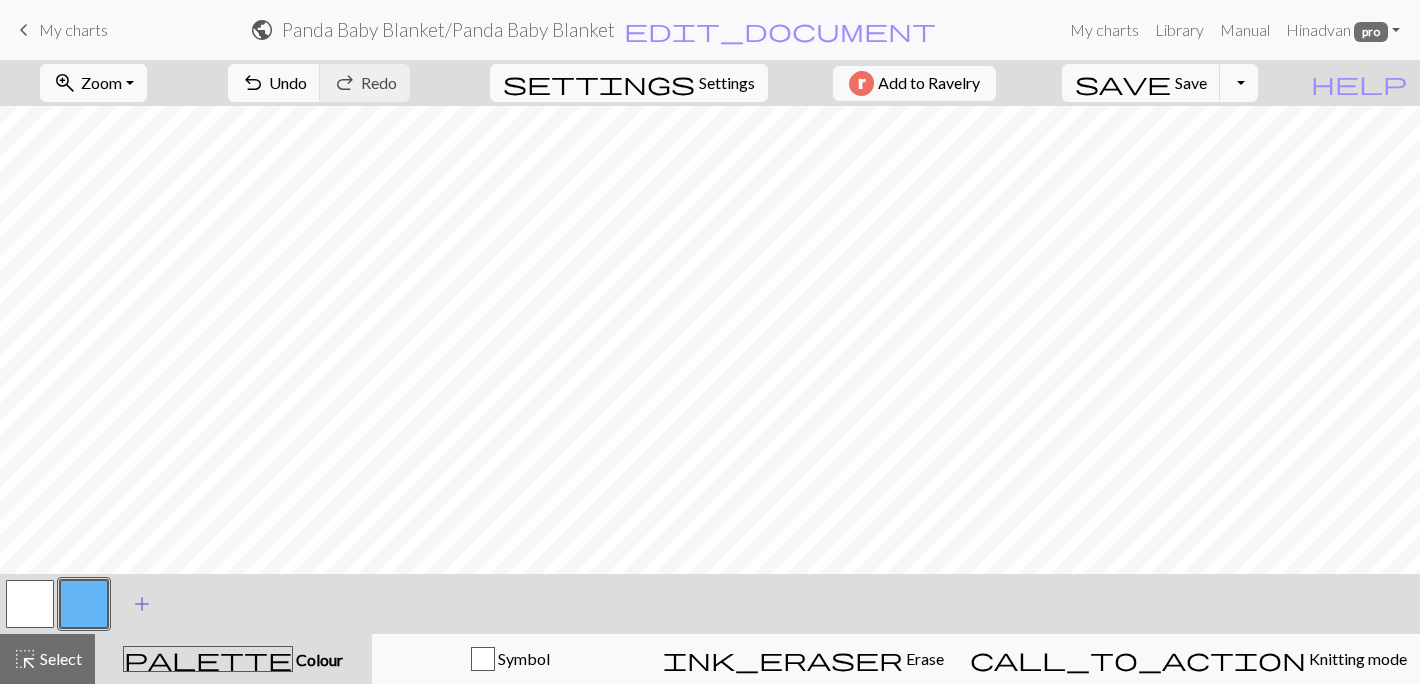 click on "add" at bounding box center (142, 604) 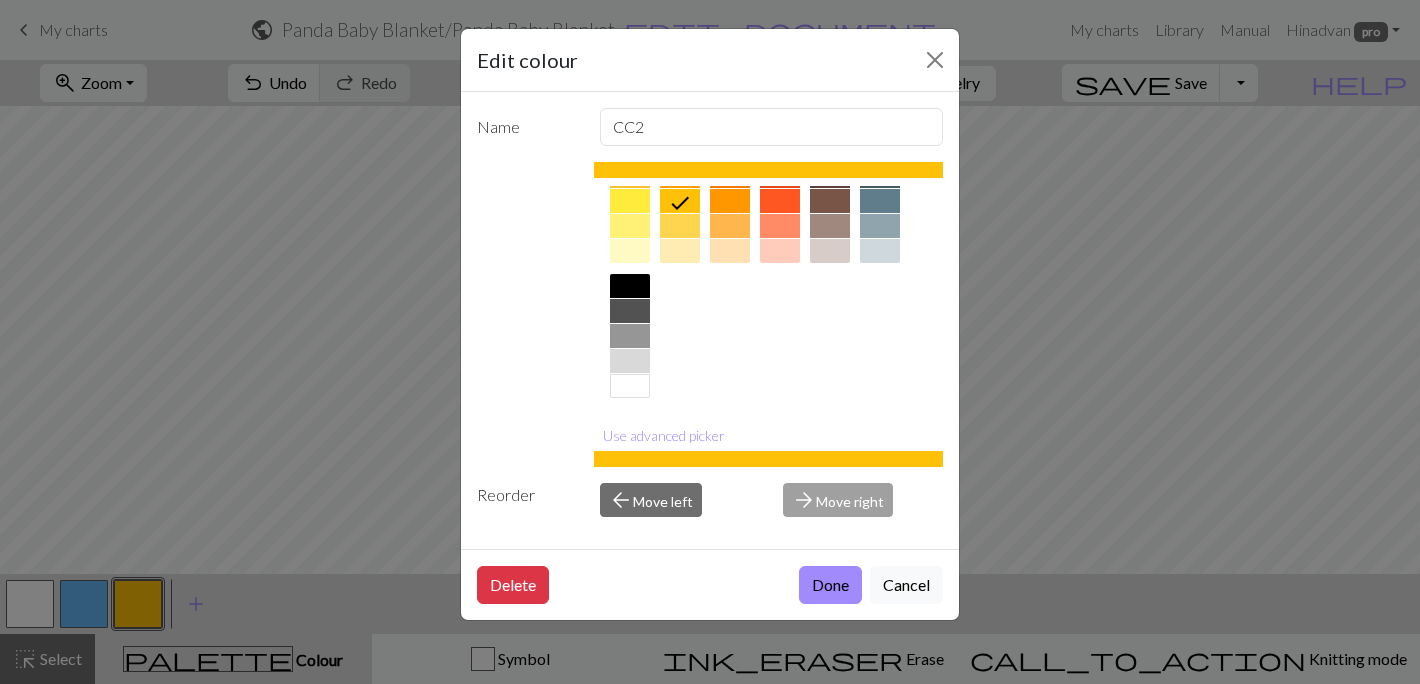 scroll, scrollTop: 334, scrollLeft: 0, axis: vertical 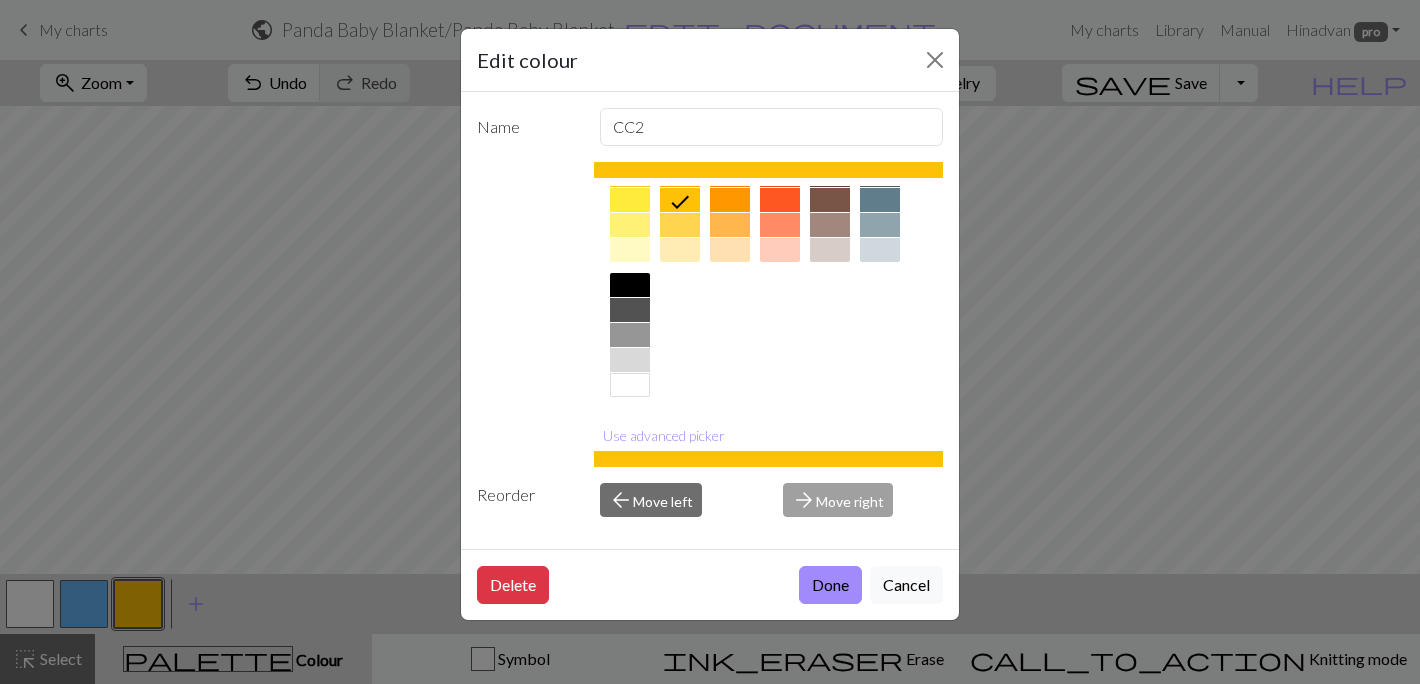 click at bounding box center [630, 285] 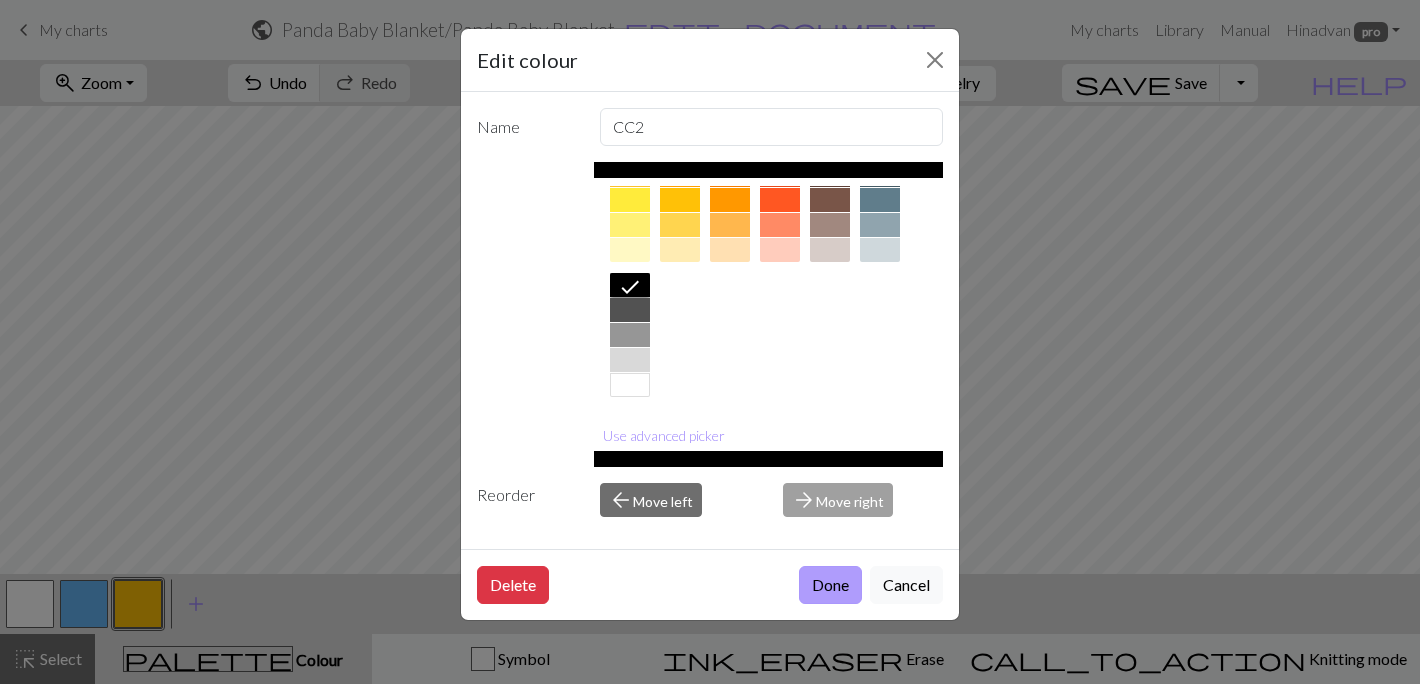 click on "Done" at bounding box center [830, 585] 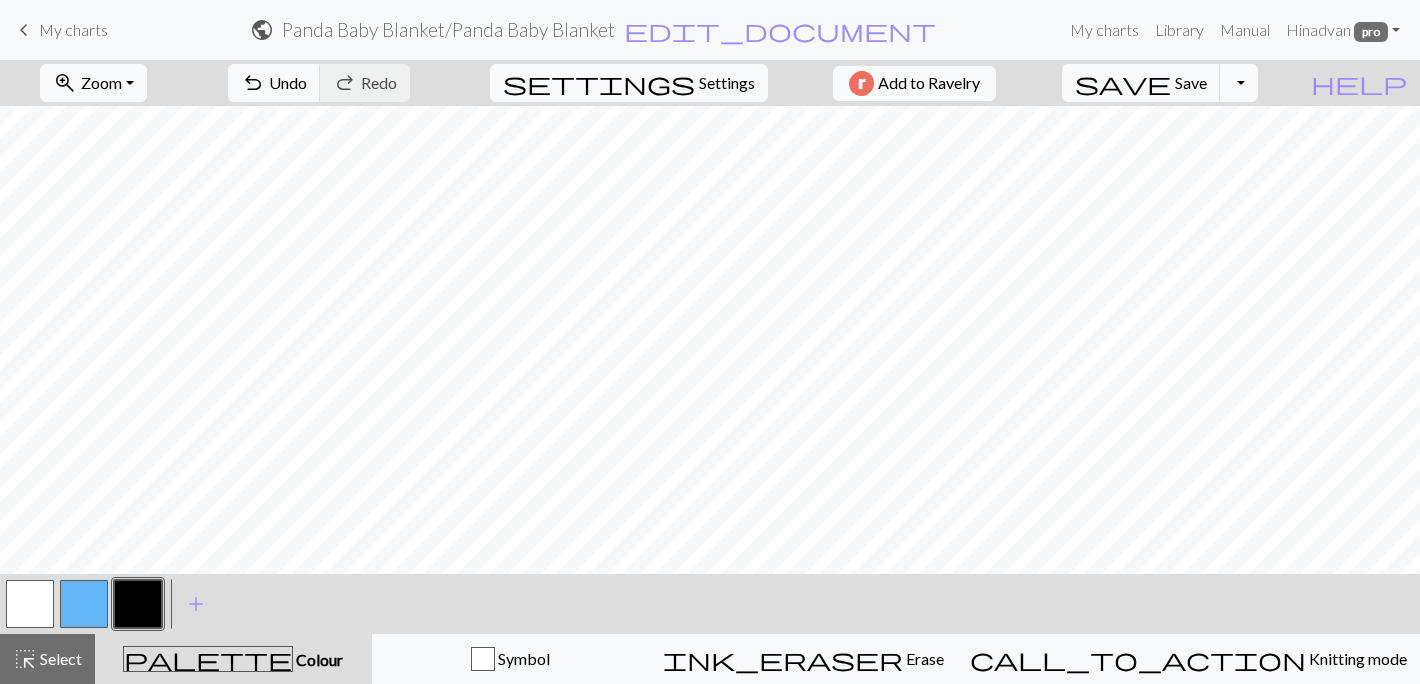 click at bounding box center [84, 604] 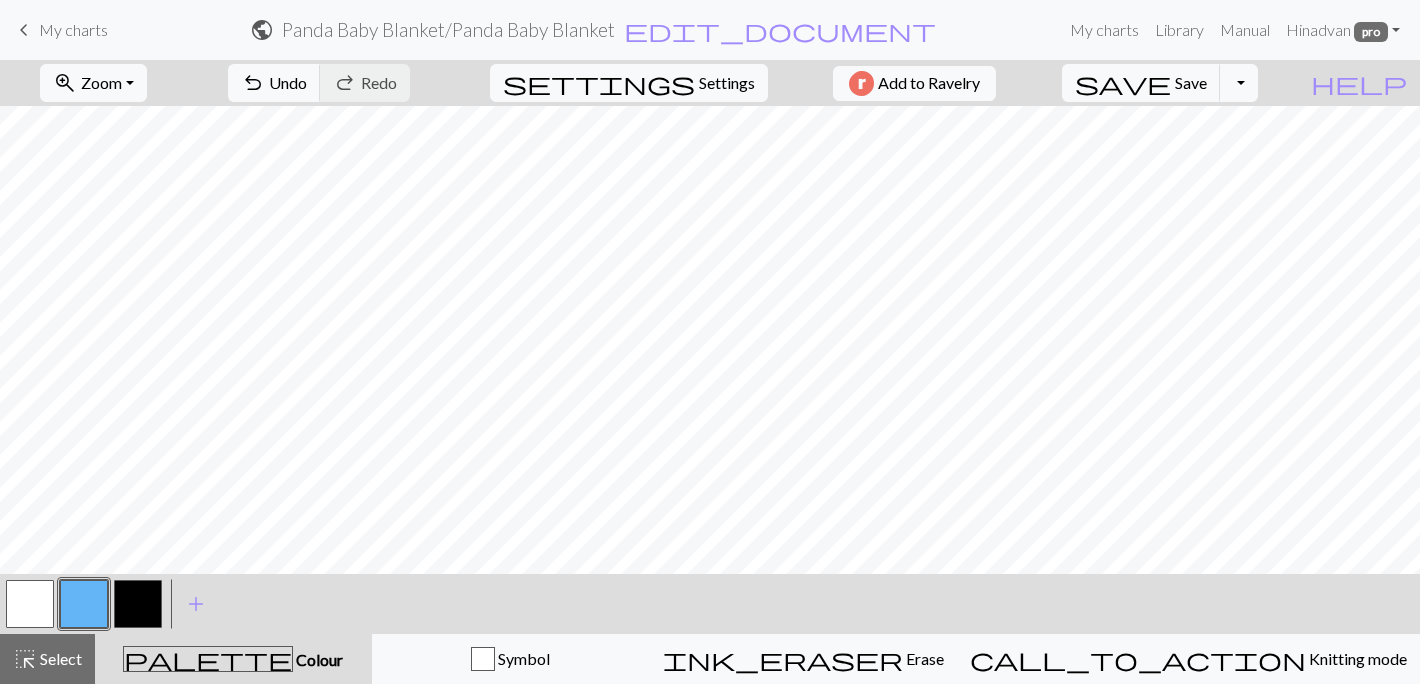 click at bounding box center (84, 604) 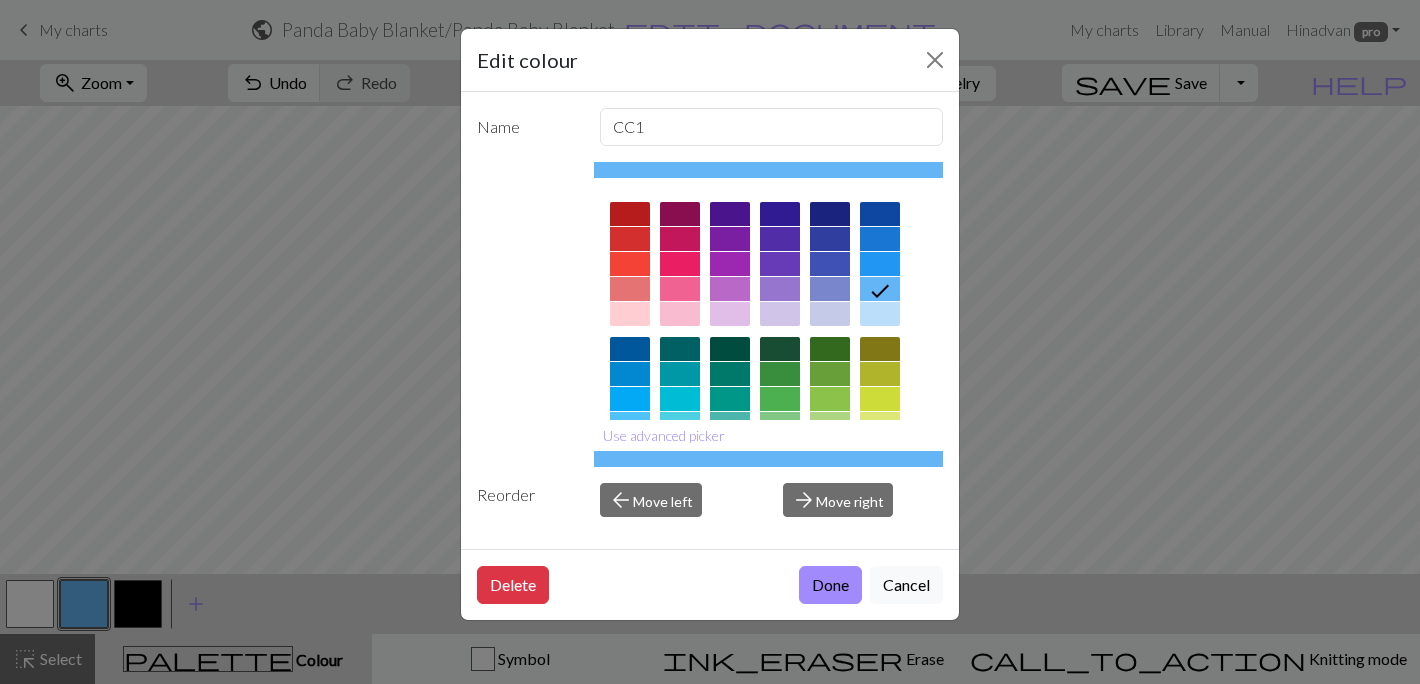 click at bounding box center [780, 349] 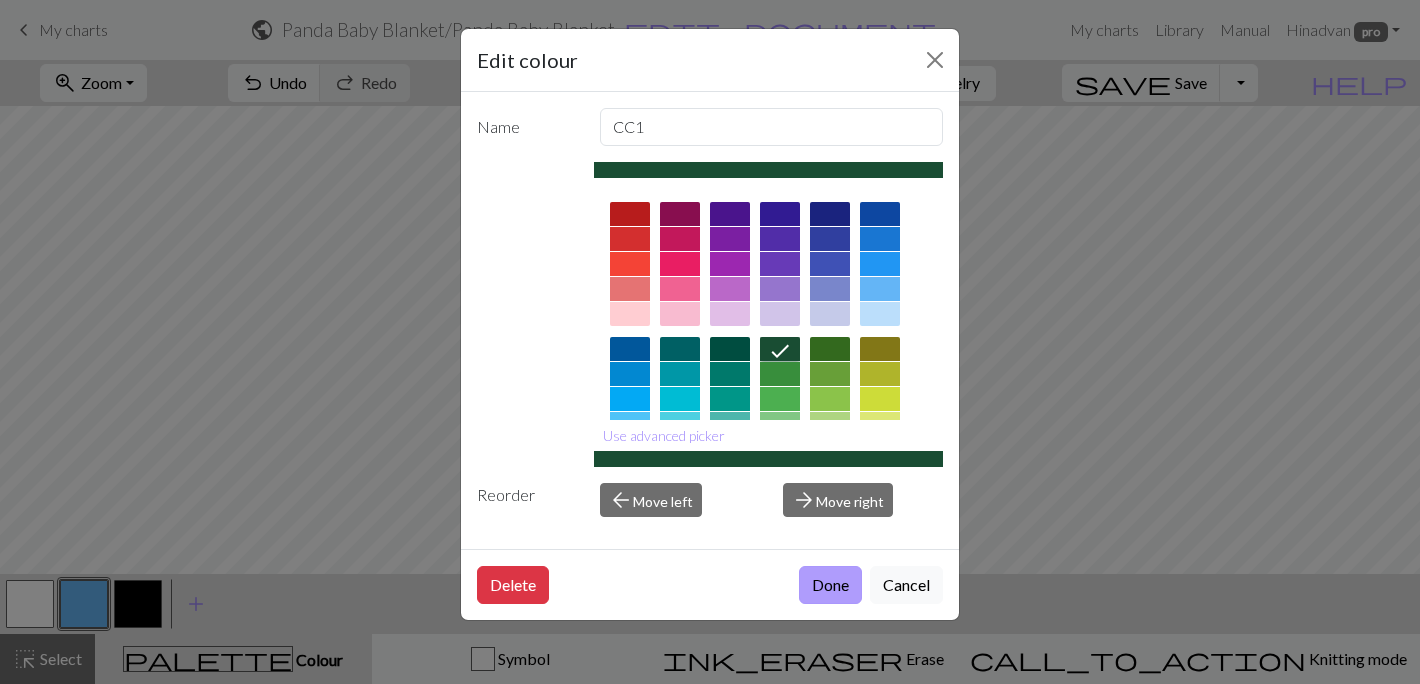 click on "Done" at bounding box center [830, 585] 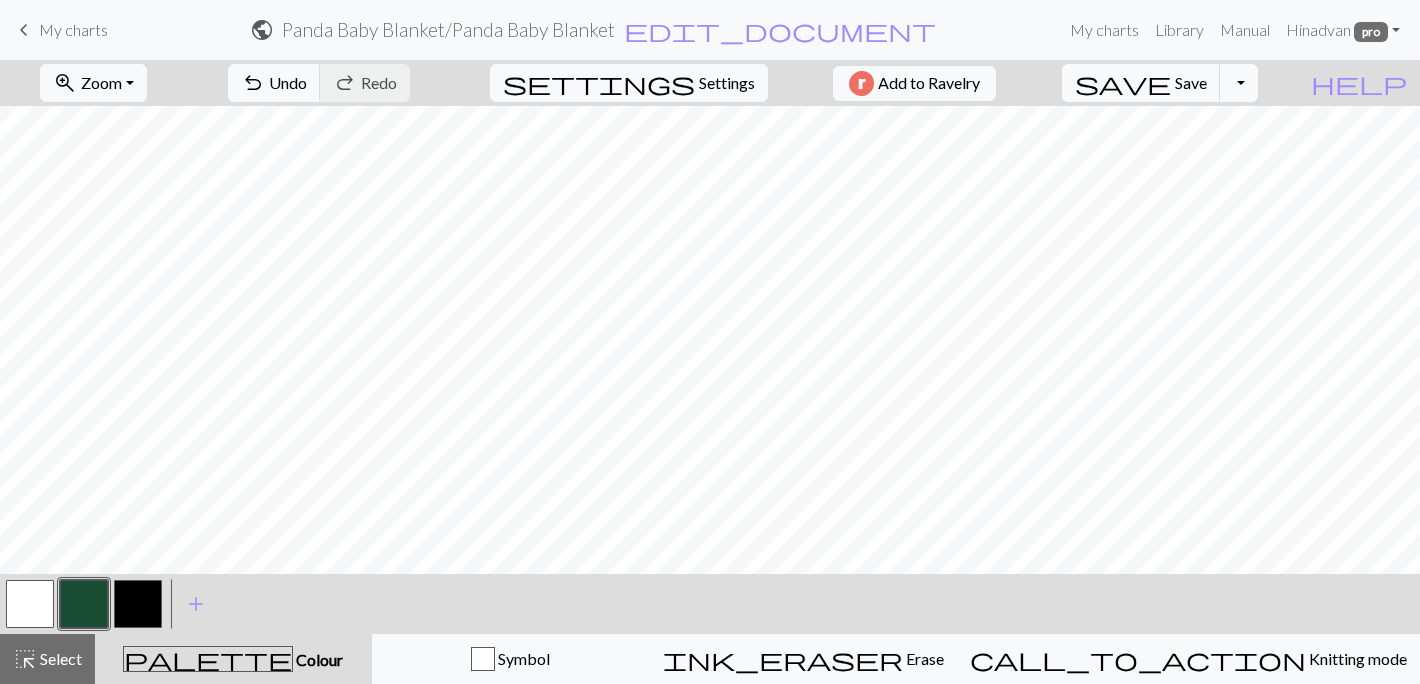 click at bounding box center (138, 604) 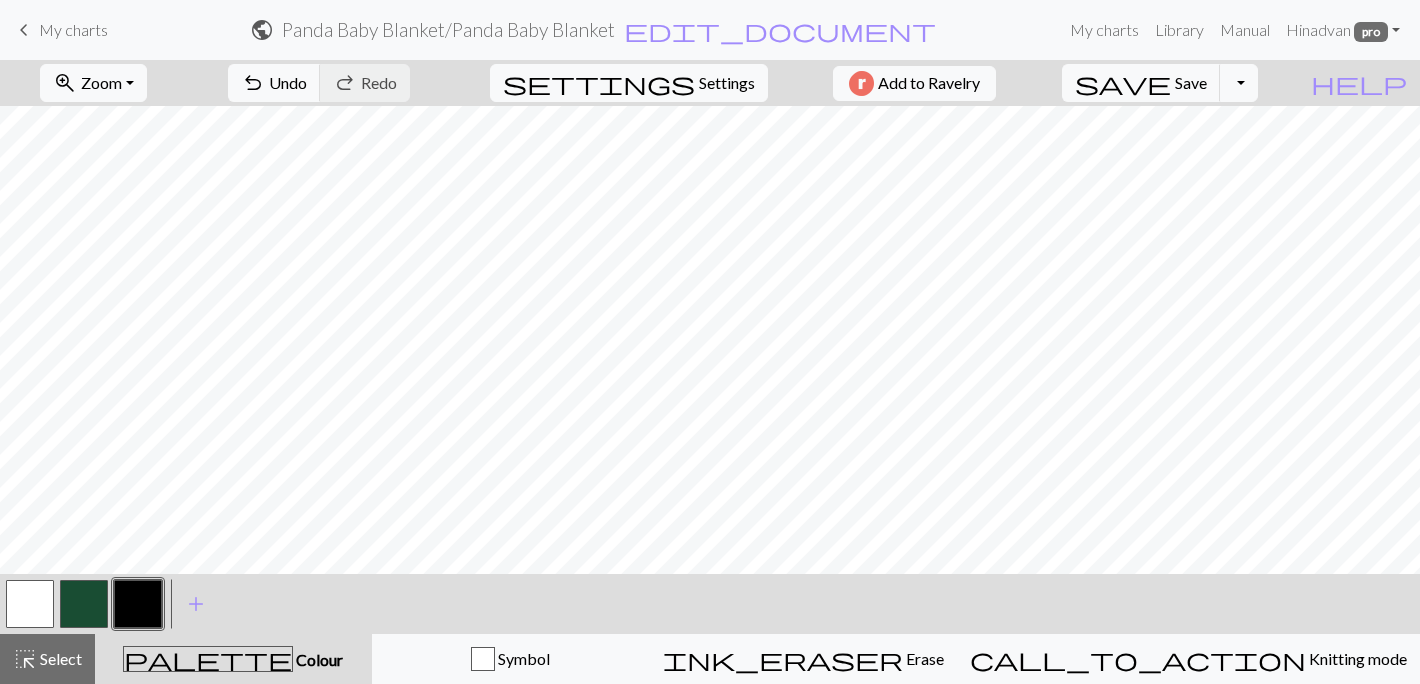 click at bounding box center (84, 604) 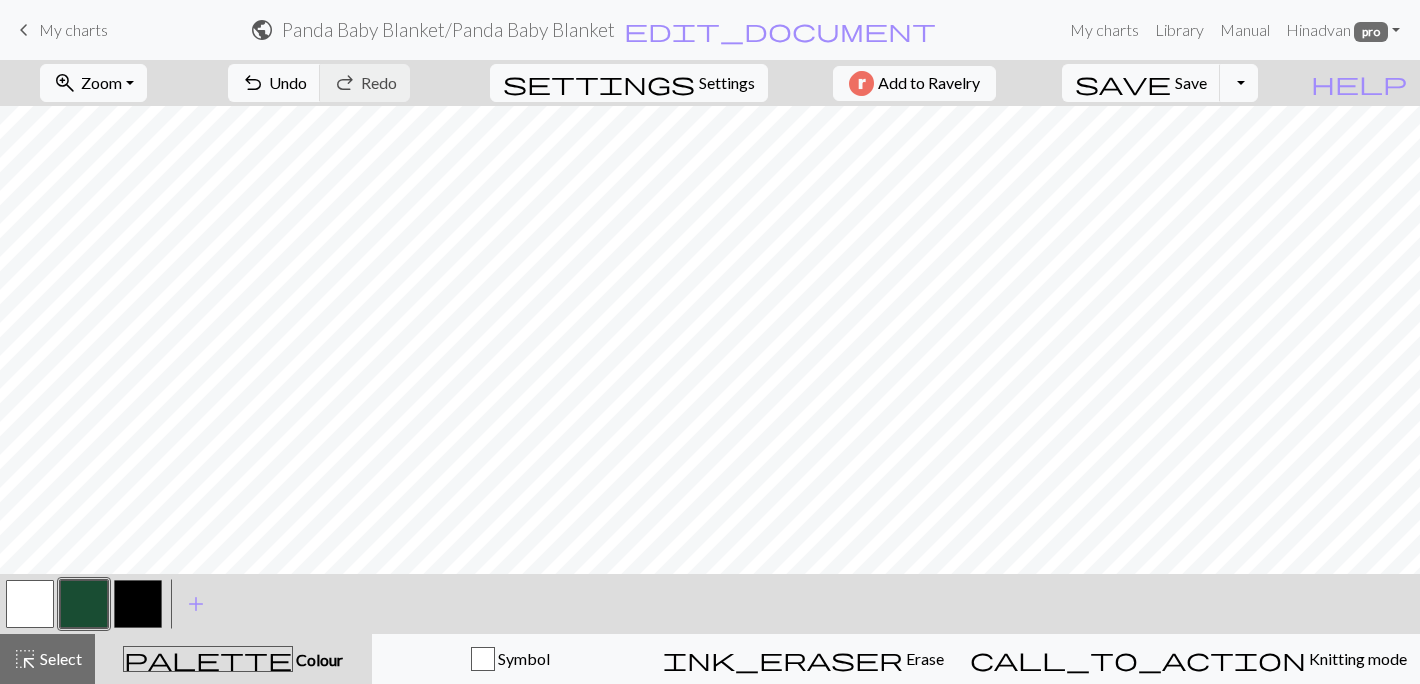 click at bounding box center [84, 604] 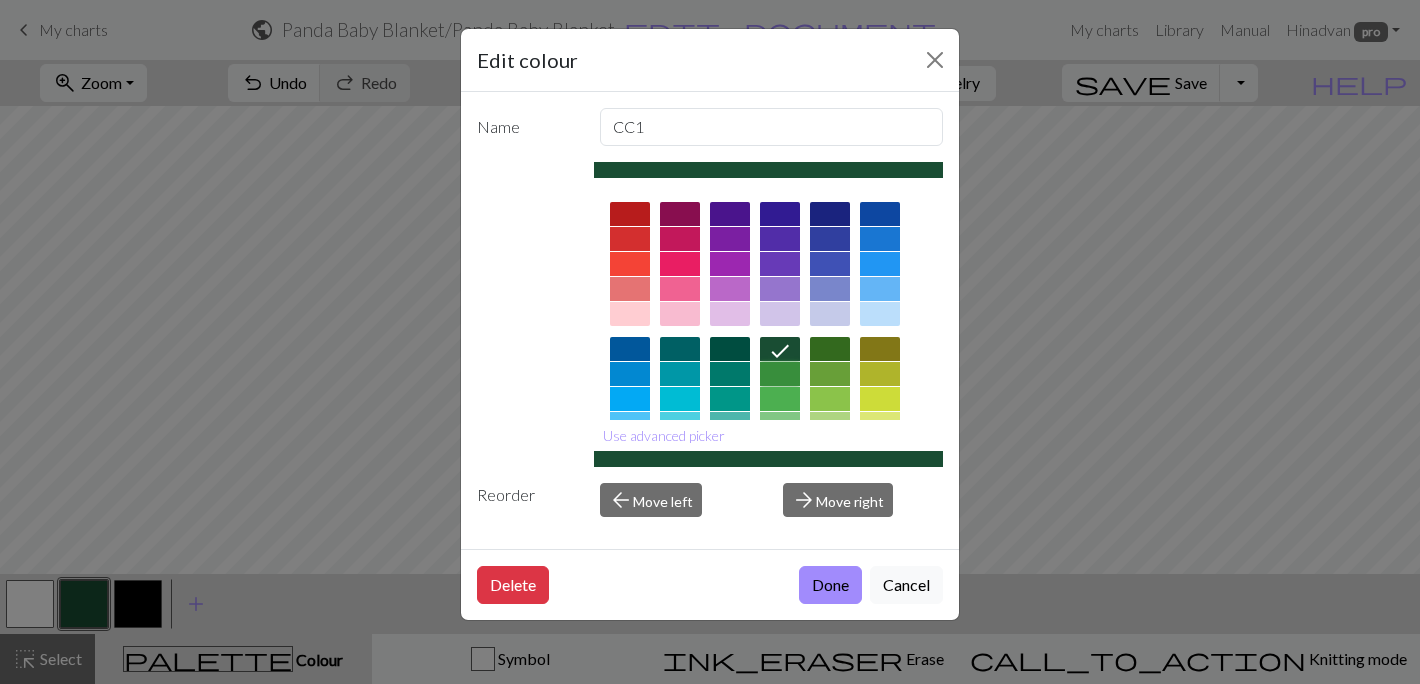 click at bounding box center (780, 374) 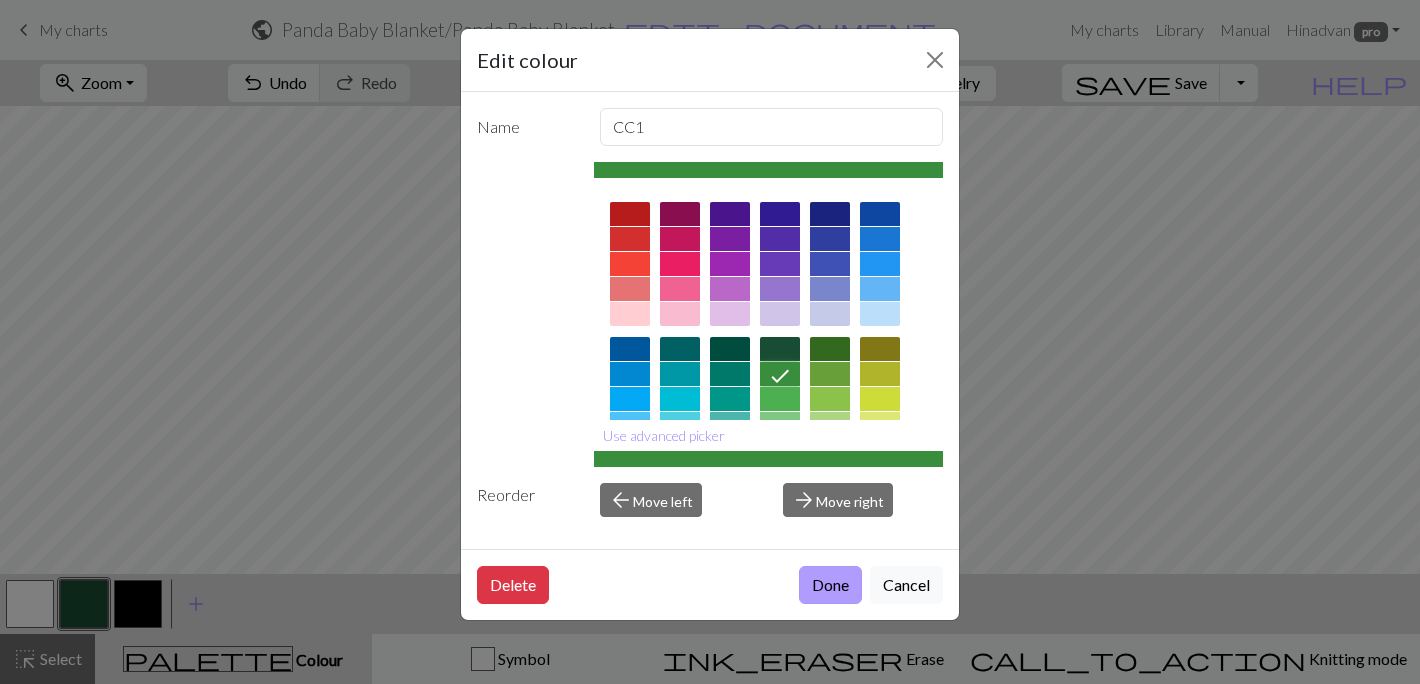 click on "Done" at bounding box center [830, 585] 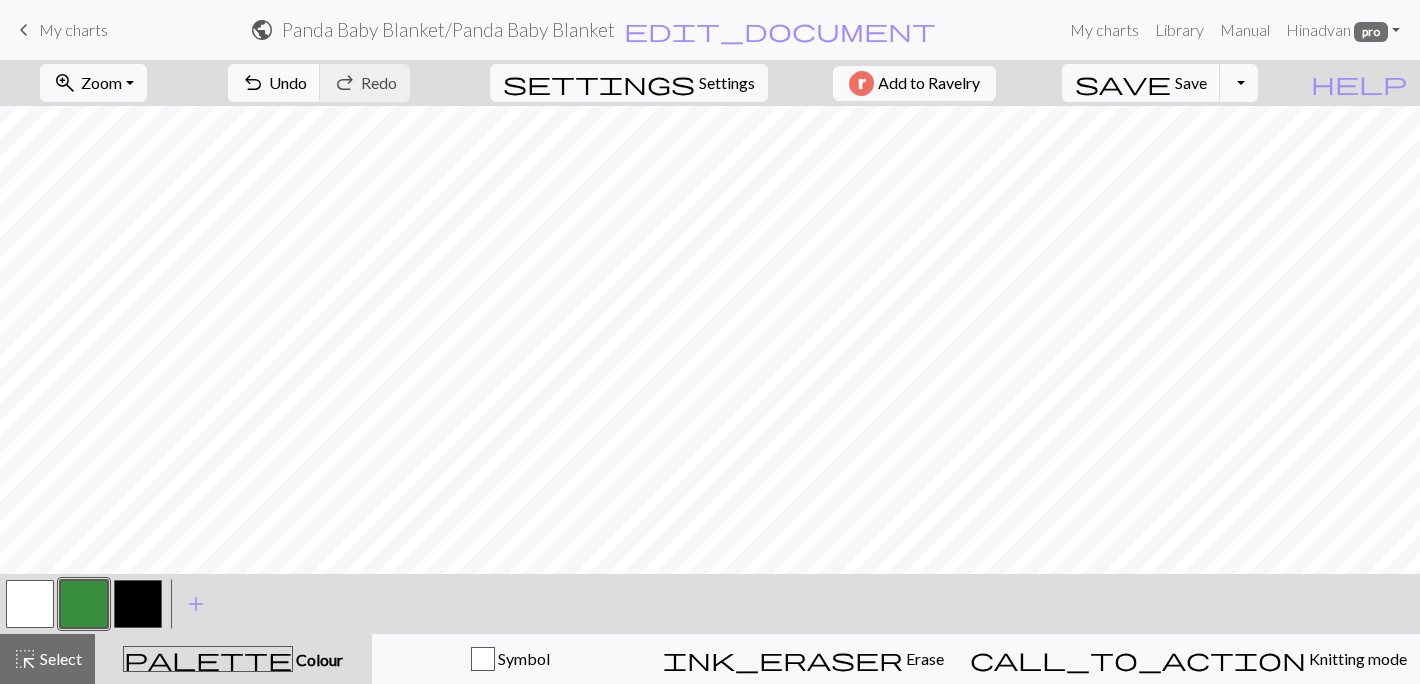 click at bounding box center [138, 604] 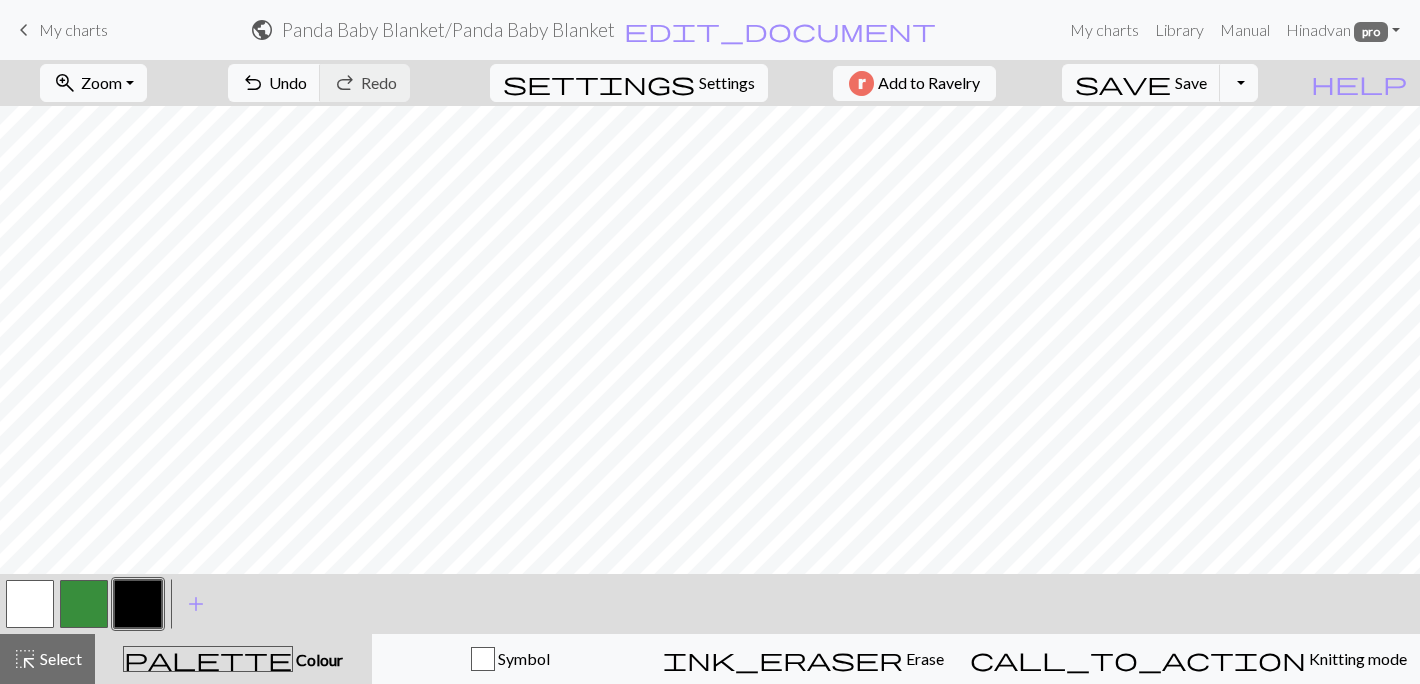 click at bounding box center (138, 604) 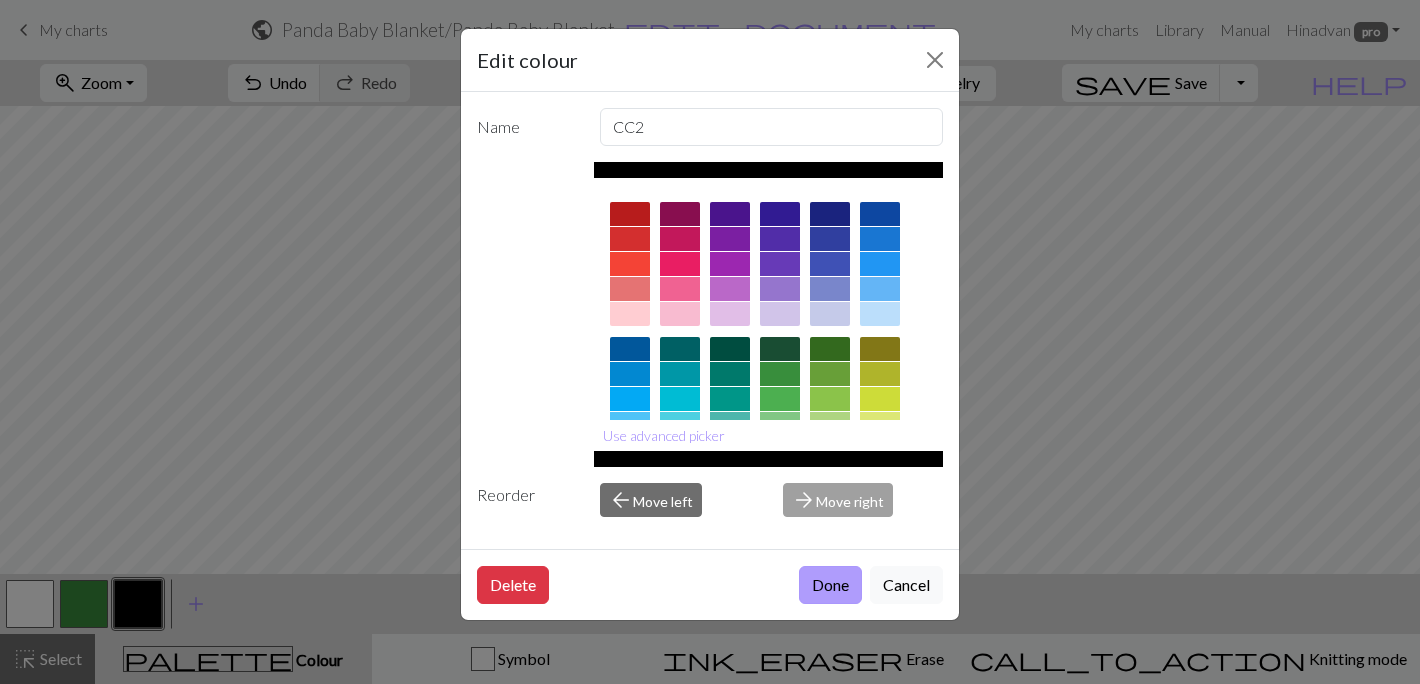 click on "Done" at bounding box center (830, 585) 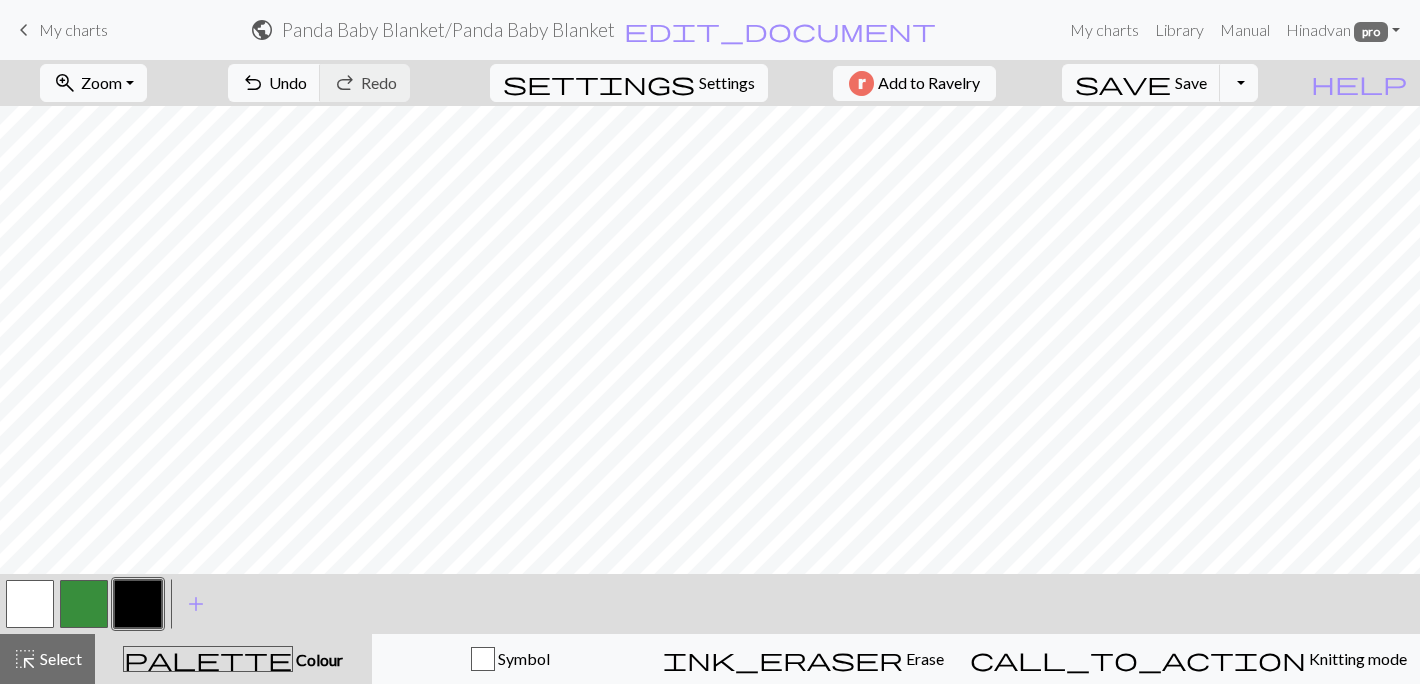 drag, startPoint x: 30, startPoint y: 608, endPoint x: 114, endPoint y: 563, distance: 95.29428 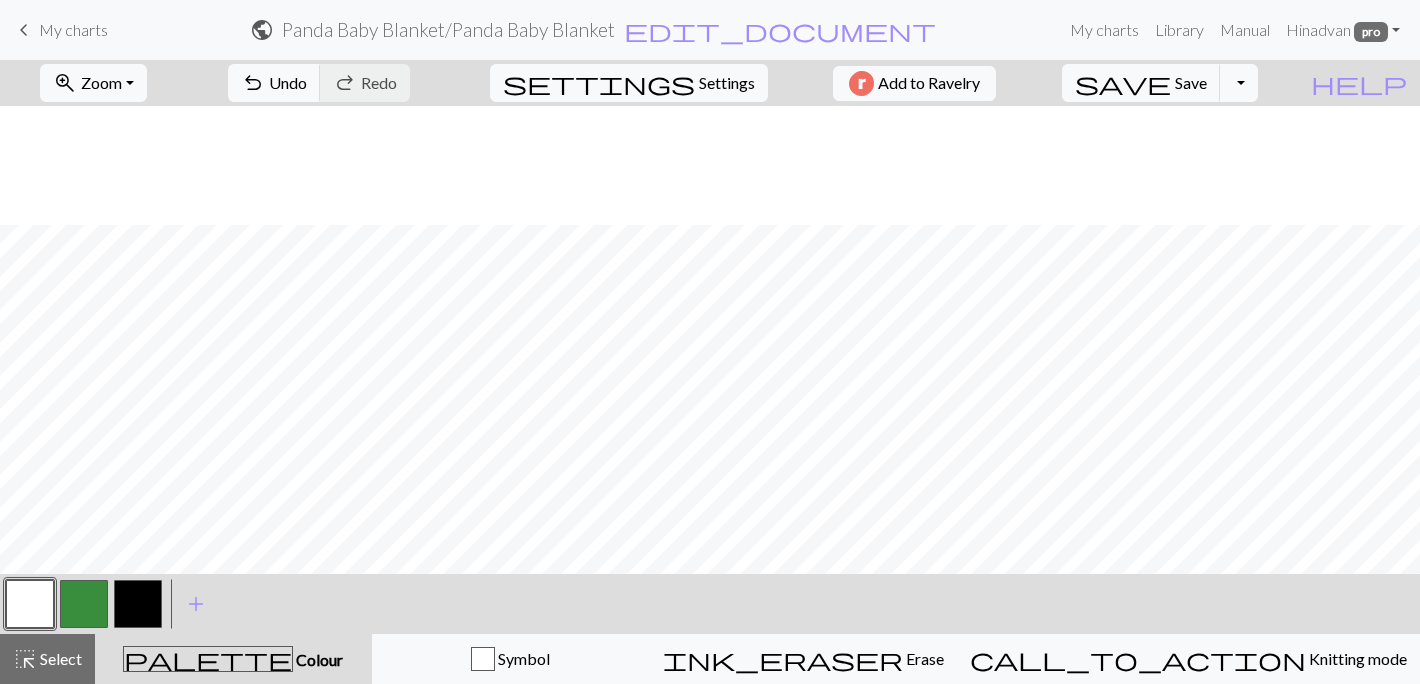 scroll, scrollTop: 1632, scrollLeft: 0, axis: vertical 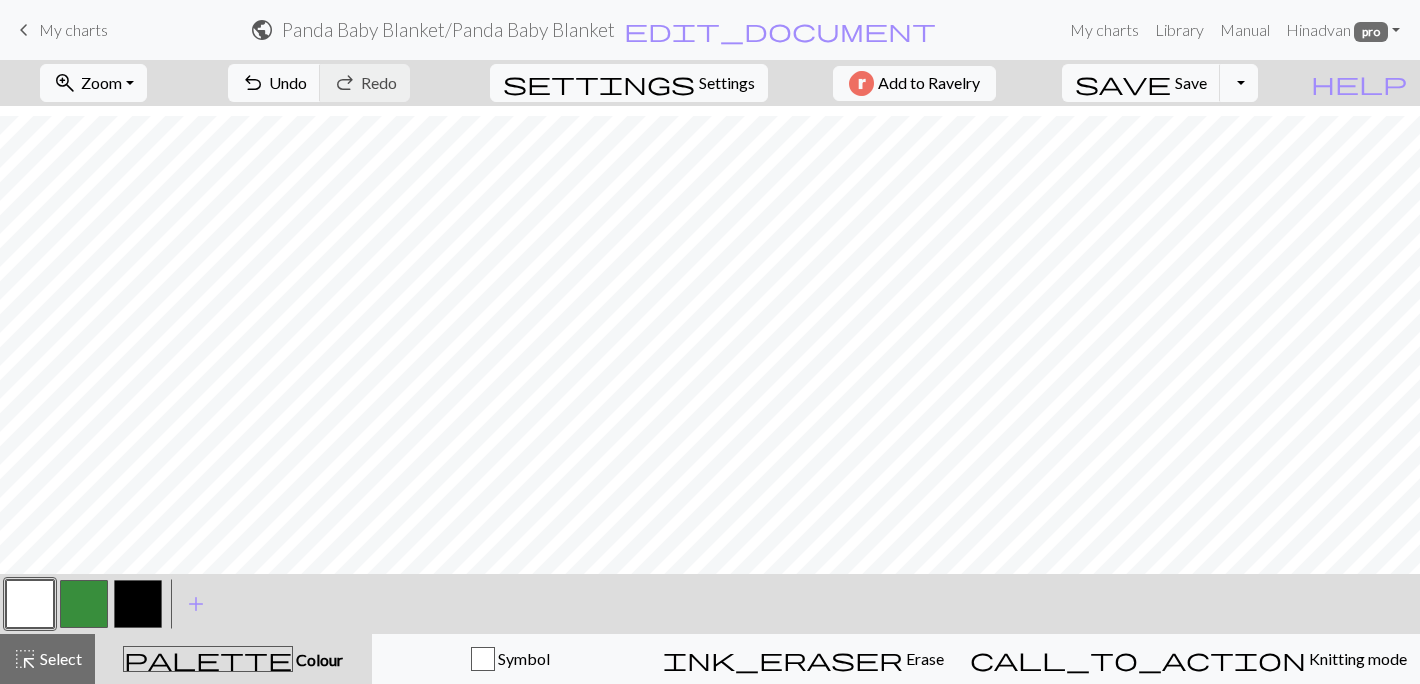 click at bounding box center [138, 604] 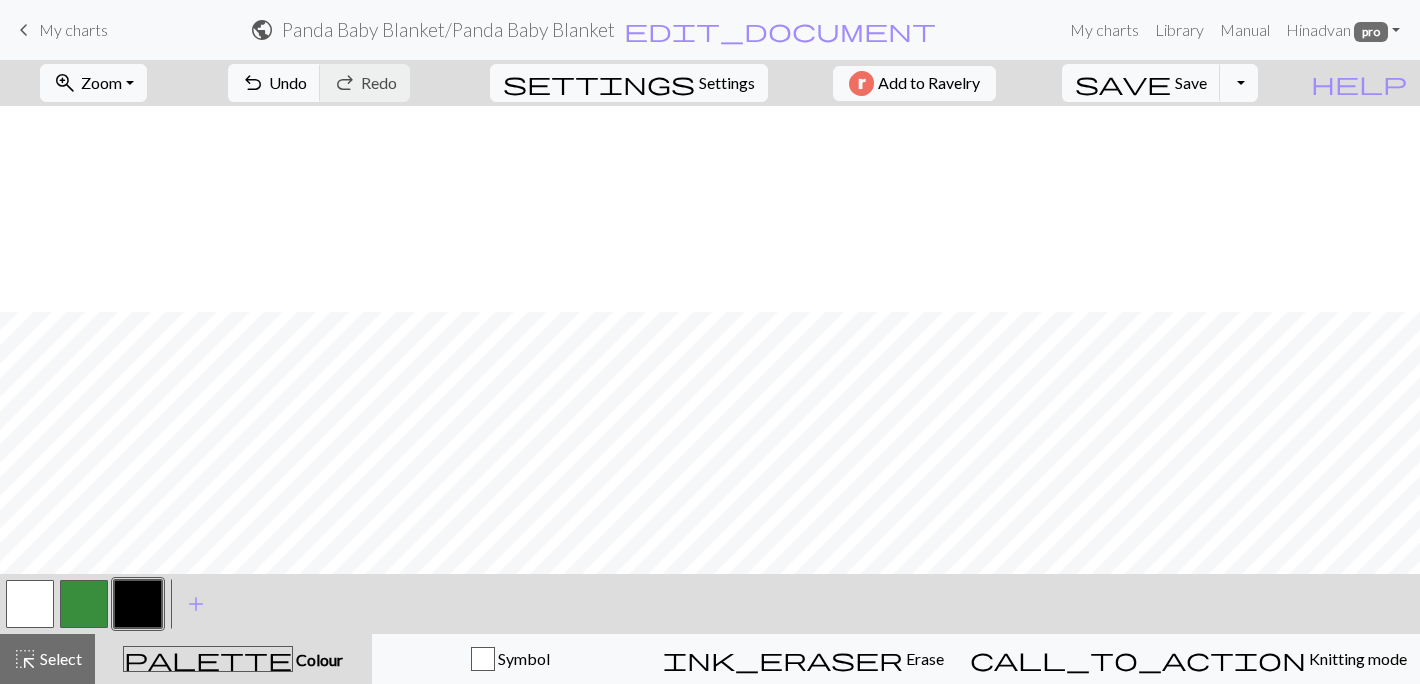 scroll, scrollTop: 1637, scrollLeft: 0, axis: vertical 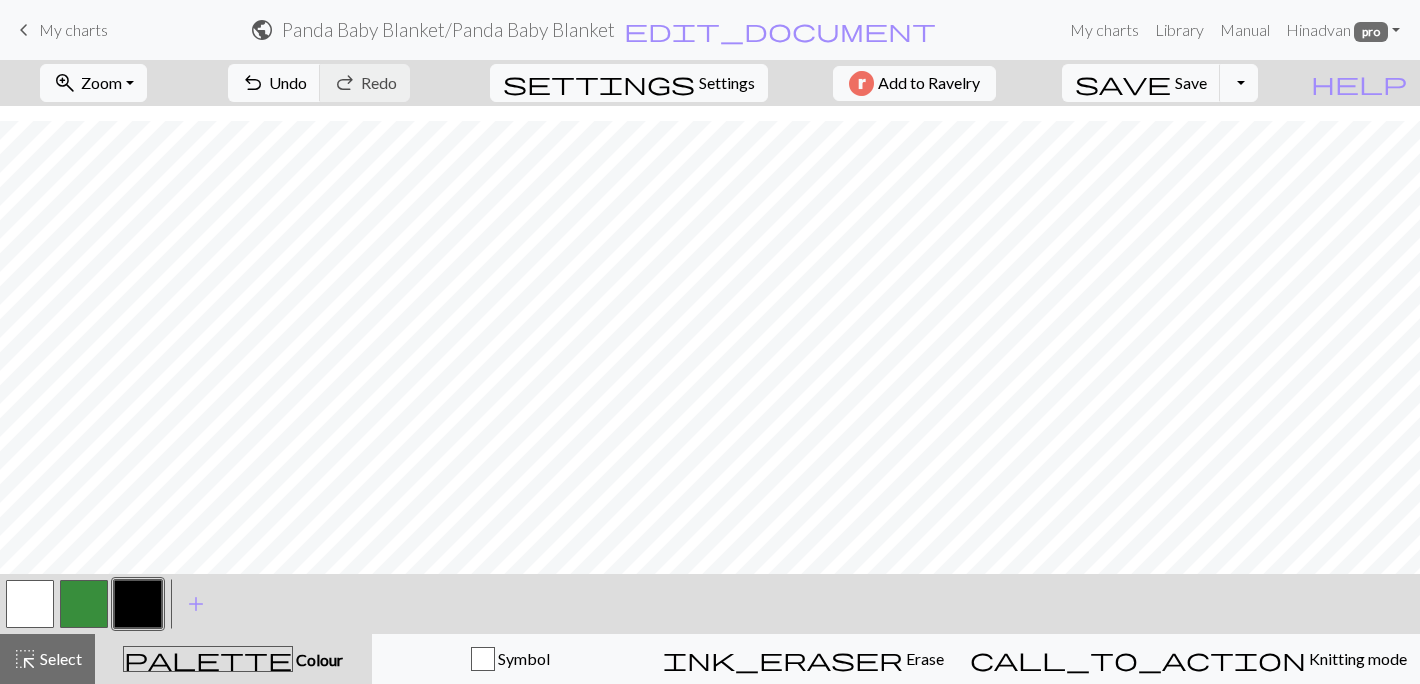 click at bounding box center [30, 604] 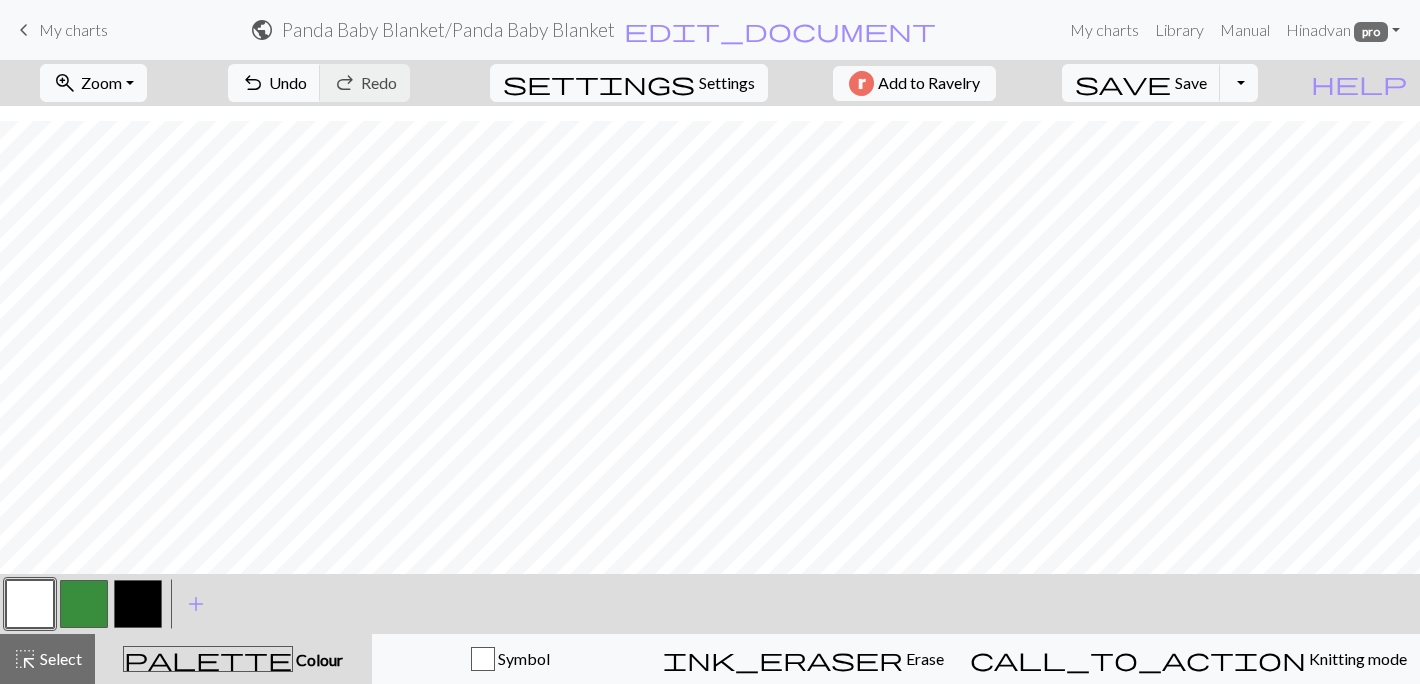 click at bounding box center (138, 604) 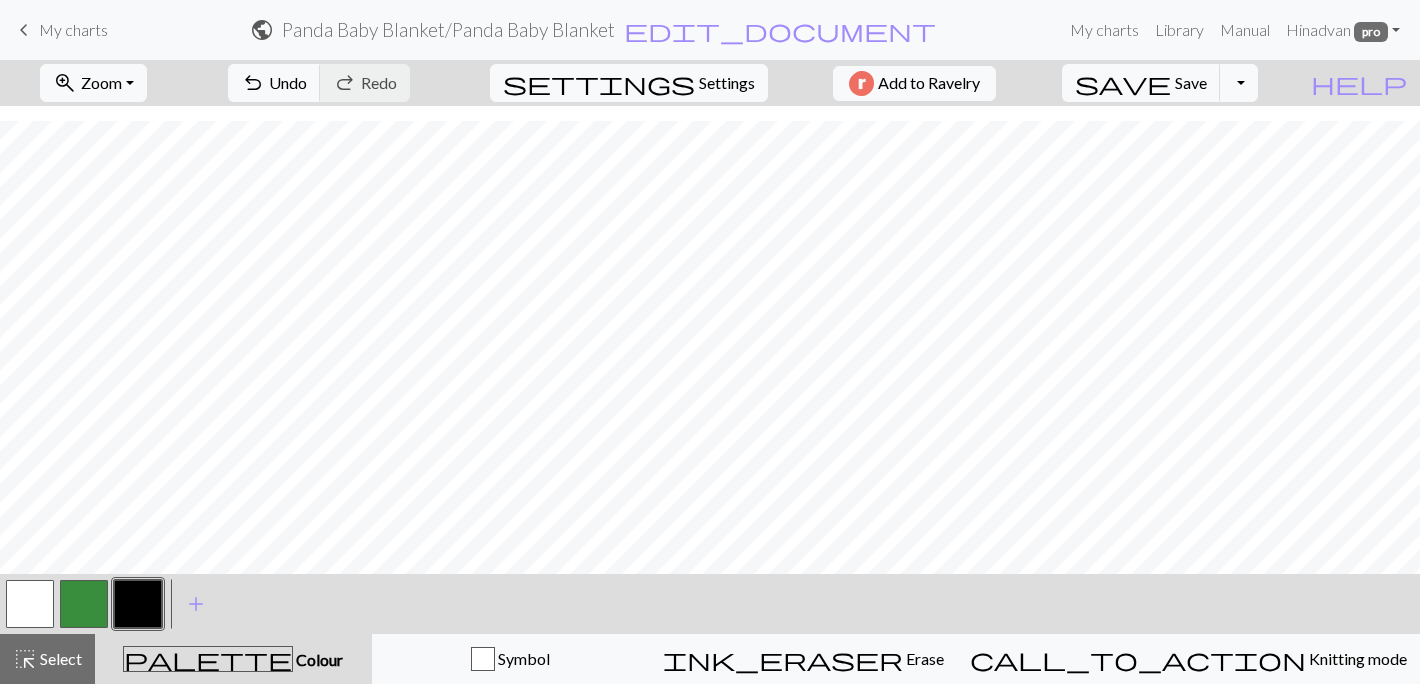 click at bounding box center (30, 604) 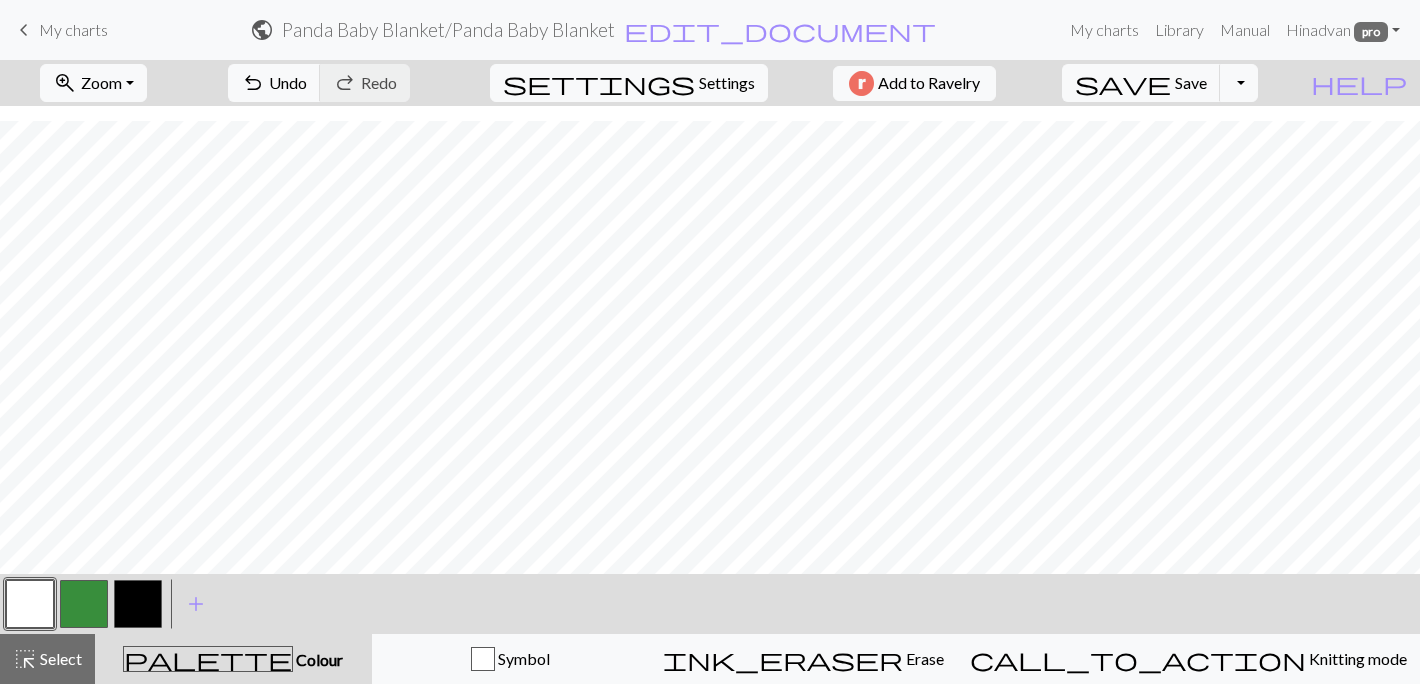 click at bounding box center (138, 604) 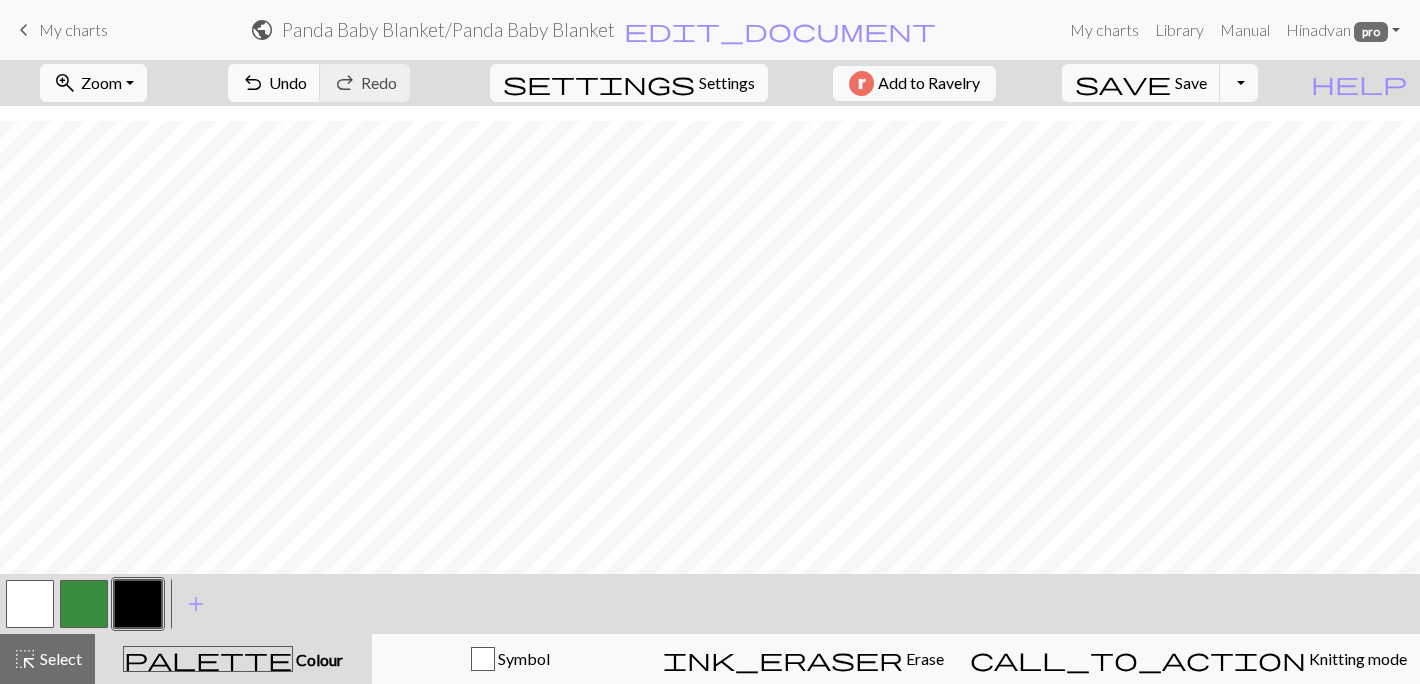 click at bounding box center [84, 604] 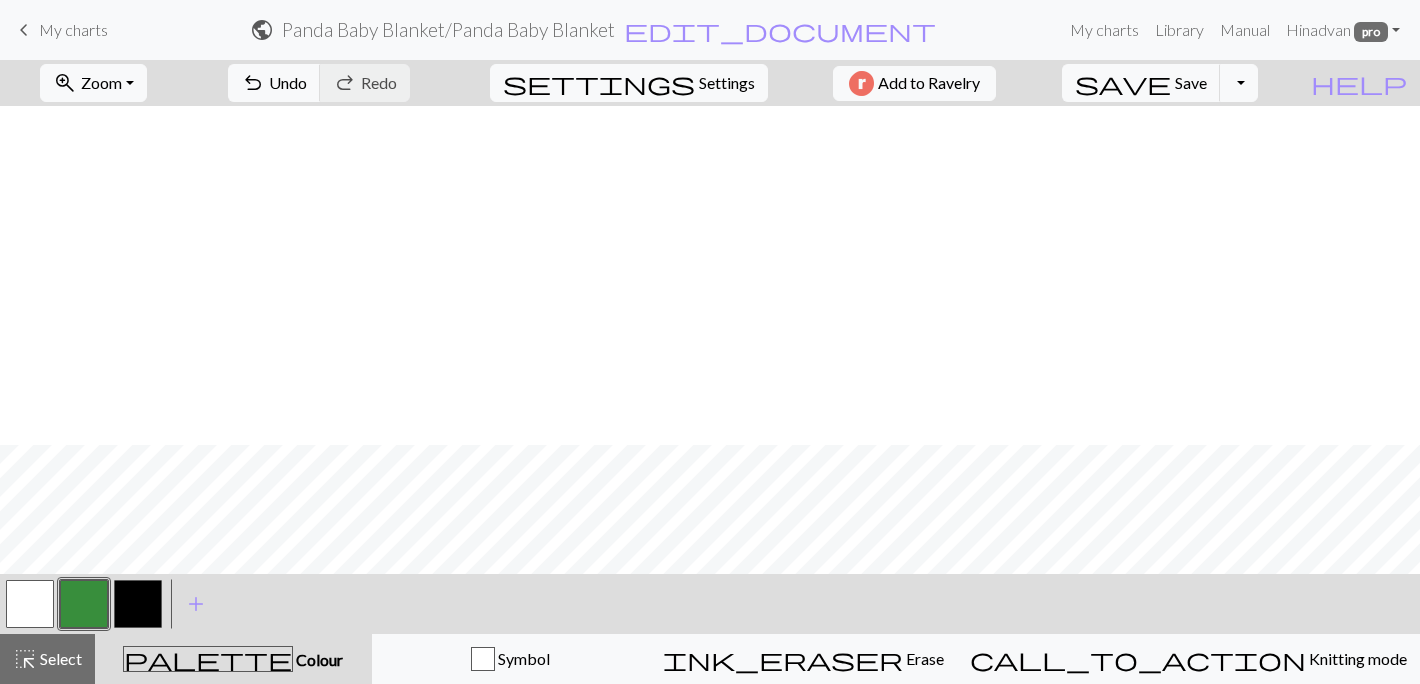 scroll, scrollTop: 1637, scrollLeft: 0, axis: vertical 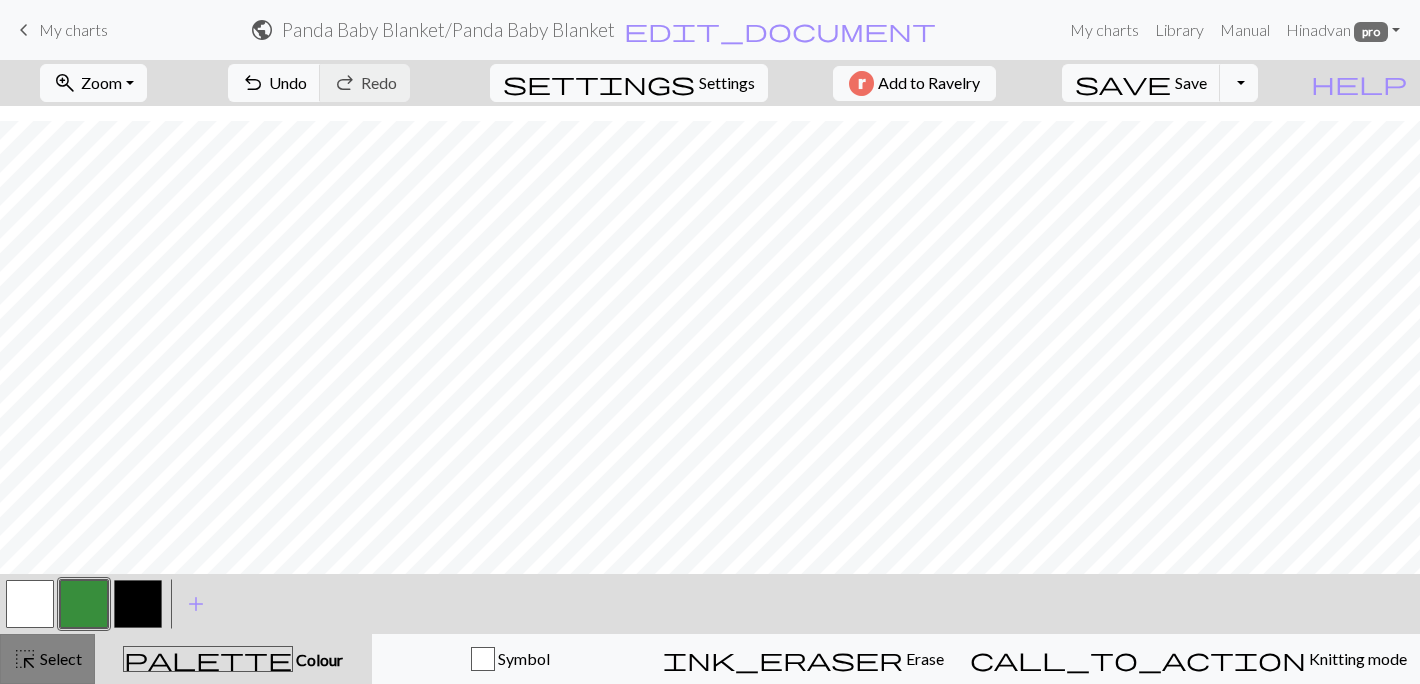 click on "Select" at bounding box center [59, 658] 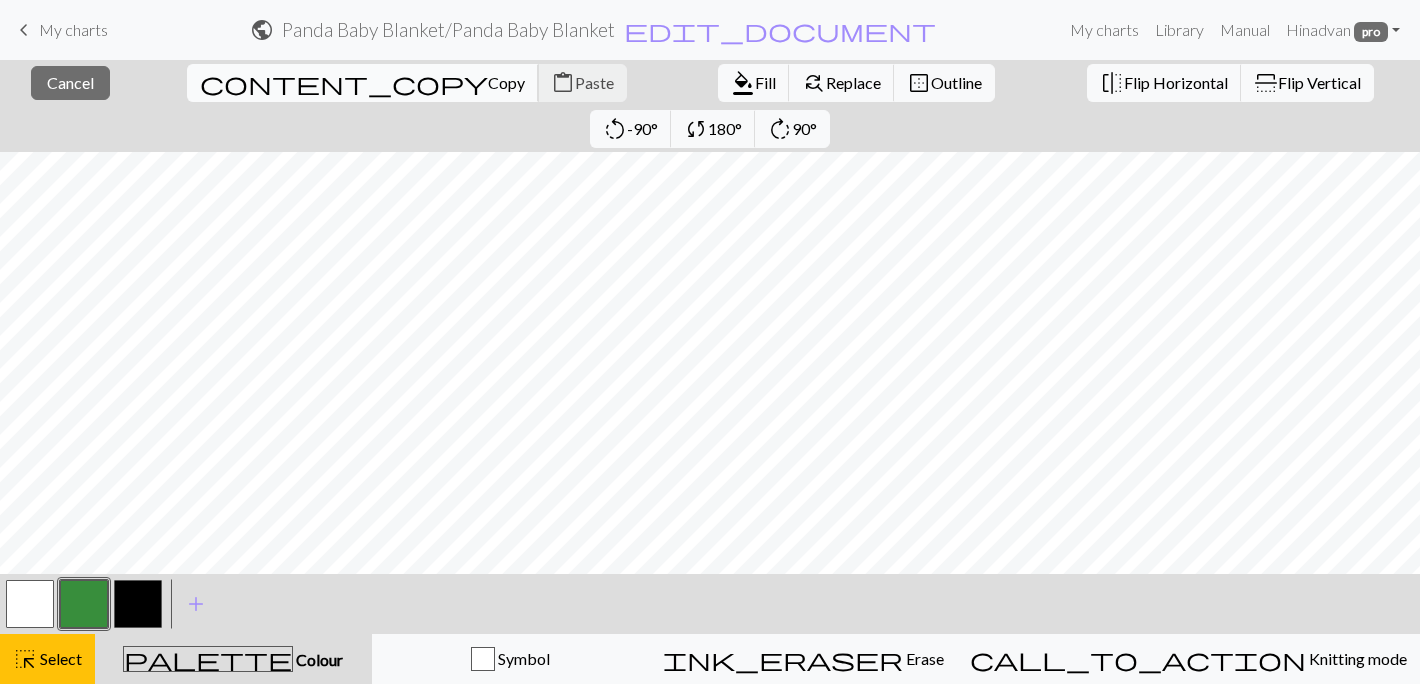 click on "Copy" at bounding box center [506, 82] 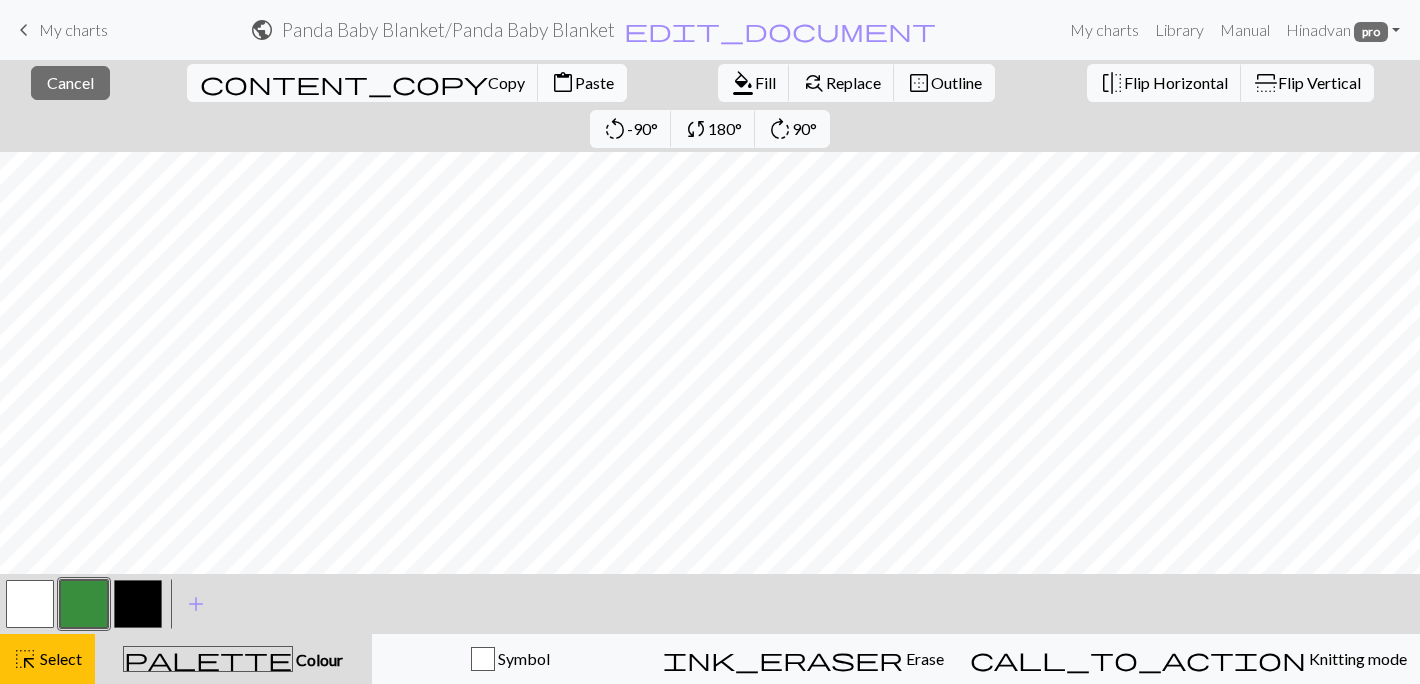 click on "Paste" at bounding box center [594, 82] 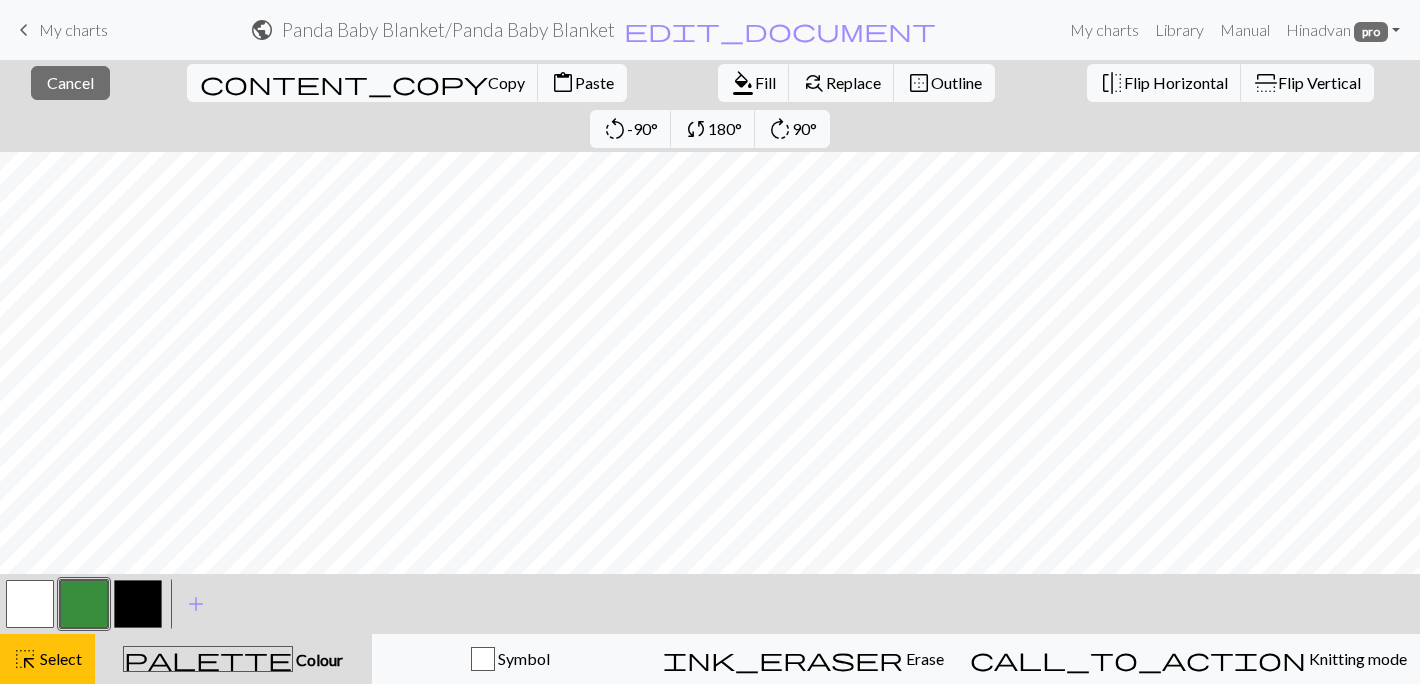click at bounding box center [30, 604] 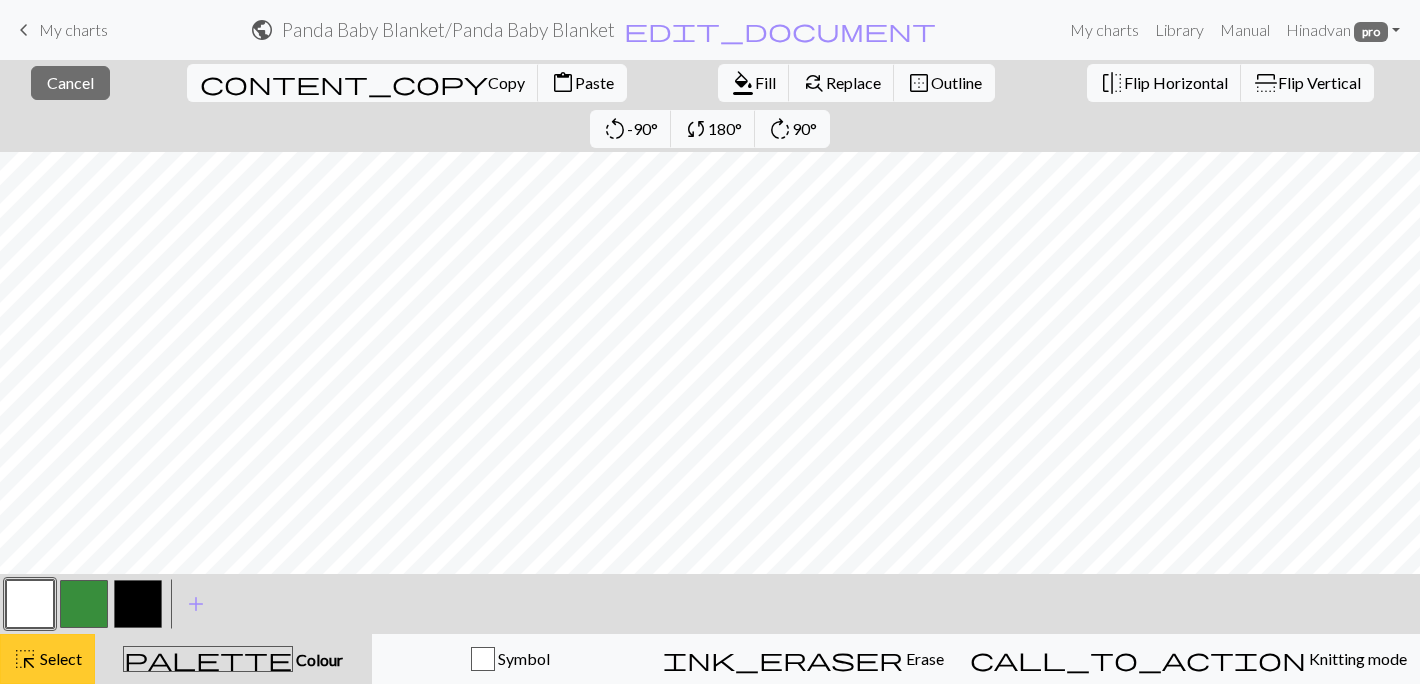 click on "highlight_alt   Select   Select" at bounding box center [47, 659] 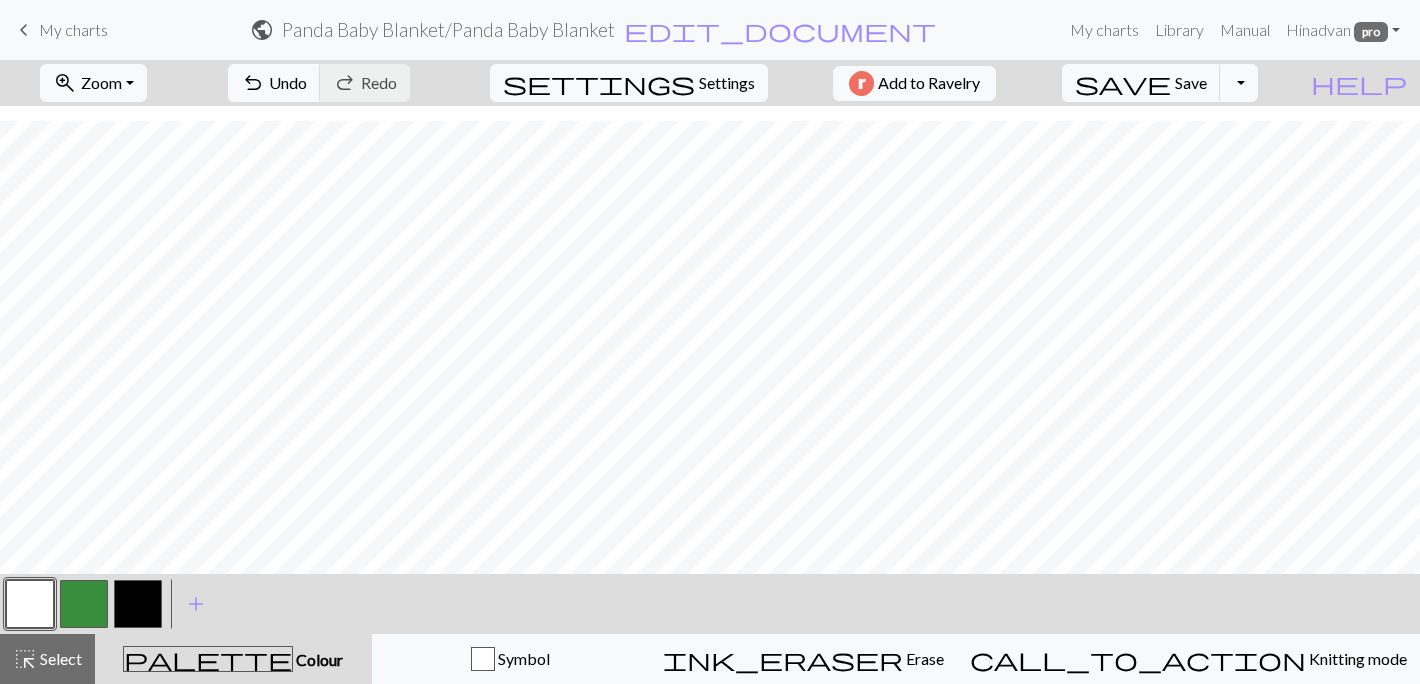 click at bounding box center [30, 604] 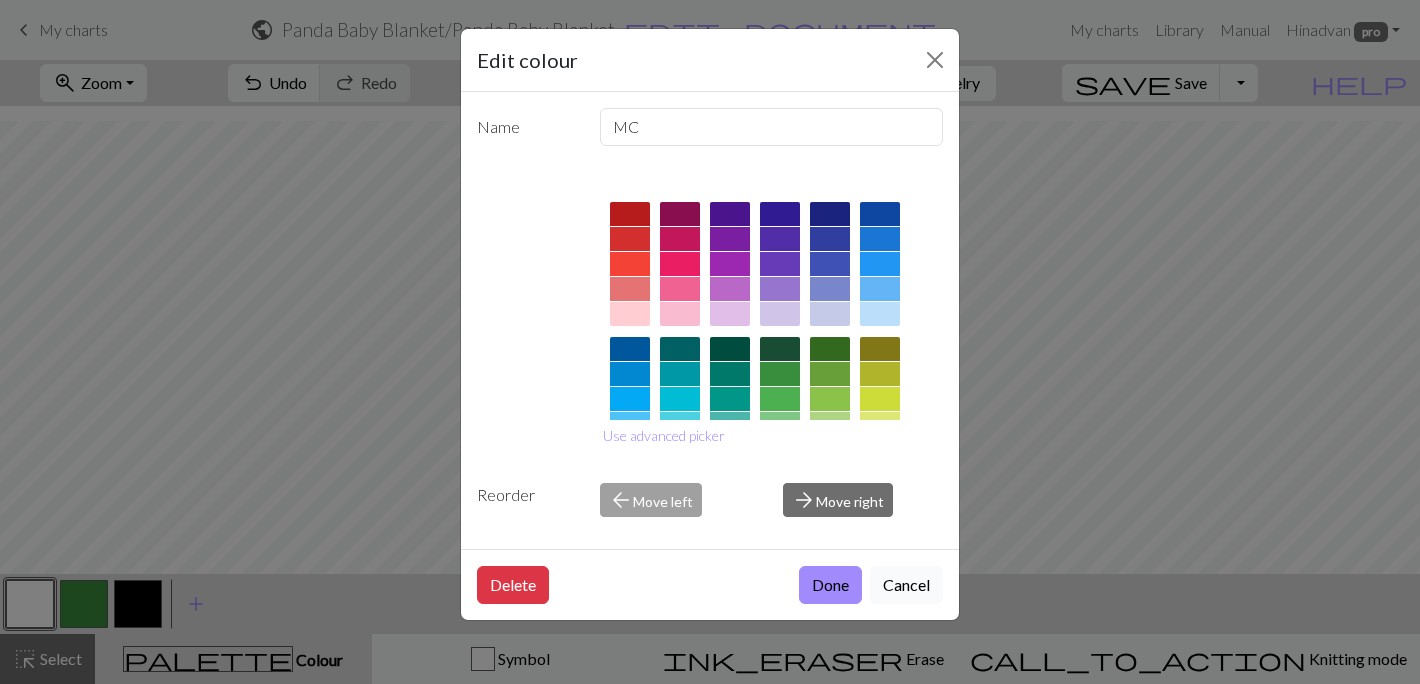 click on "Cancel" at bounding box center [906, 585] 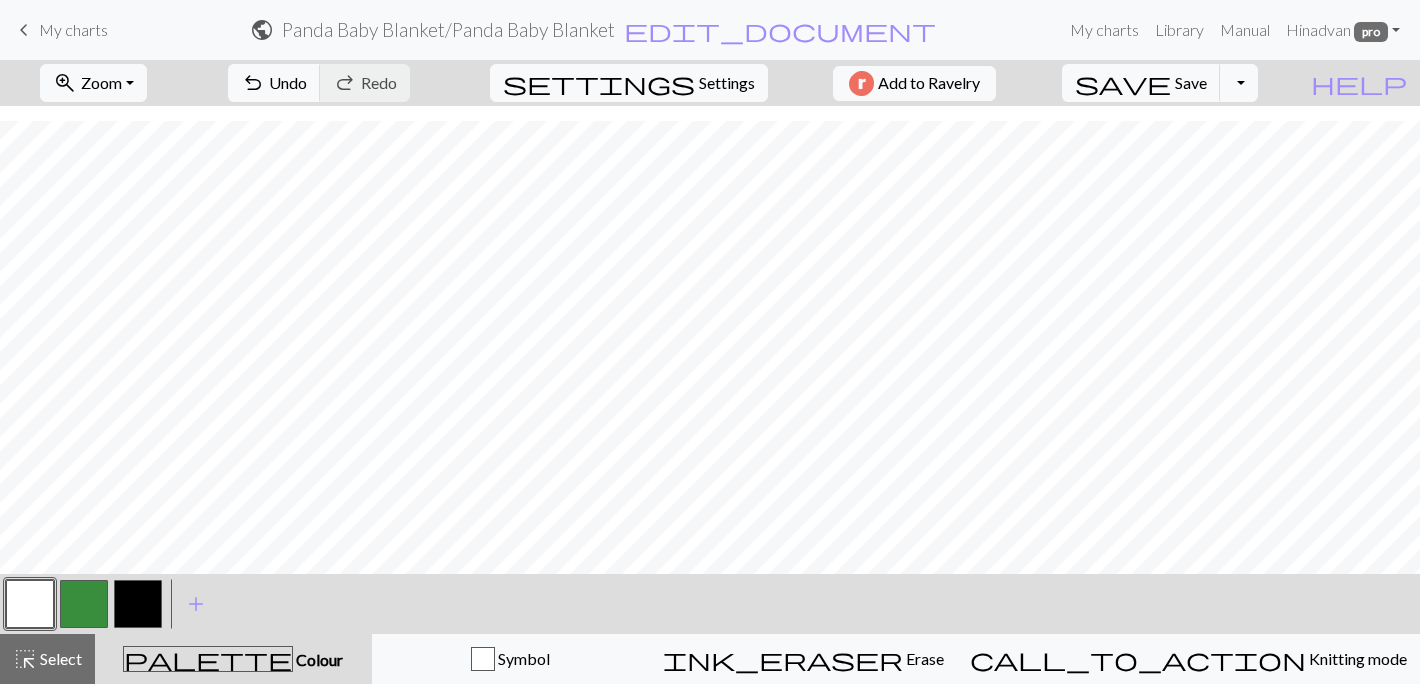 click at bounding box center (138, 604) 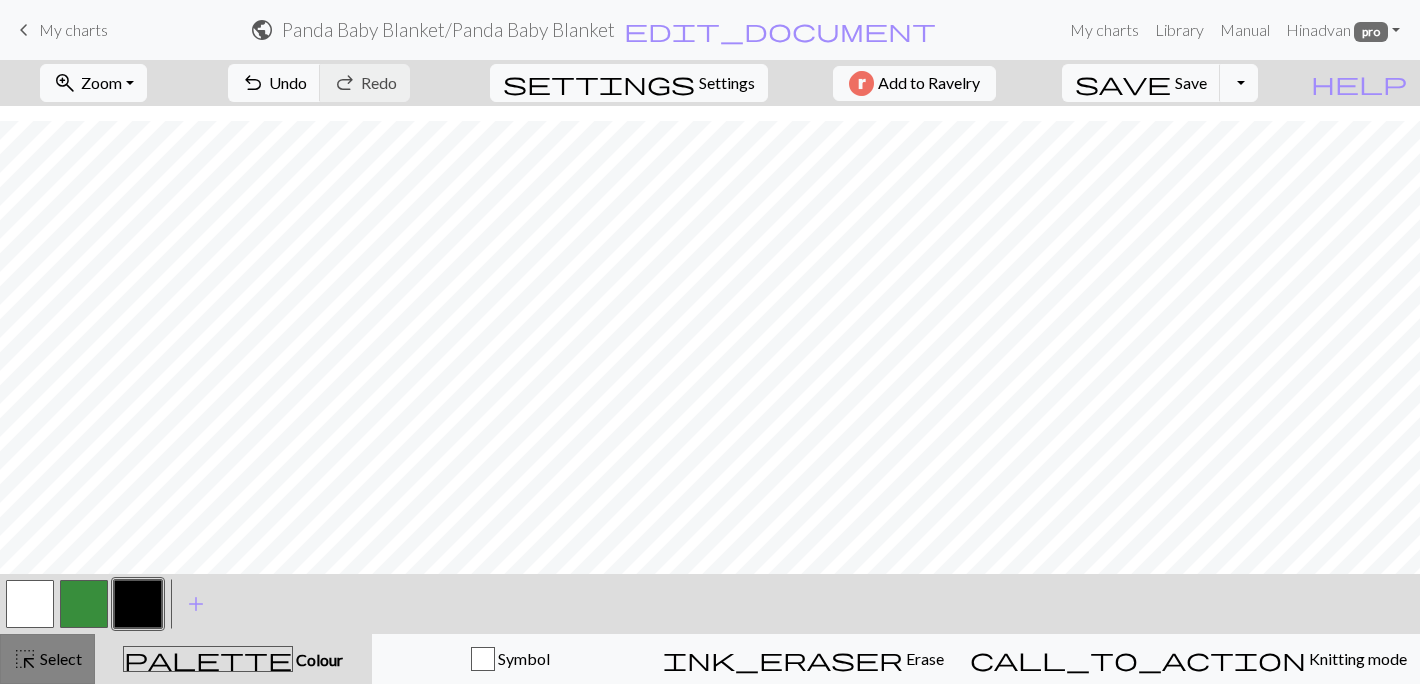 click on "Select" at bounding box center [59, 658] 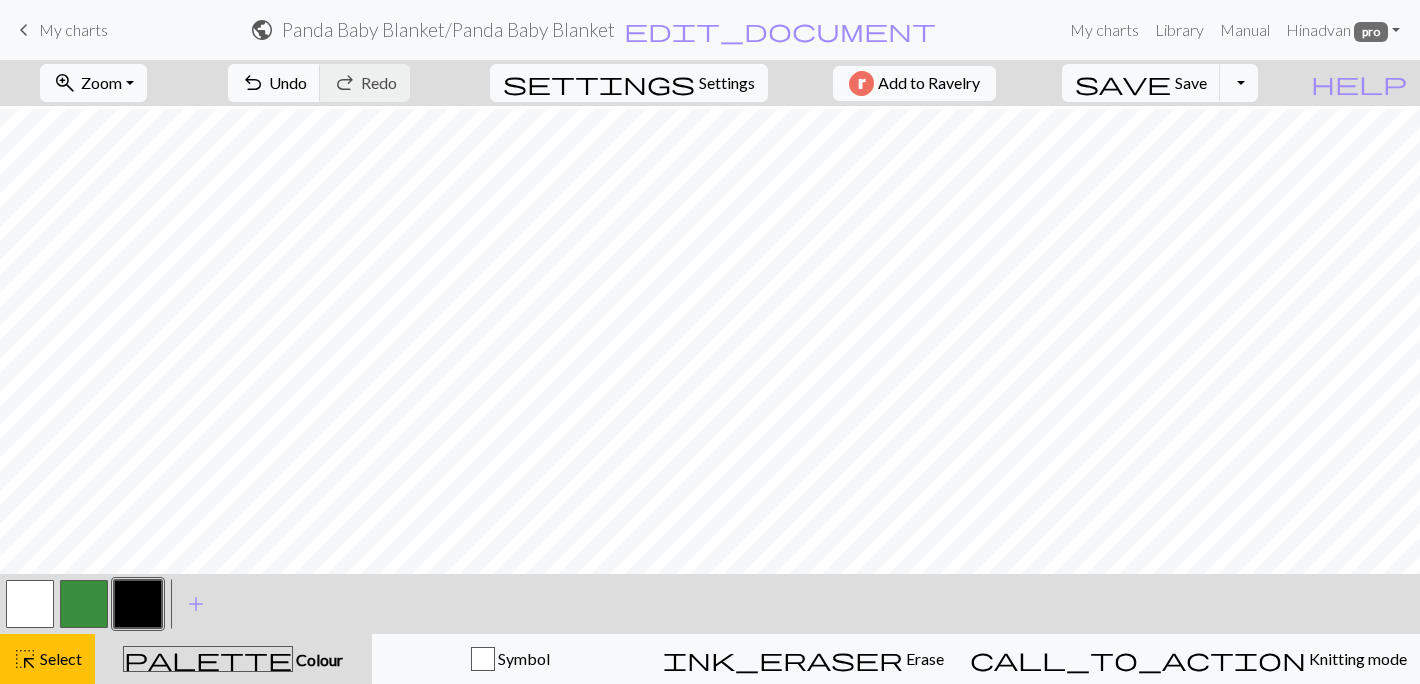 scroll, scrollTop: 1522, scrollLeft: 0, axis: vertical 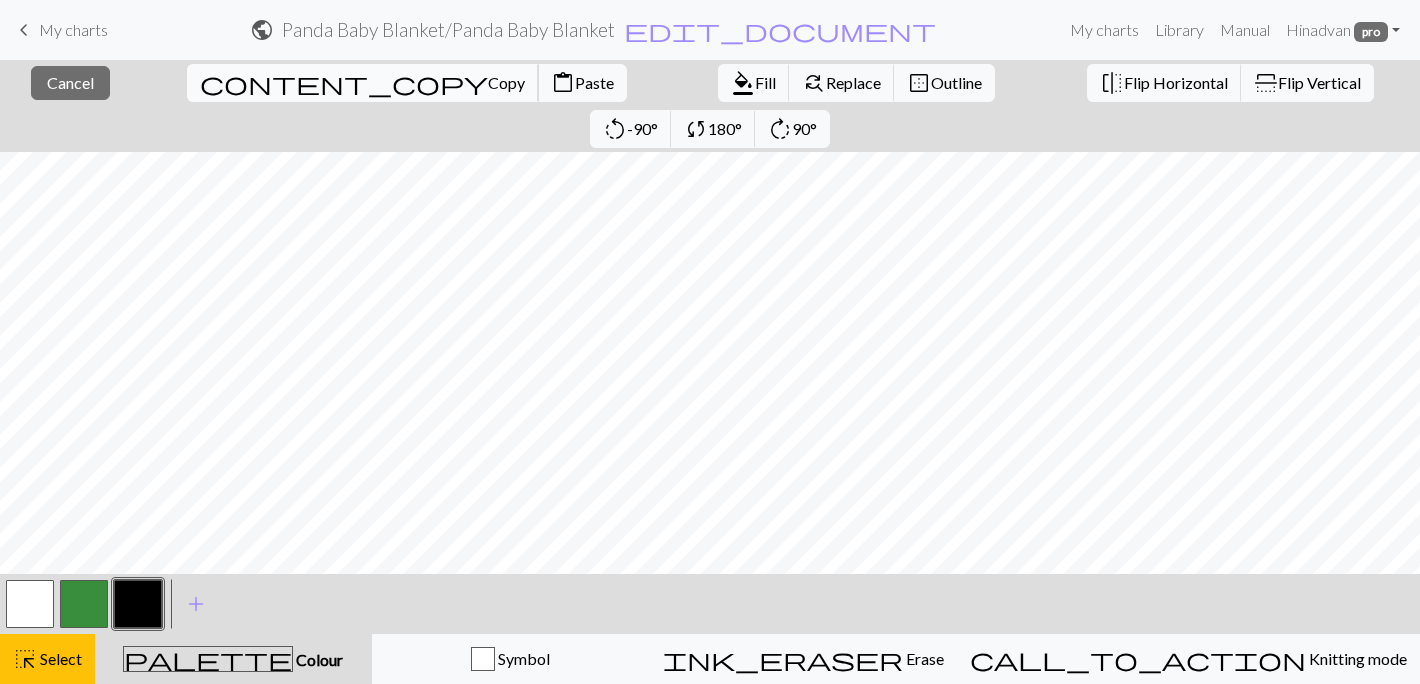click on "Copy" at bounding box center [506, 82] 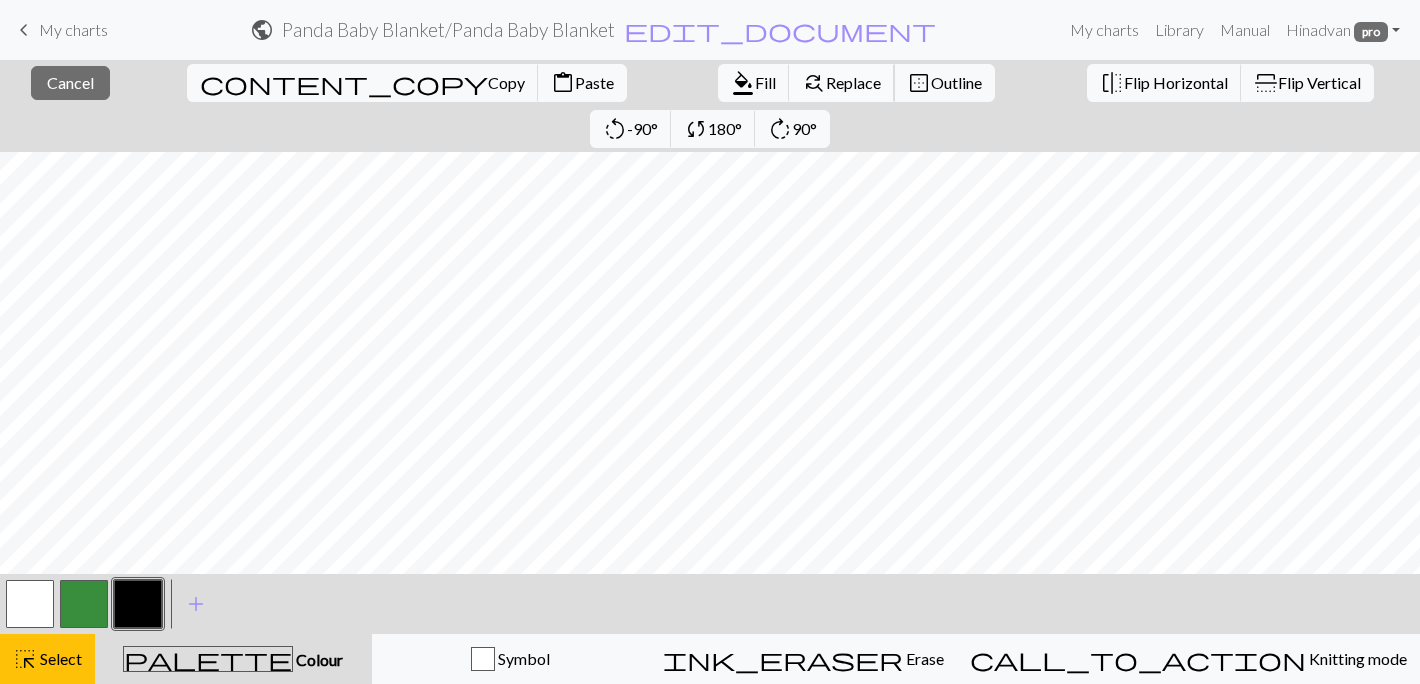 click on "Replace" at bounding box center [853, 82] 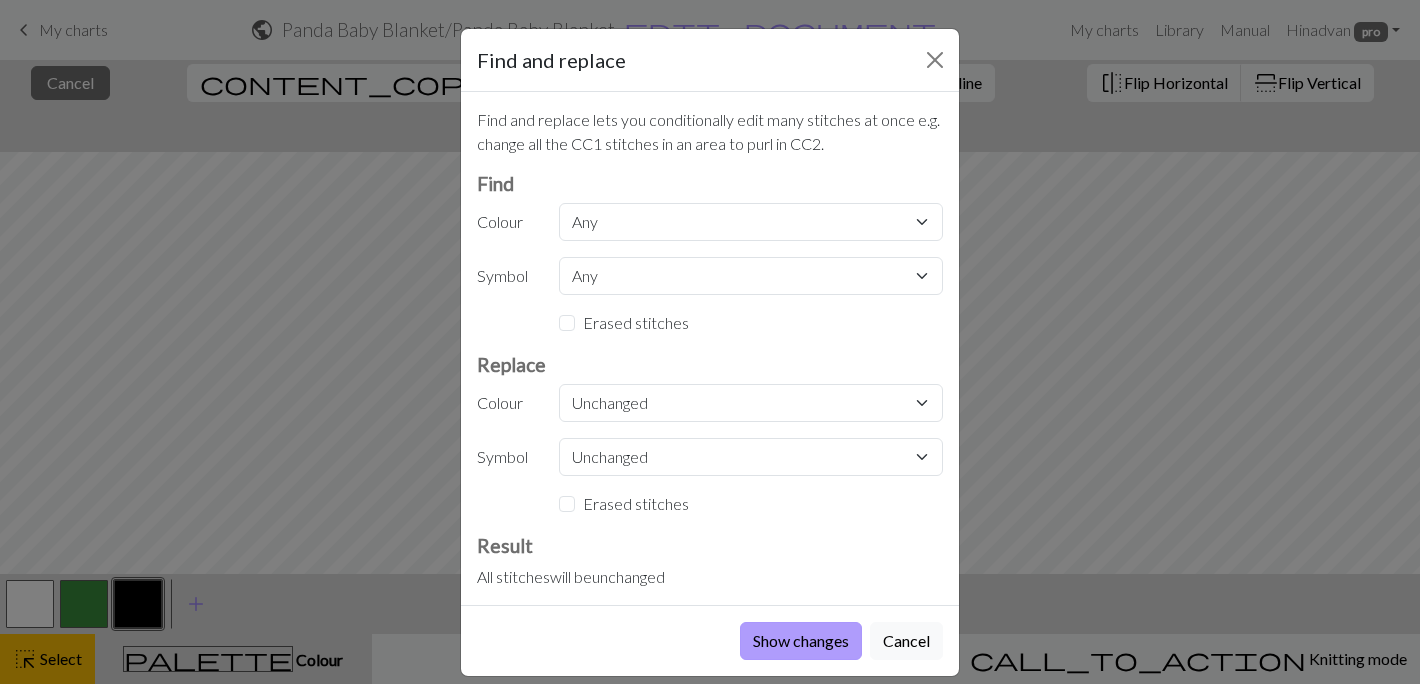 click on "Show changes" at bounding box center [801, 641] 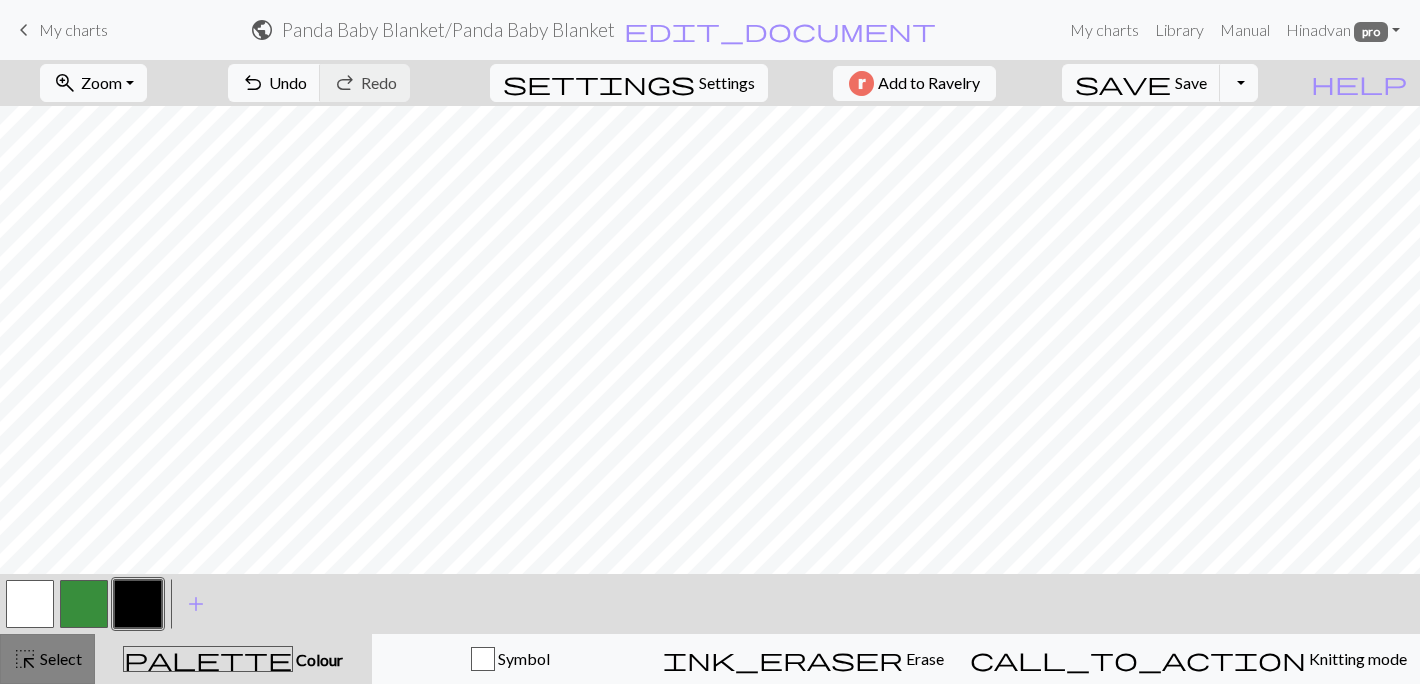 click on "Select" at bounding box center (59, 658) 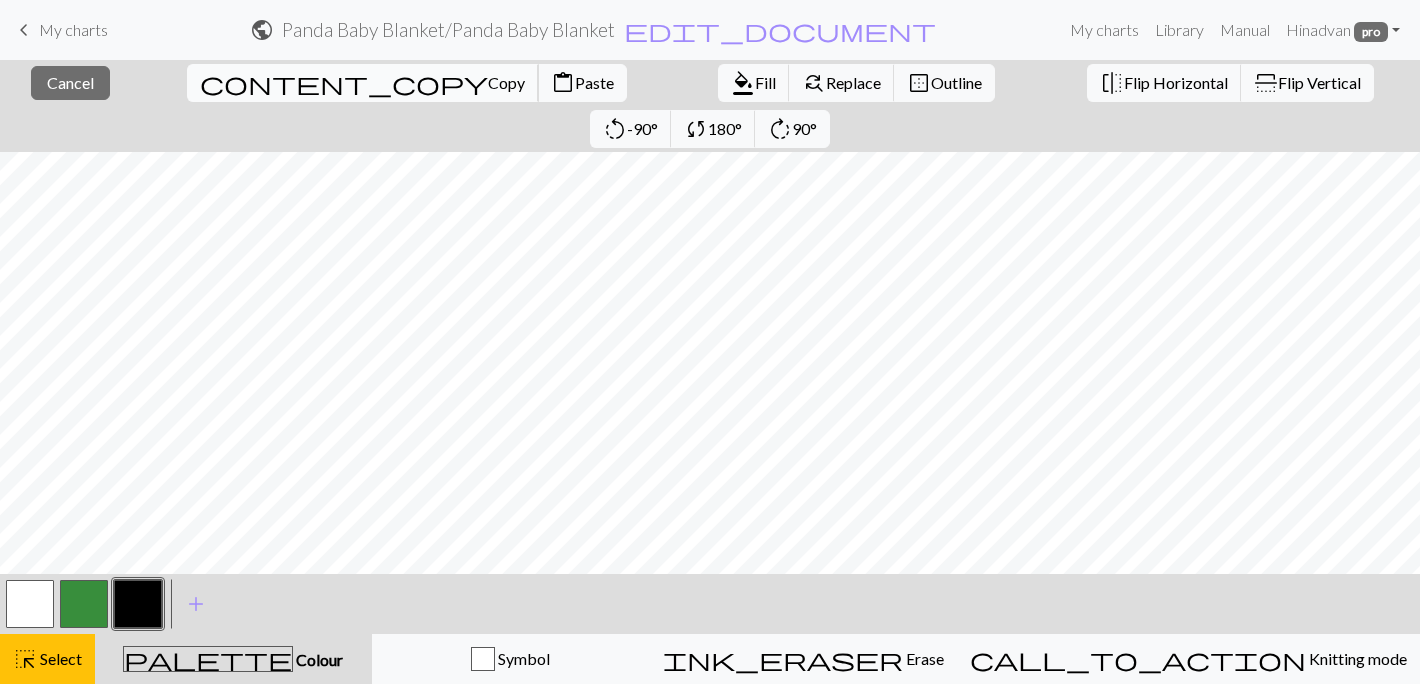 click on "Copy" at bounding box center (506, 82) 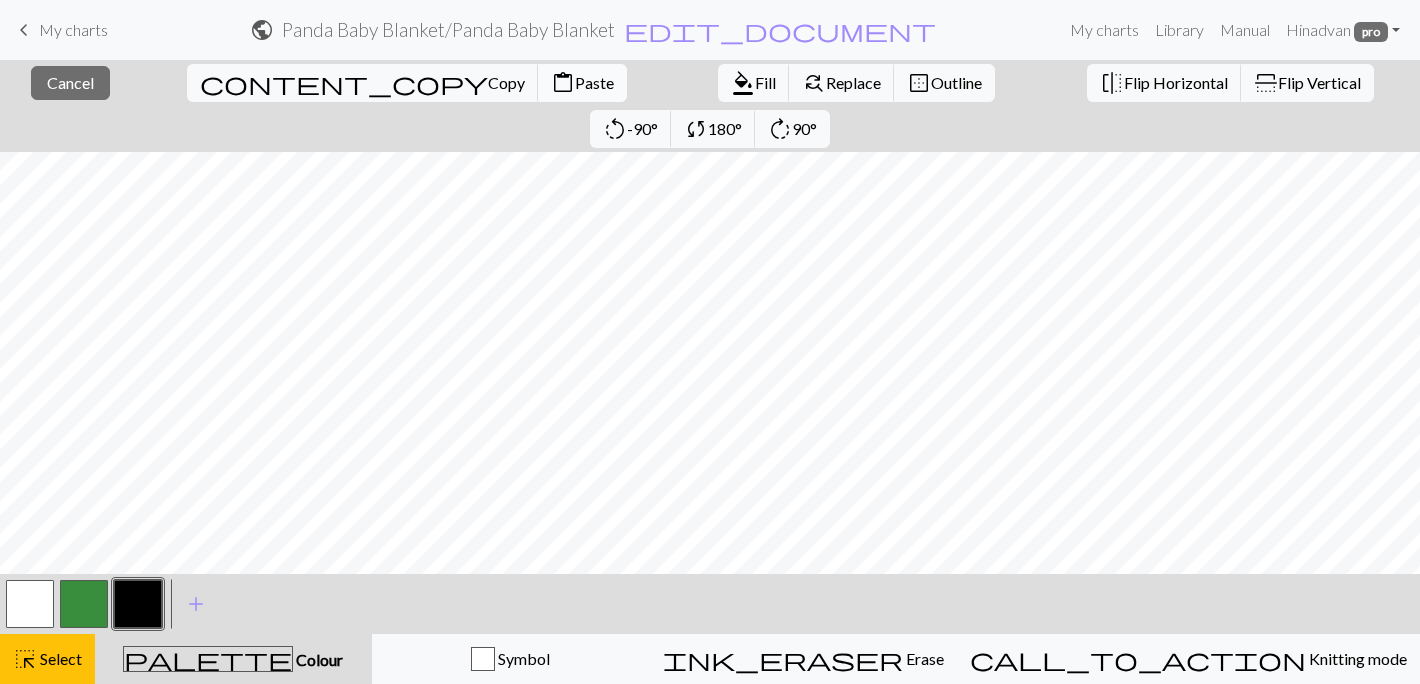 click on "Paste" at bounding box center (594, 82) 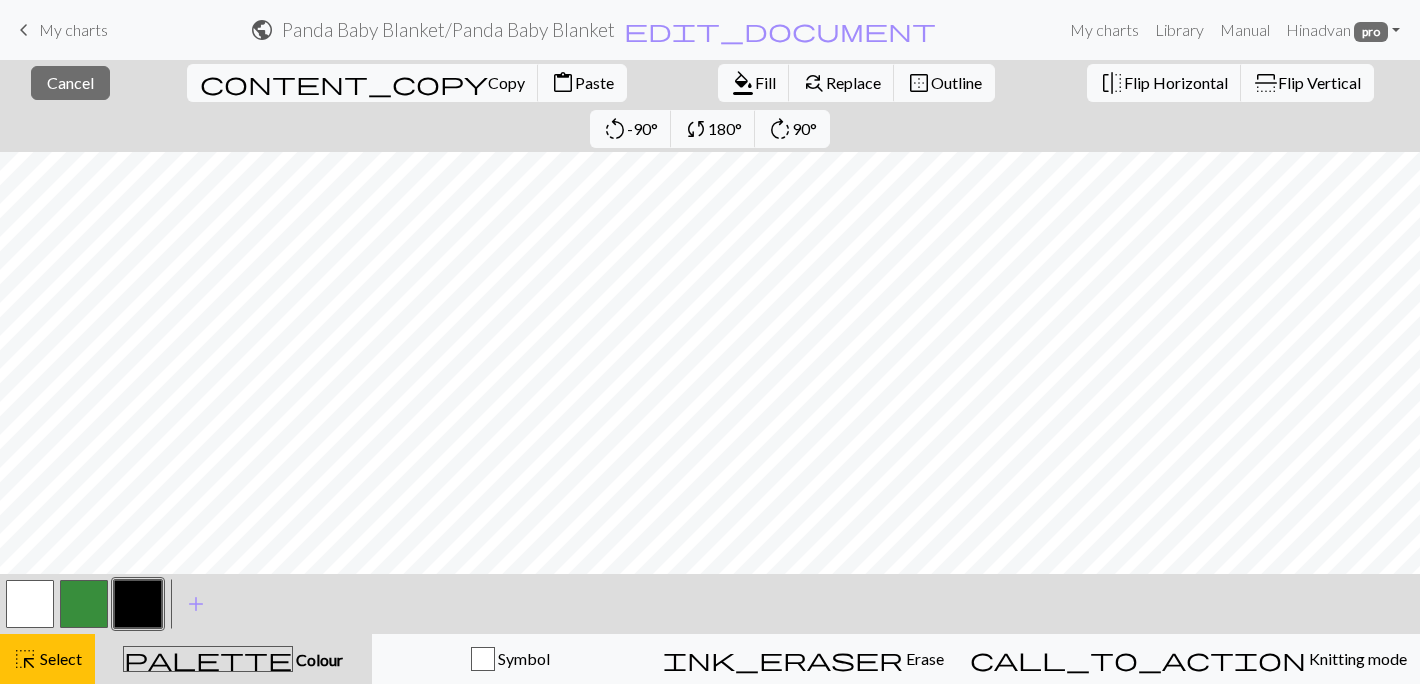 click at bounding box center [30, 604] 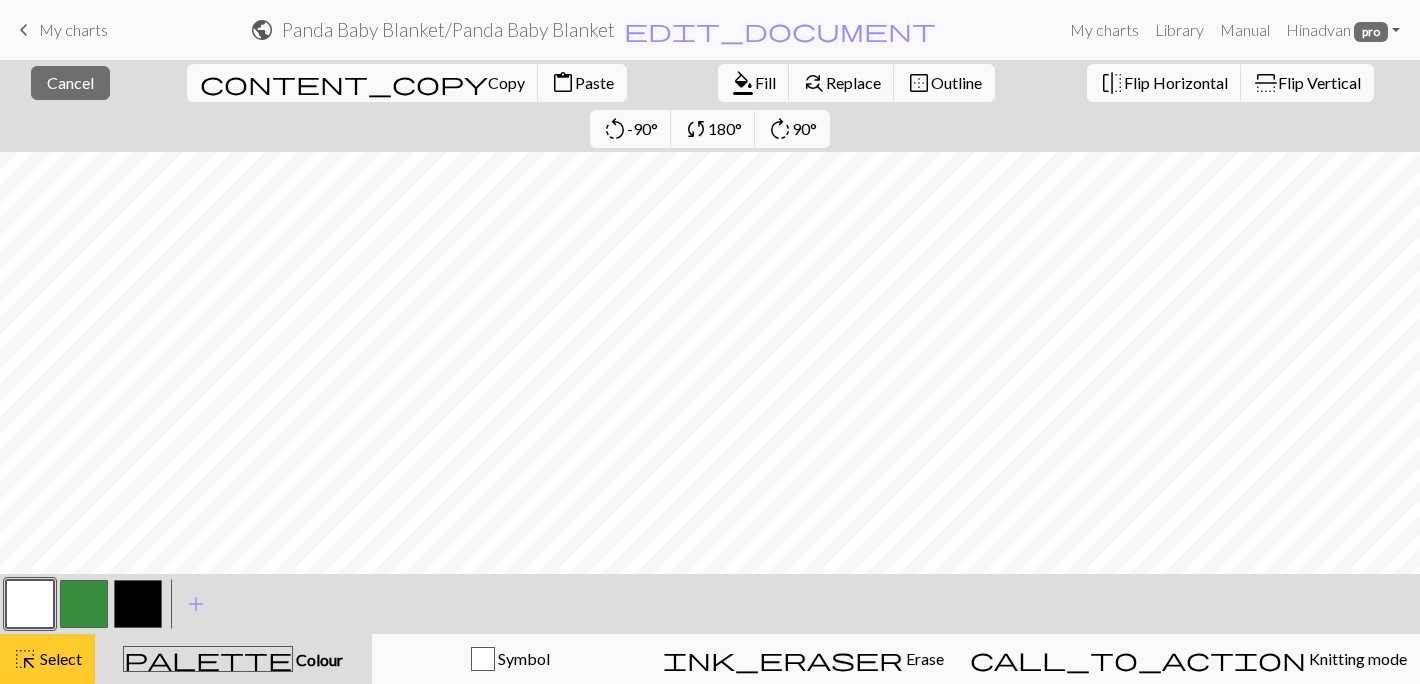 click on "Select" at bounding box center (59, 658) 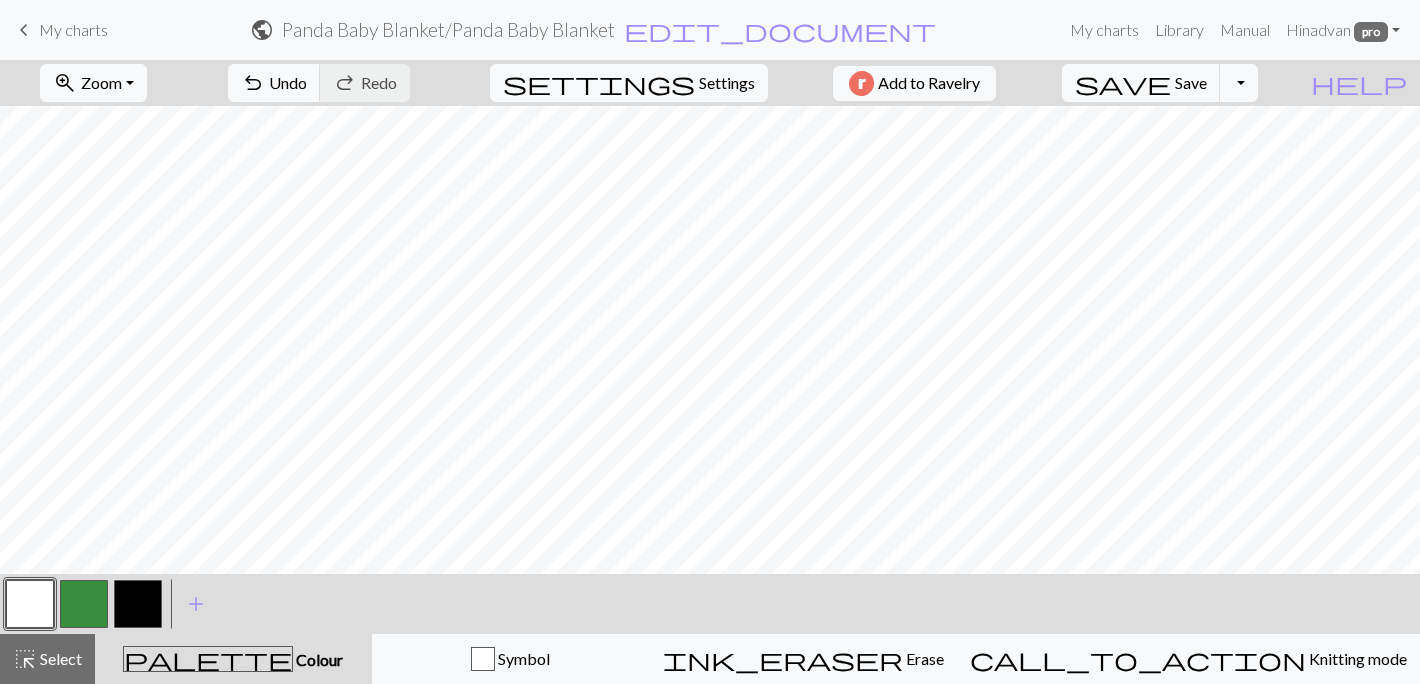 click at bounding box center (84, 604) 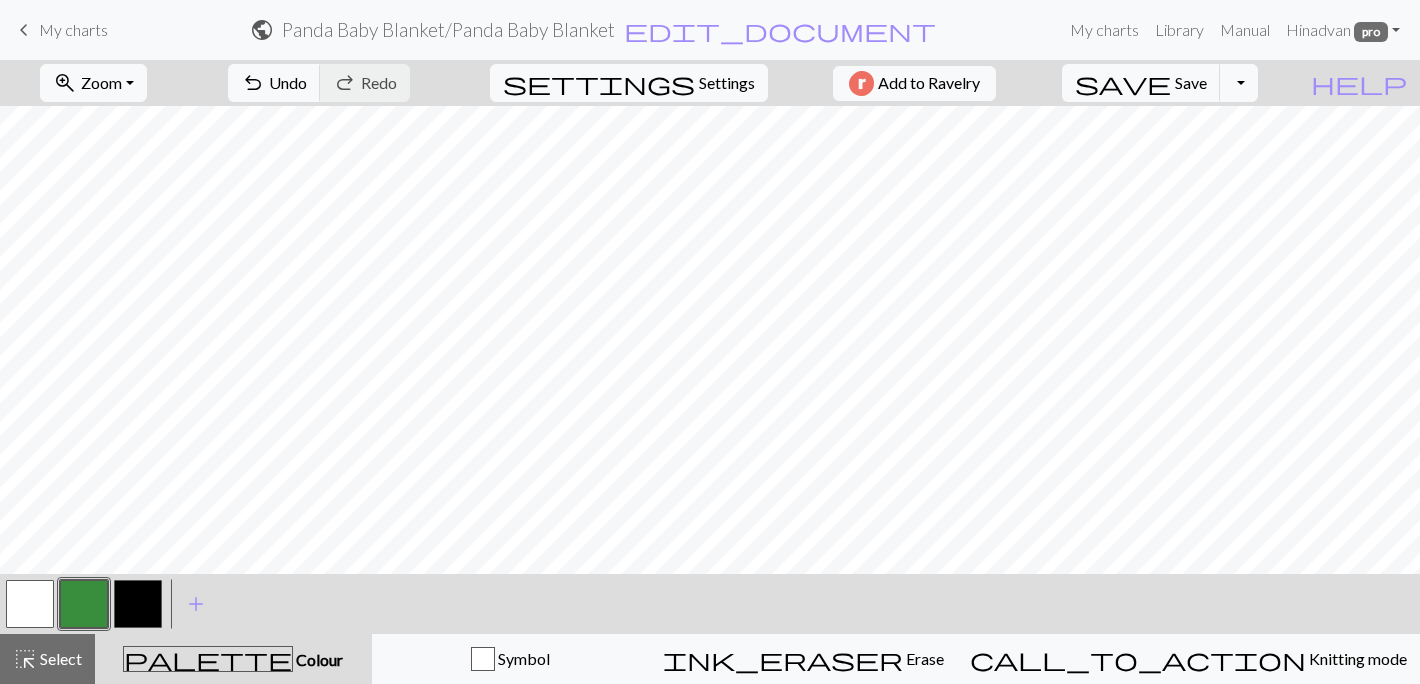 click at bounding box center [30, 604] 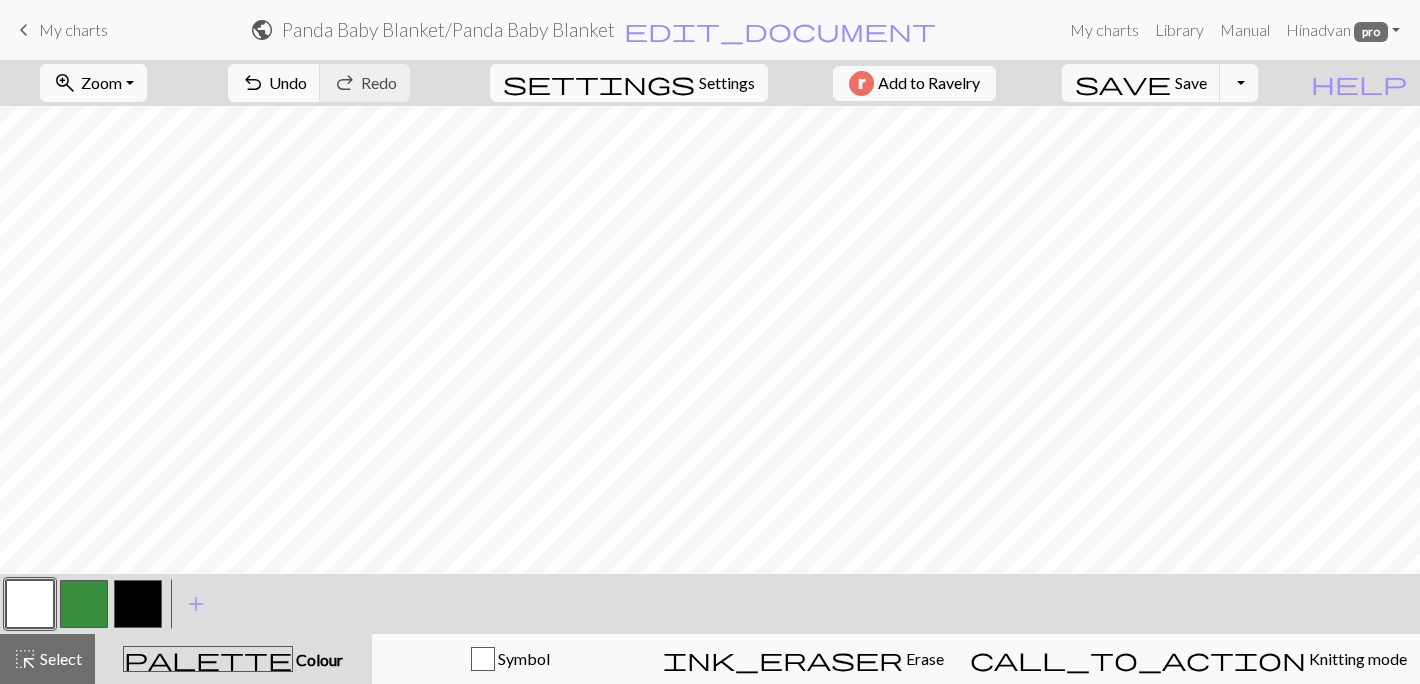 click at bounding box center (84, 604) 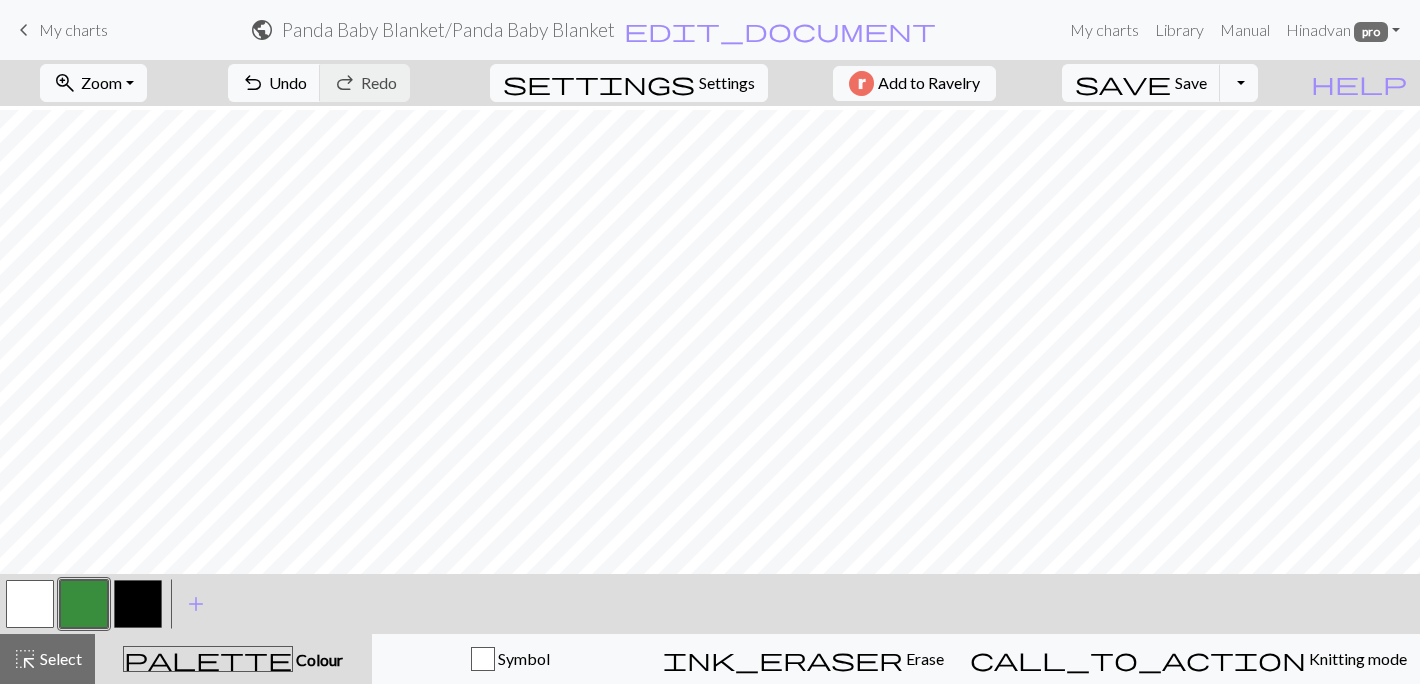 scroll, scrollTop: 1526, scrollLeft: 0, axis: vertical 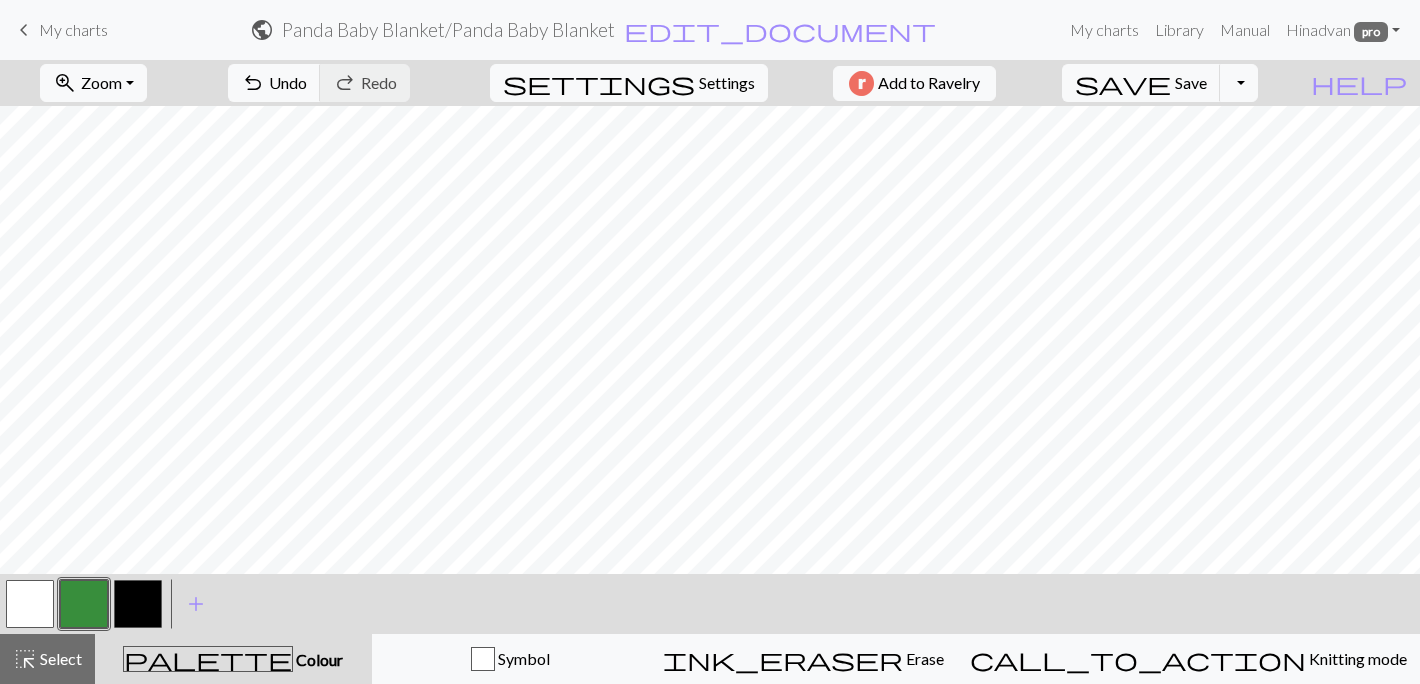 click at bounding box center (138, 604) 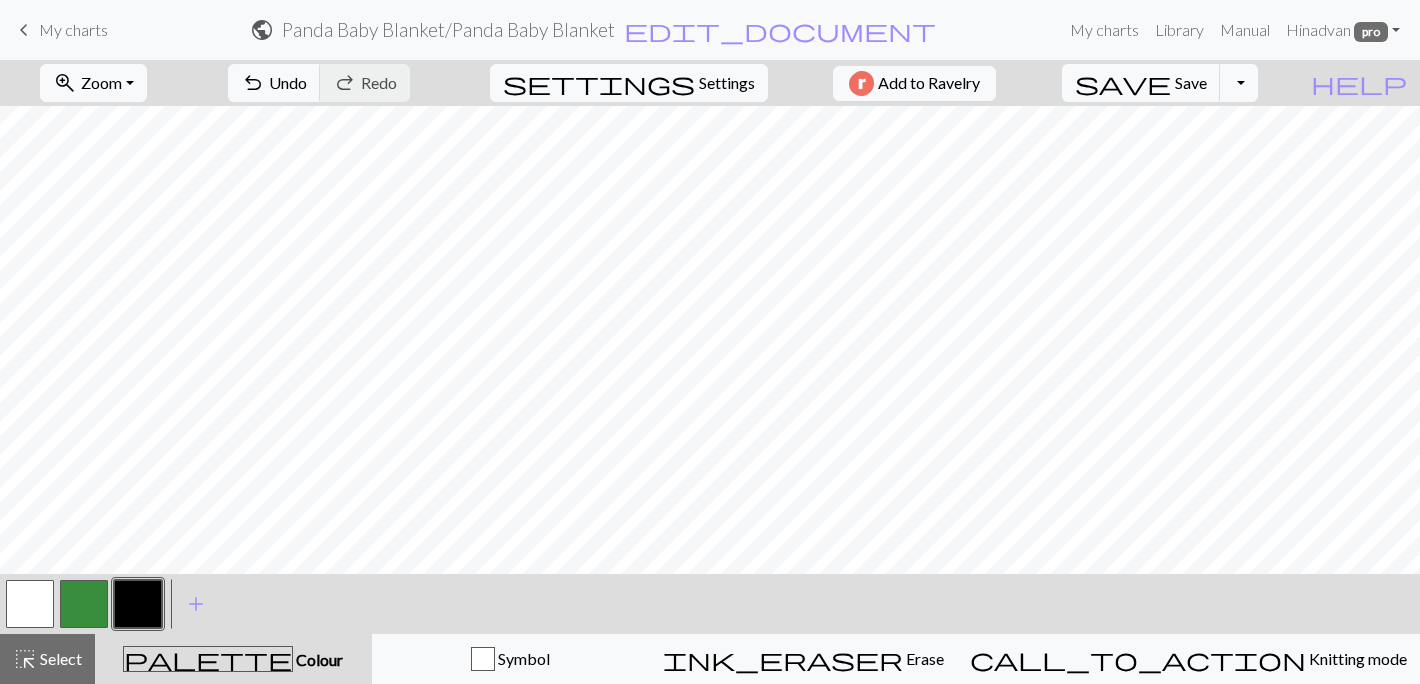 click at bounding box center [30, 604] 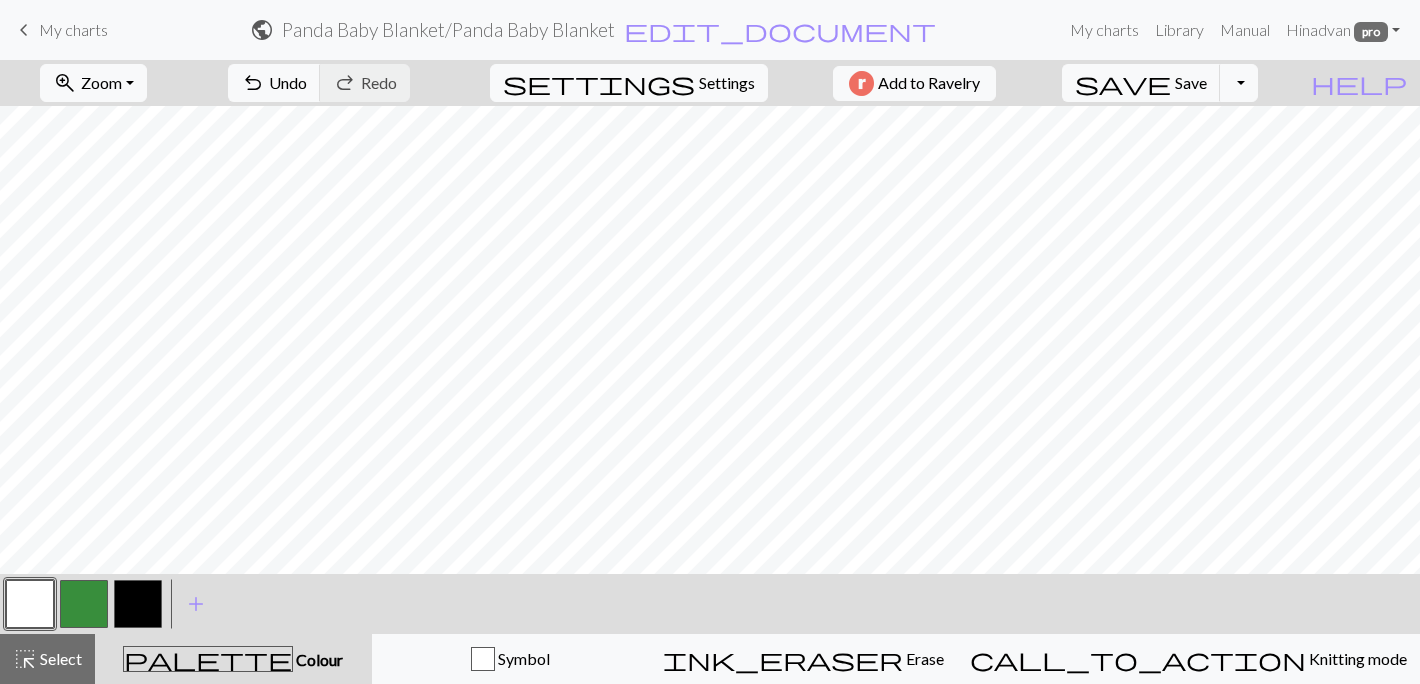 click at bounding box center (138, 604) 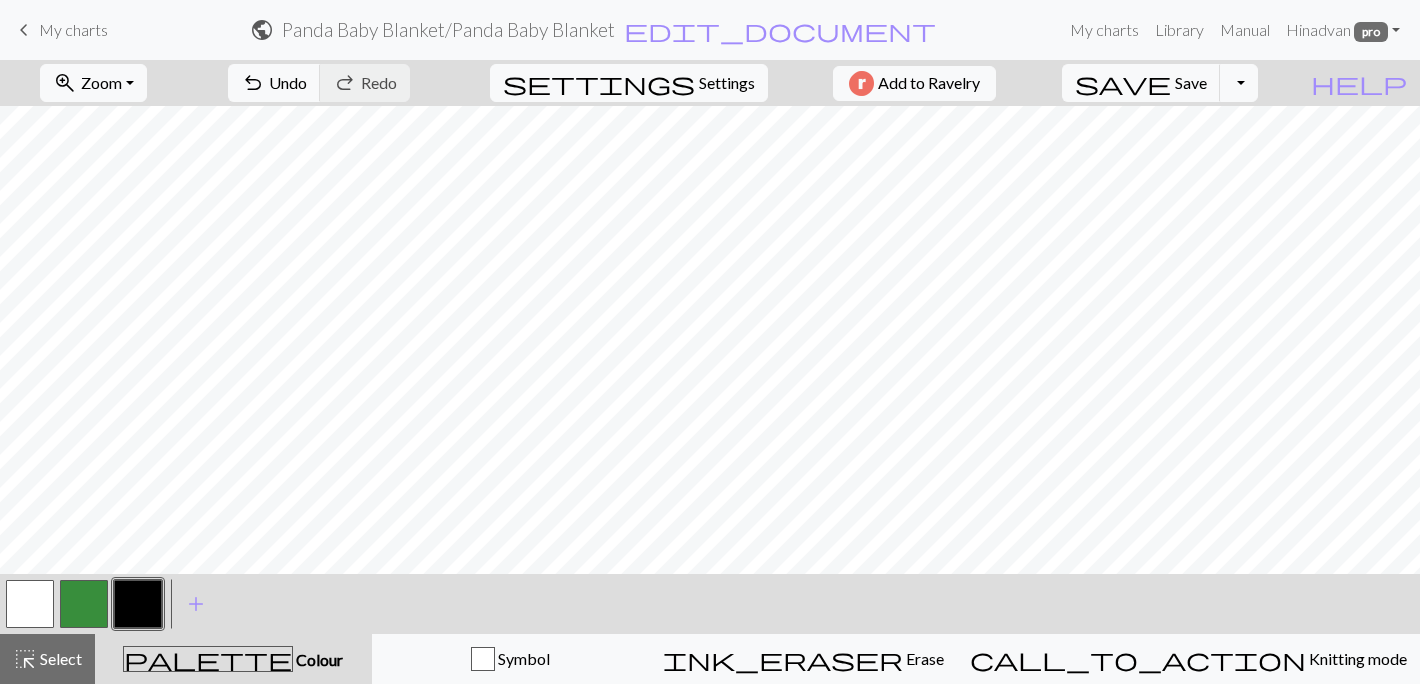 drag, startPoint x: 39, startPoint y: 653, endPoint x: 74, endPoint y: 623, distance: 46.09772 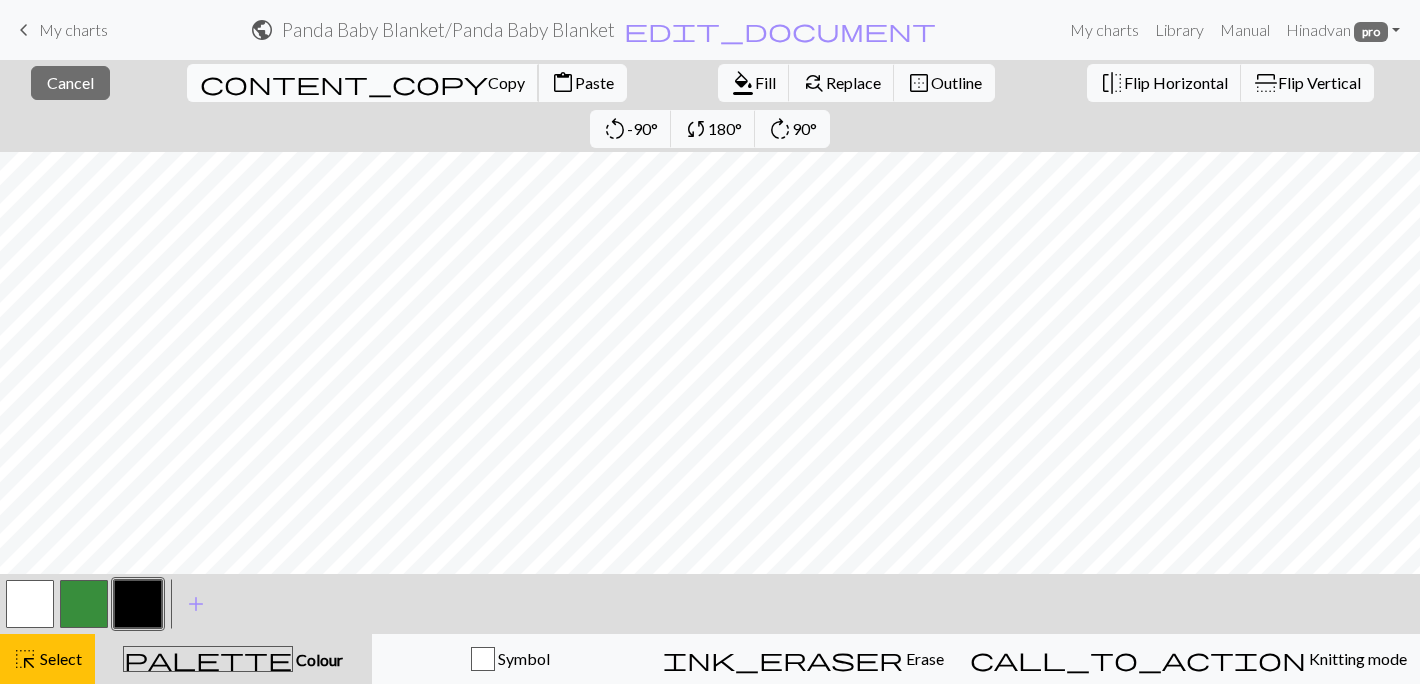 click on "Copy" at bounding box center [506, 82] 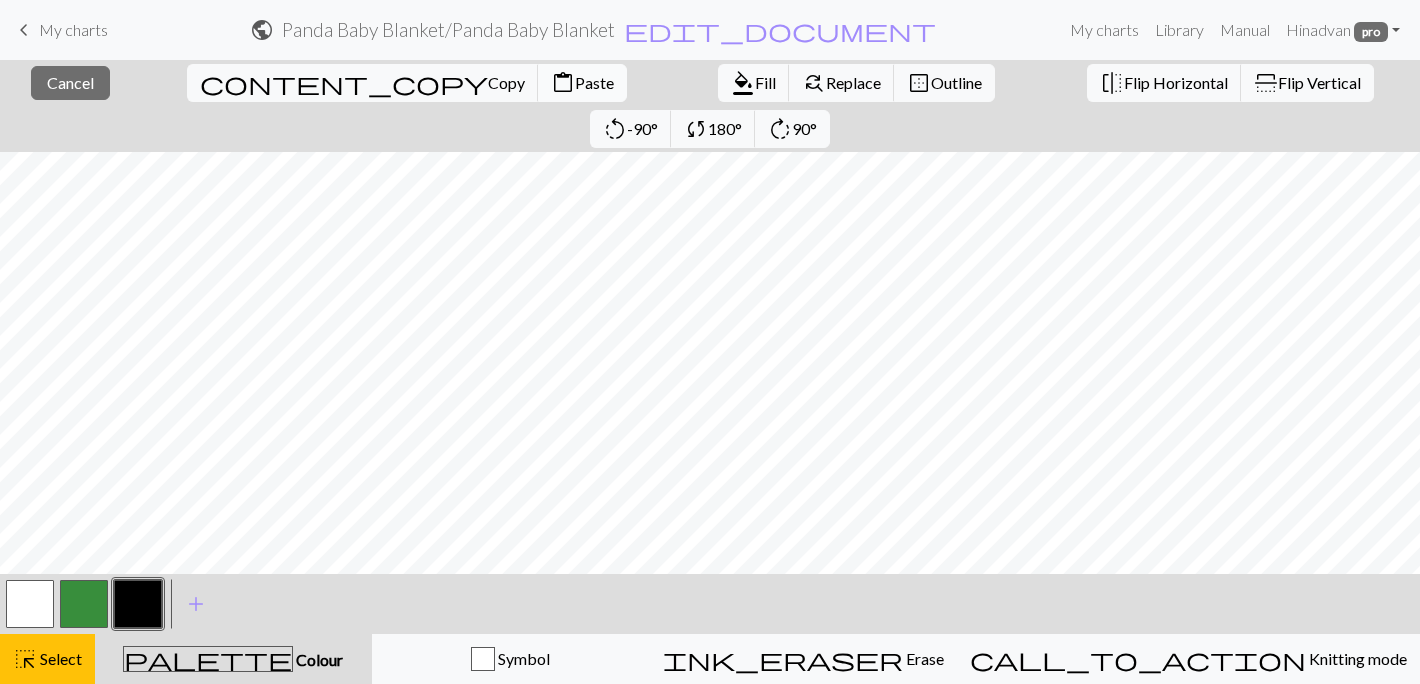 click on "content_paste  Paste" at bounding box center [582, 83] 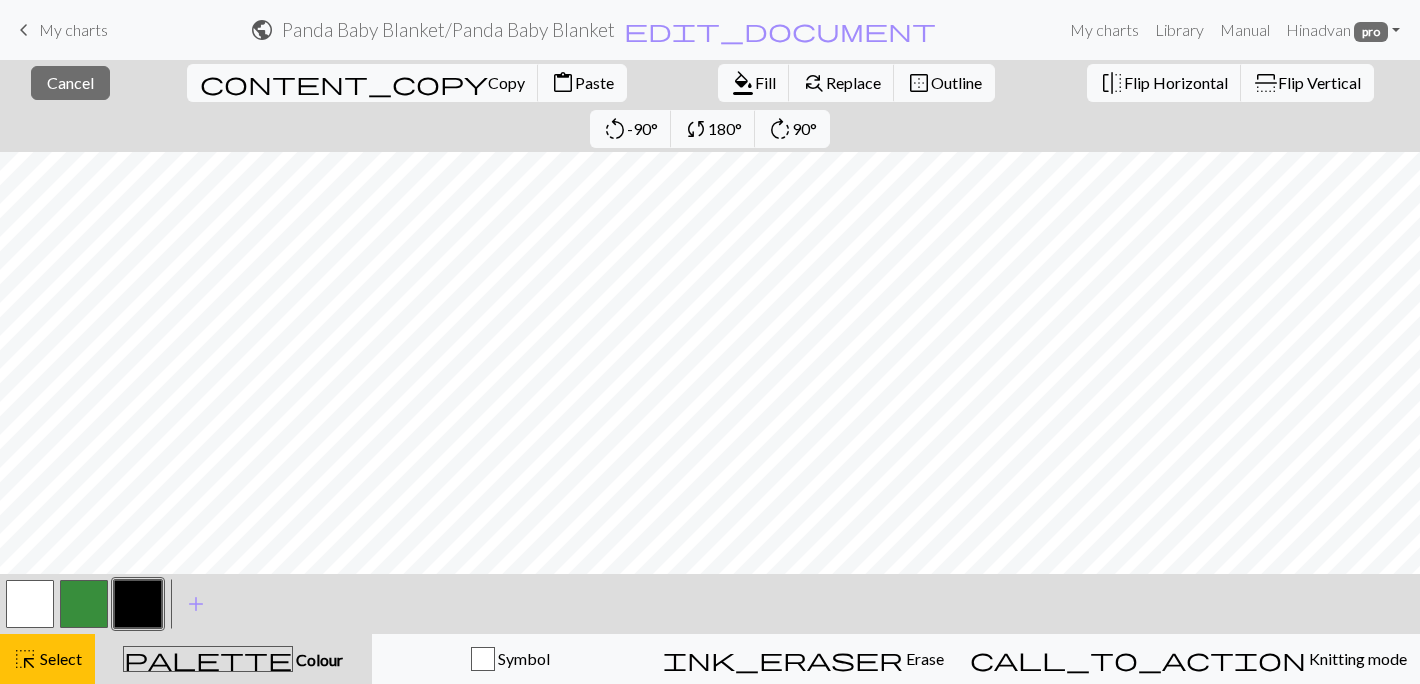 click at bounding box center [30, 604] 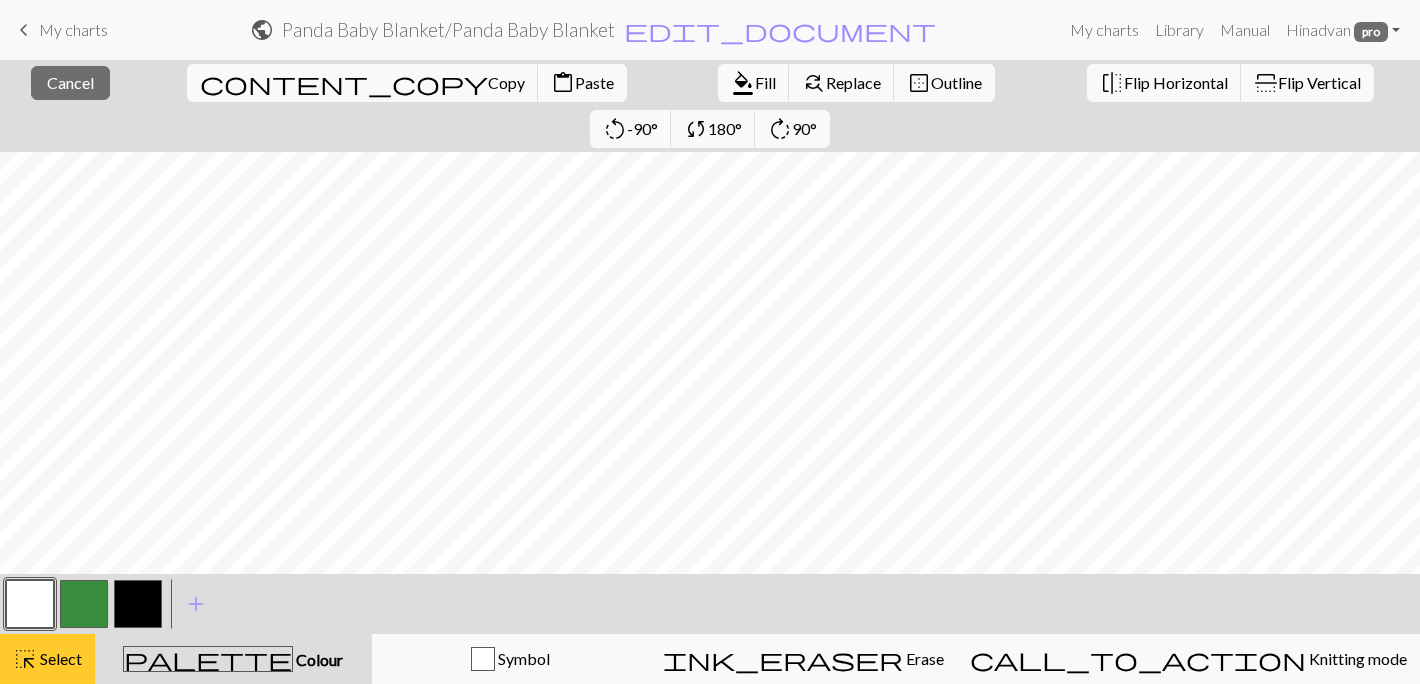 click on "highlight_alt   Select   Select" at bounding box center [47, 659] 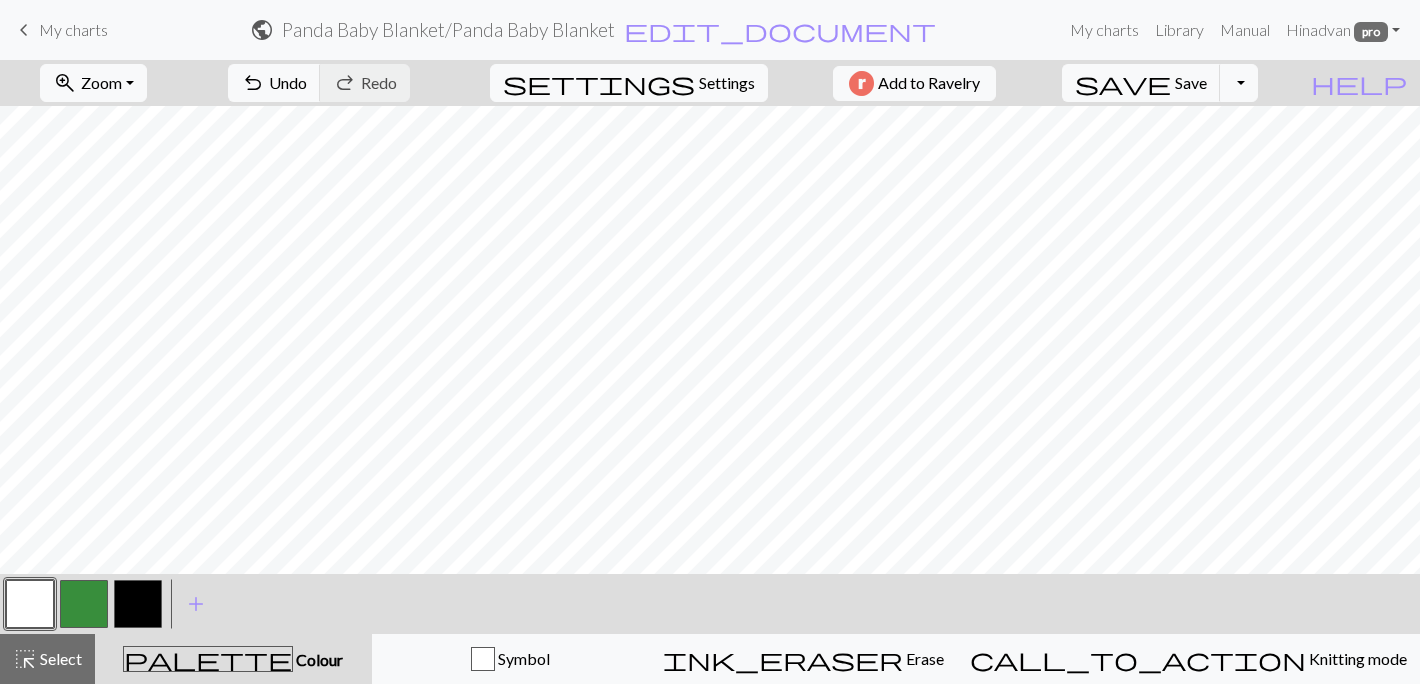 click at bounding box center [84, 604] 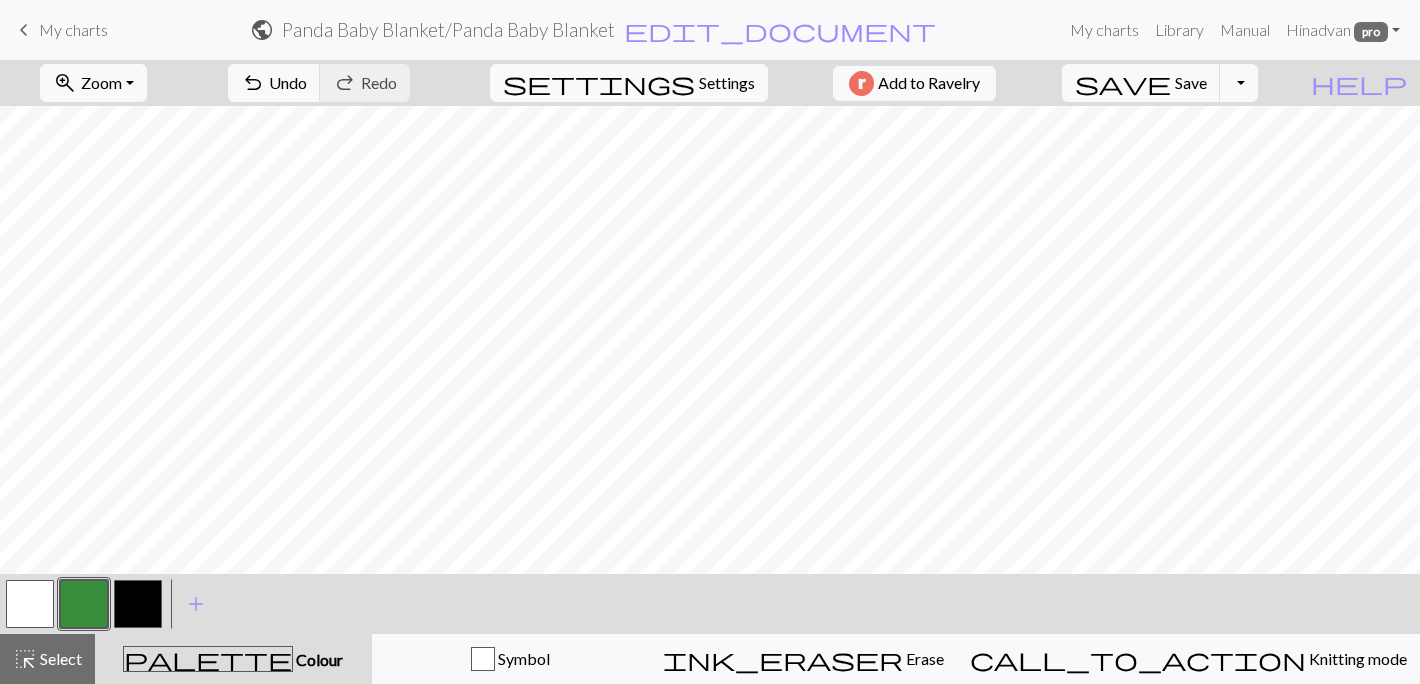 click at bounding box center [138, 604] 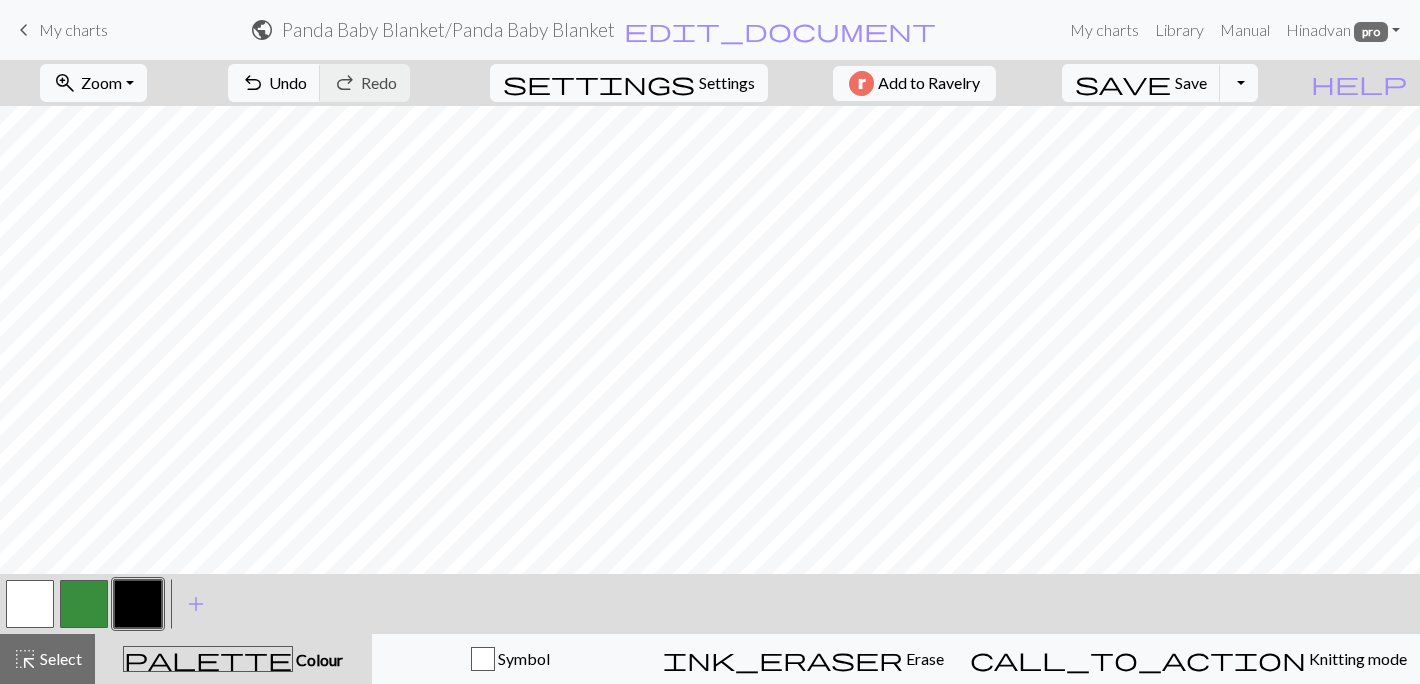 scroll, scrollTop: 1600, scrollLeft: 0, axis: vertical 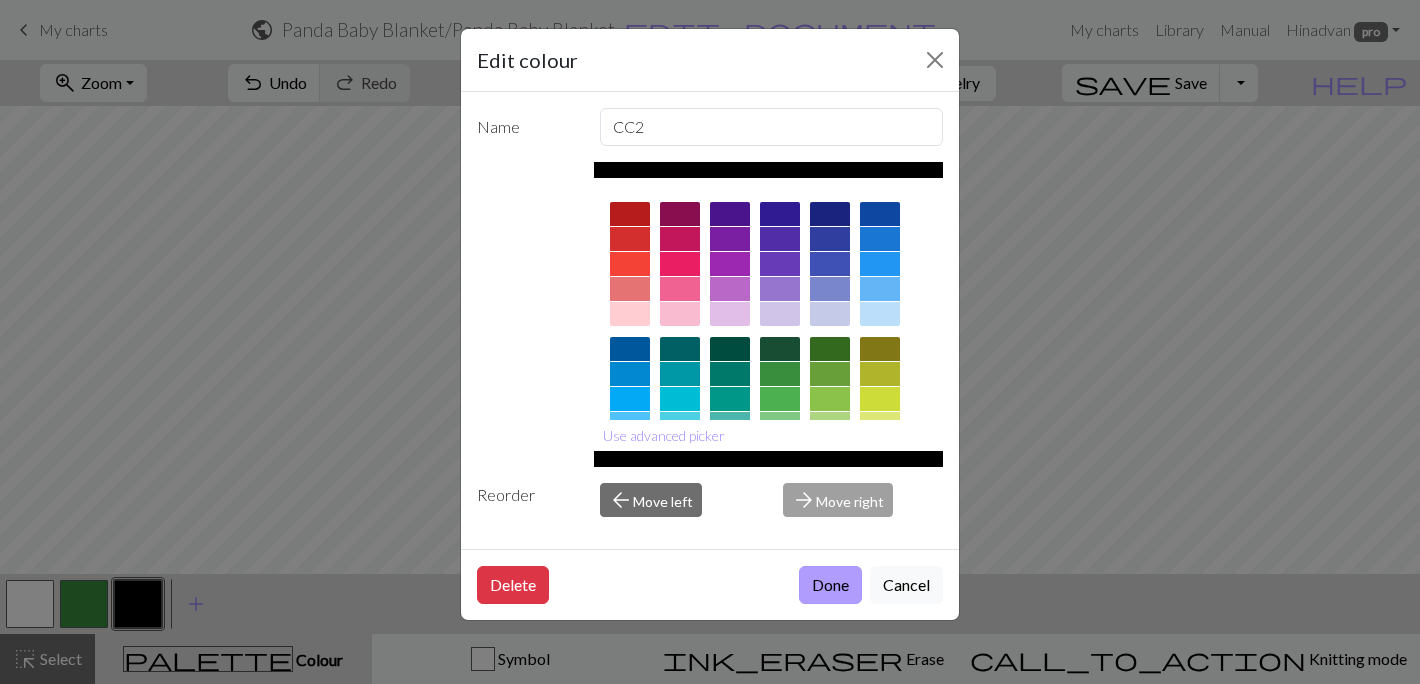 click on "Done" at bounding box center (830, 585) 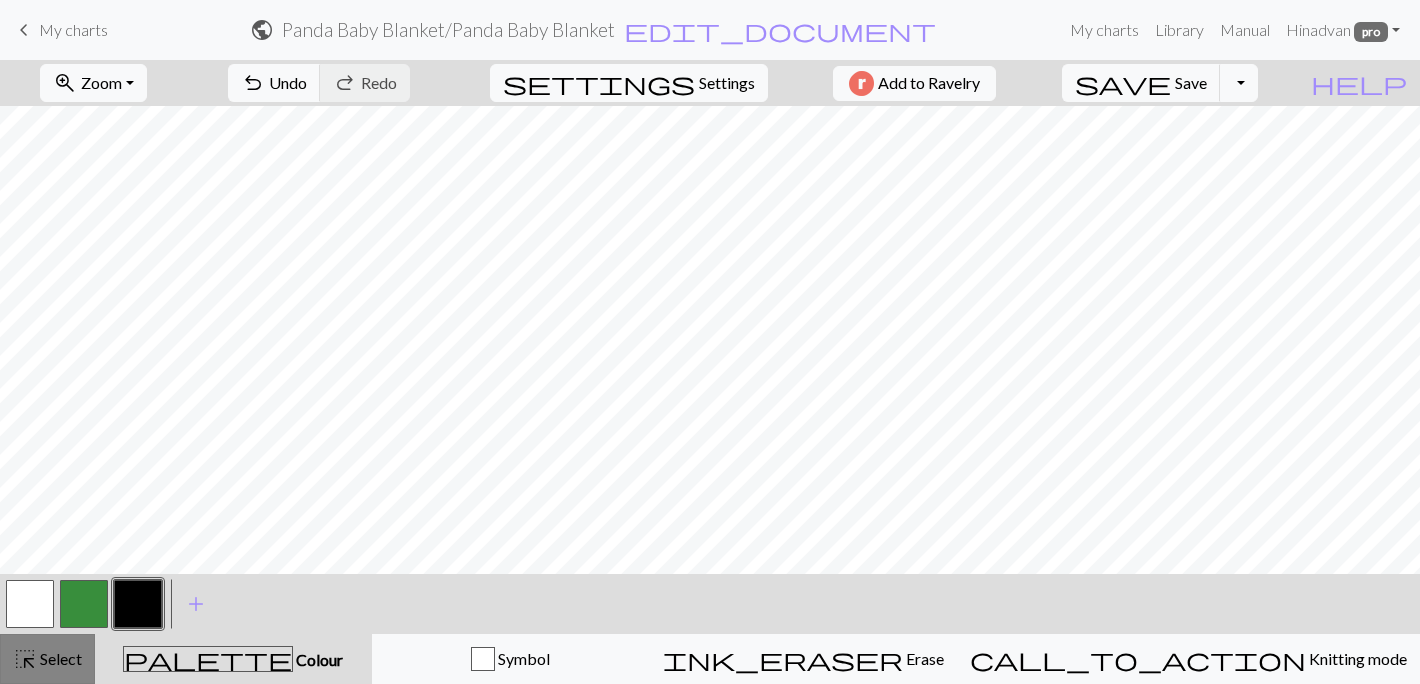 click on "Select" at bounding box center (59, 658) 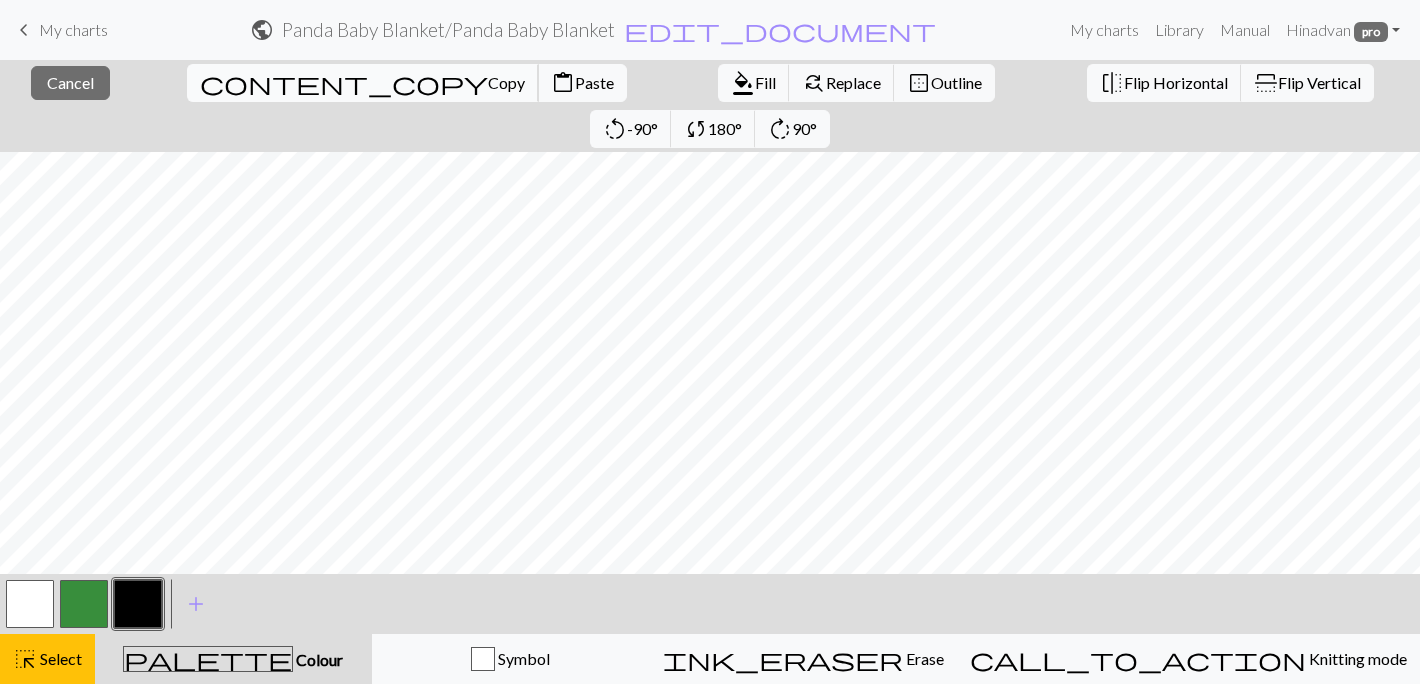 click on "content_copy  Copy" at bounding box center (363, 83) 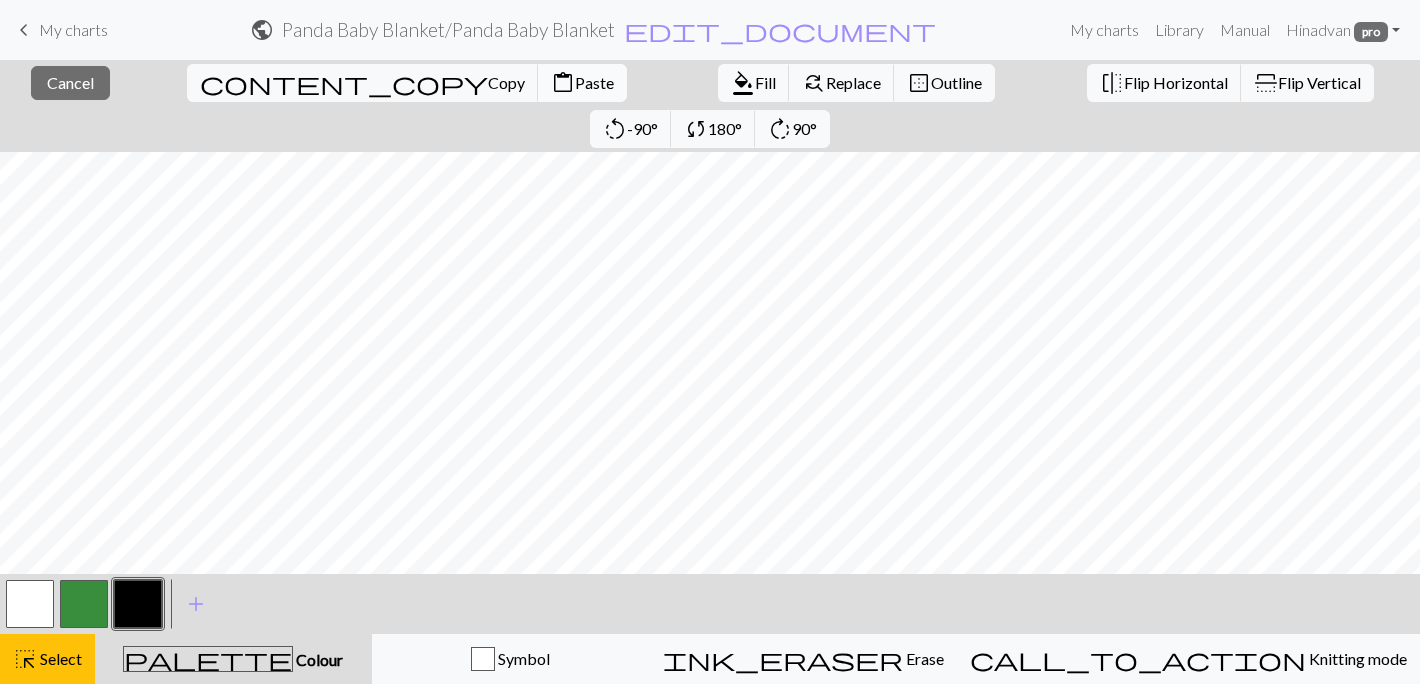 click on "content_paste  Paste" at bounding box center (582, 83) 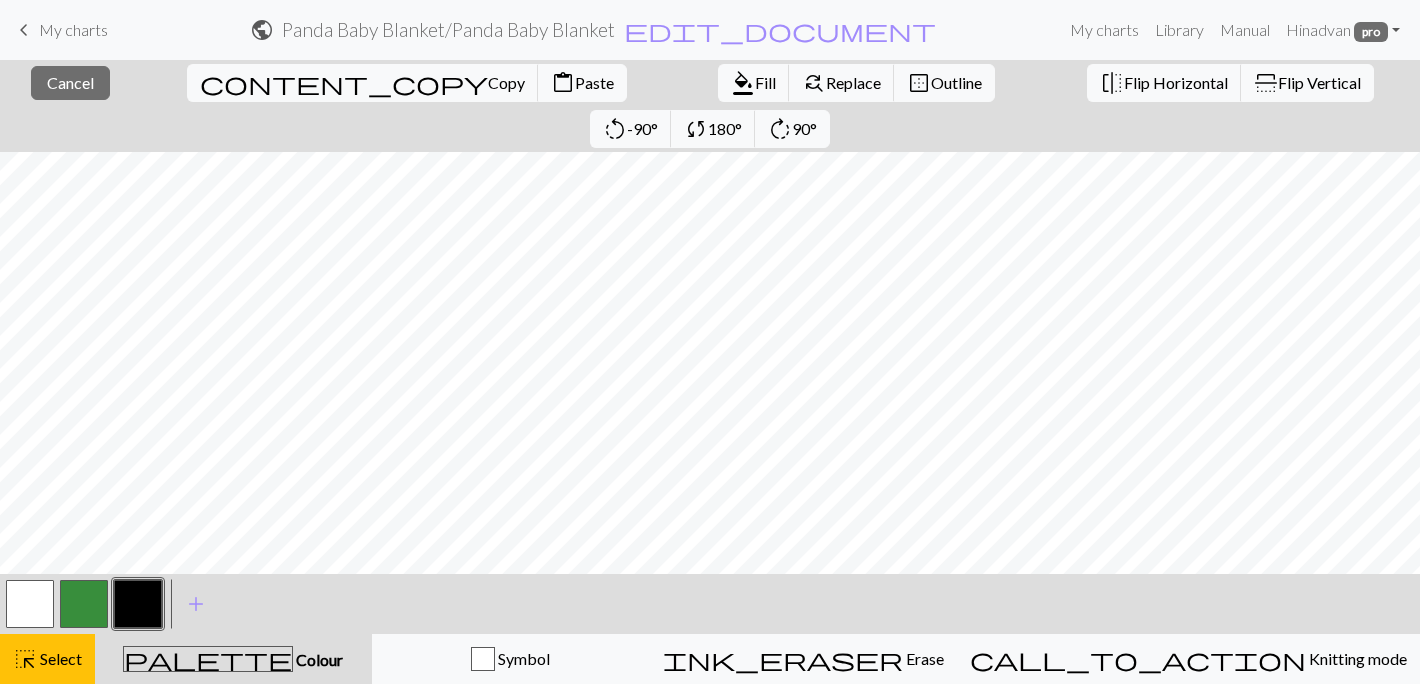 click at bounding box center (138, 604) 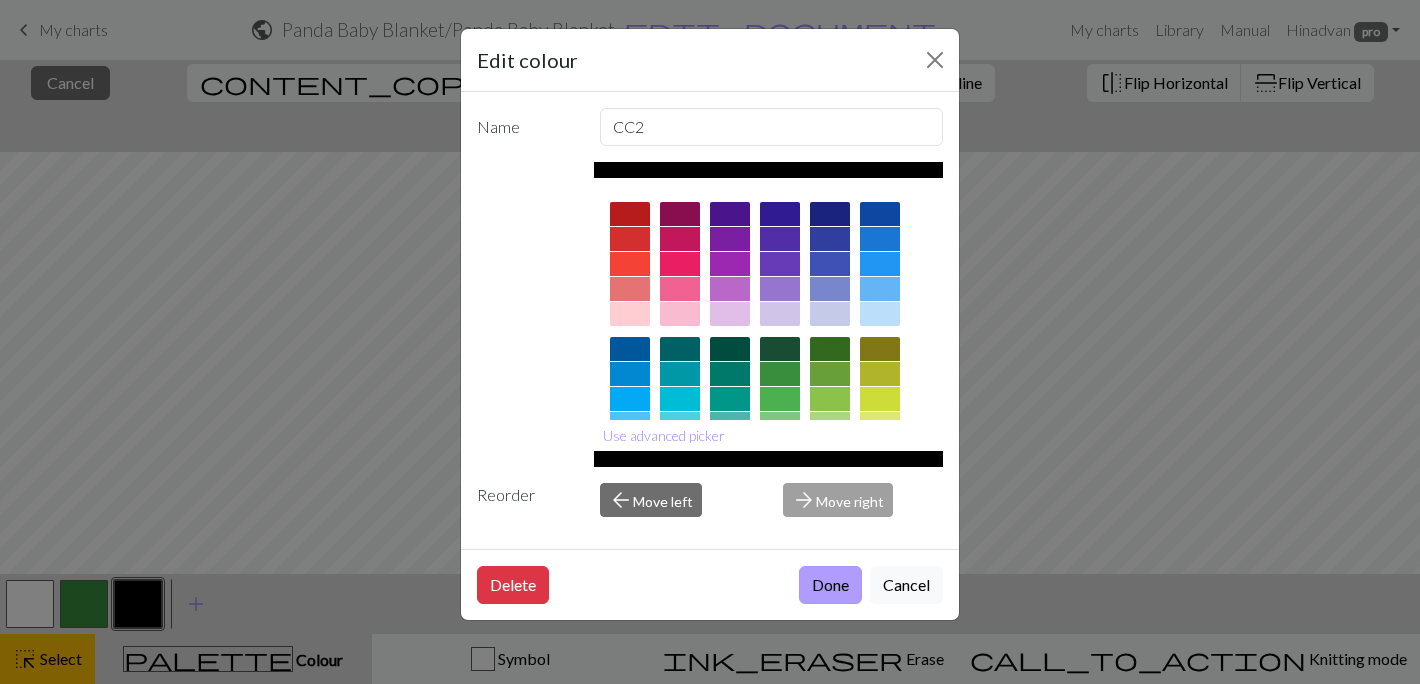click on "Done" at bounding box center [830, 585] 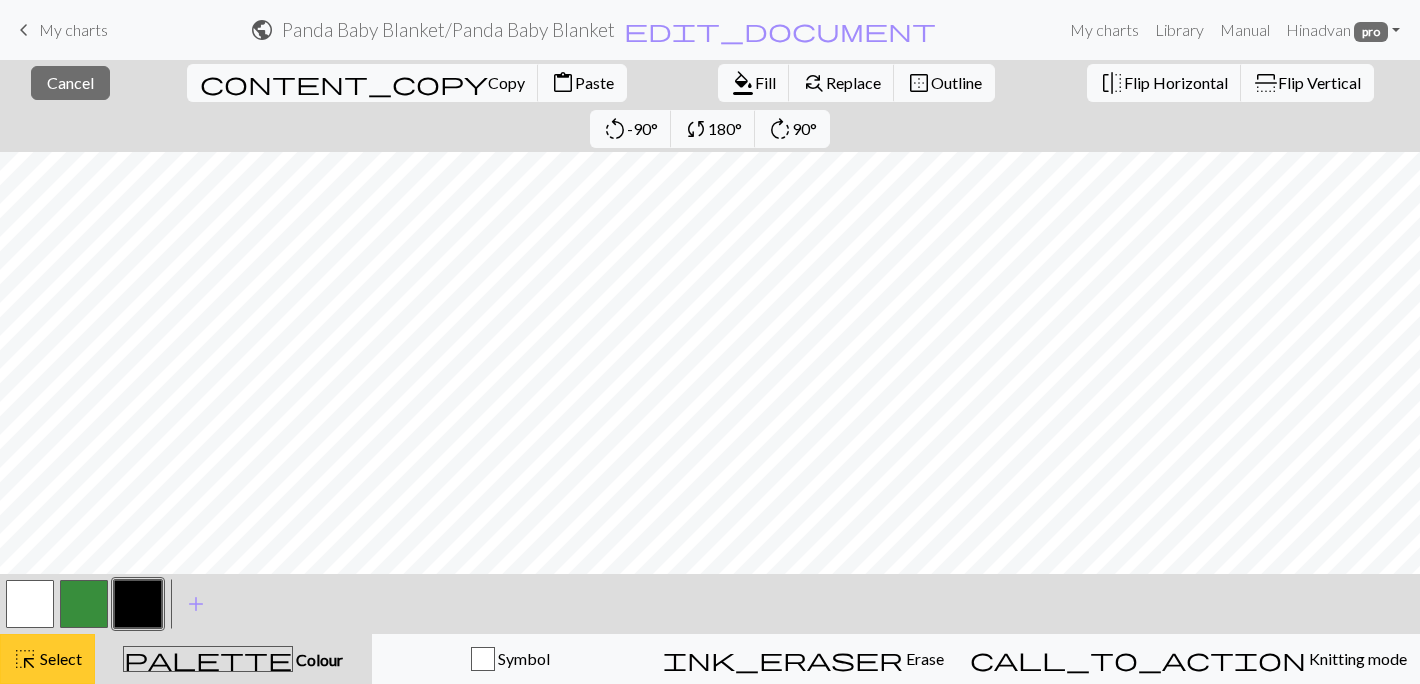 click on "Select" at bounding box center [59, 658] 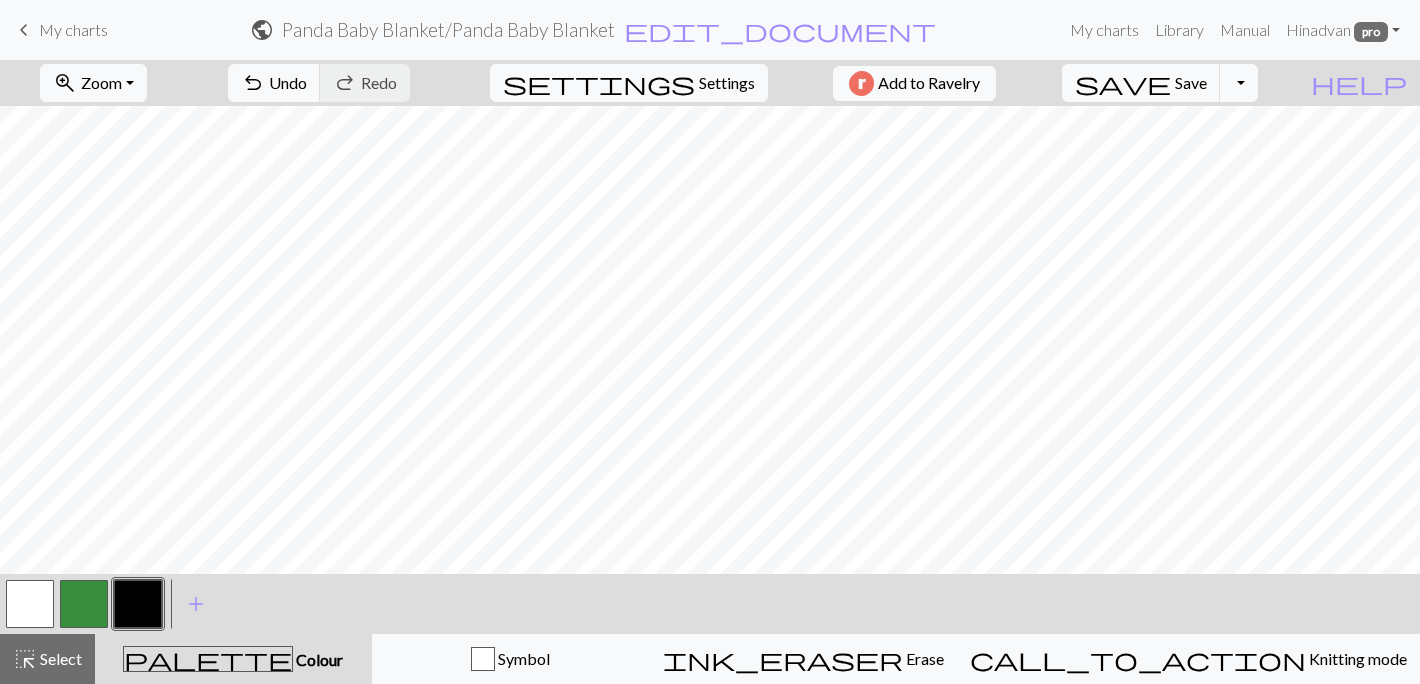 click at bounding box center [138, 604] 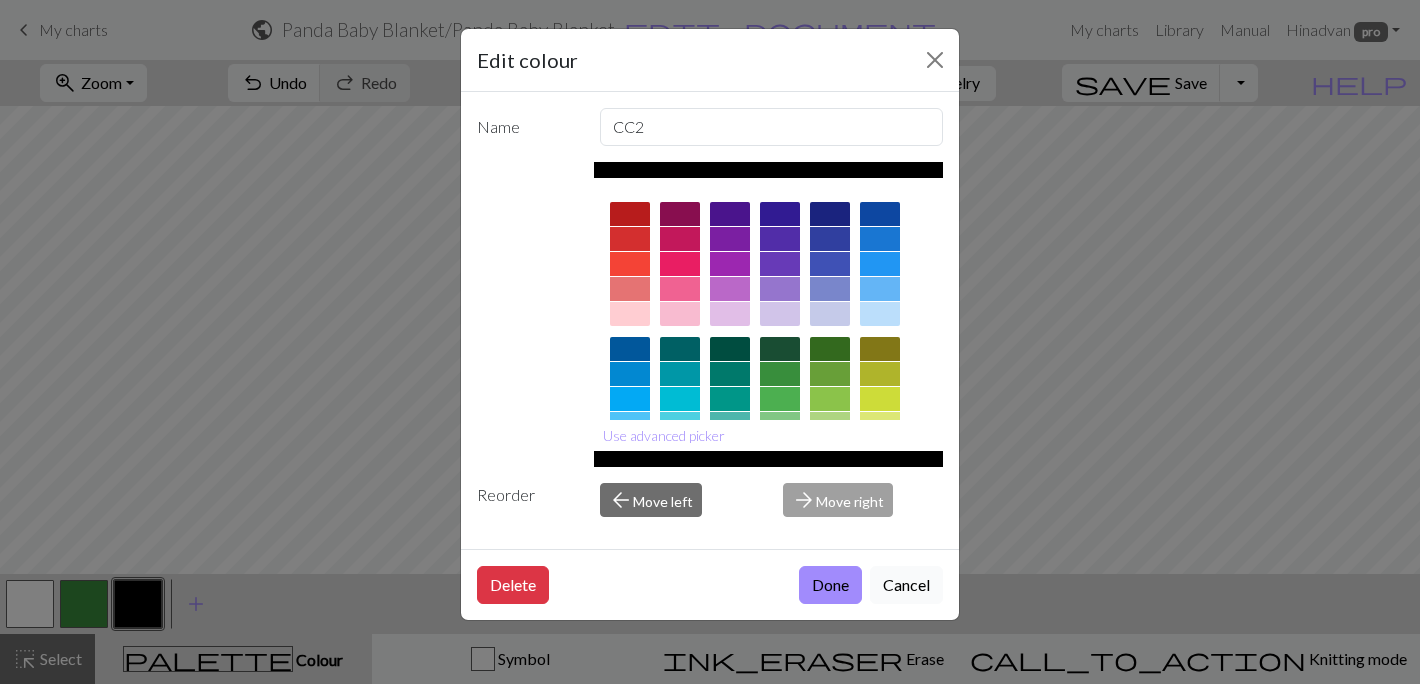 click on "Cancel" at bounding box center [906, 585] 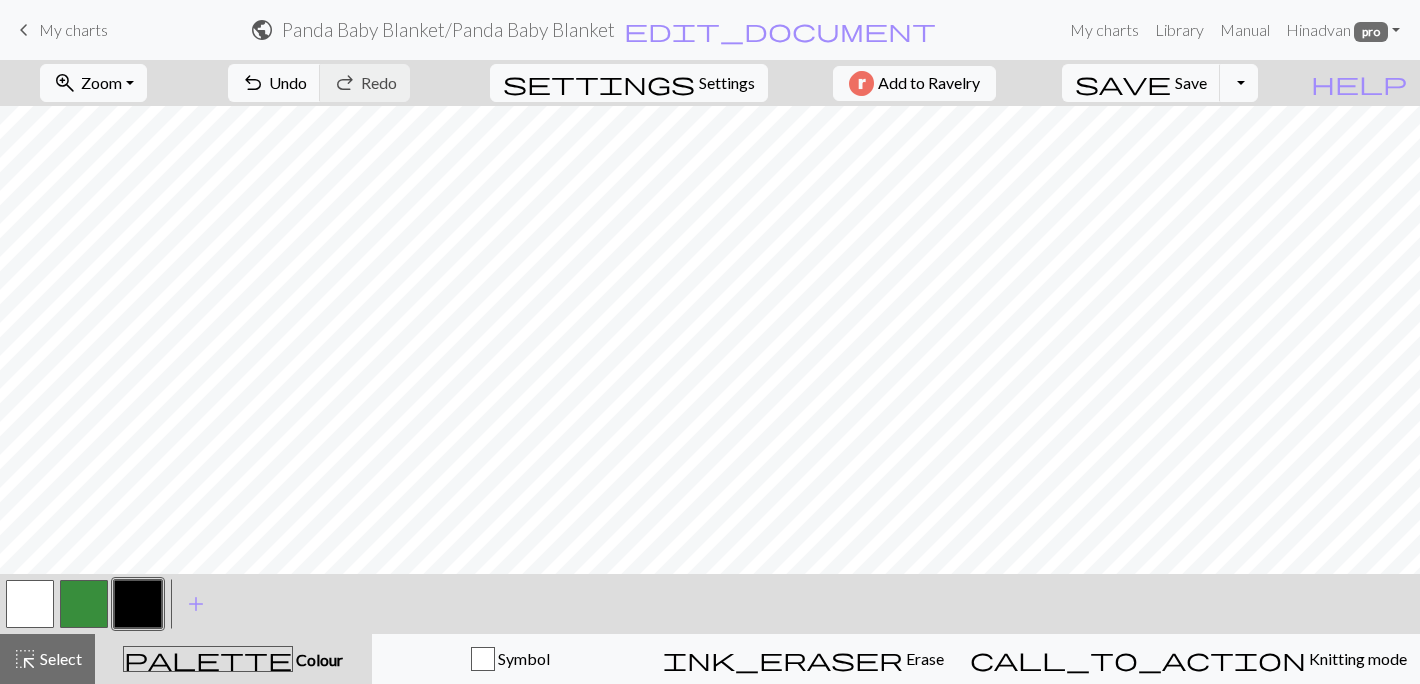 click at bounding box center (30, 604) 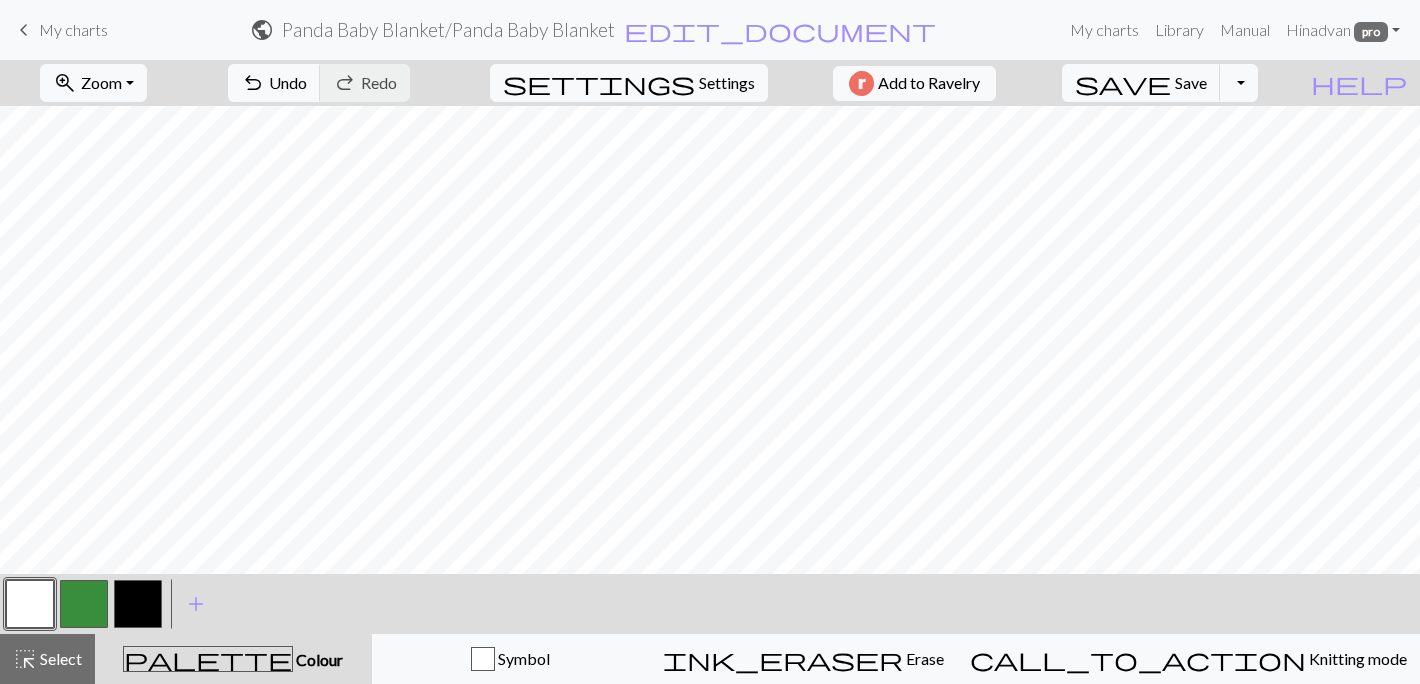 click at bounding box center (138, 604) 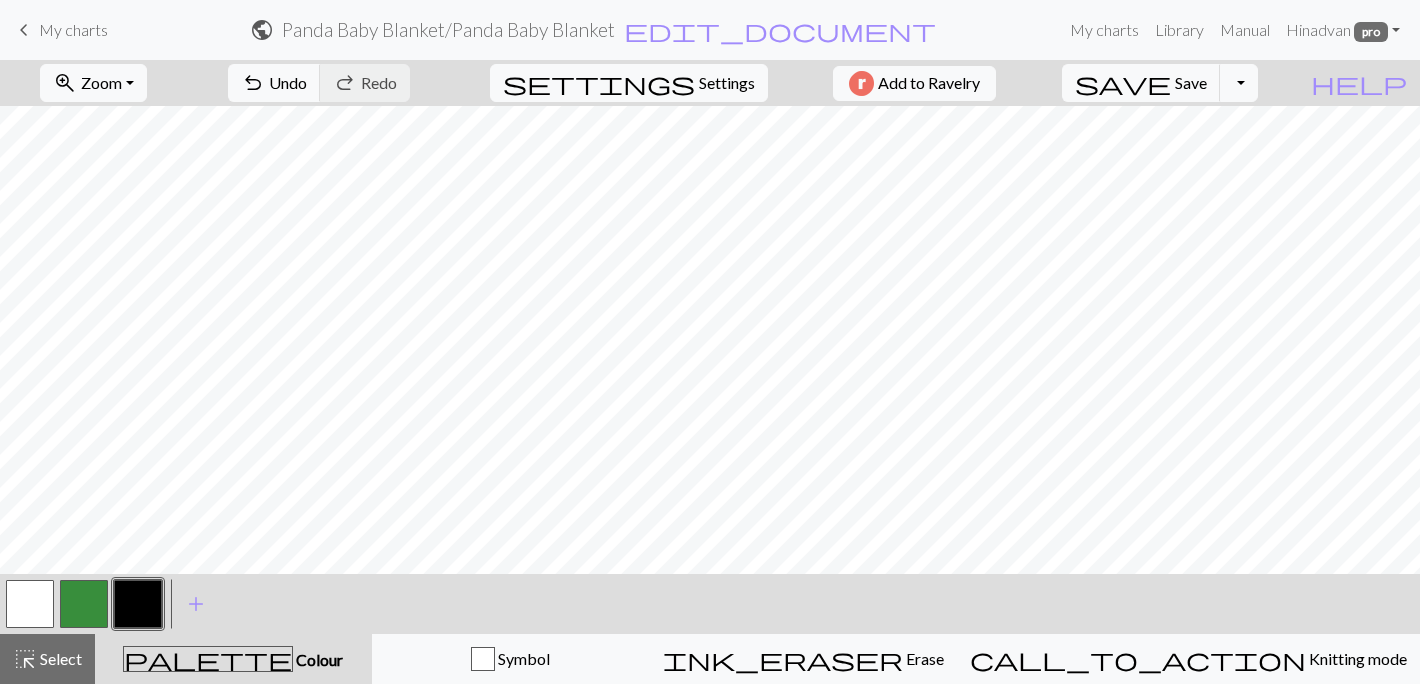 click at bounding box center [138, 604] 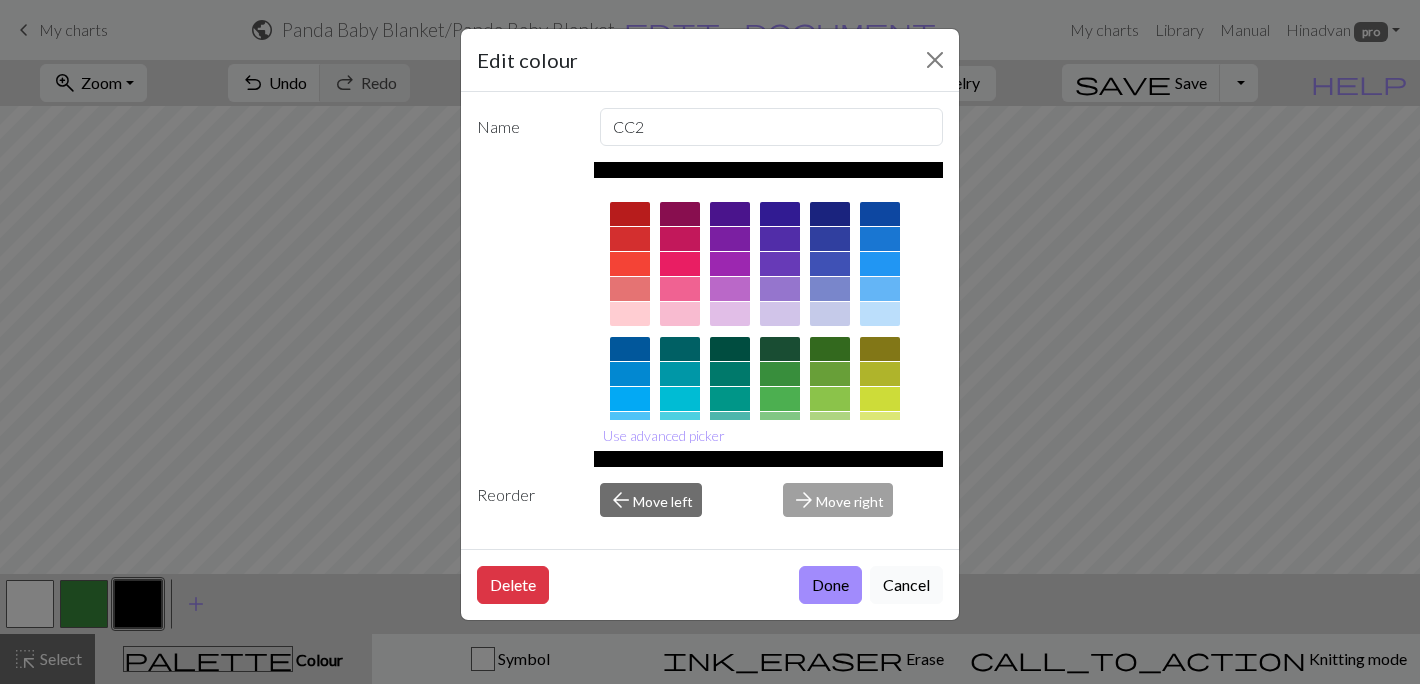 click on "Cancel" at bounding box center [906, 585] 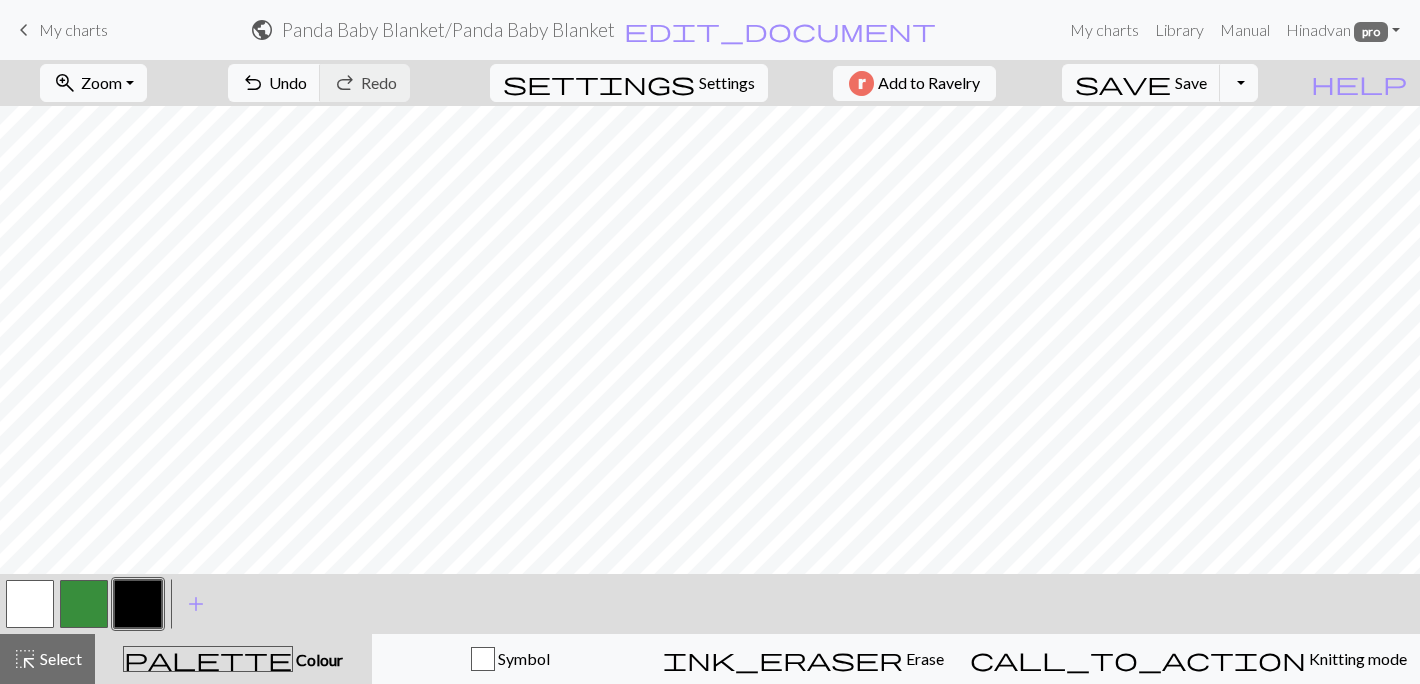 click at bounding box center [138, 604] 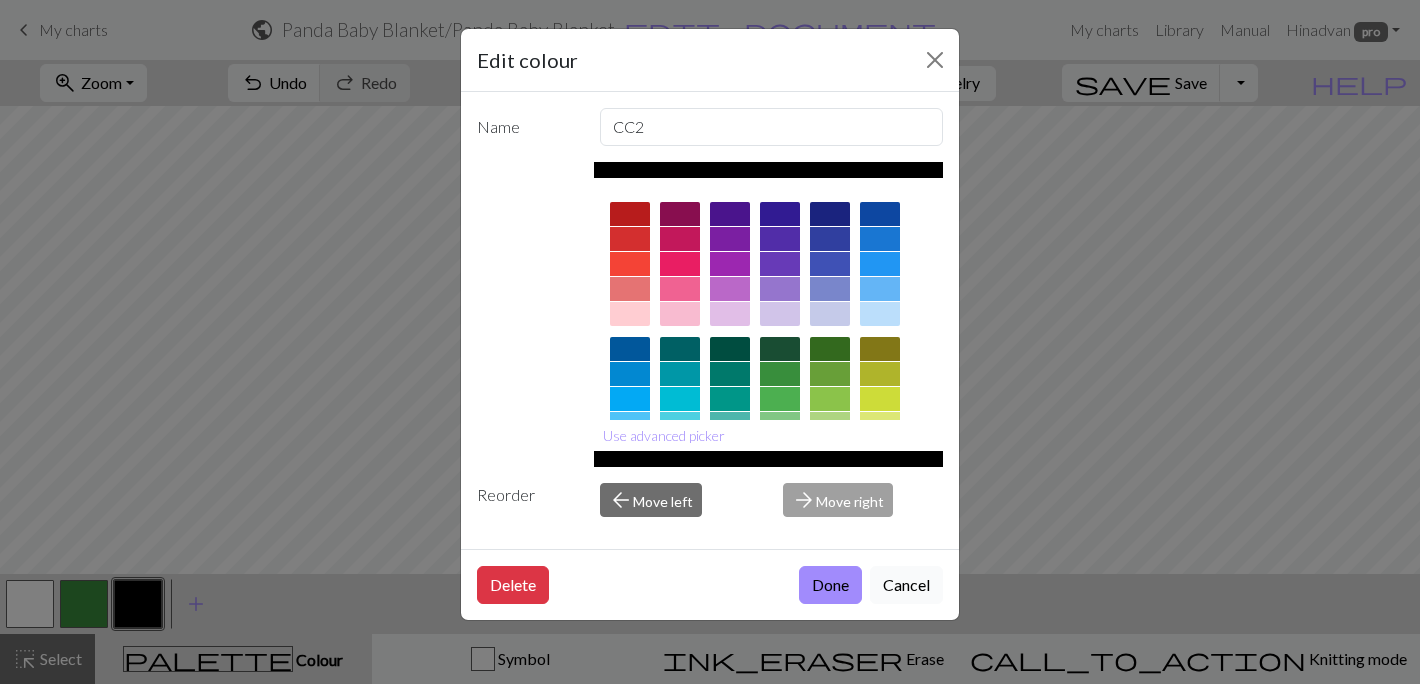 click on "Cancel" at bounding box center (906, 585) 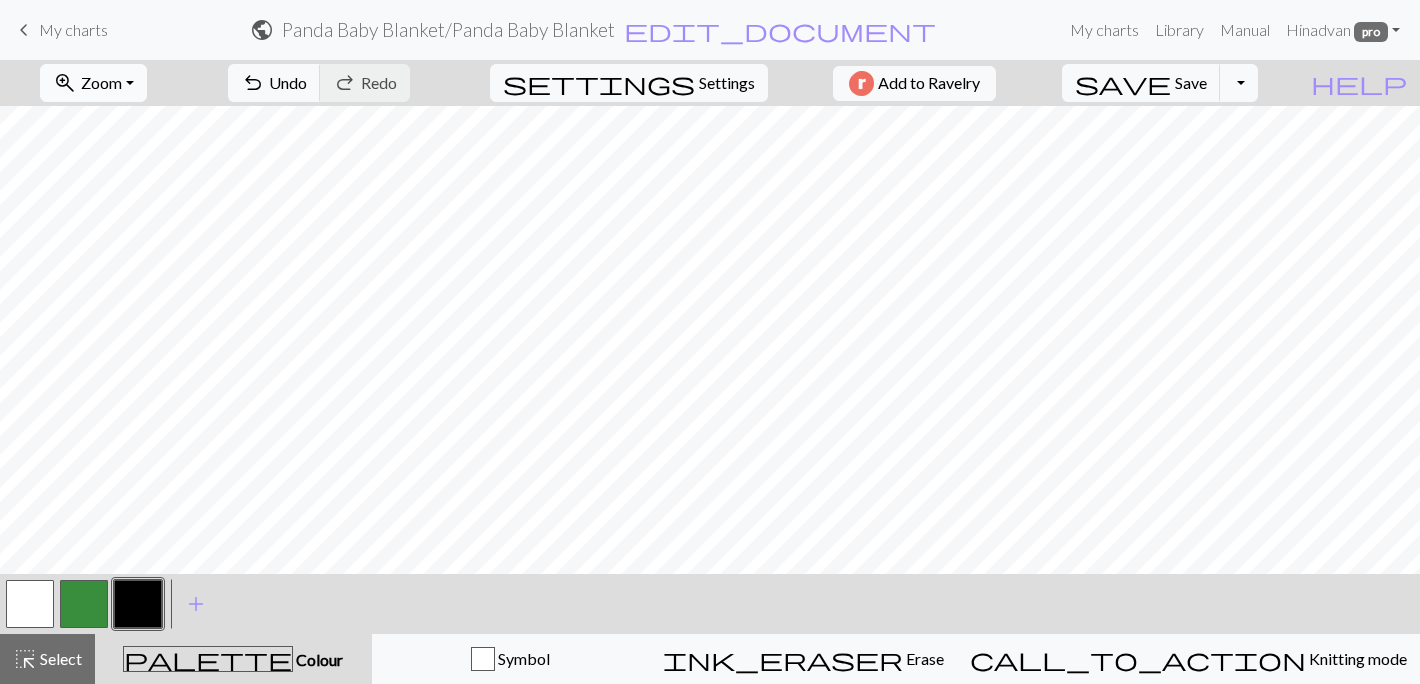 click on "zoom_in Zoom Zoom" at bounding box center (93, 83) 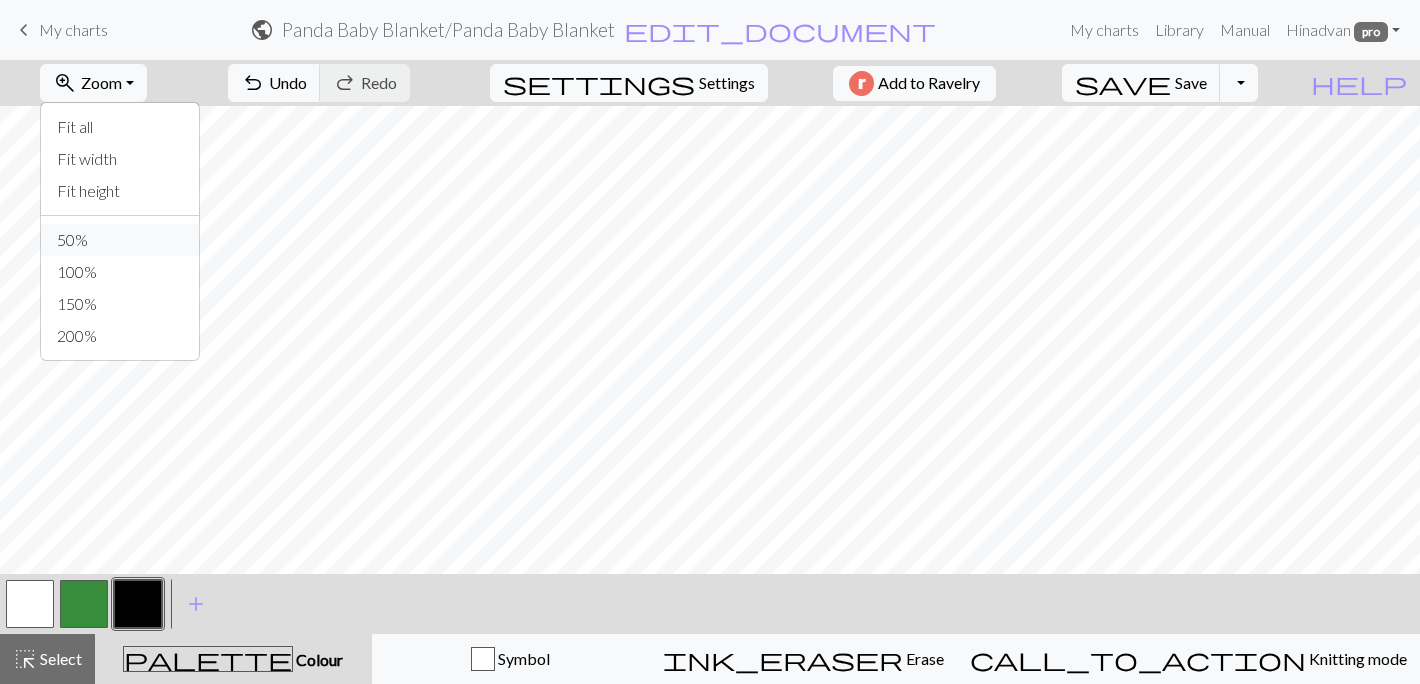 click on "50%" at bounding box center (120, 240) 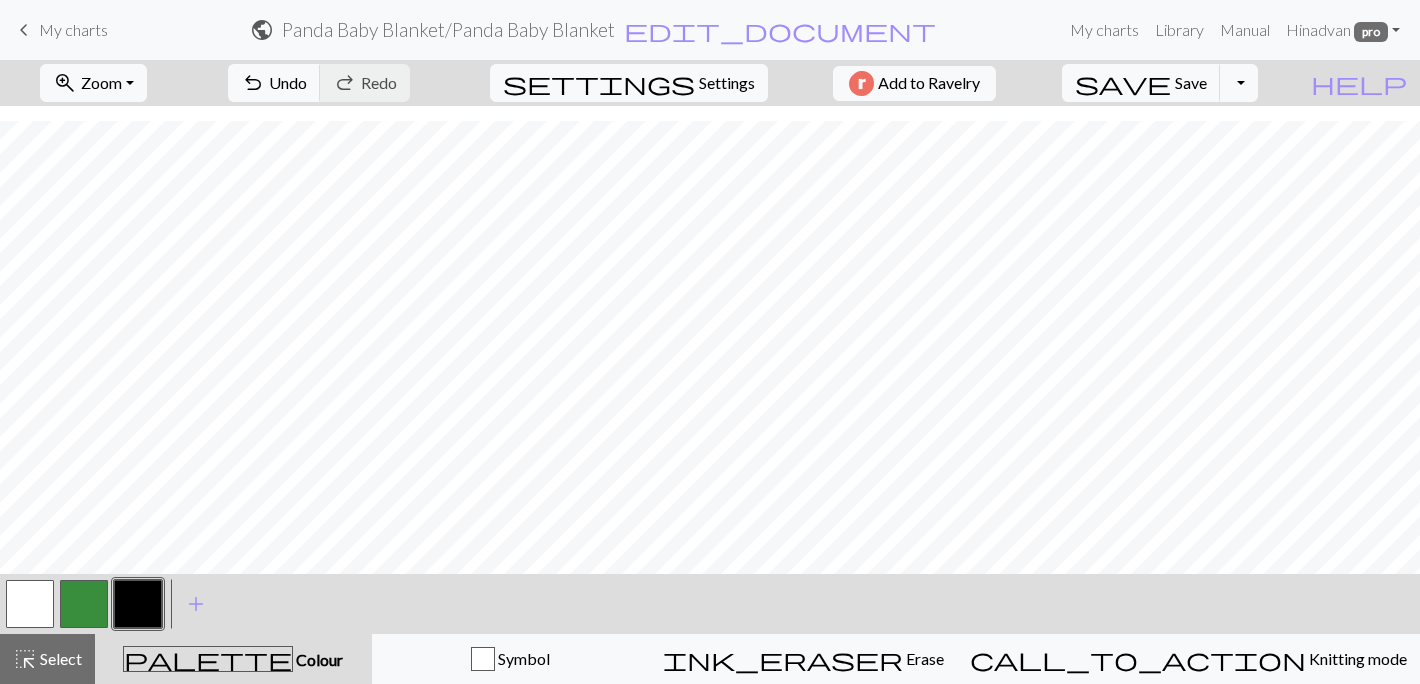 scroll, scrollTop: 617, scrollLeft: 0, axis: vertical 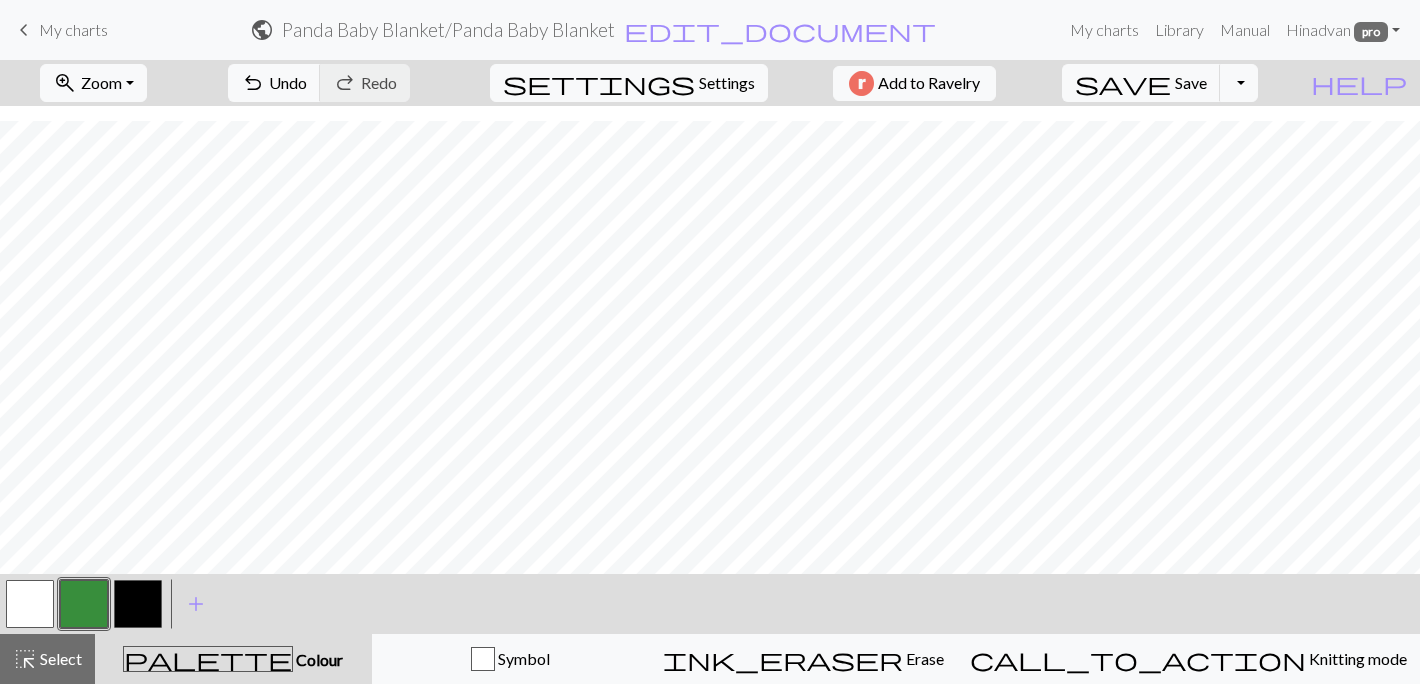 click at bounding box center [138, 604] 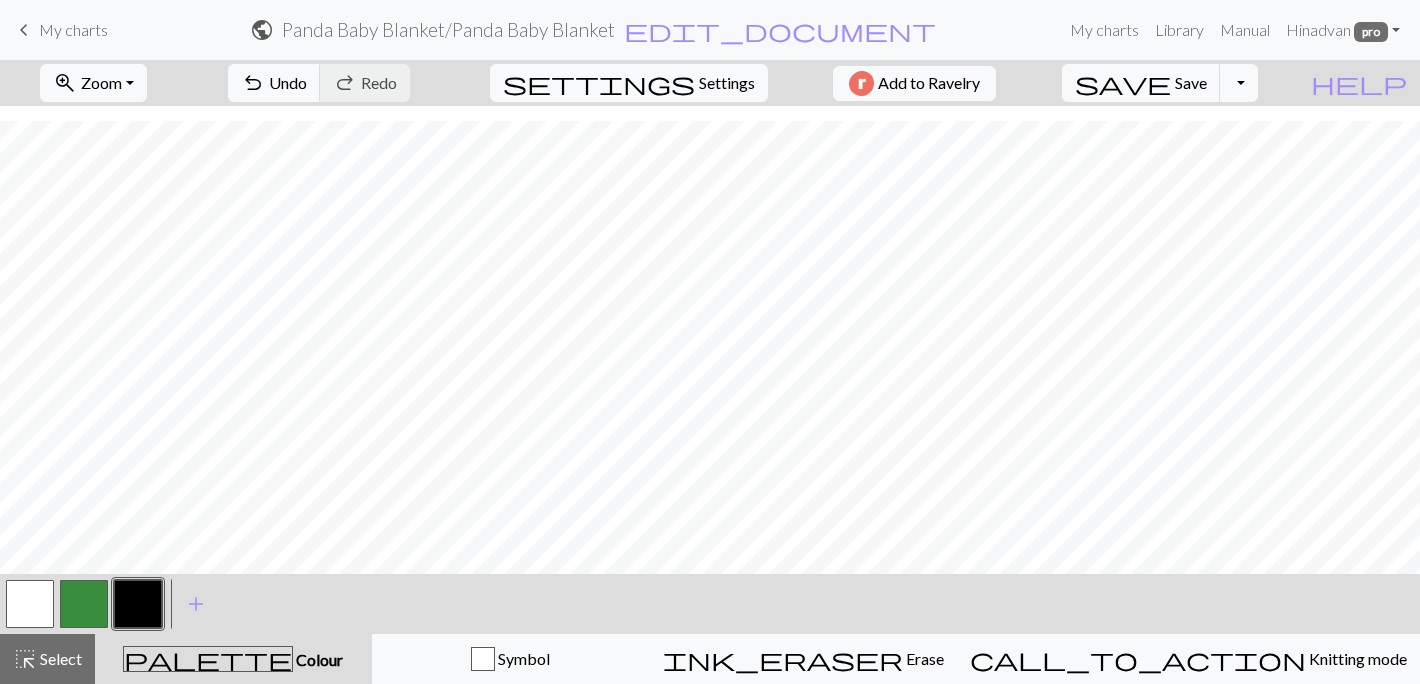 click at bounding box center (84, 604) 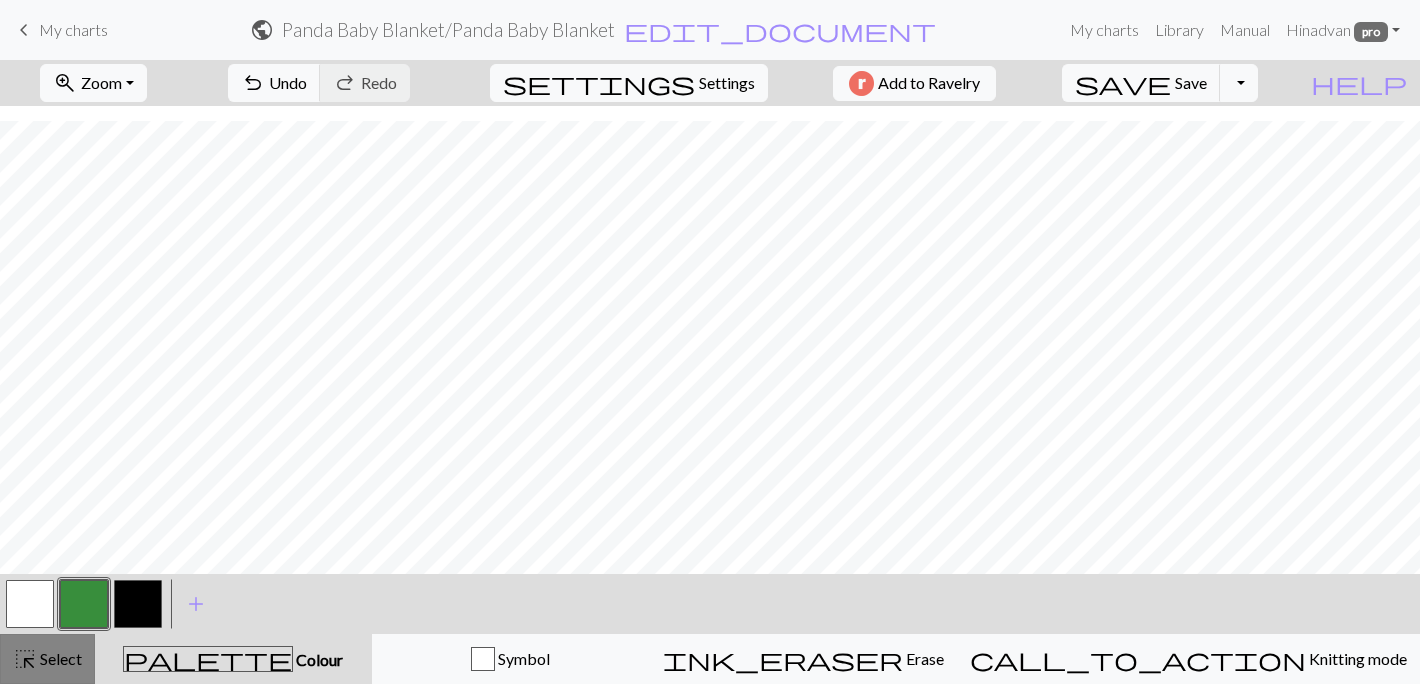 click on "Select" at bounding box center (59, 658) 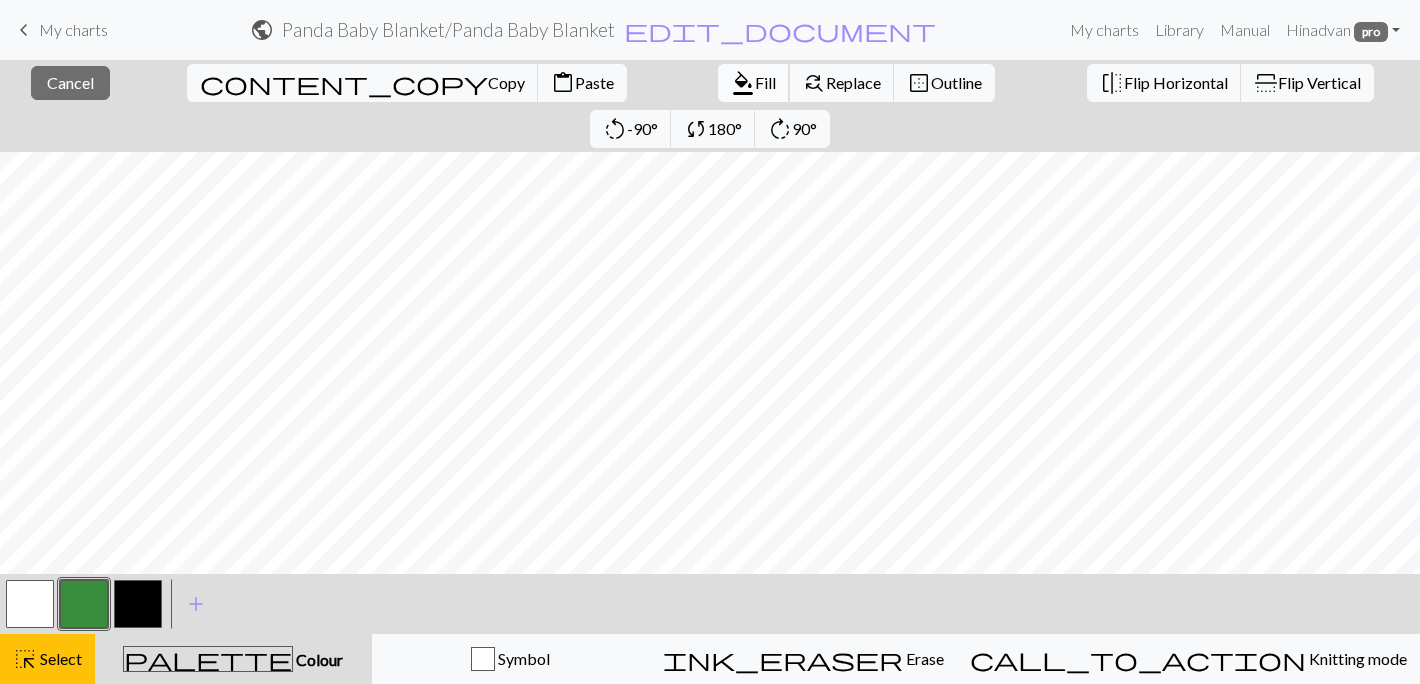 click on "Fill" at bounding box center [765, 82] 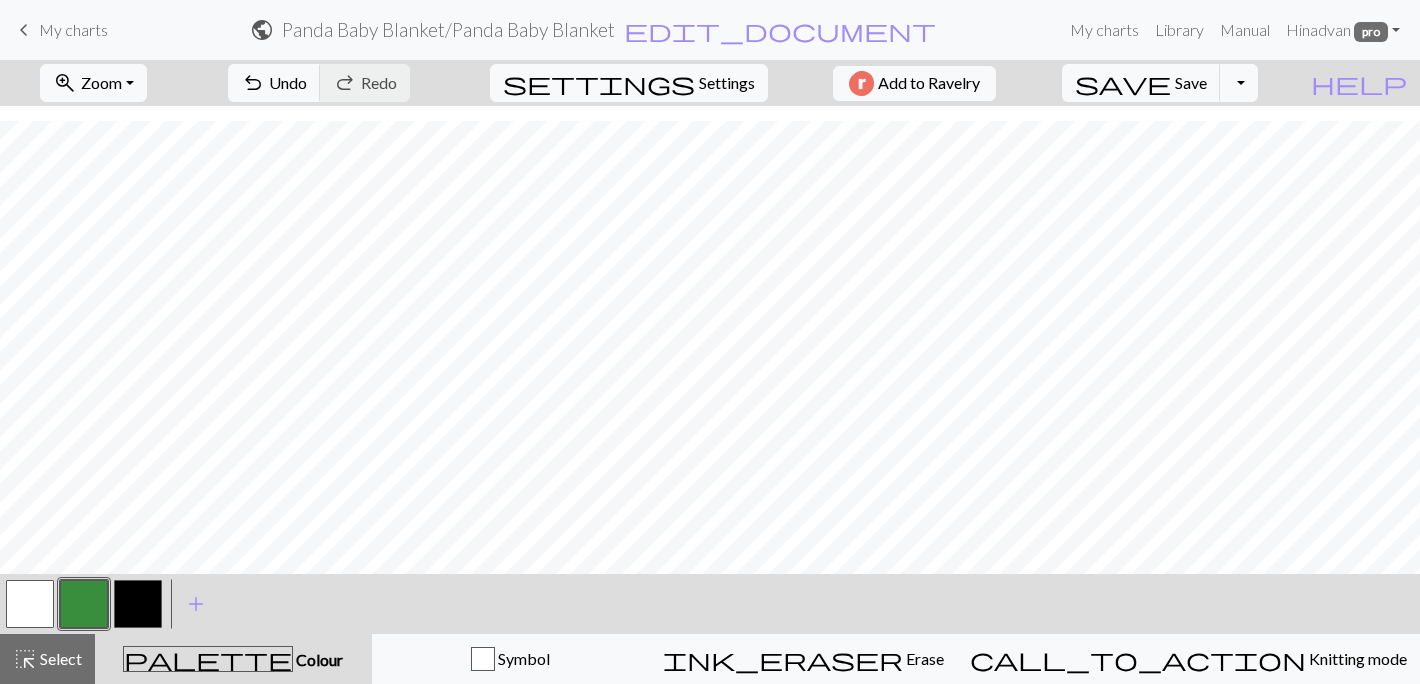 click at bounding box center [138, 604] 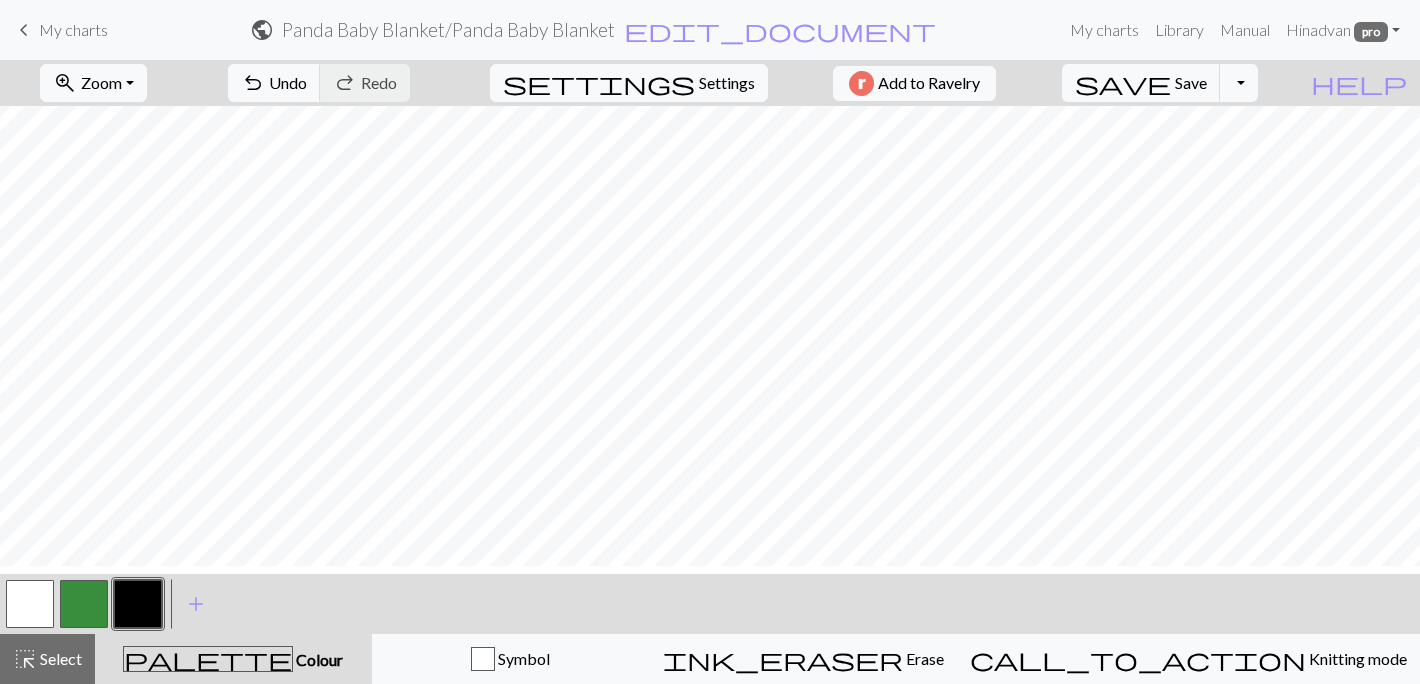 scroll, scrollTop: 594, scrollLeft: 0, axis: vertical 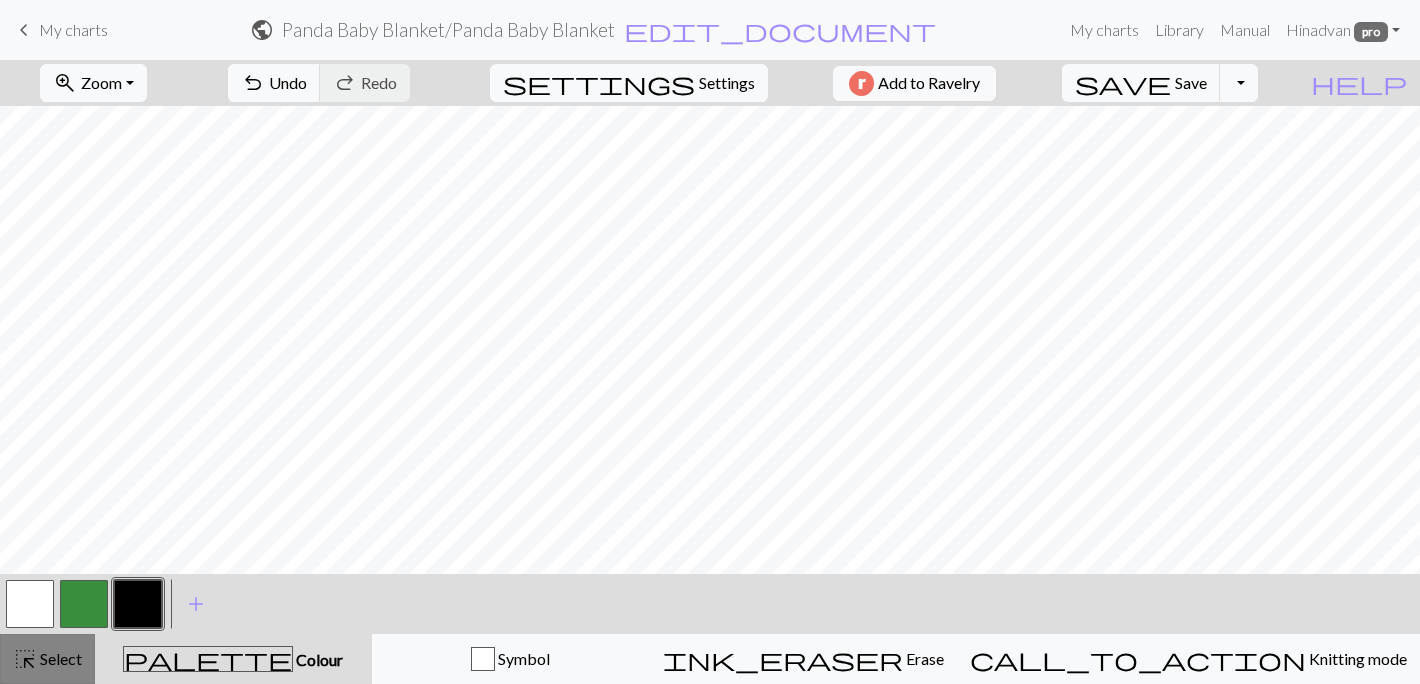 click on "Select" at bounding box center (59, 658) 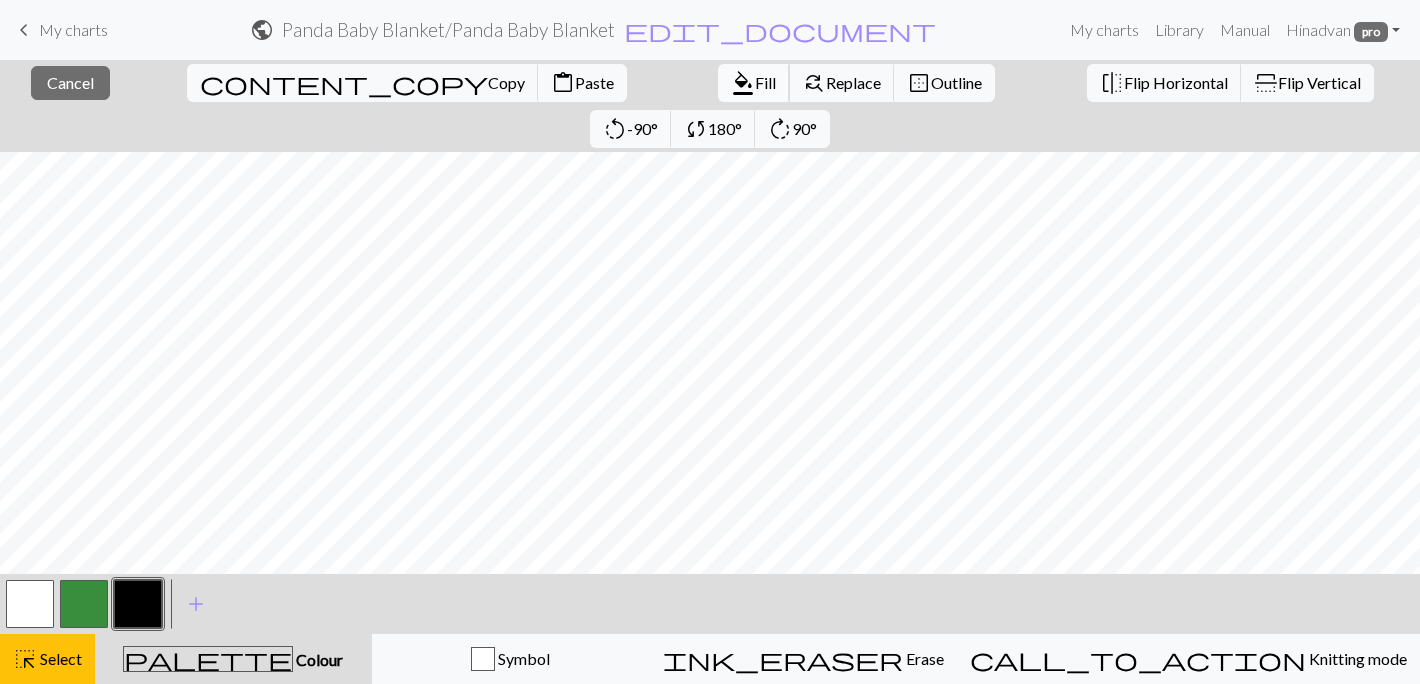 click on "Fill" at bounding box center (765, 82) 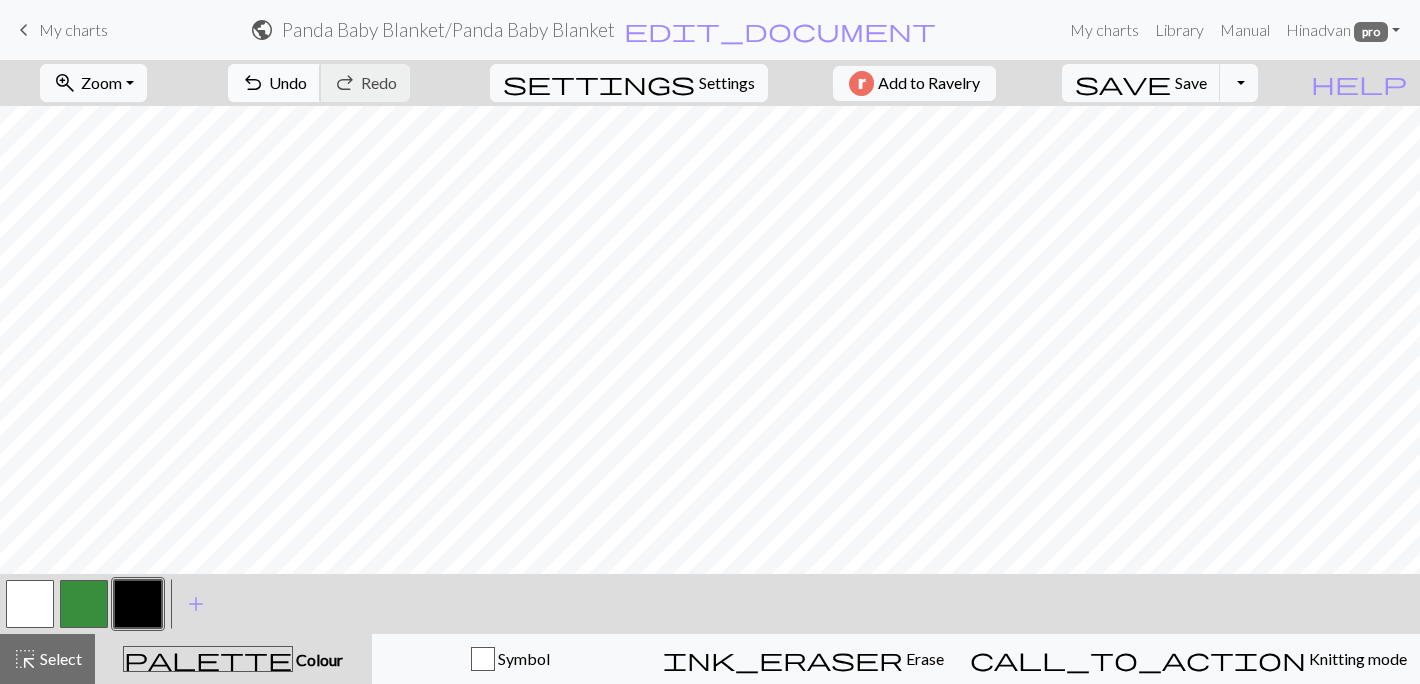 click on "Undo" at bounding box center (288, 82) 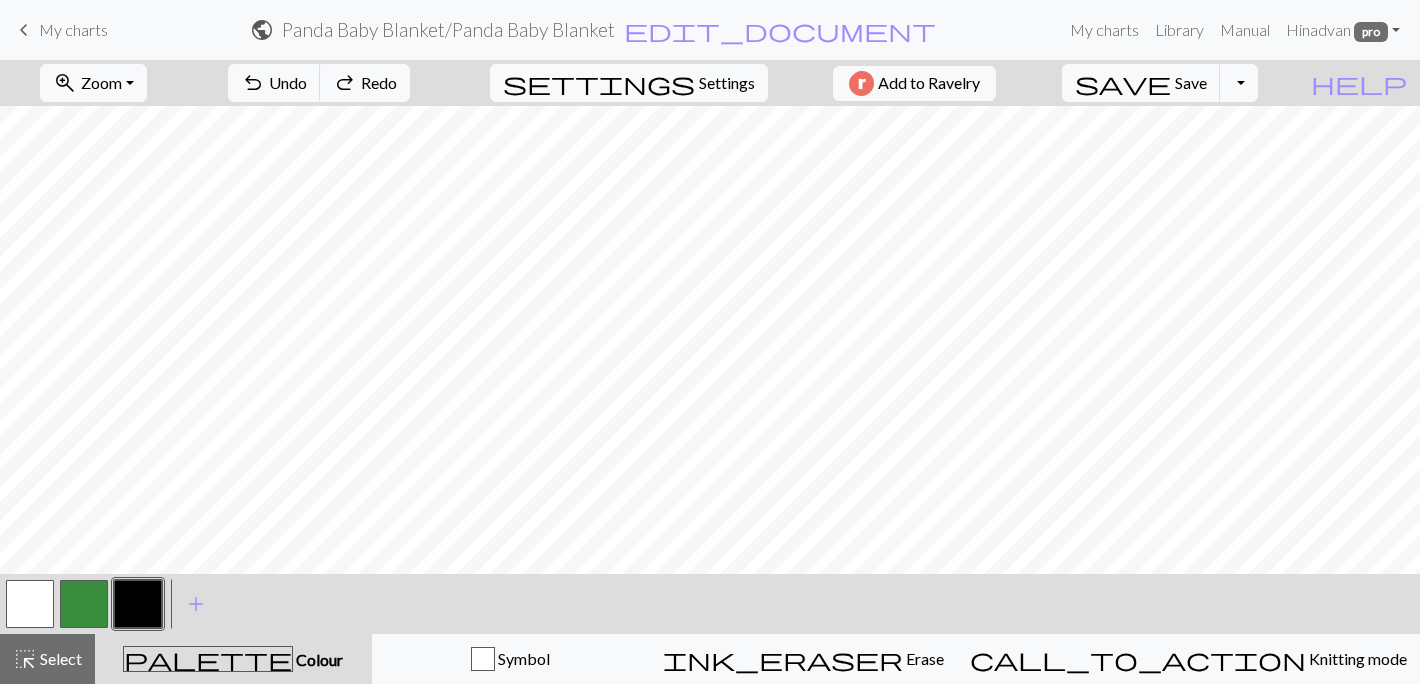 click at bounding box center (84, 604) 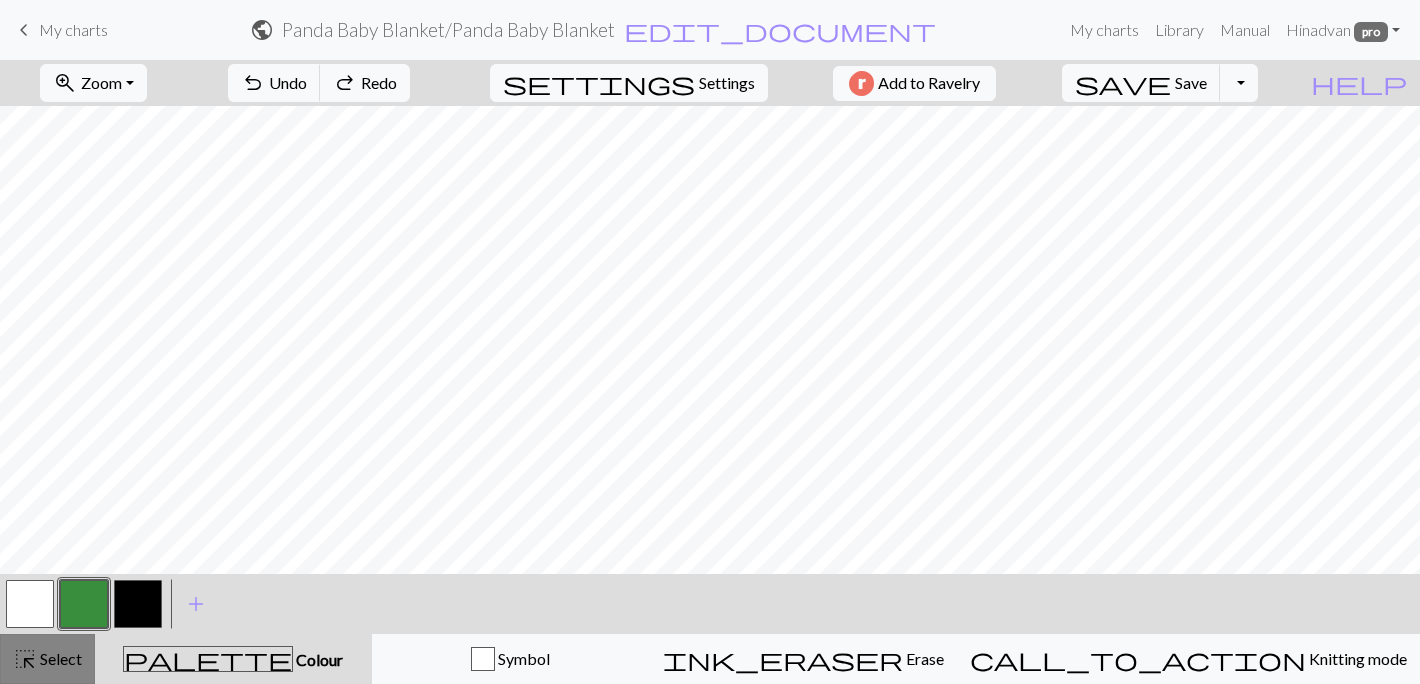 click on "Select" at bounding box center [59, 658] 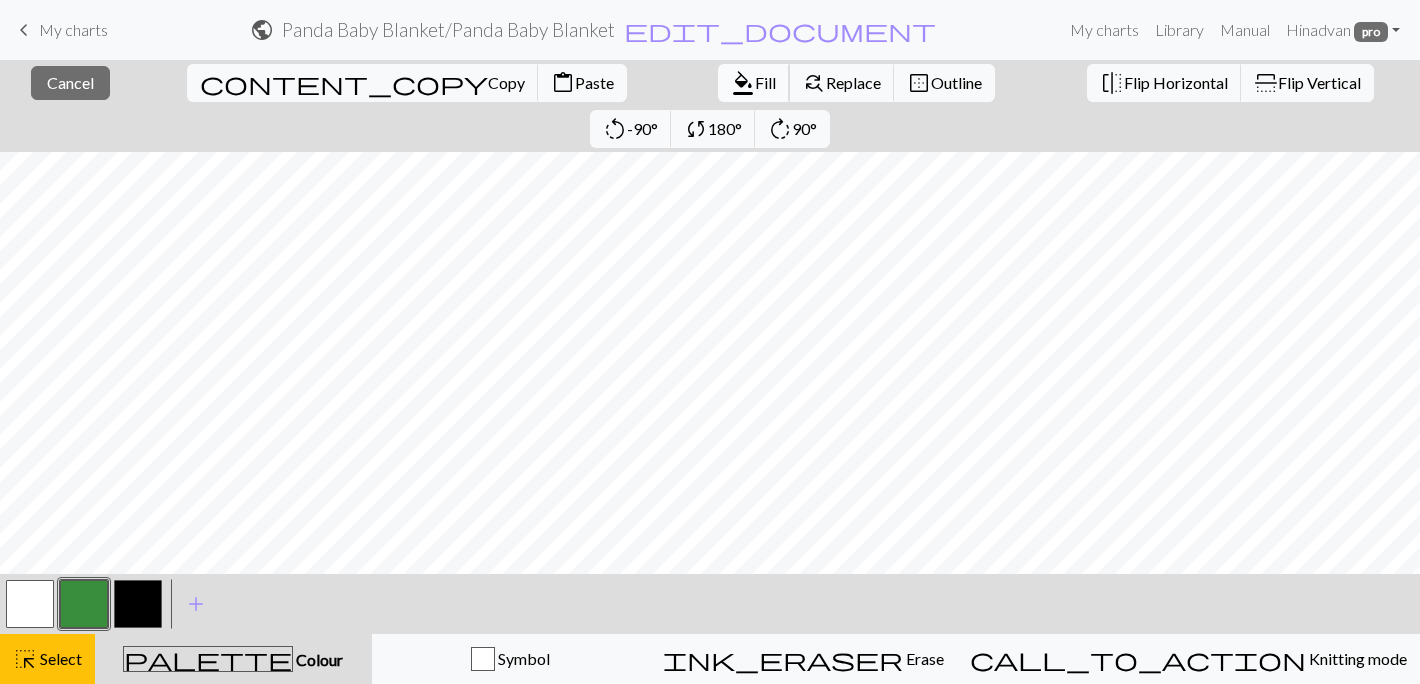 click on "format_color_fill  Fill" at bounding box center (754, 83) 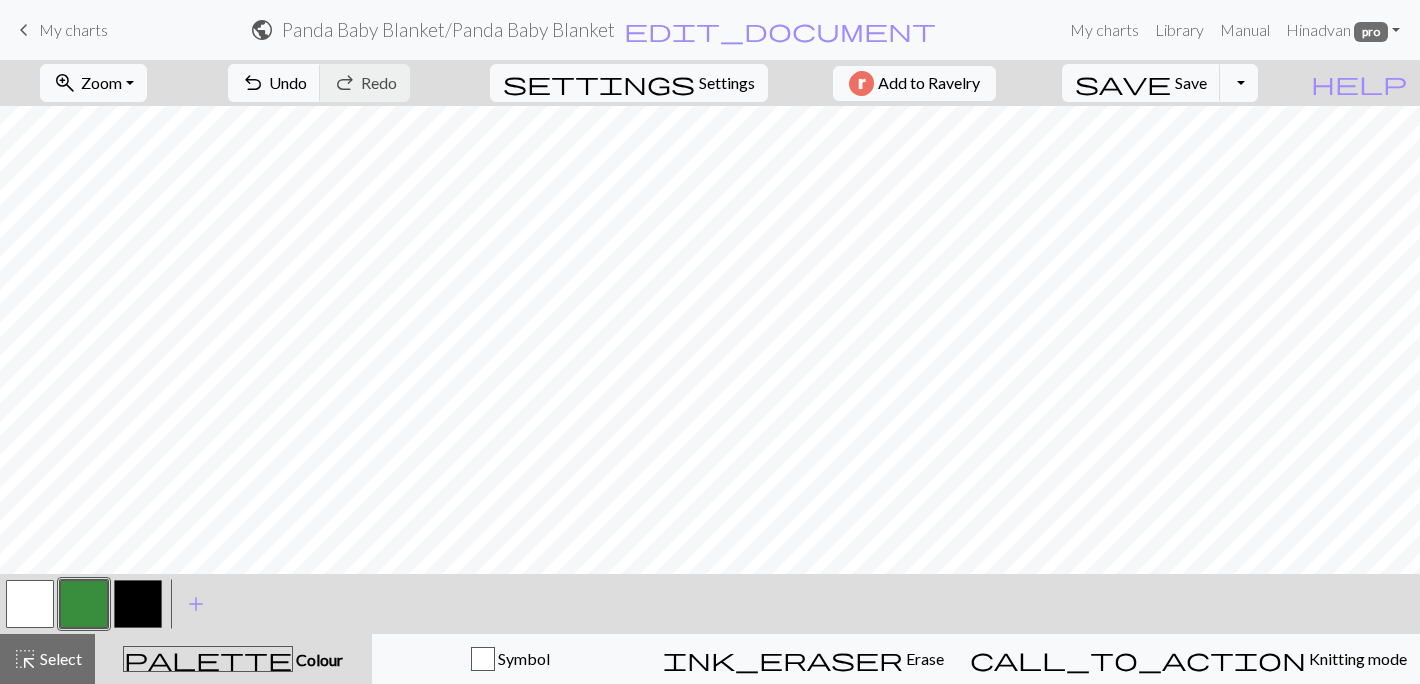 click at bounding box center (138, 604) 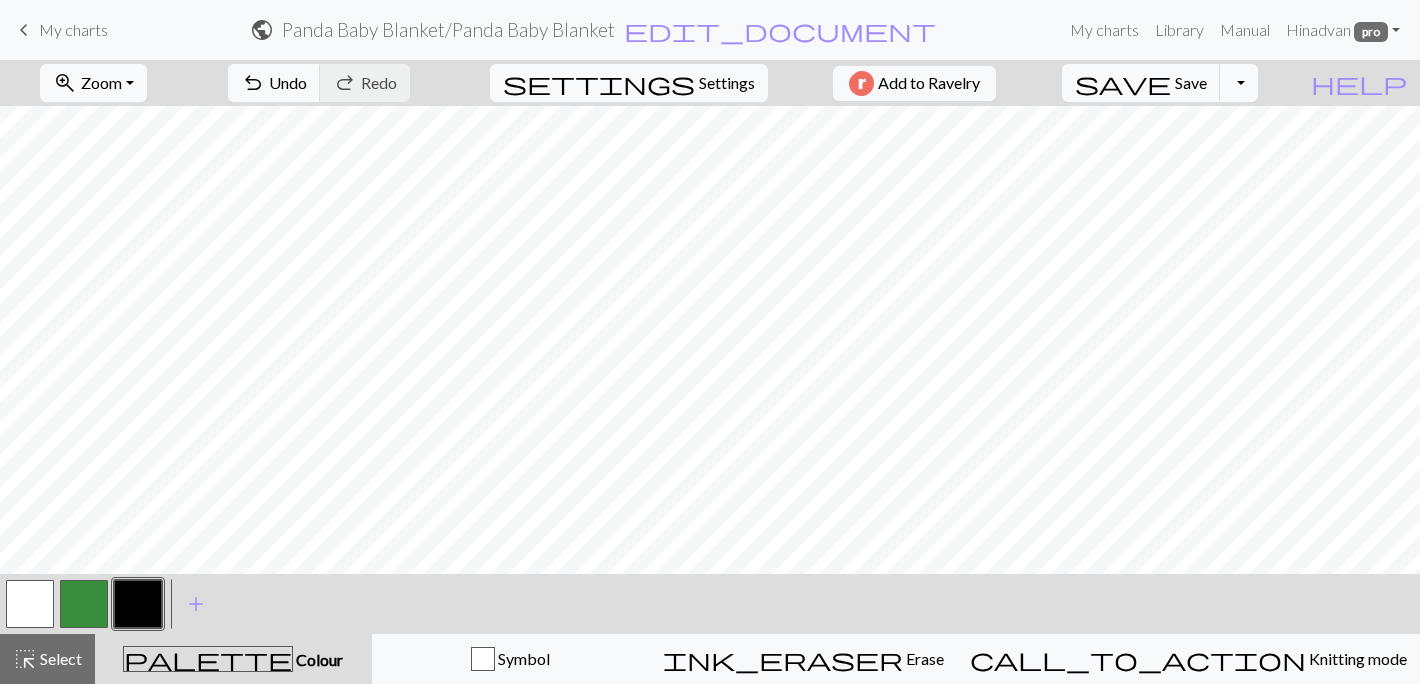 click at bounding box center (30, 604) 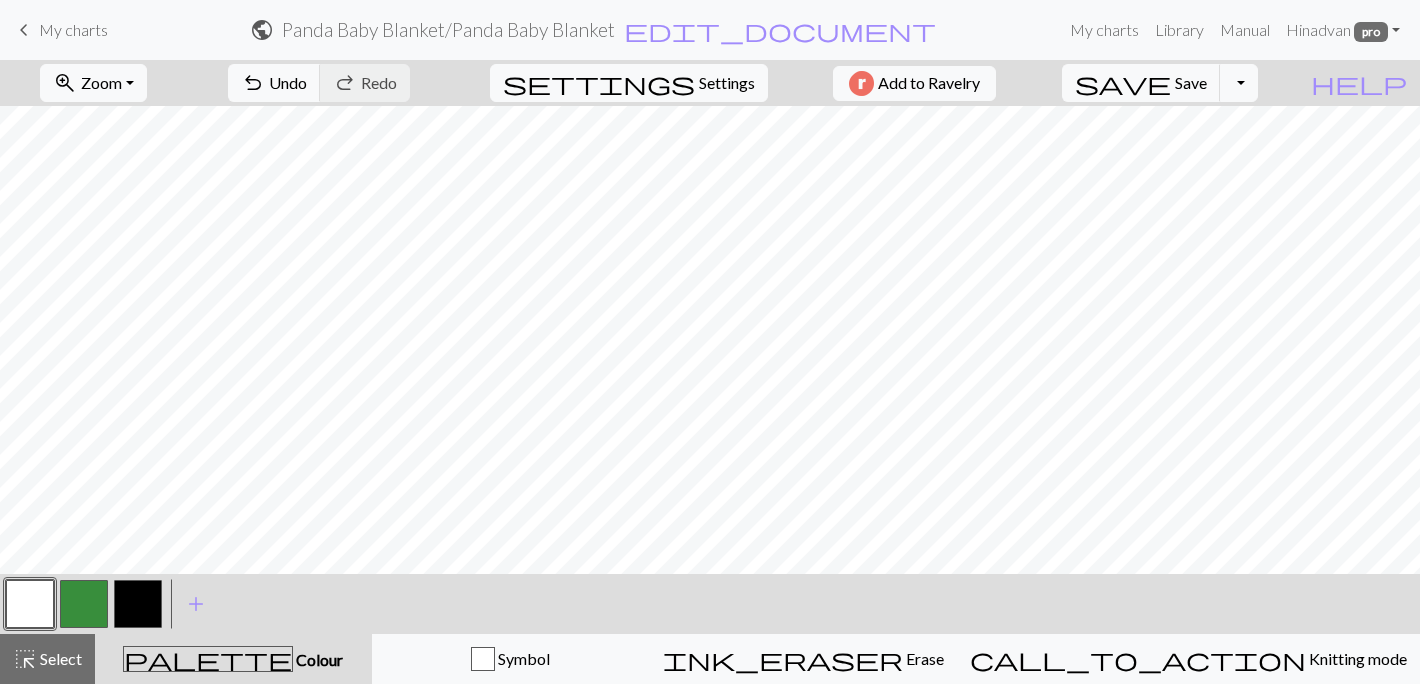 click at bounding box center (138, 604) 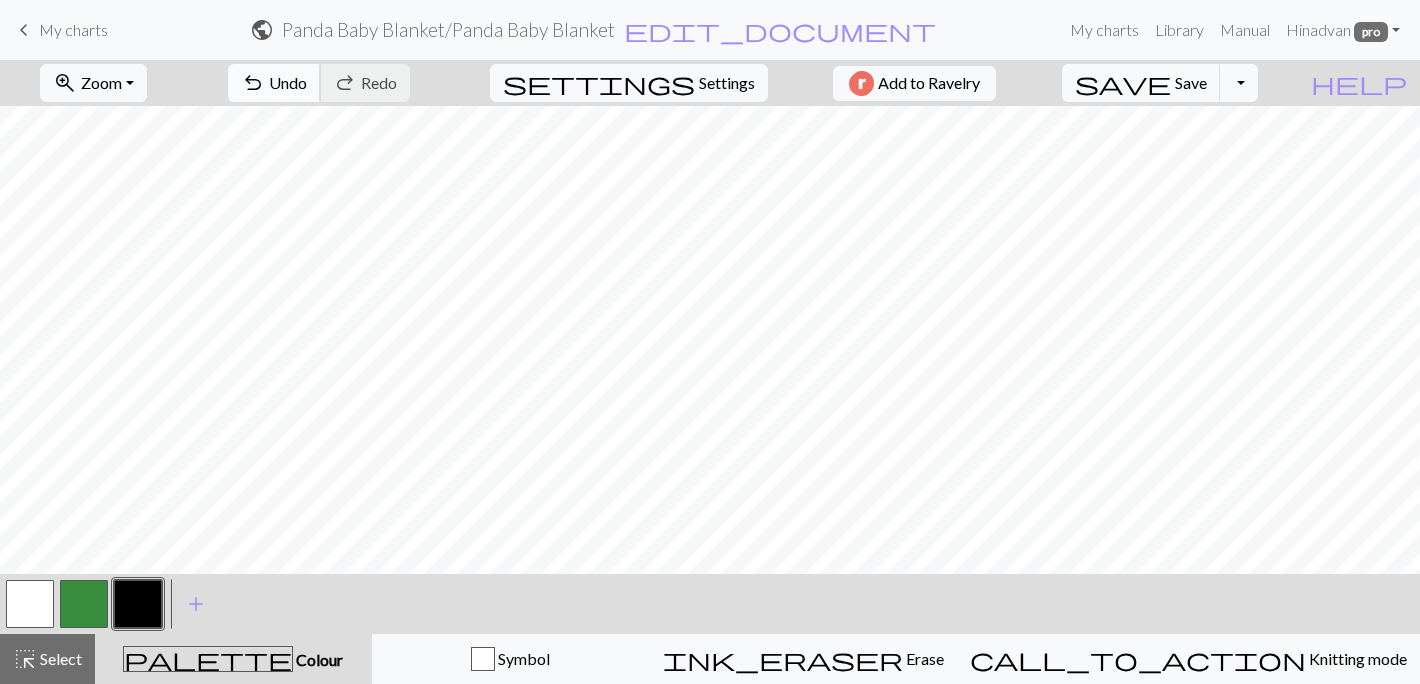 click on "undo" at bounding box center [253, 83] 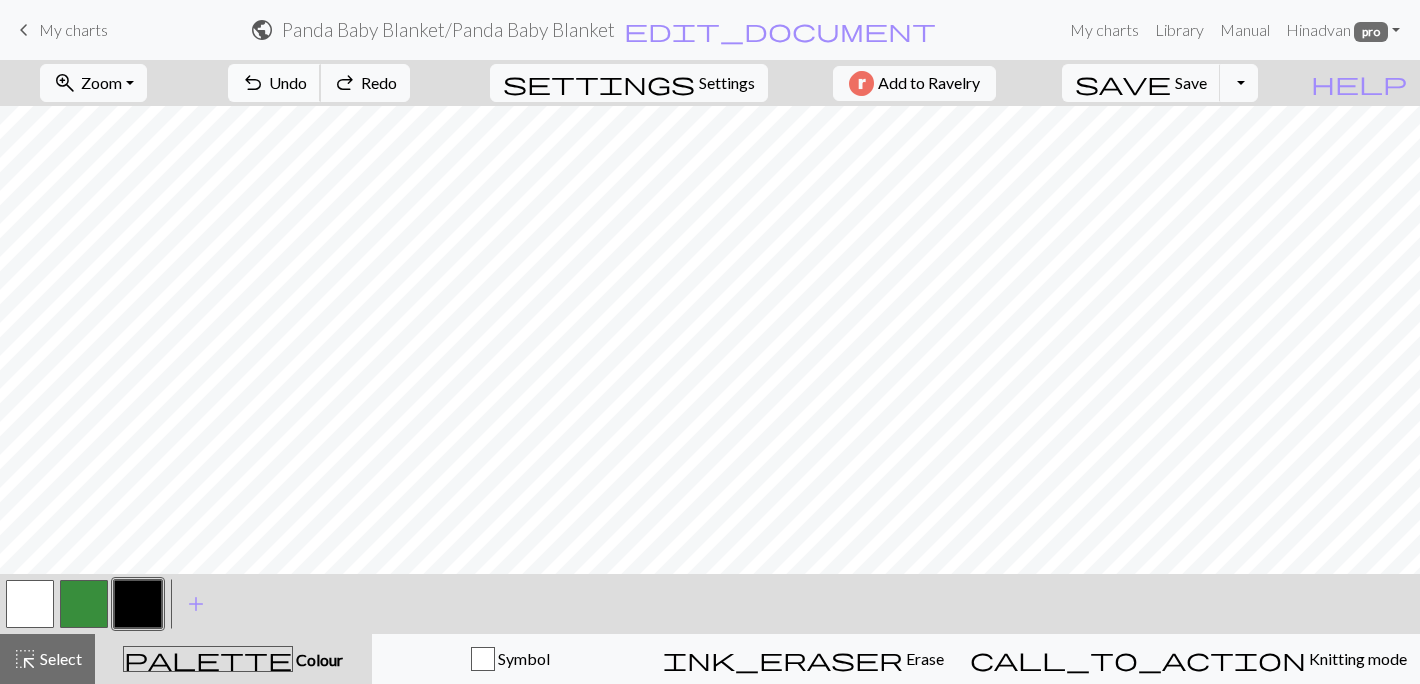 click on "undo" at bounding box center (253, 83) 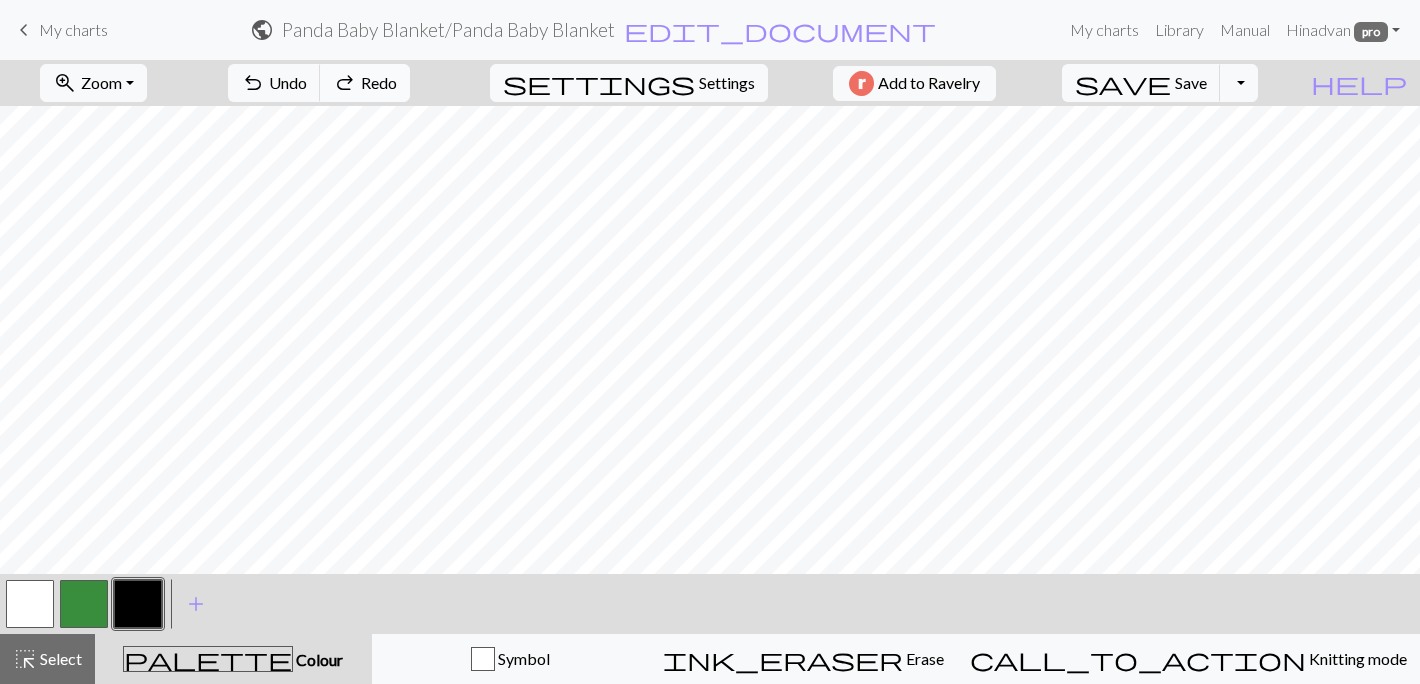 click on "redo" at bounding box center [345, 83] 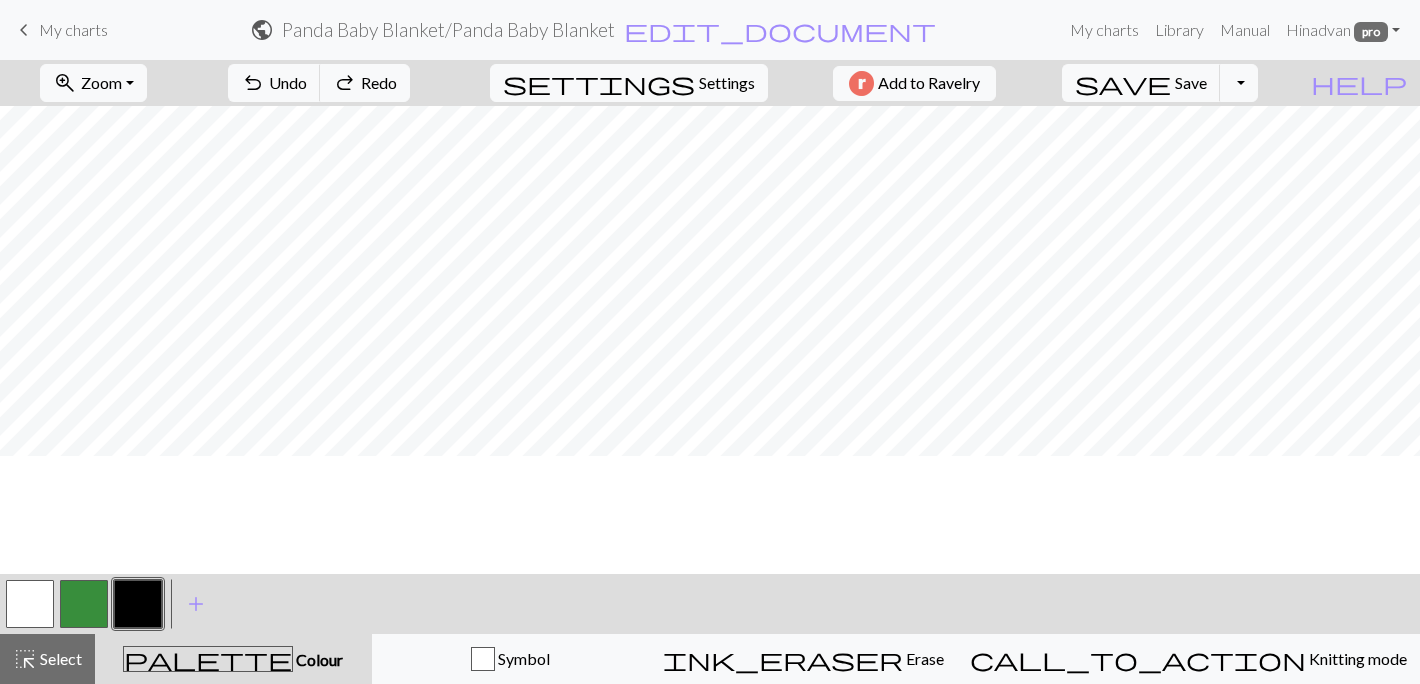 scroll, scrollTop: 0, scrollLeft: 0, axis: both 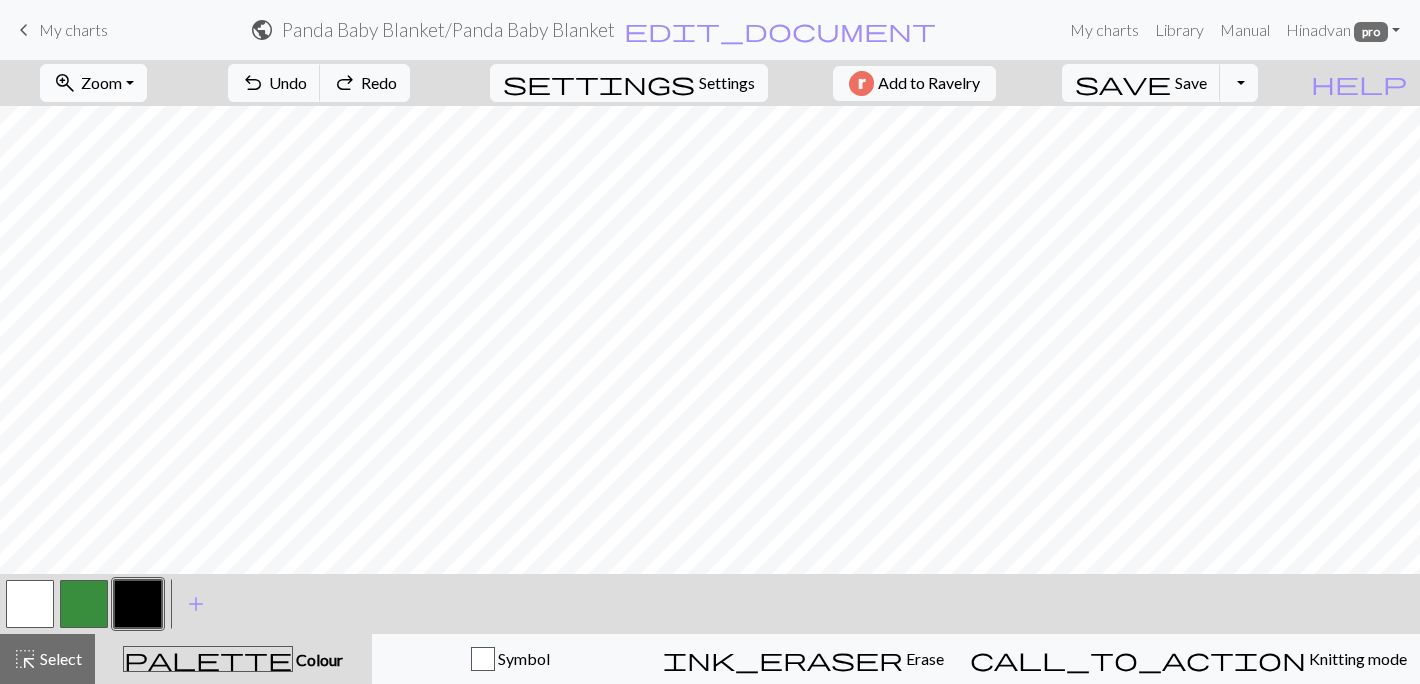 click on "Zoom" at bounding box center [101, 82] 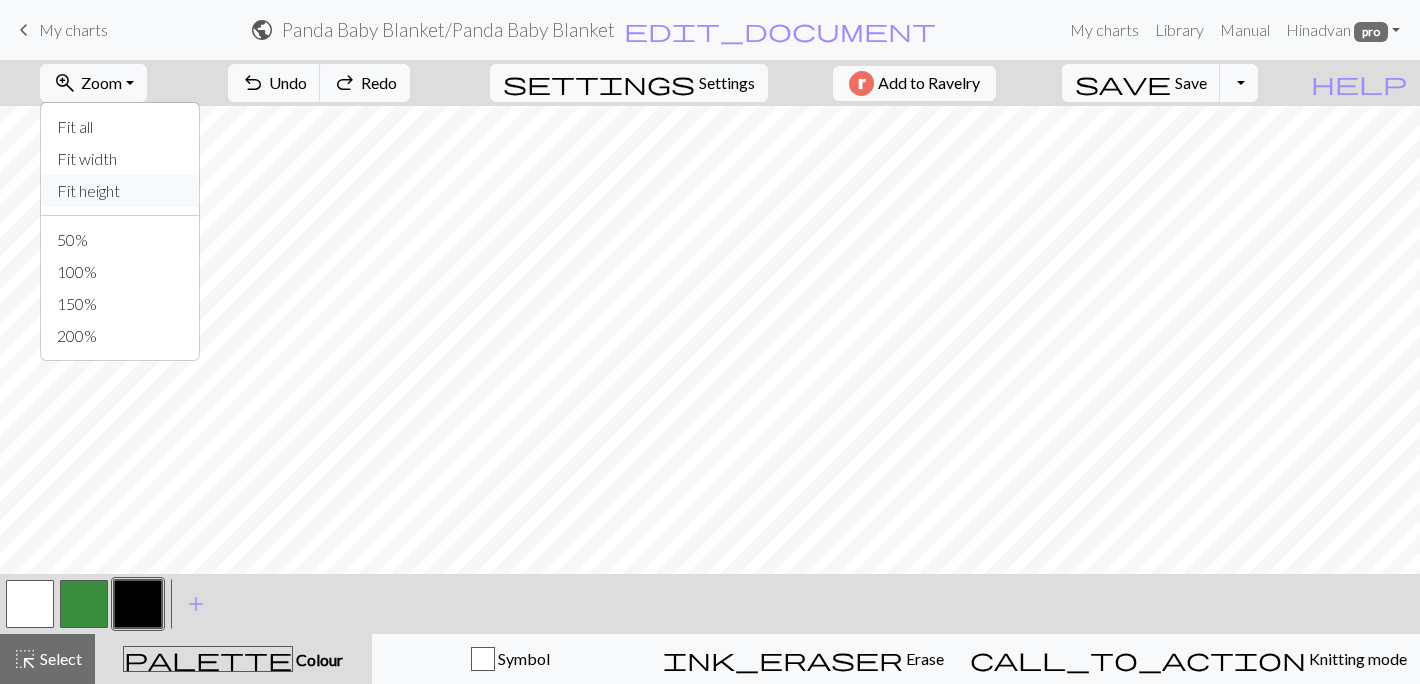 click on "Fit height" at bounding box center (120, 191) 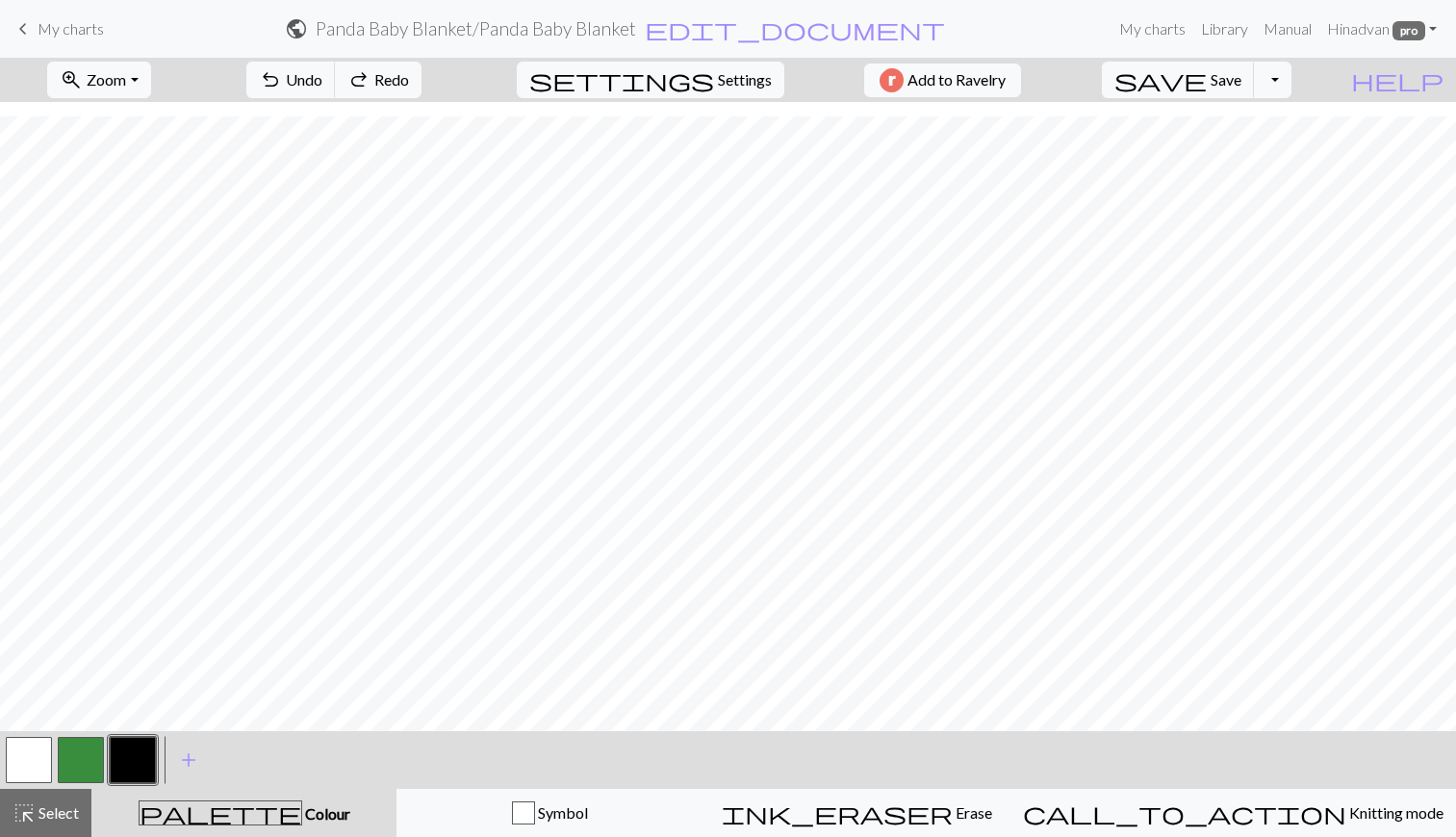 scroll, scrollTop: 415, scrollLeft: 0, axis: vertical 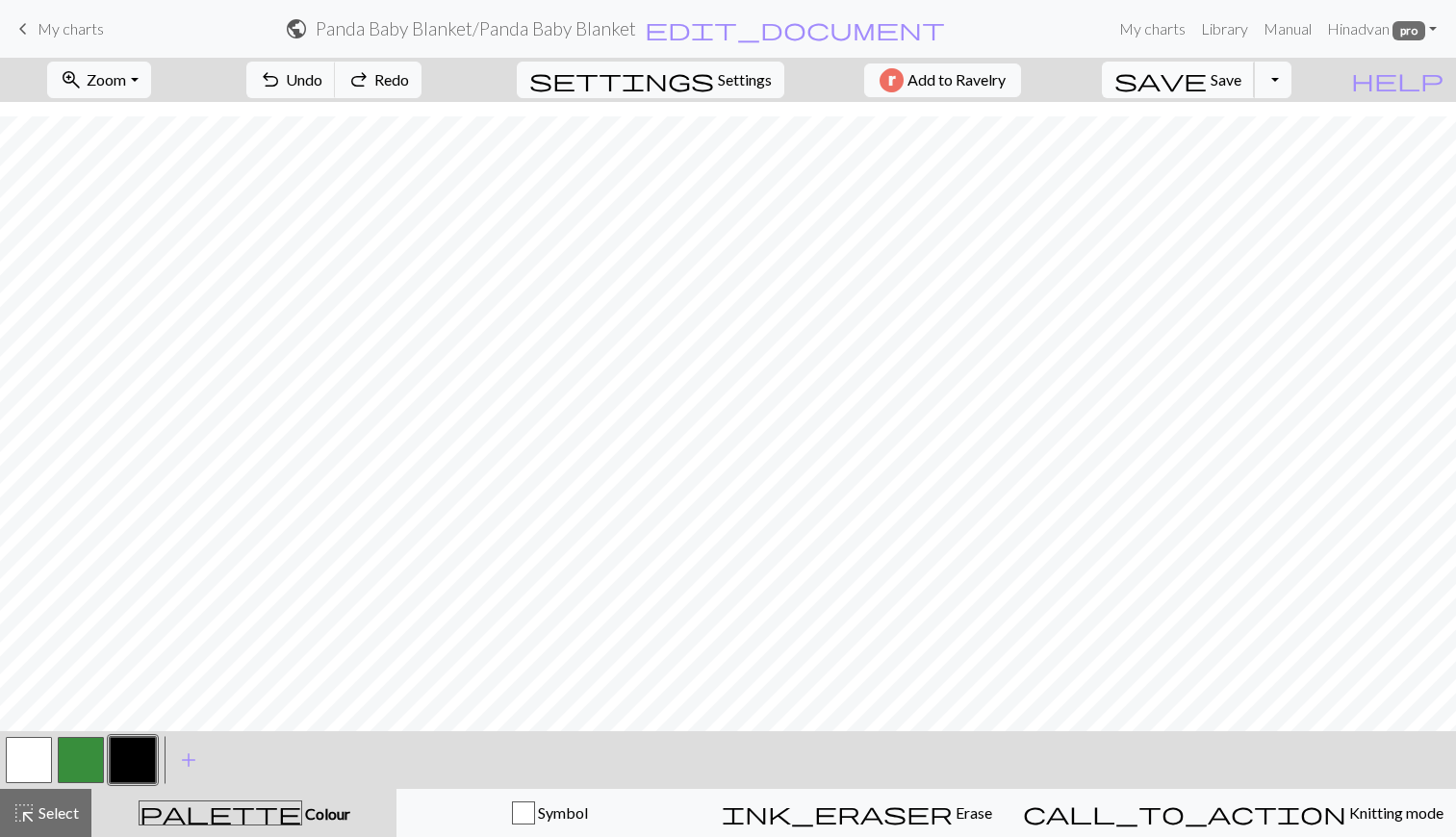 click on "save" at bounding box center (1161, 80) 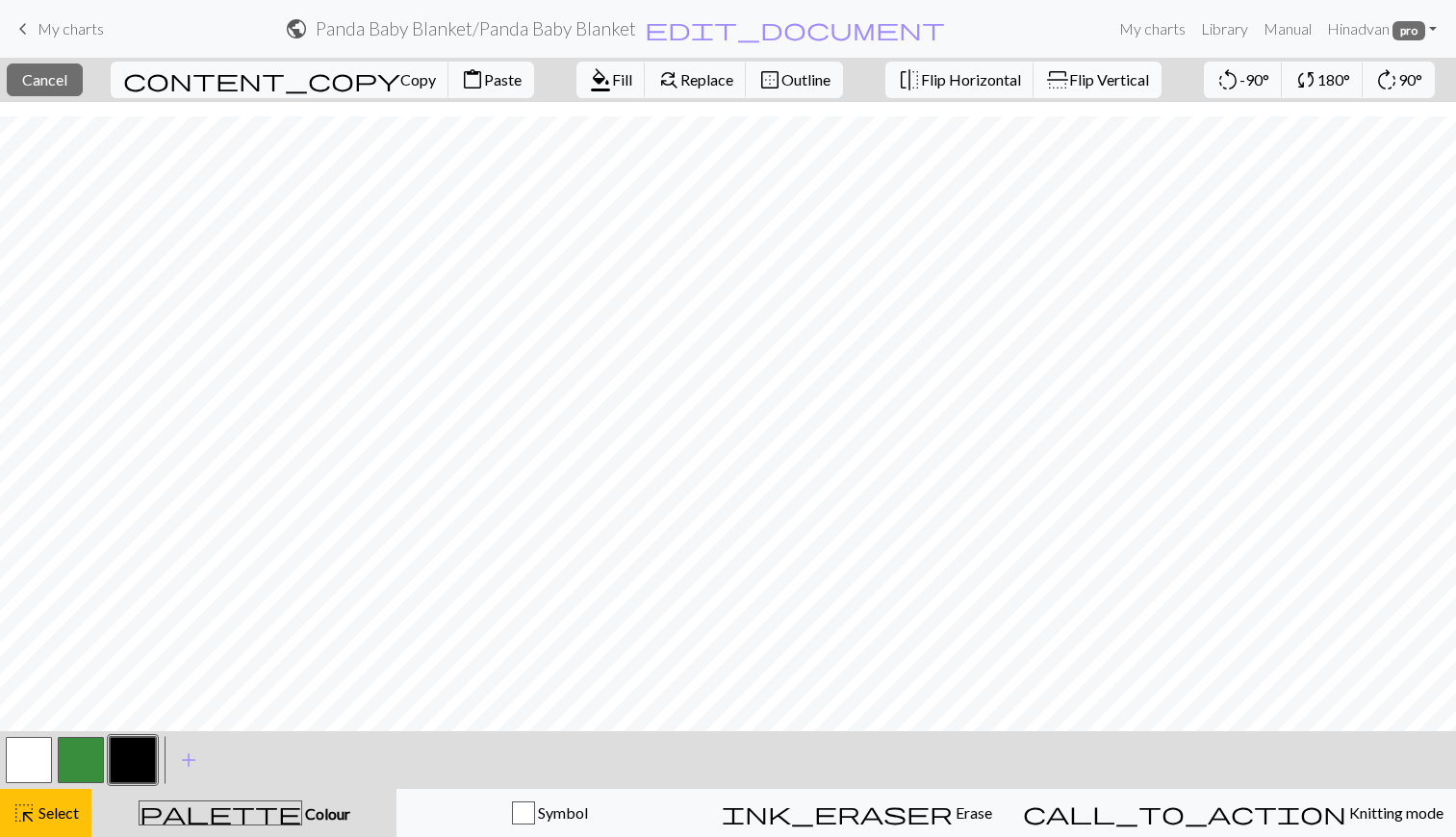 click on "Flip Vertical" at bounding box center (1109, 79) 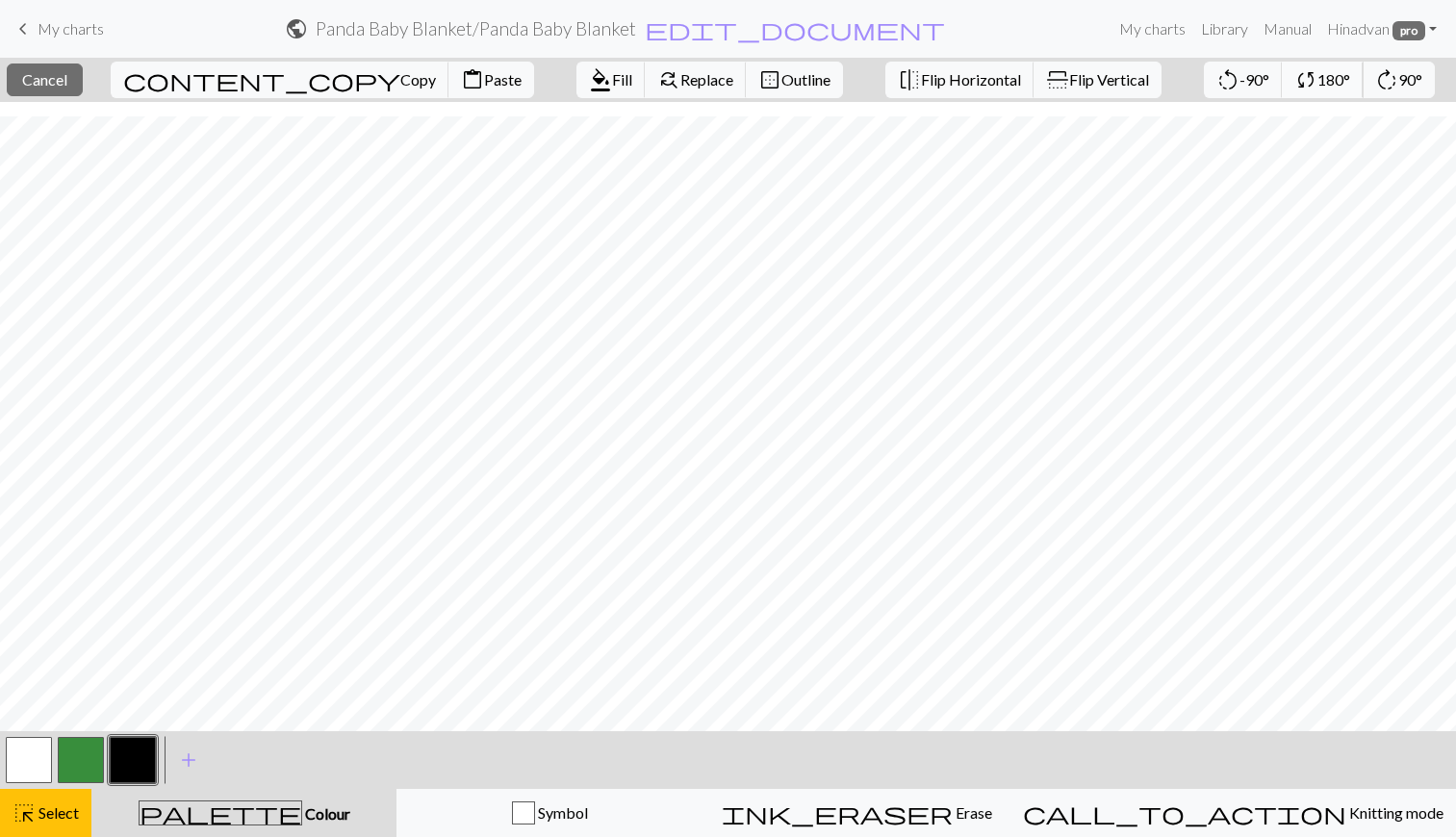 click on "180°" at bounding box center [1334, 79] 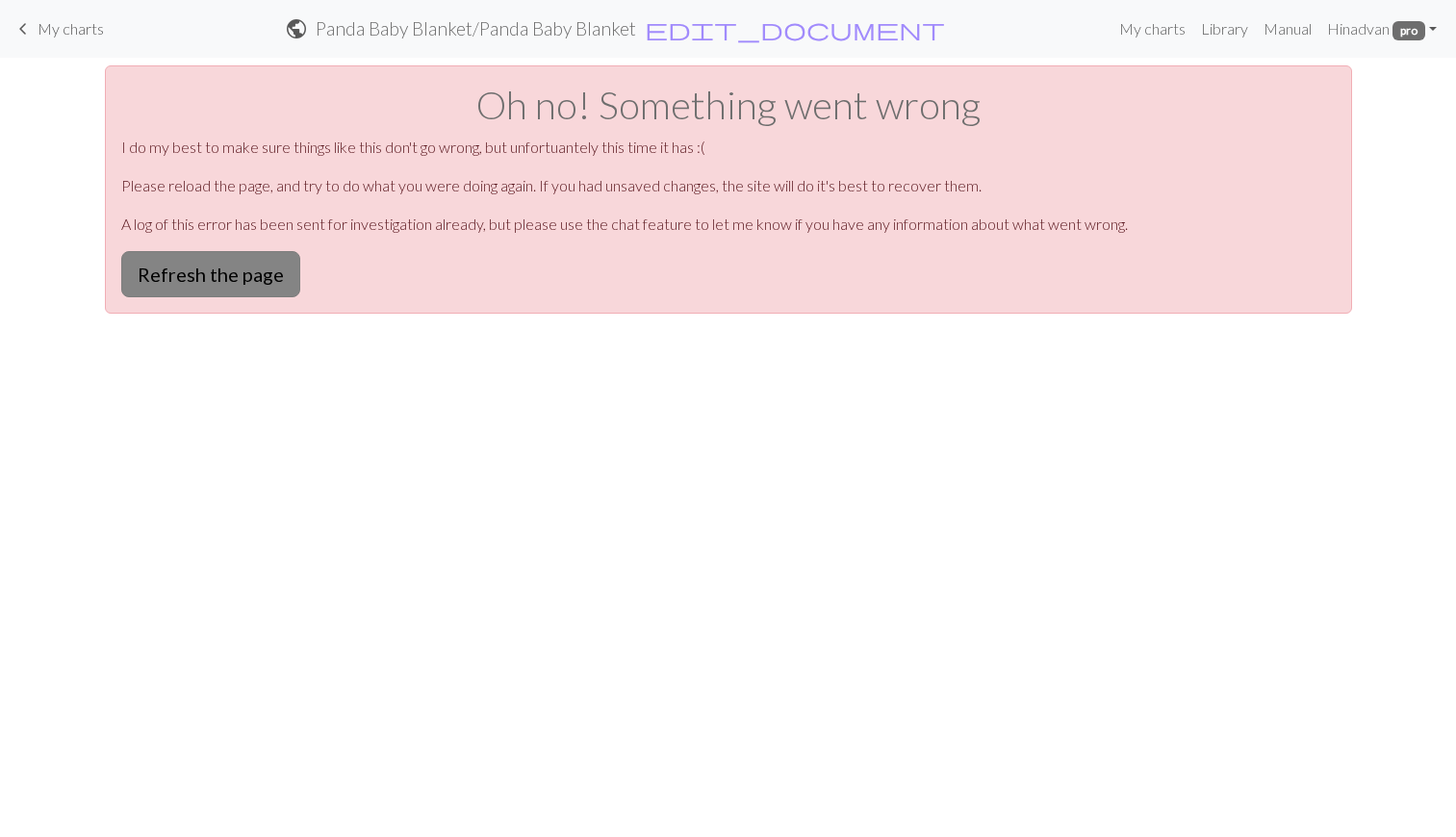 click on "Refresh the page" at bounding box center [211, 274] 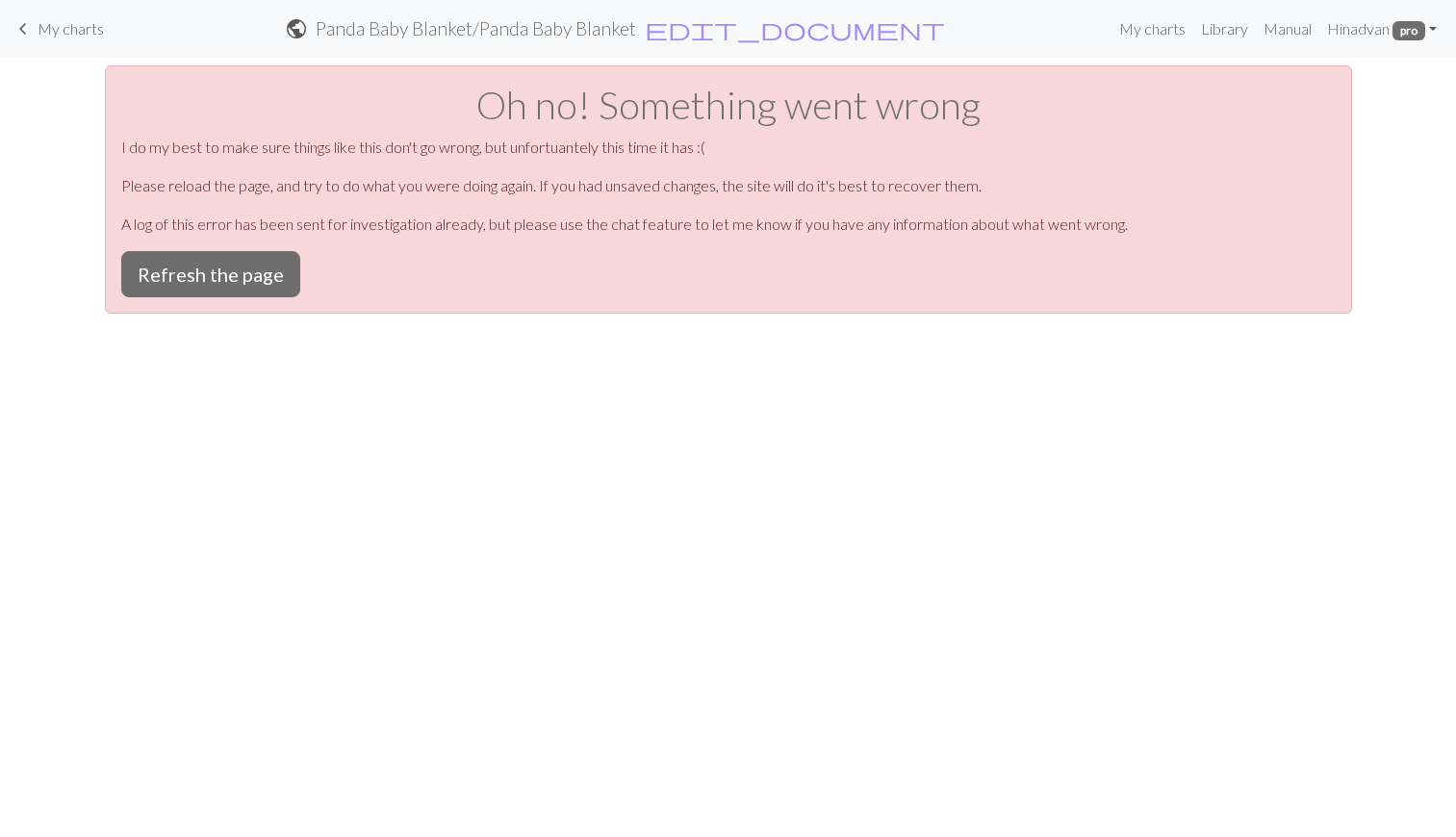 click on "My charts" at bounding box center [70, 28] 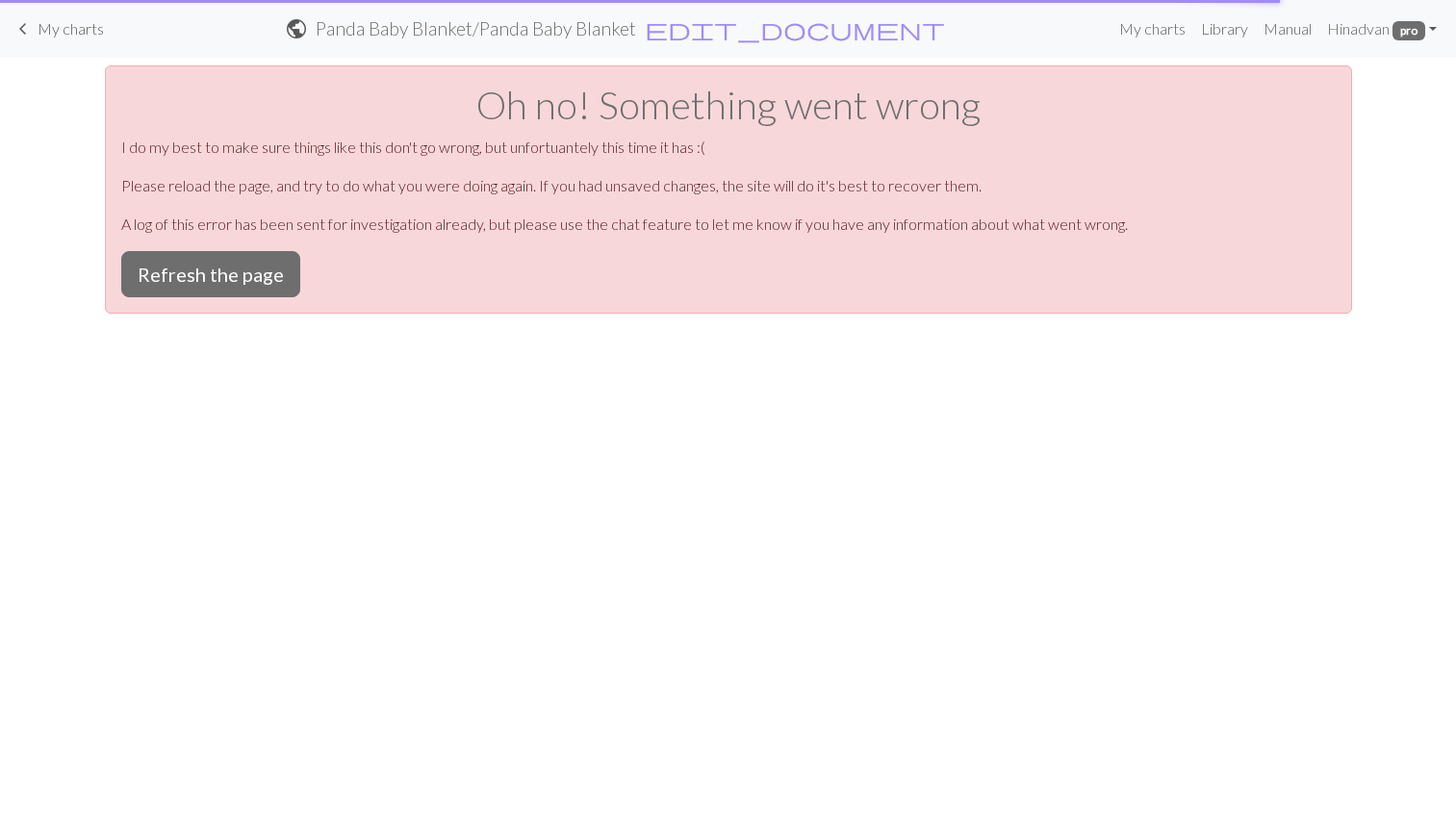 click on "My charts" at bounding box center [70, 28] 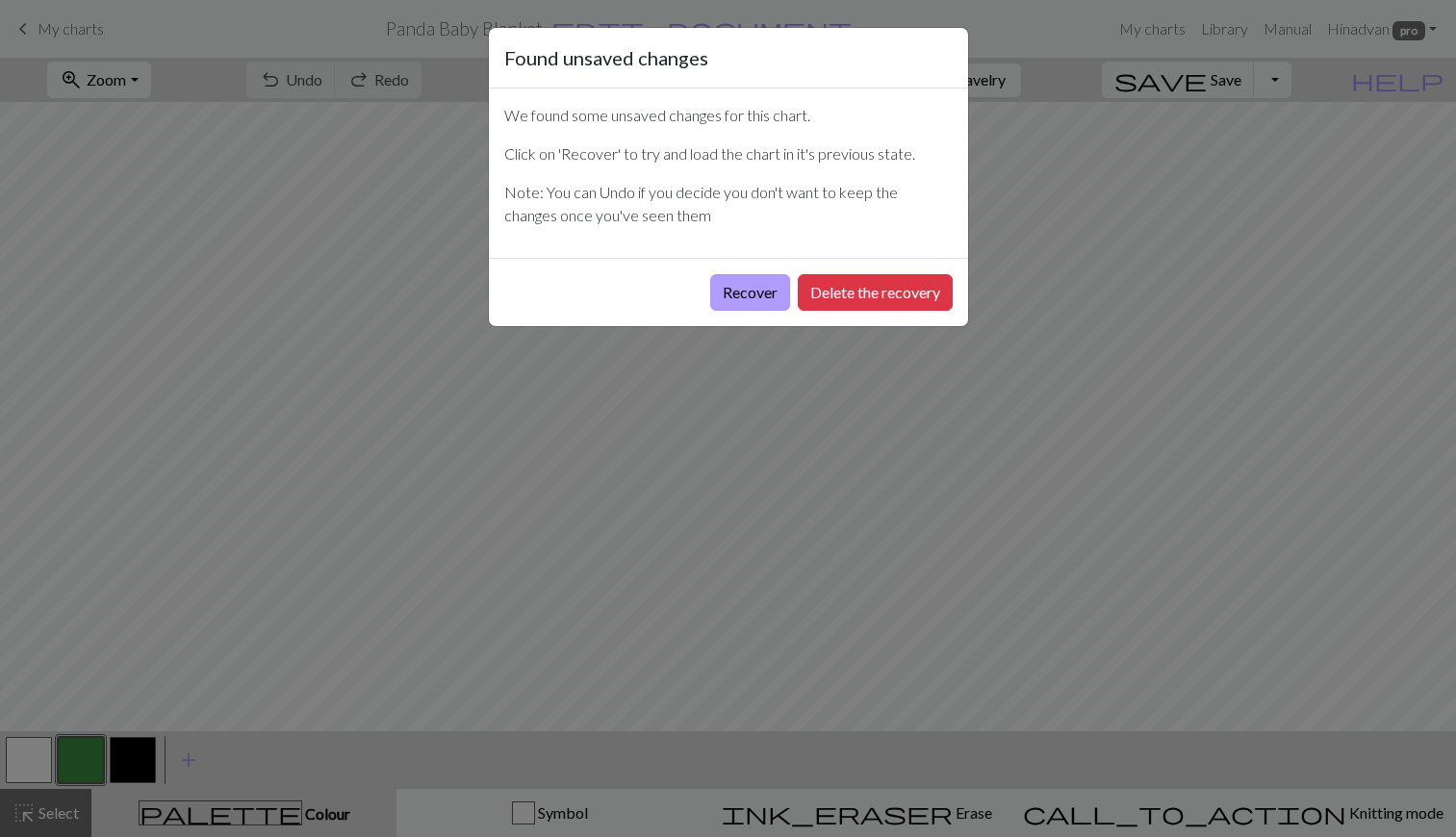 scroll, scrollTop: 0, scrollLeft: 0, axis: both 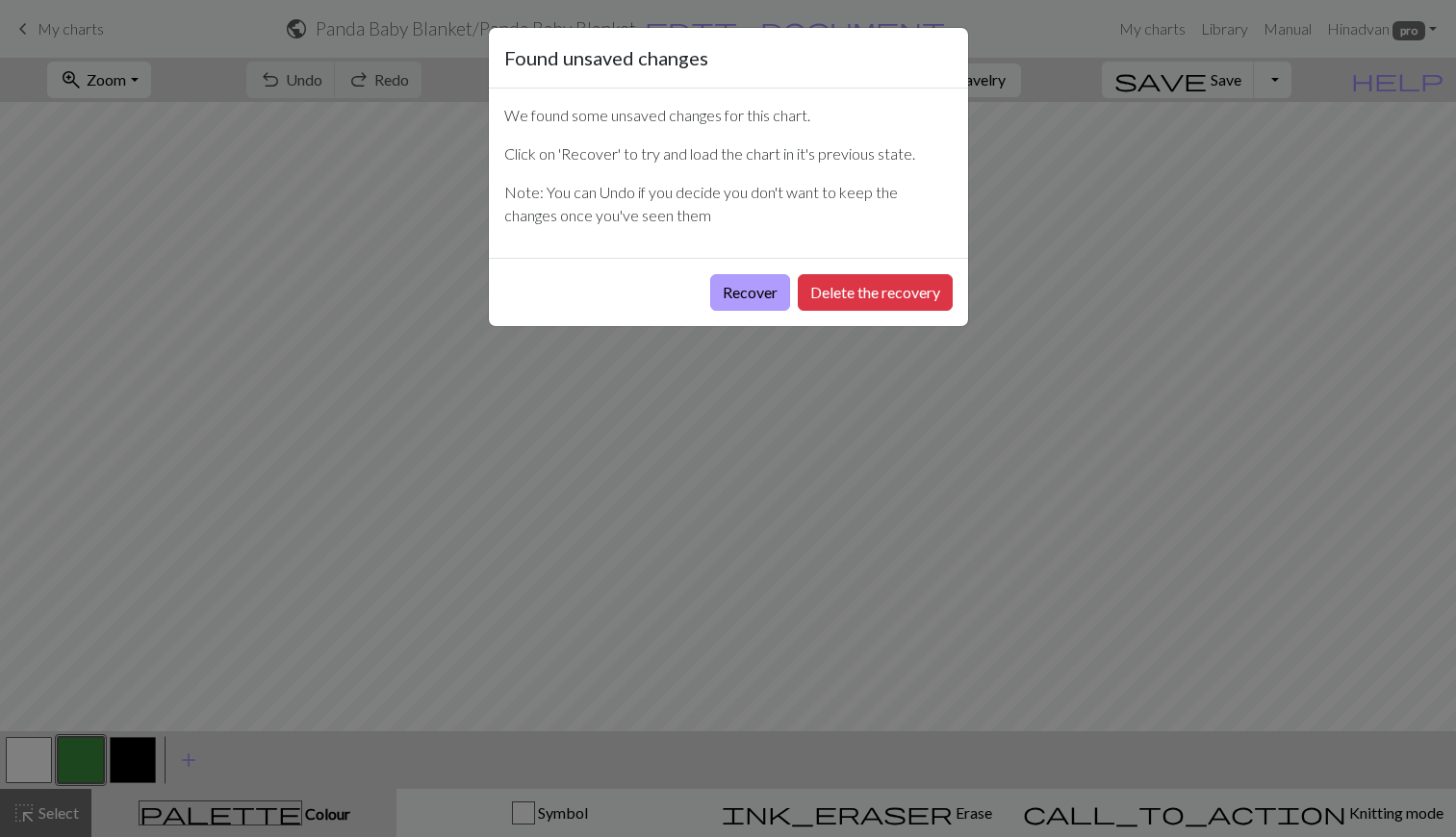 click on "Recover" at bounding box center (750, 292) 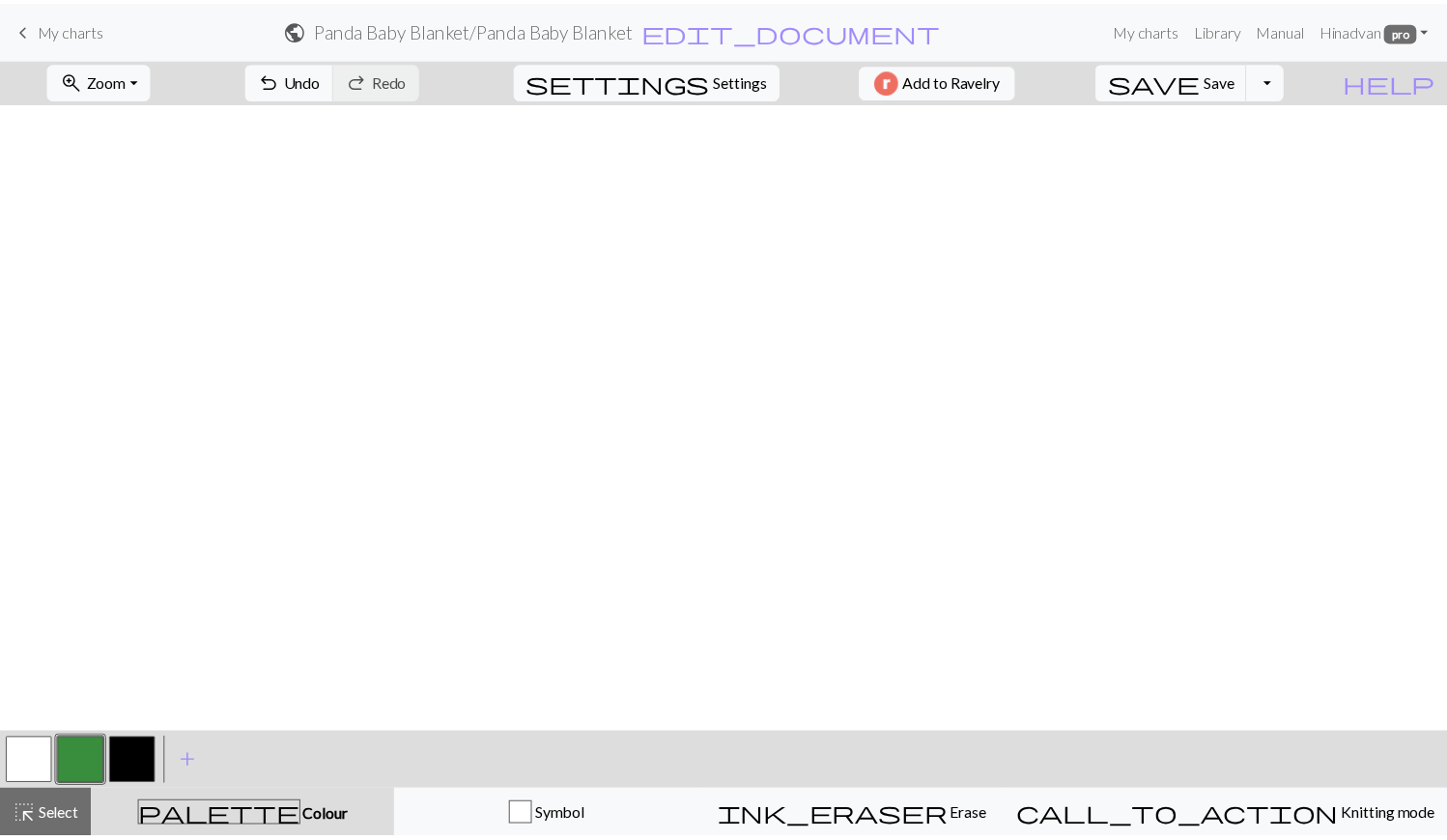 scroll, scrollTop: 0, scrollLeft: 0, axis: both 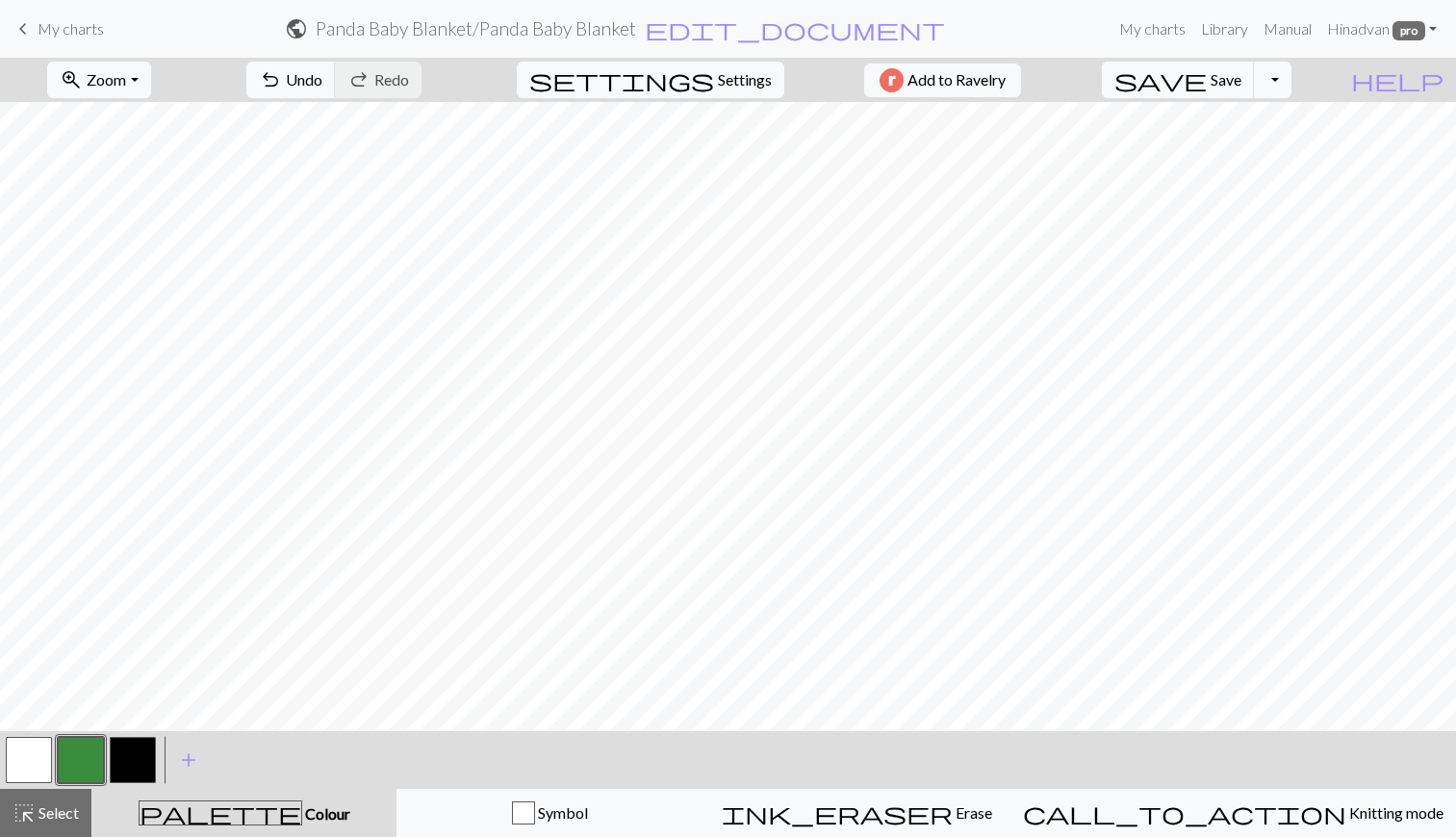 click on "My charts" at bounding box center [70, 28] 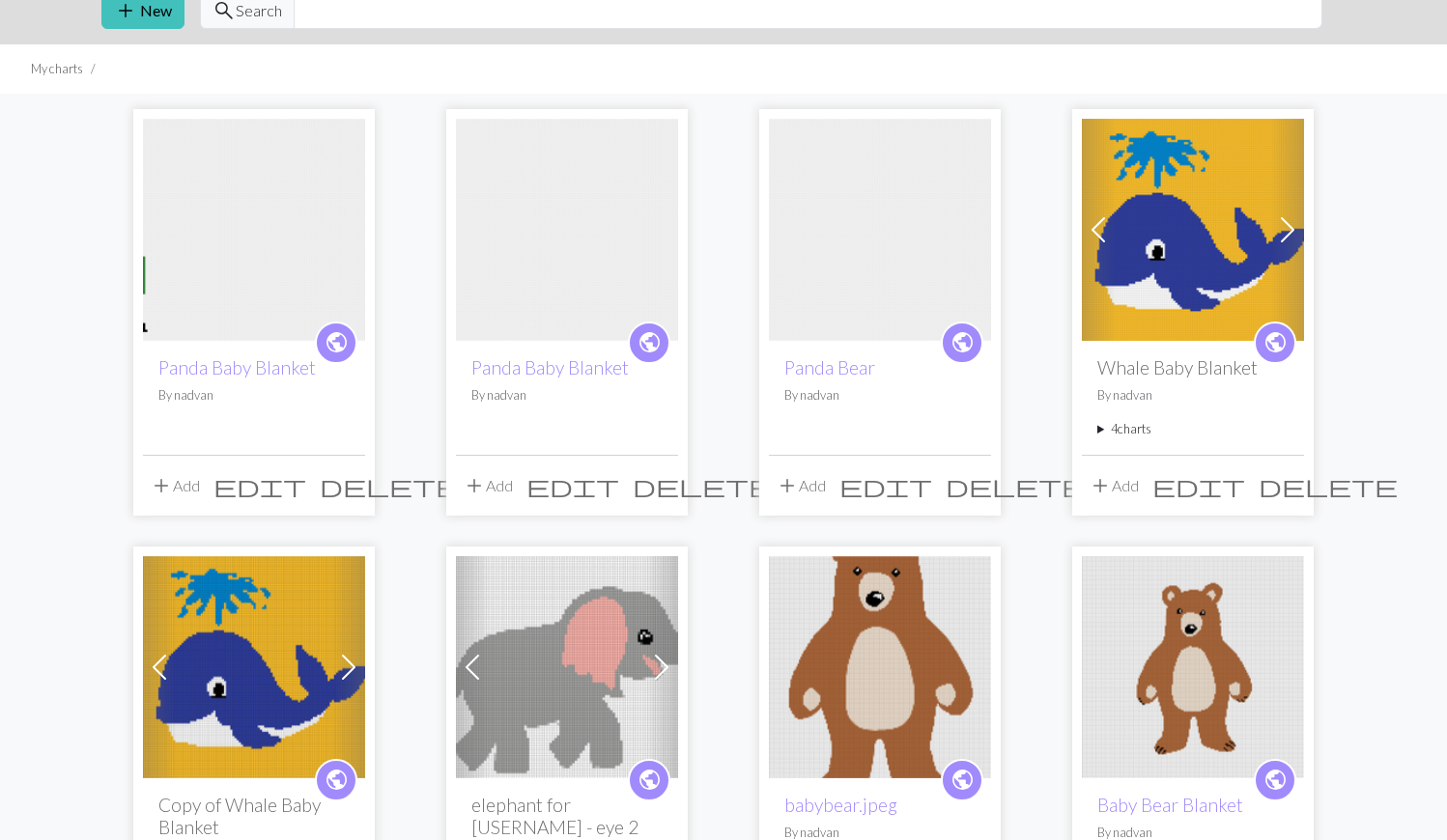 scroll, scrollTop: 68, scrollLeft: 0, axis: vertical 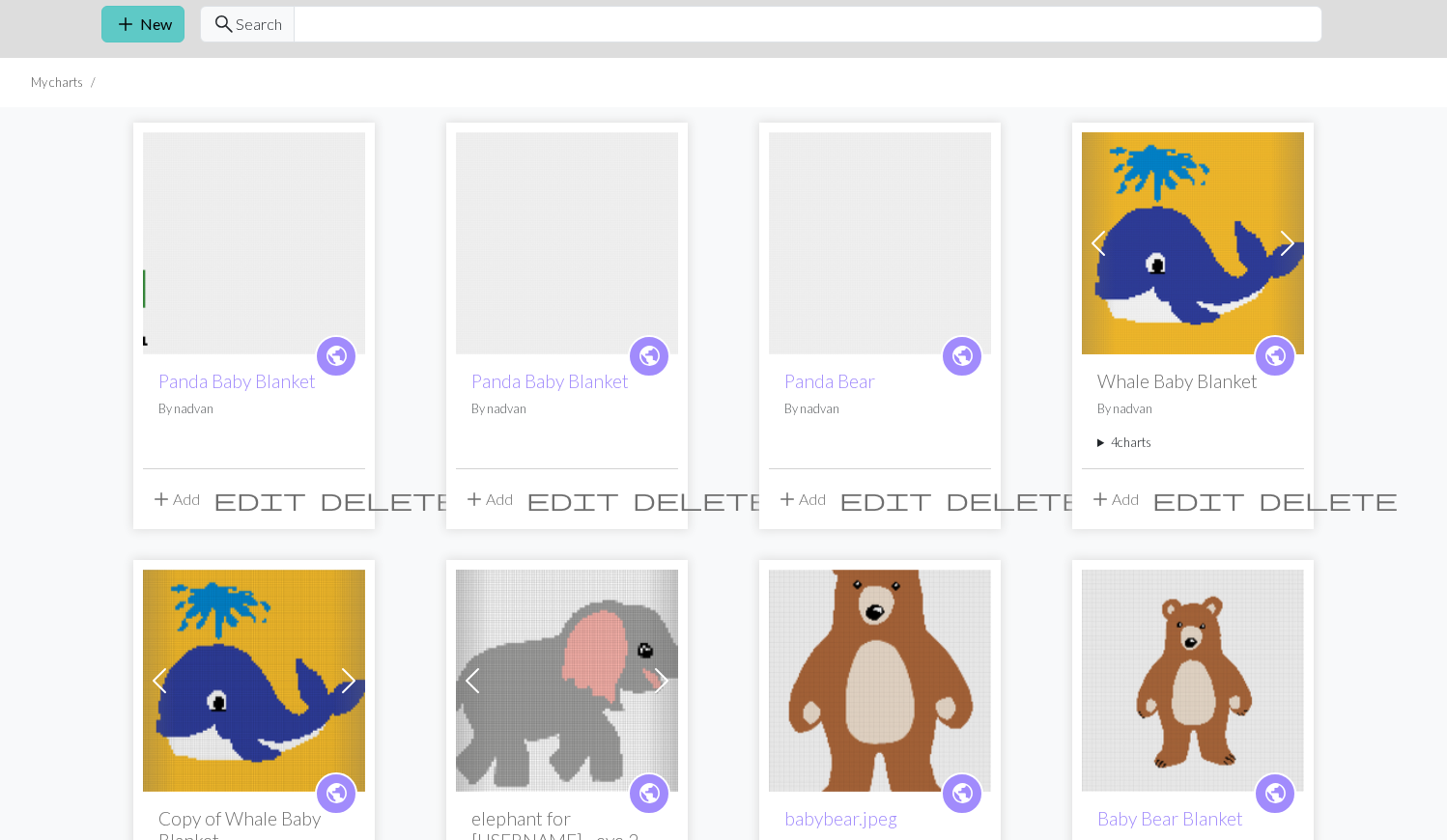 click on "add   New" at bounding box center (143, 24) 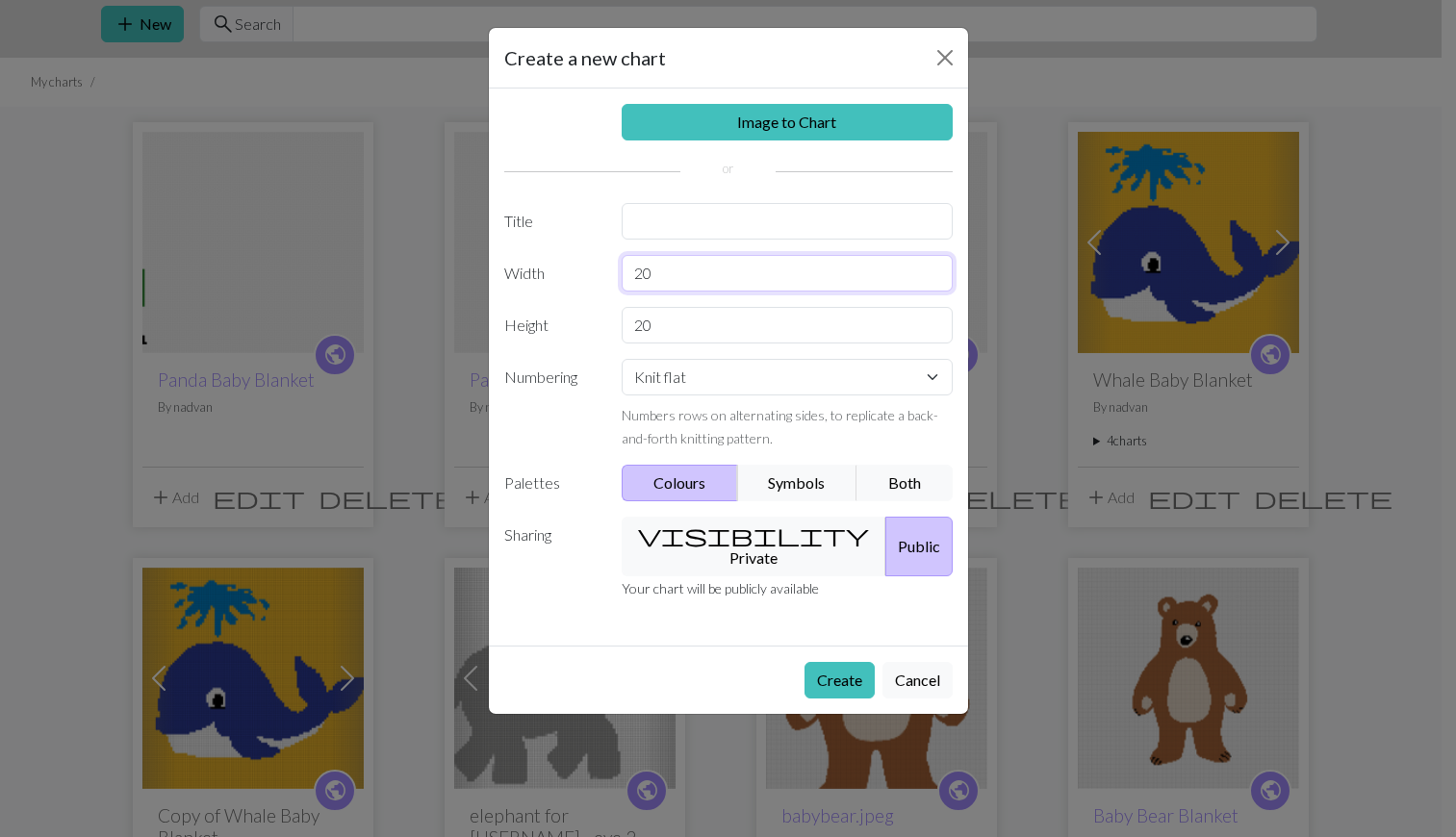 click on "20" at bounding box center [787, 273] 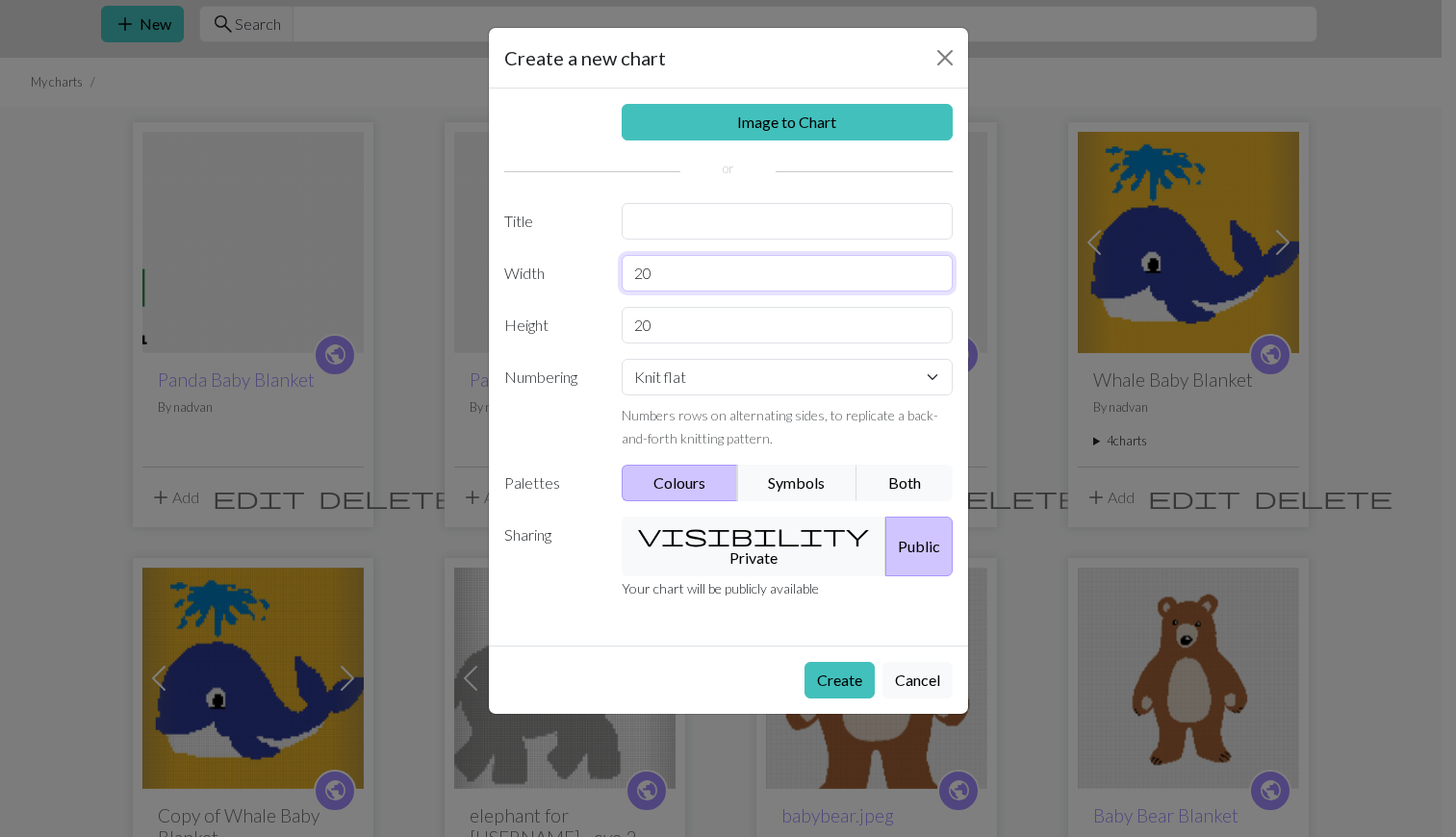type on "2" 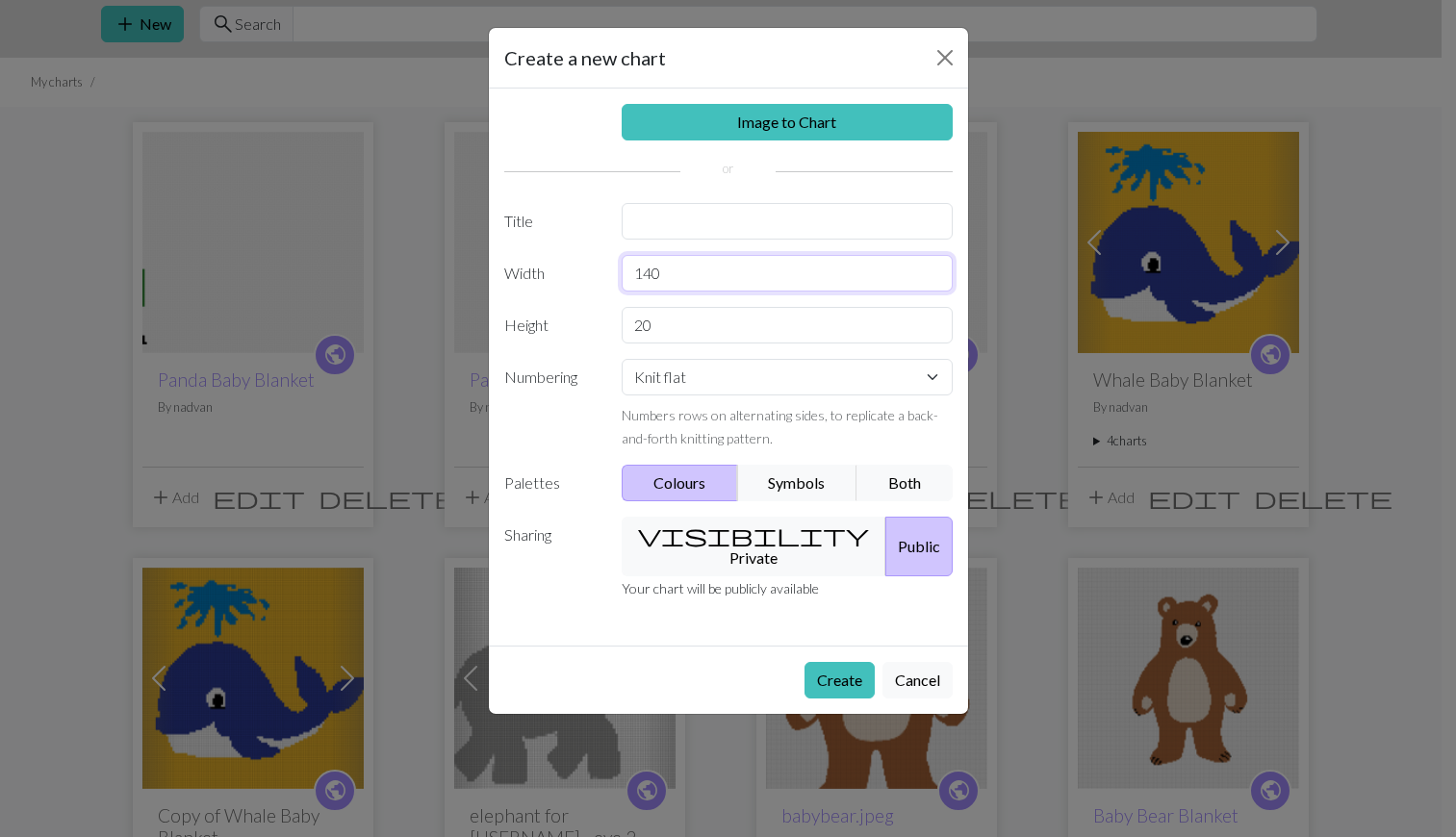 type on "140" 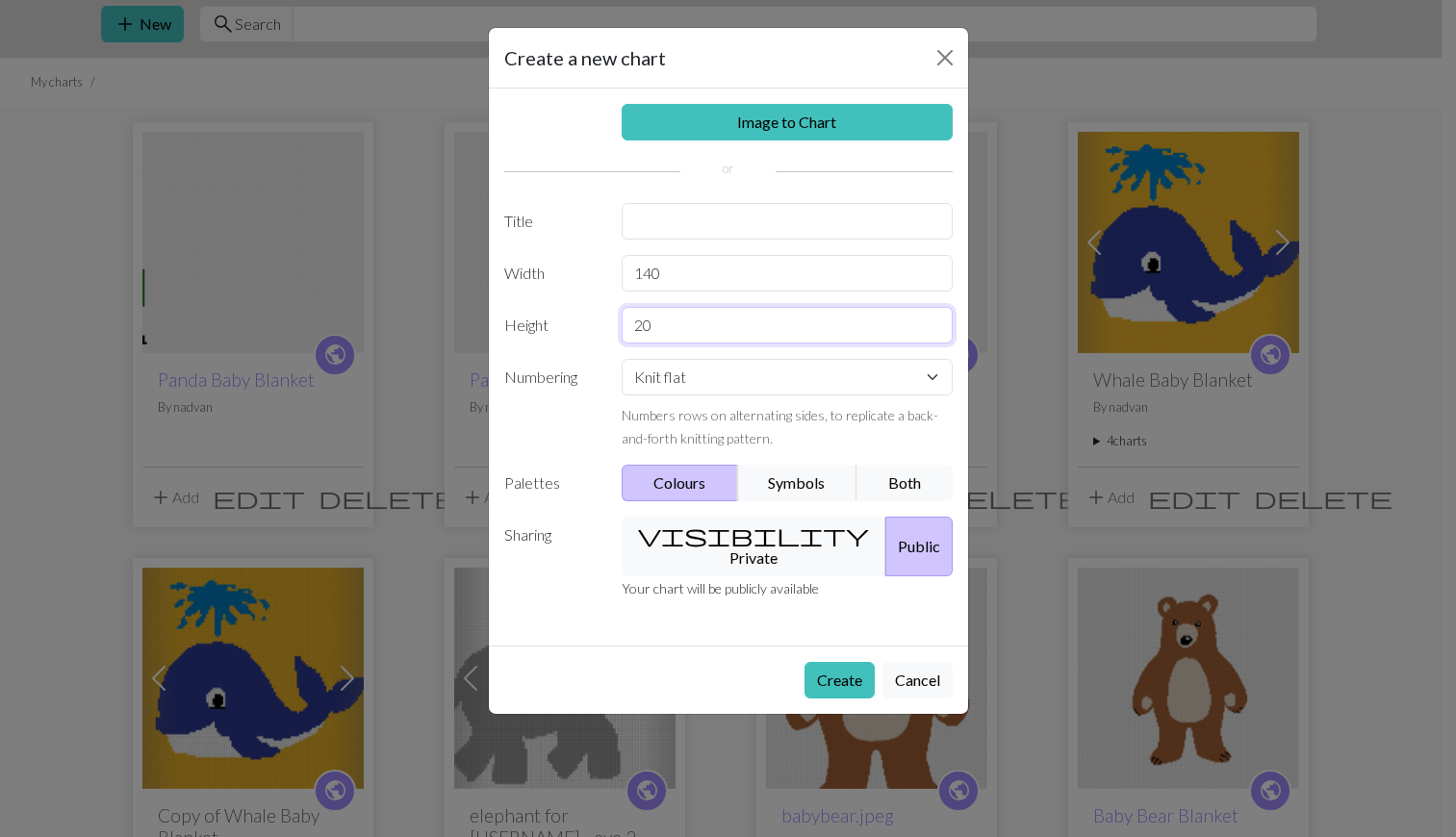click on "20" at bounding box center (787, 325) 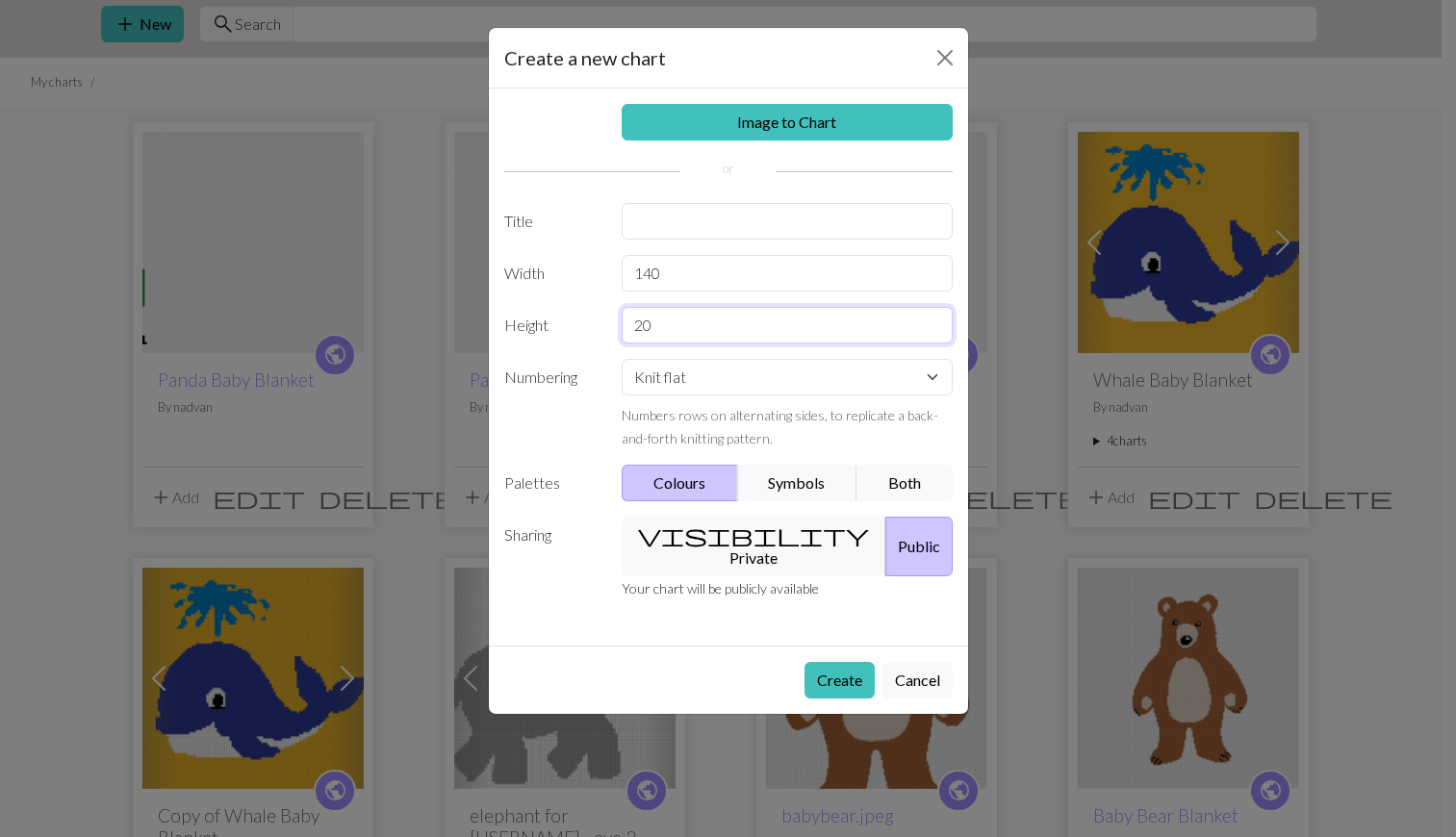click on "20" at bounding box center (787, 325) 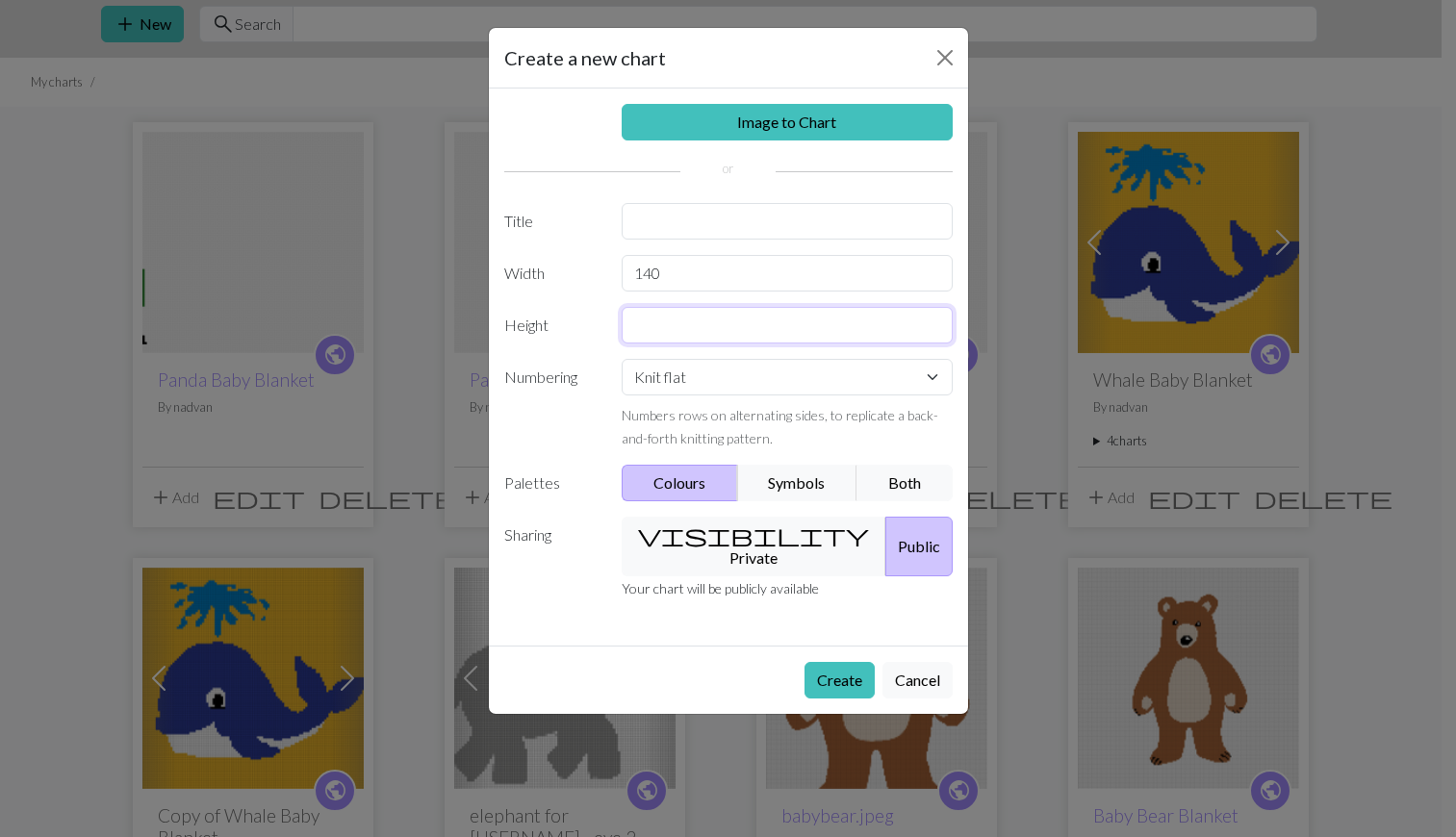 type 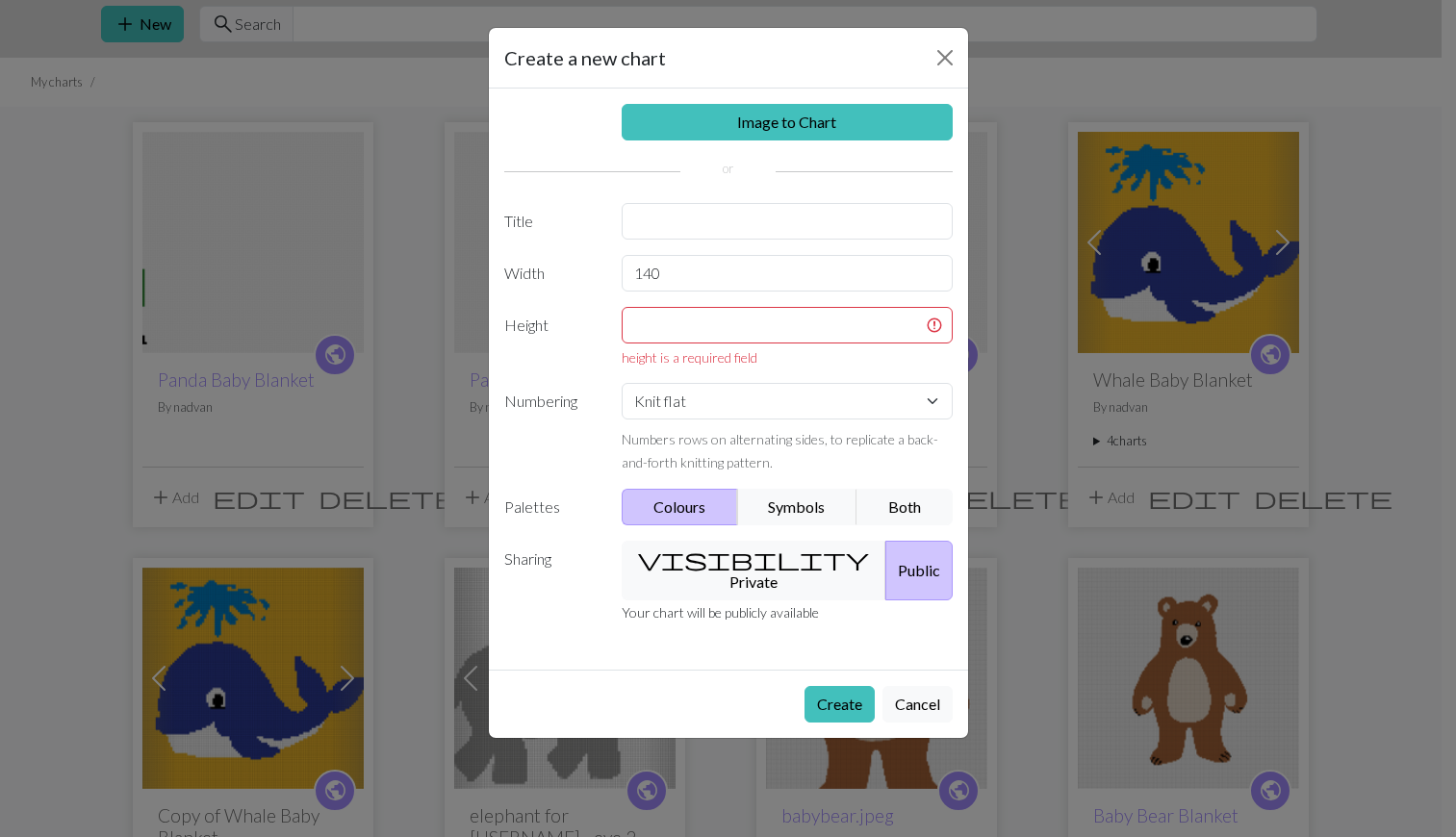 click on "Create a new chart Image to Chart Title Width 140 Height height is a required field Numbering Knit flat Knit in the round Lace knitting Cross stitch Numbers rows on alternating sides, to replicate a back-and-forth knitting pattern. Palettes Colours Symbols Both Sharing visibility  Private Public Your chart will be publicly available Create Cancel" at bounding box center (728, 418) 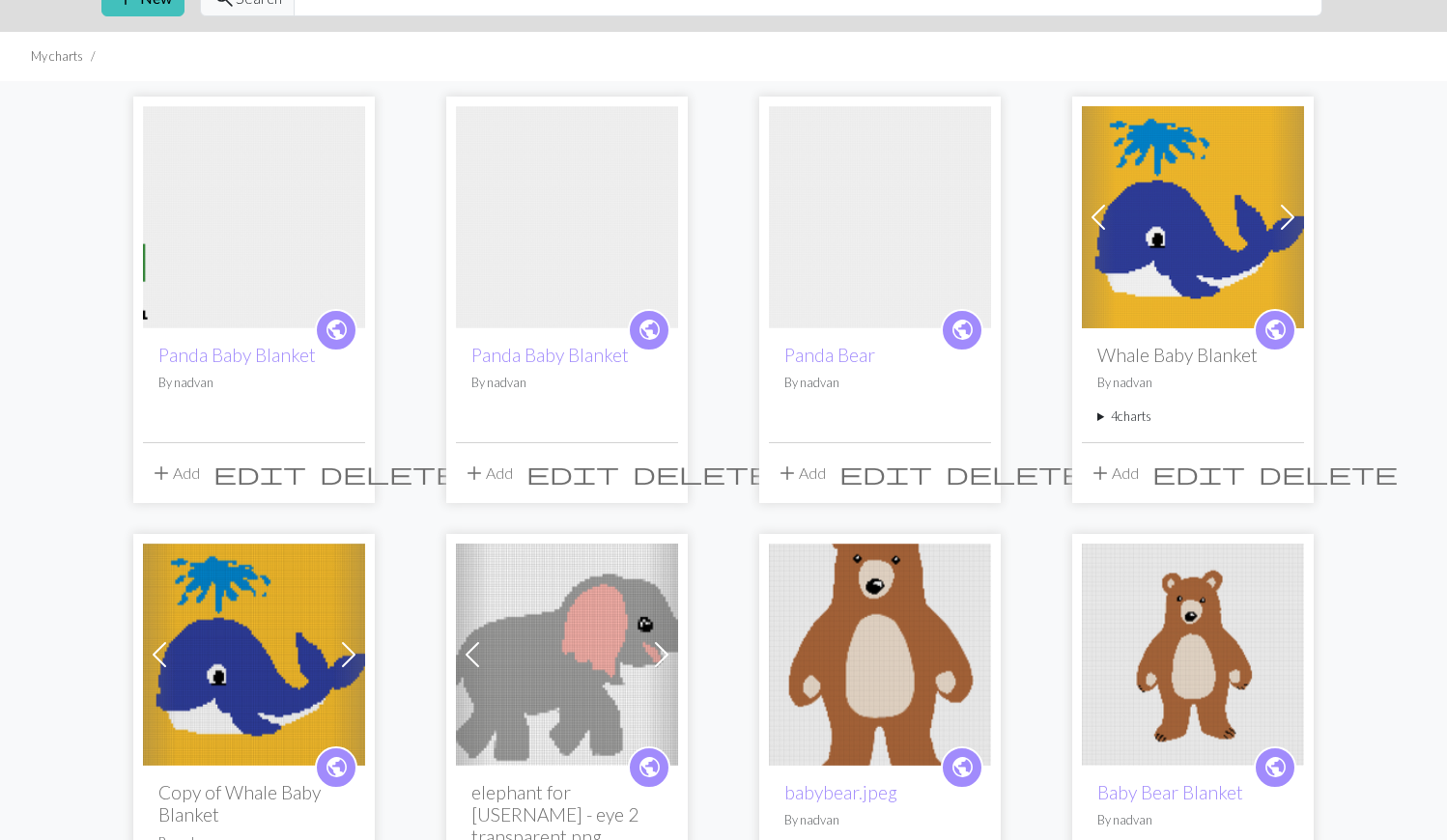 scroll, scrollTop: 97, scrollLeft: 0, axis: vertical 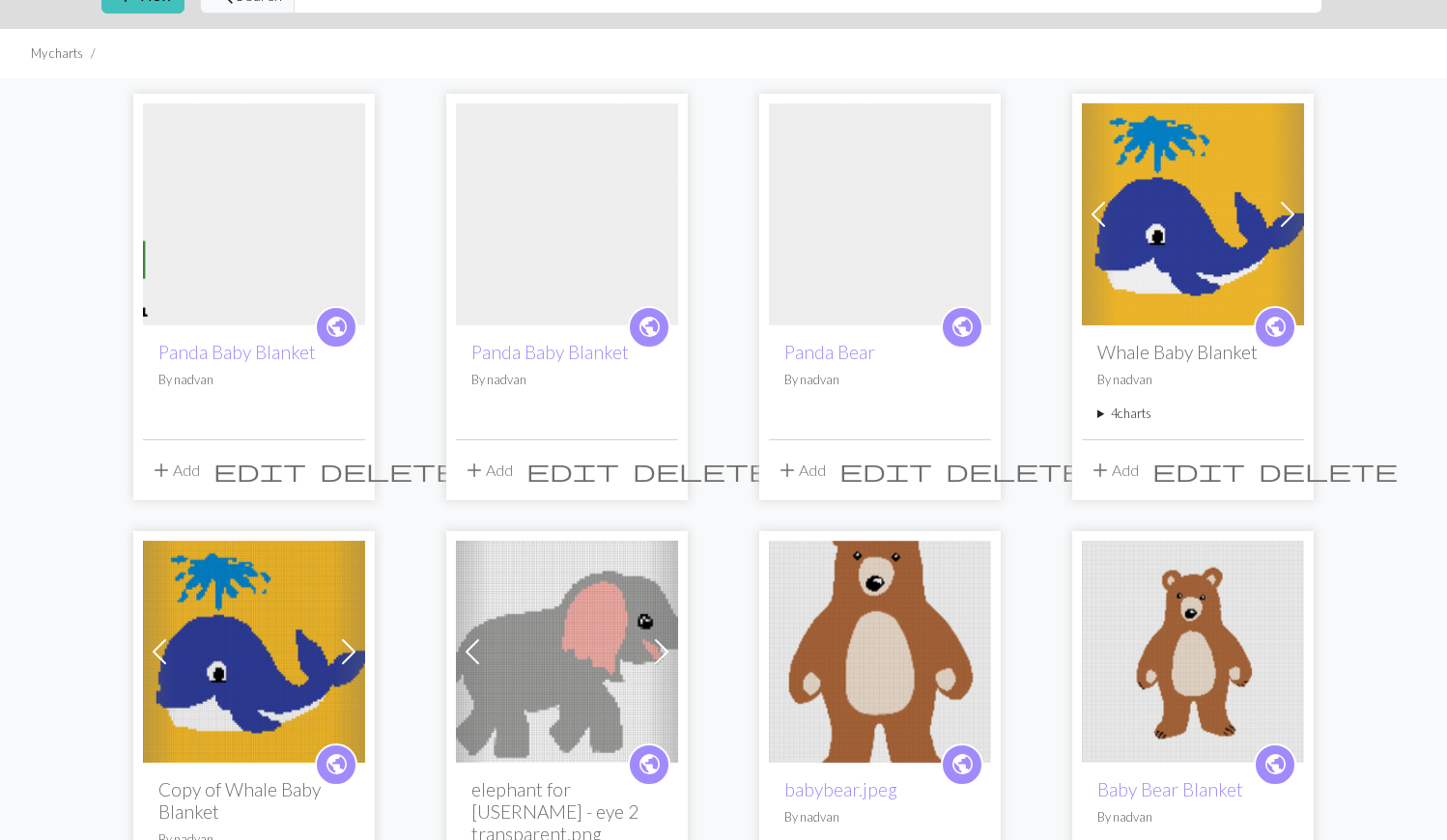 click at bounding box center (880, 652) 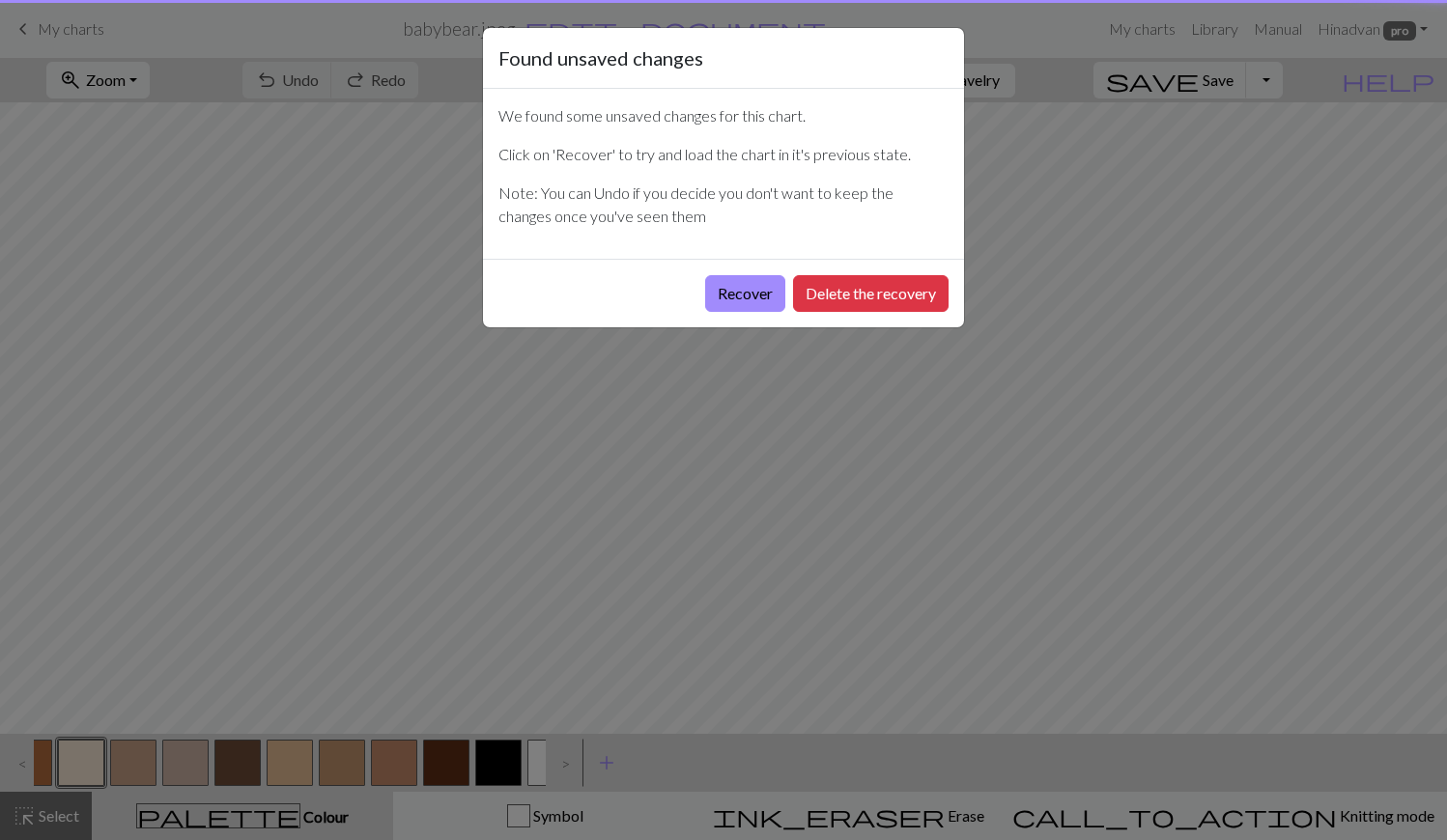 scroll, scrollTop: 0, scrollLeft: 0, axis: both 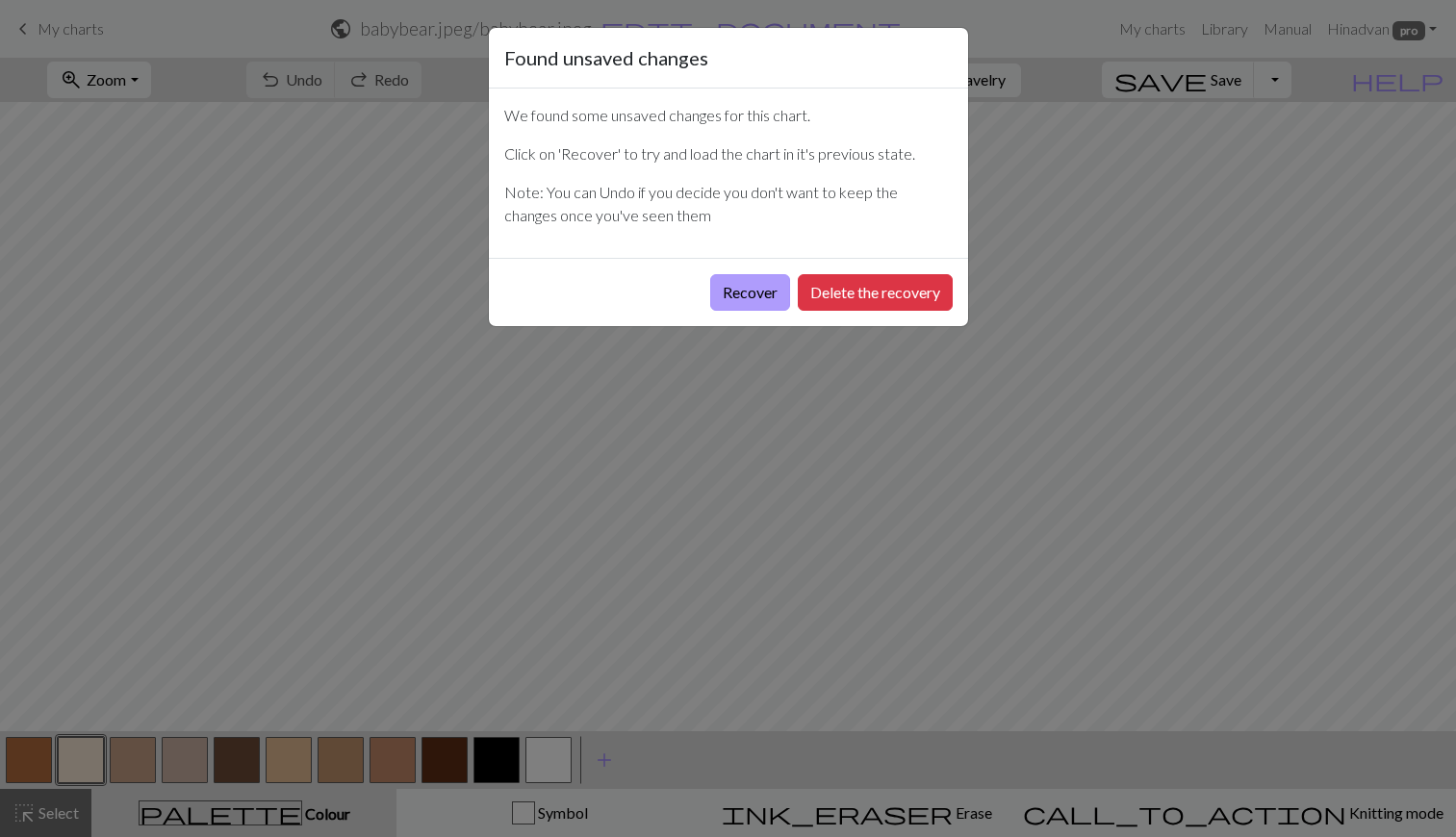 click on "Recover" at bounding box center (750, 292) 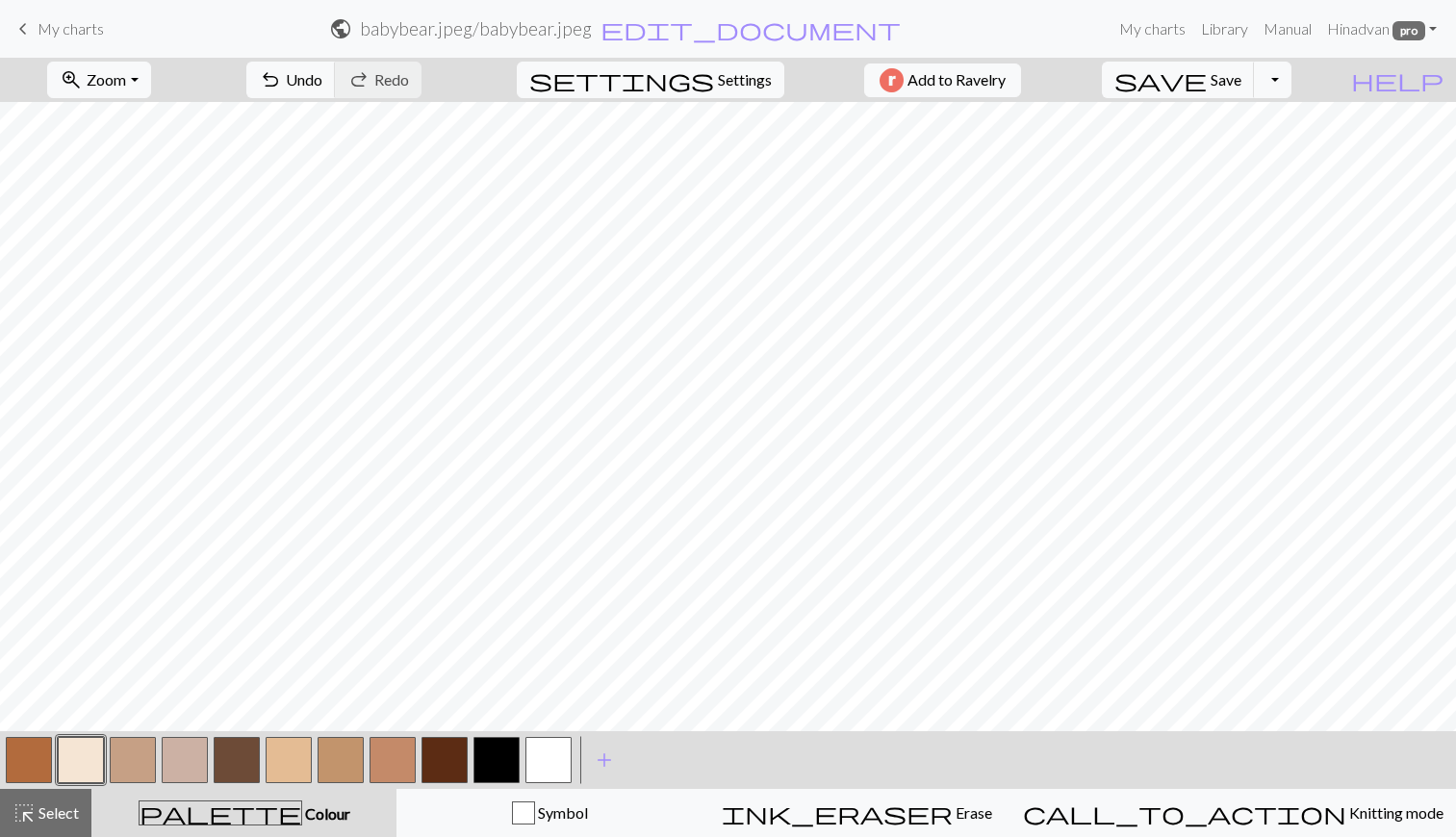 click on "My charts" at bounding box center [70, 28] 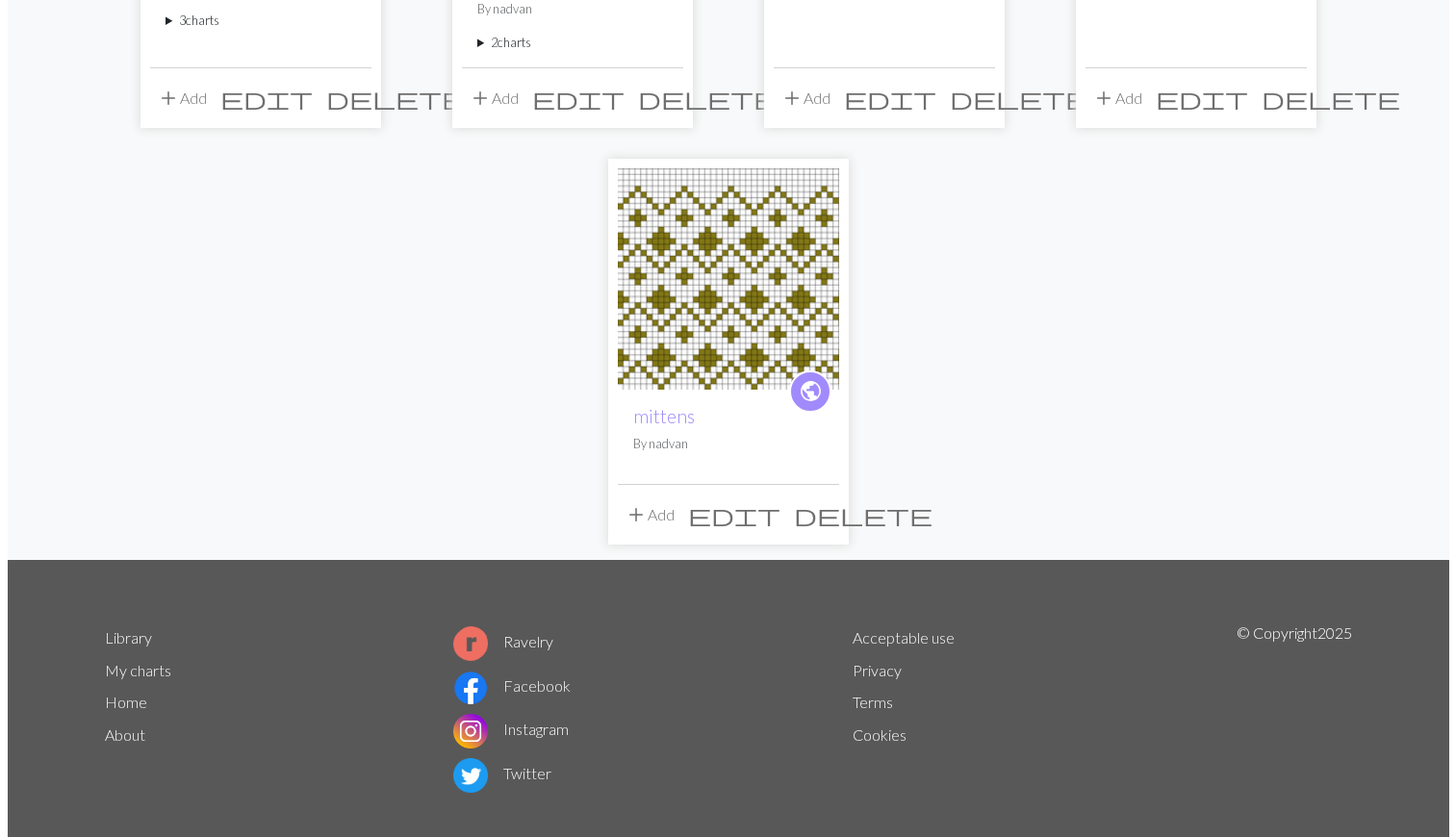 scroll, scrollTop: 0, scrollLeft: 0, axis: both 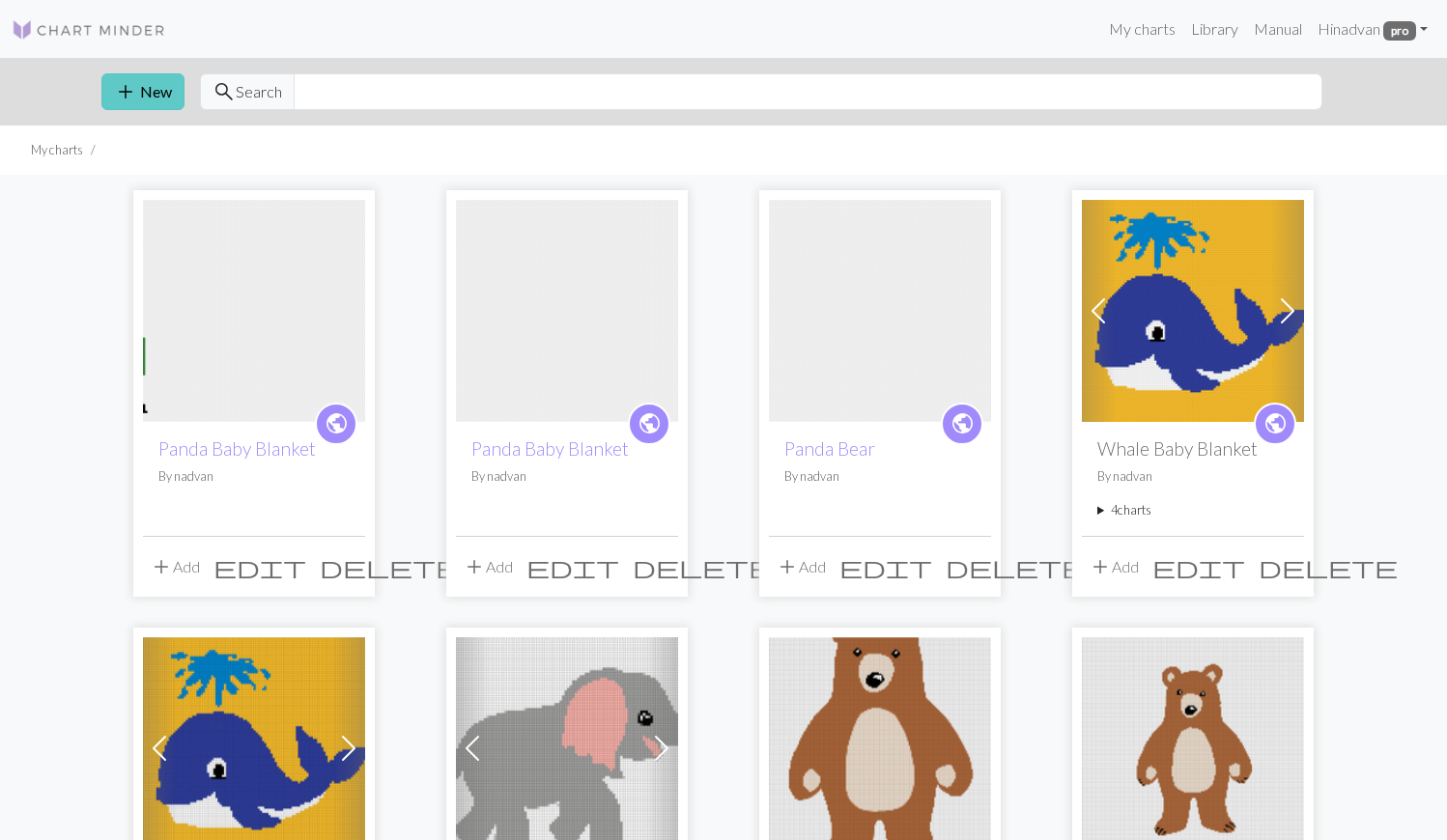 click on "add   New" at bounding box center [143, 92] 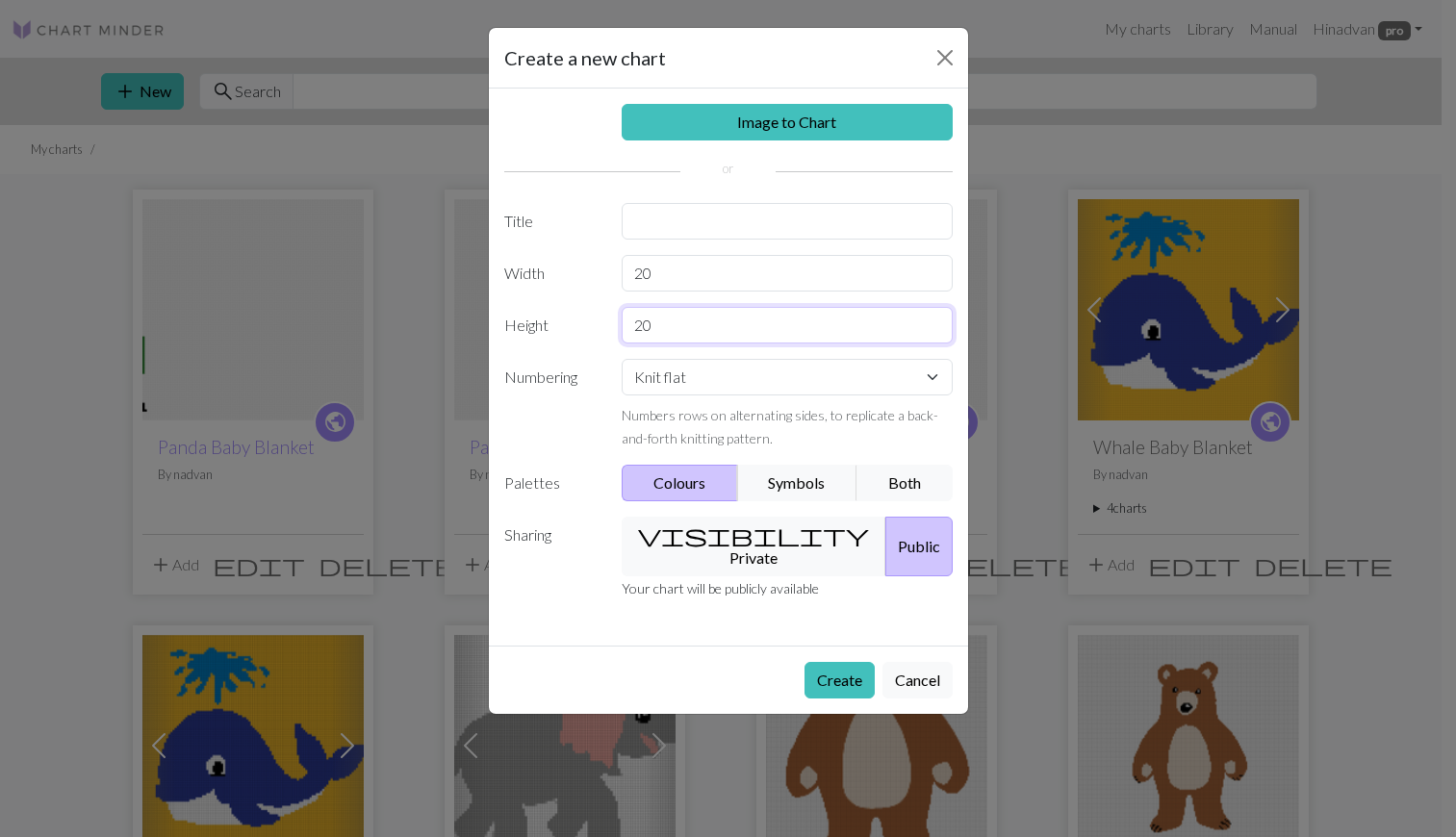 click on "20" at bounding box center (787, 325) 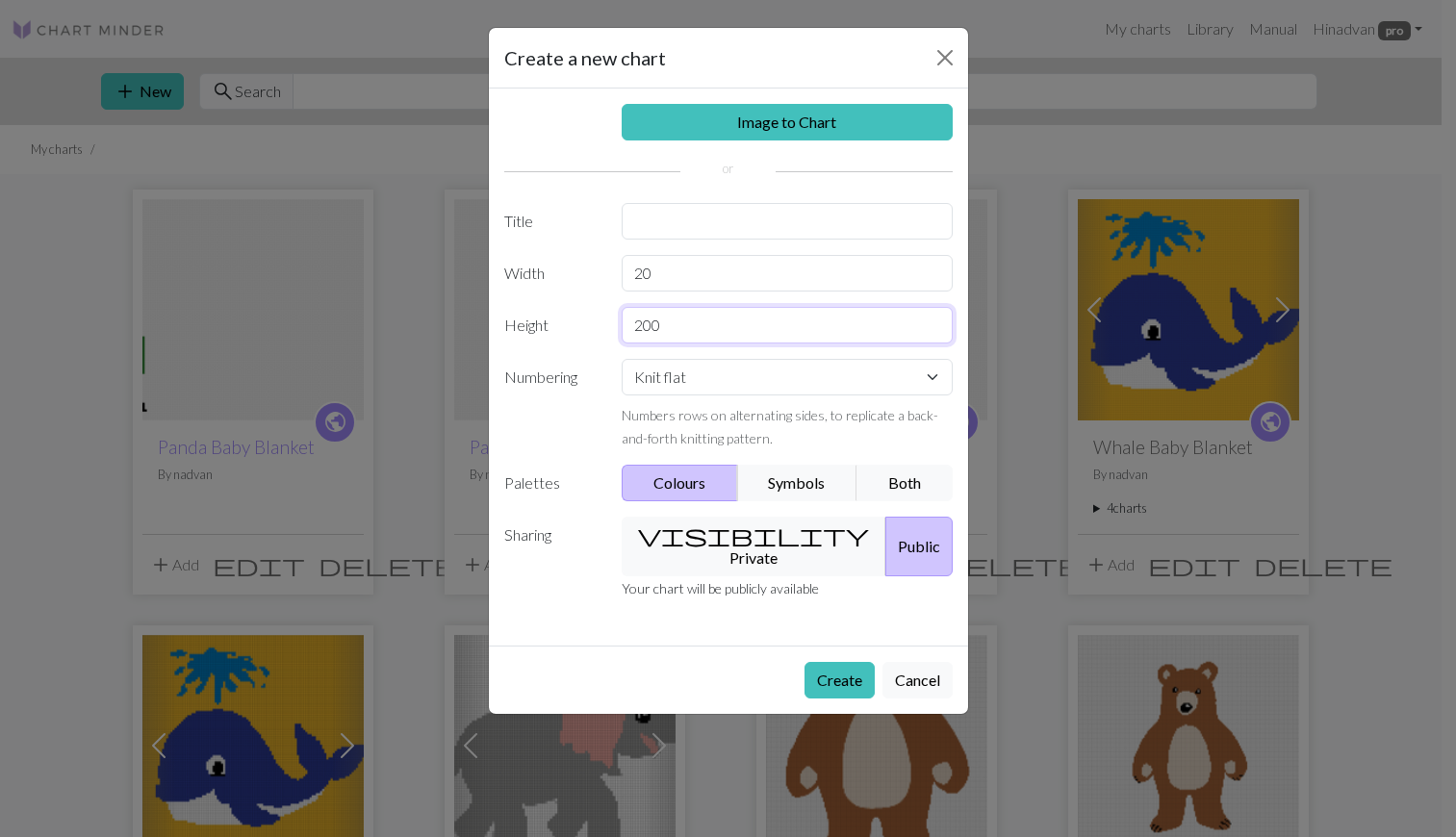 type on "200" 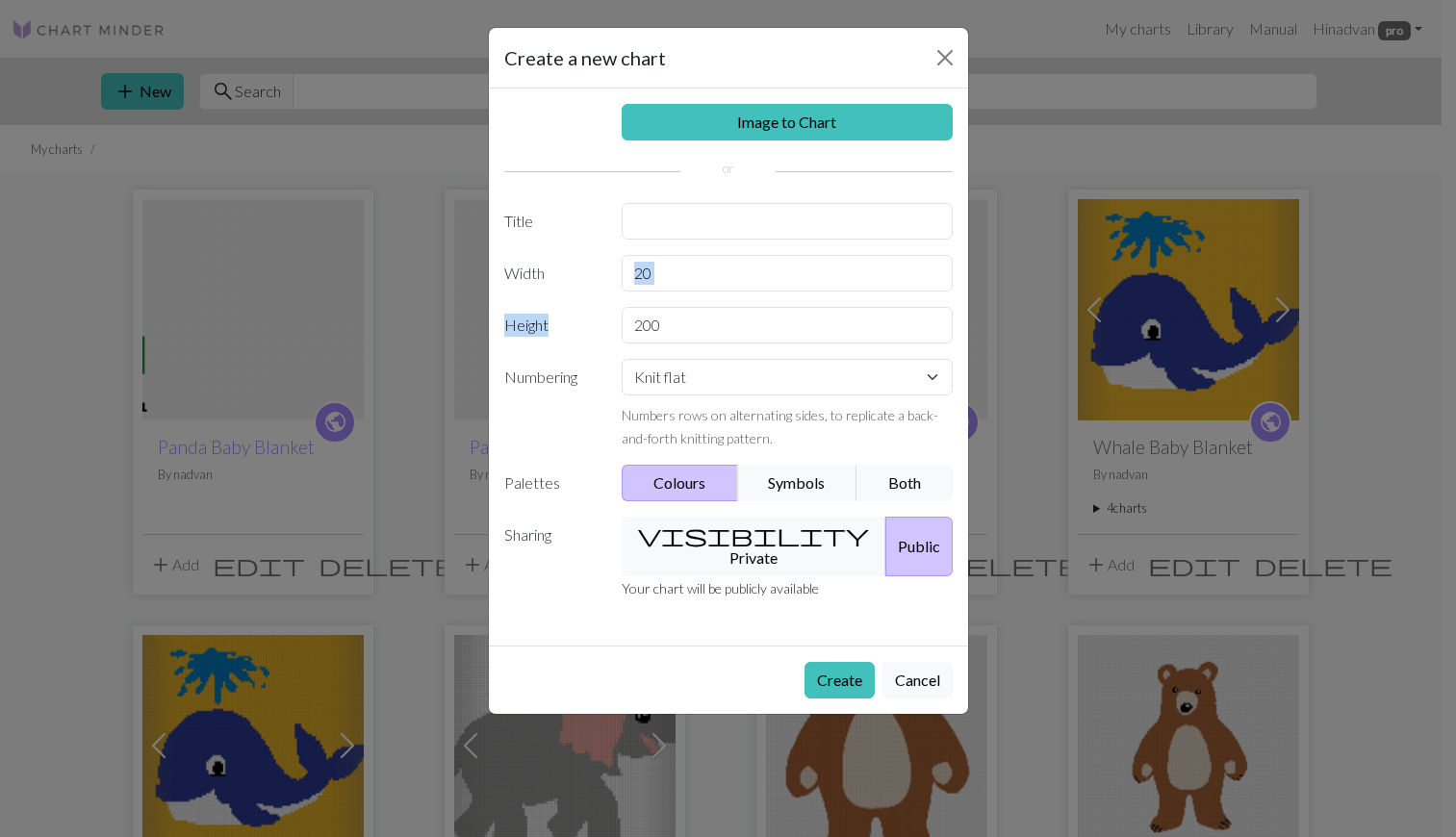 drag, startPoint x: 682, startPoint y: 292, endPoint x: 679, endPoint y: 280, distance: 12.369317 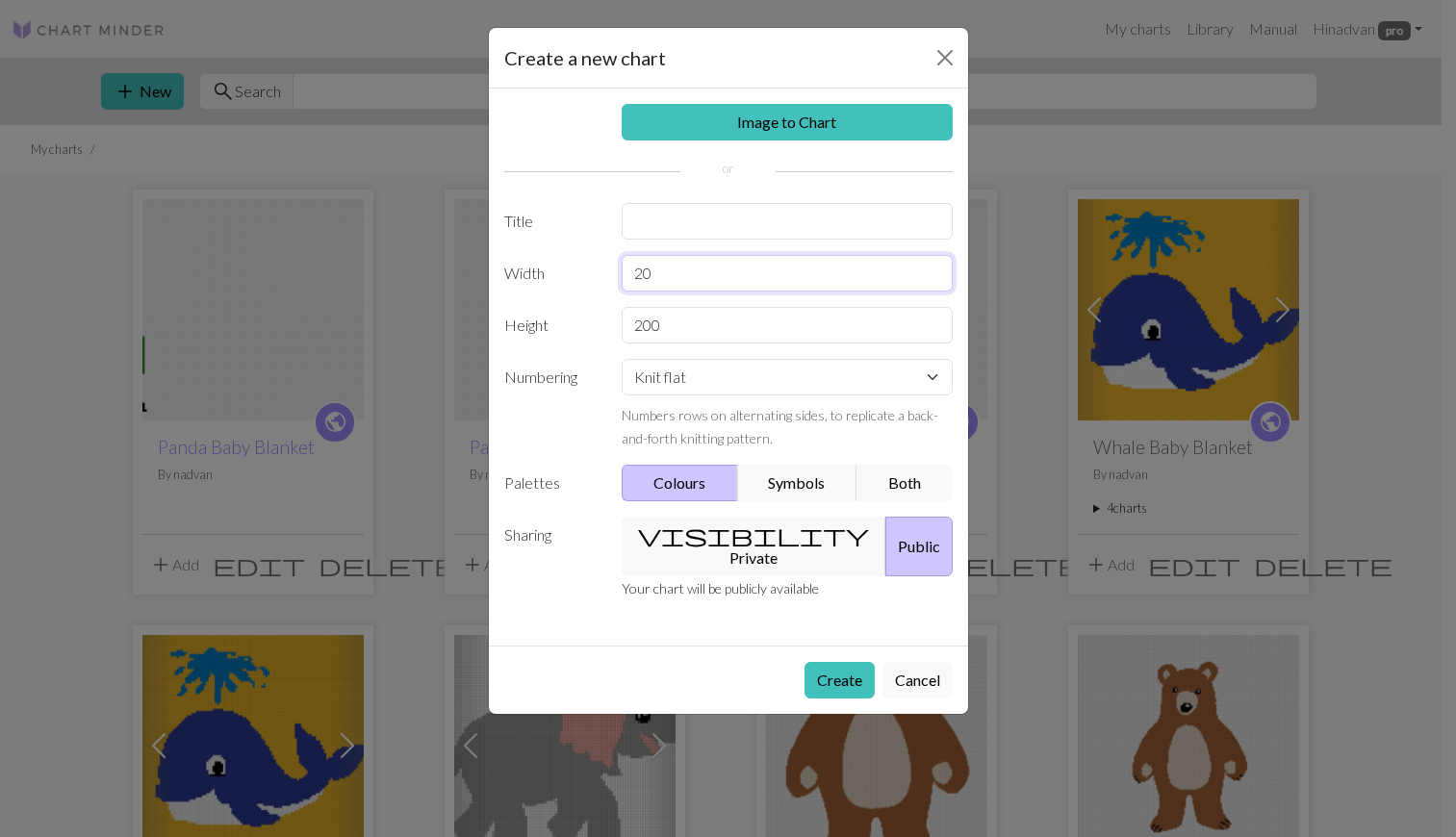 click on "20" at bounding box center (787, 273) 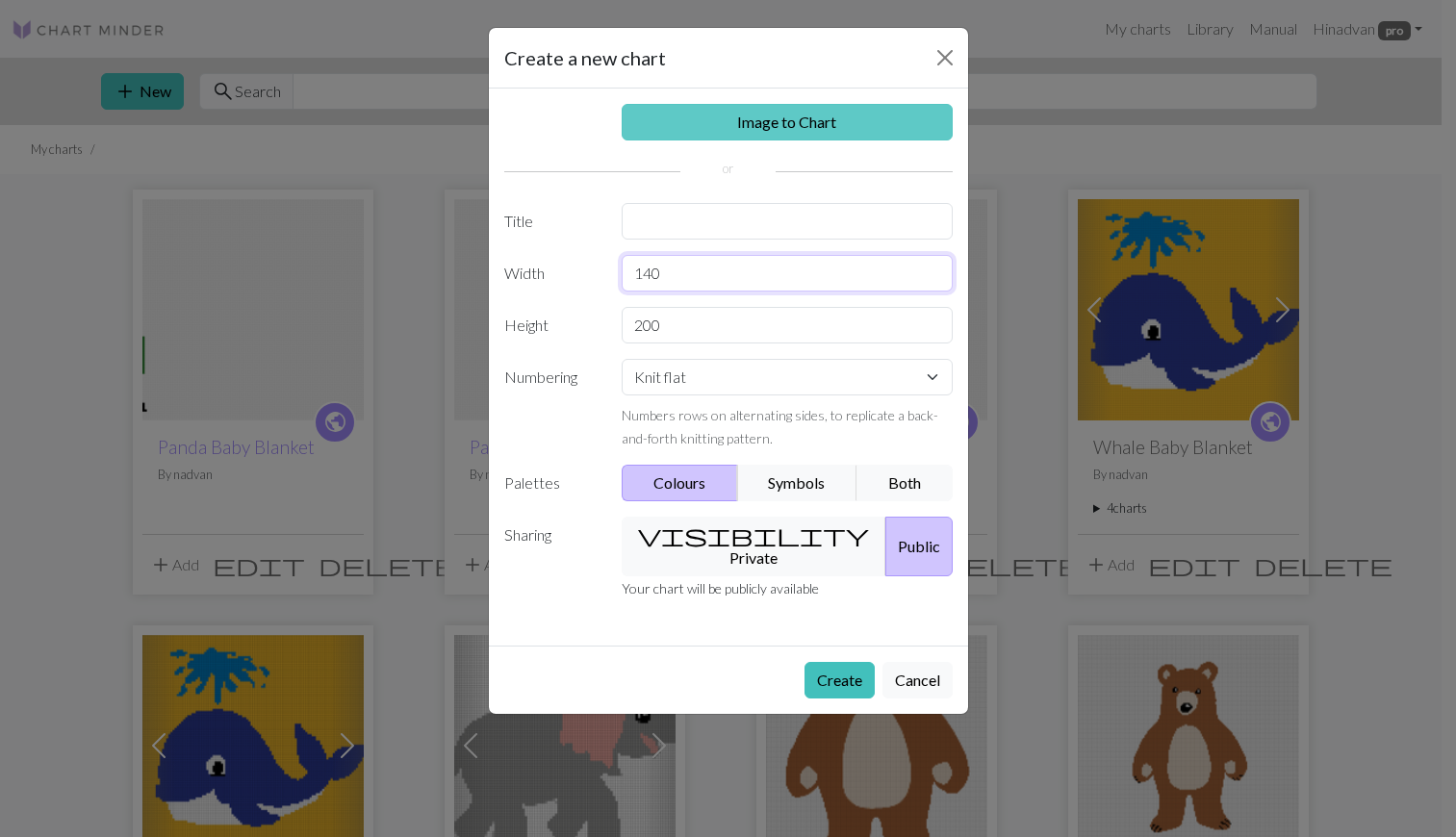 type on "140" 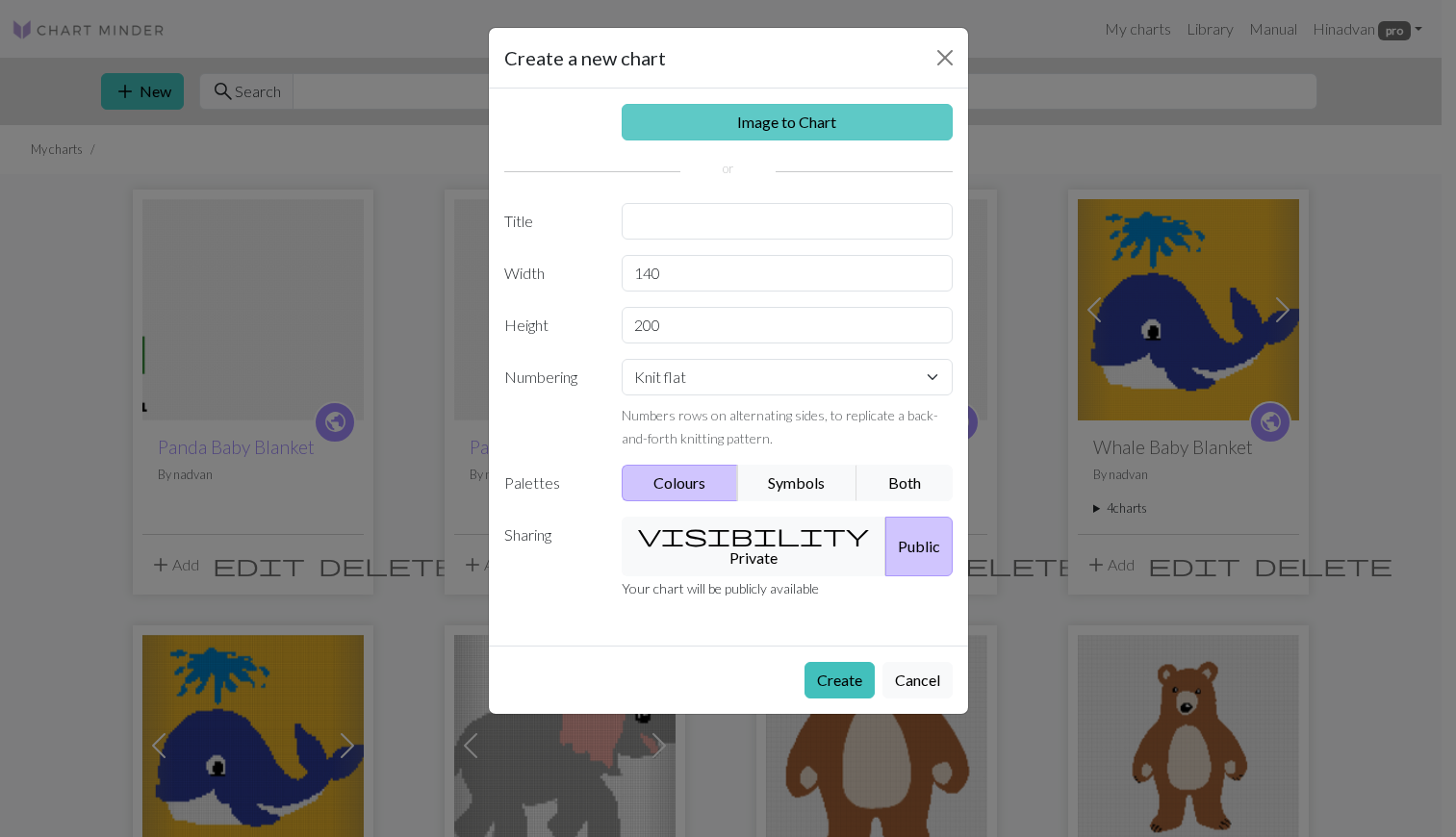 click on "Image to Chart" at bounding box center [787, 122] 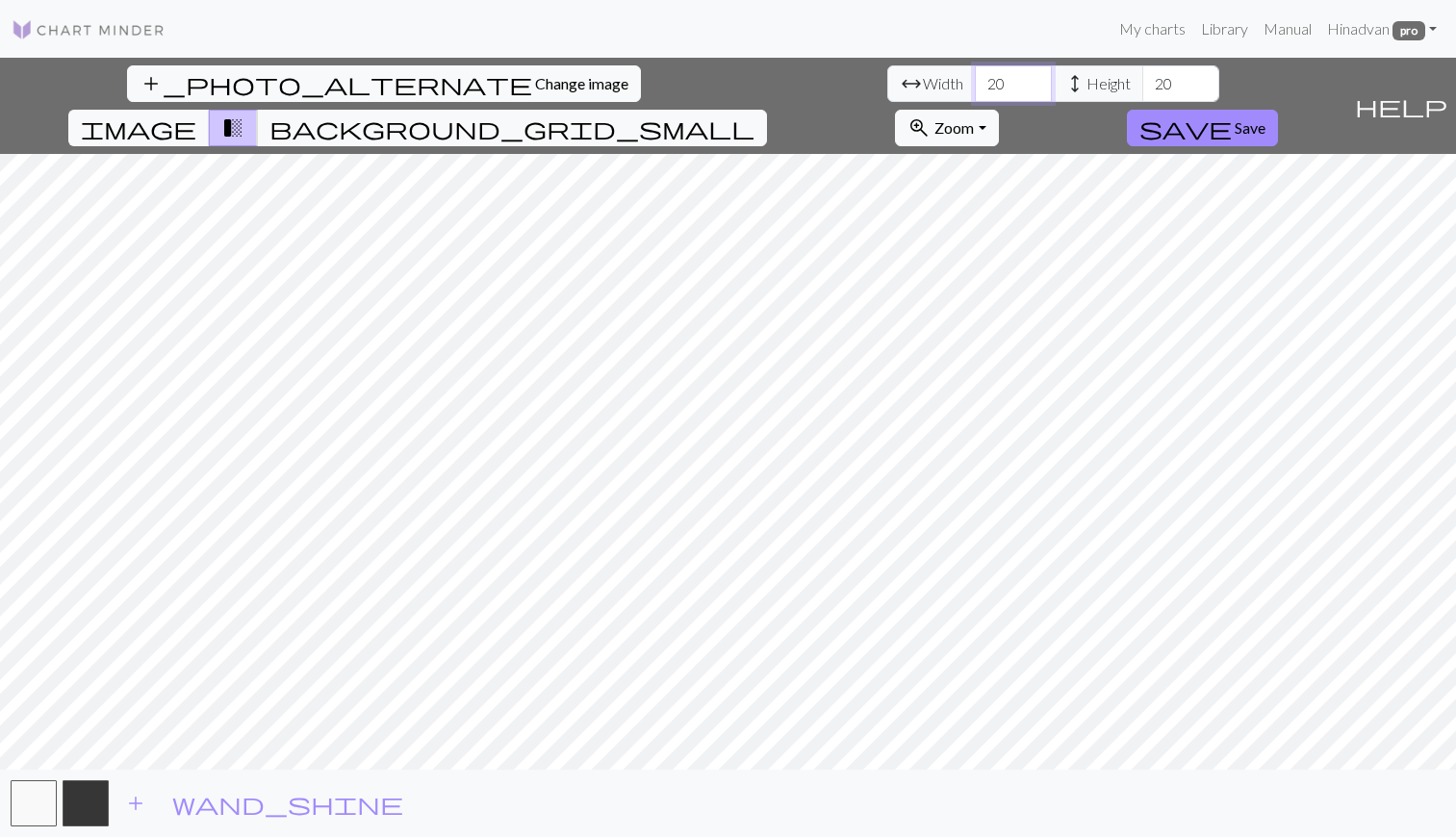 click on "20" at bounding box center [1013, 84] 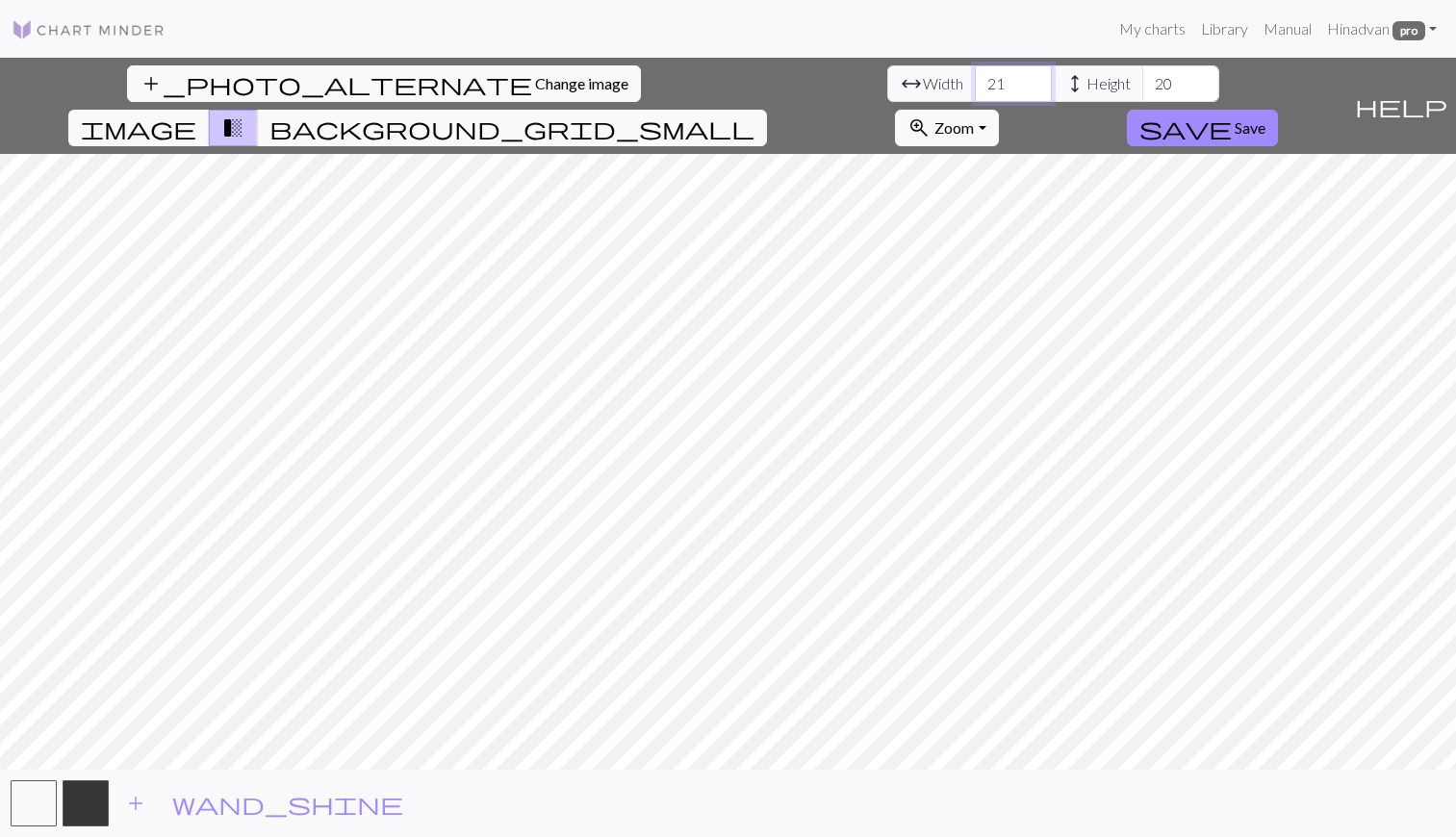 click on "21" at bounding box center [1013, 84] 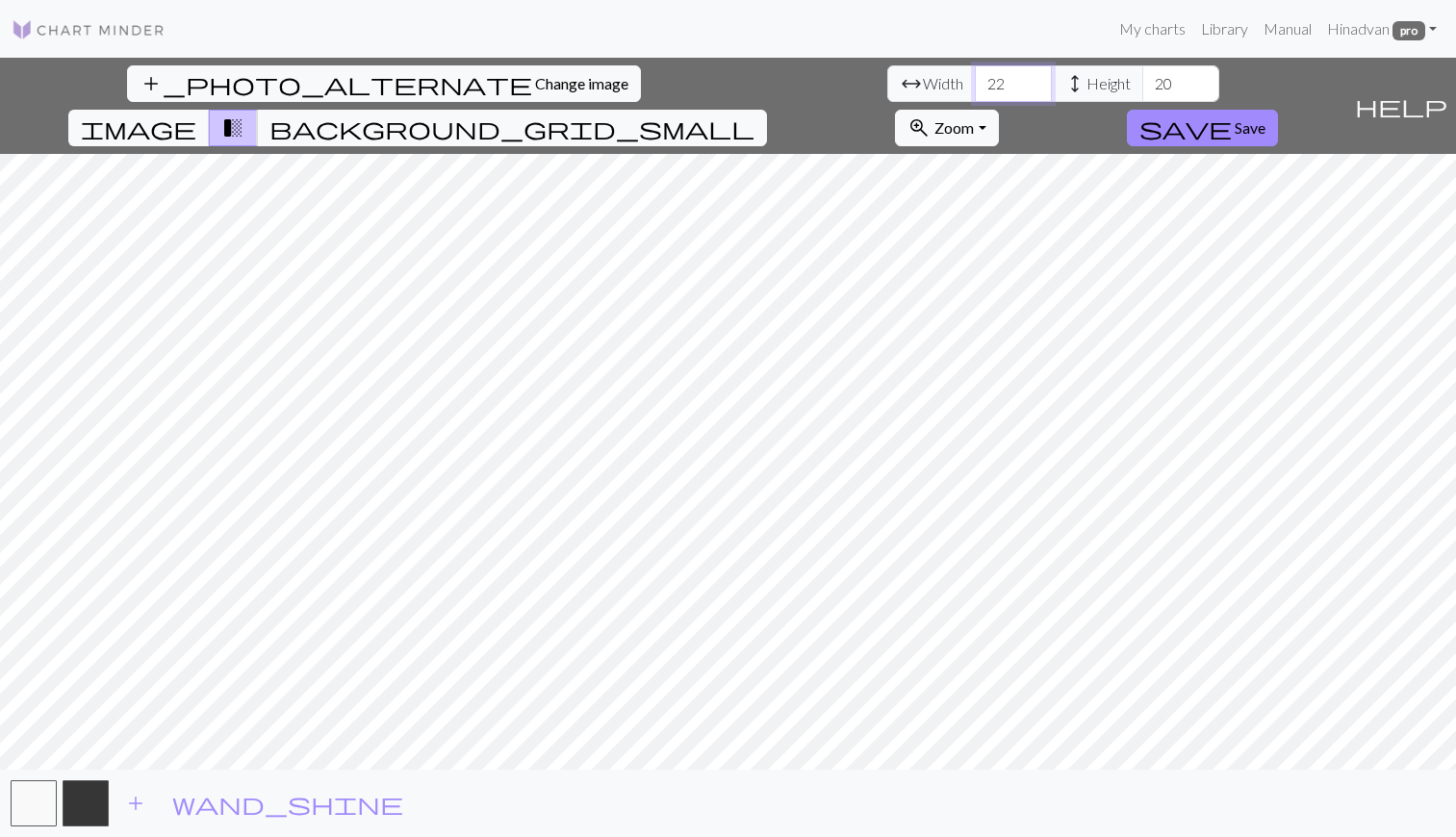 click on "22" at bounding box center (1013, 84) 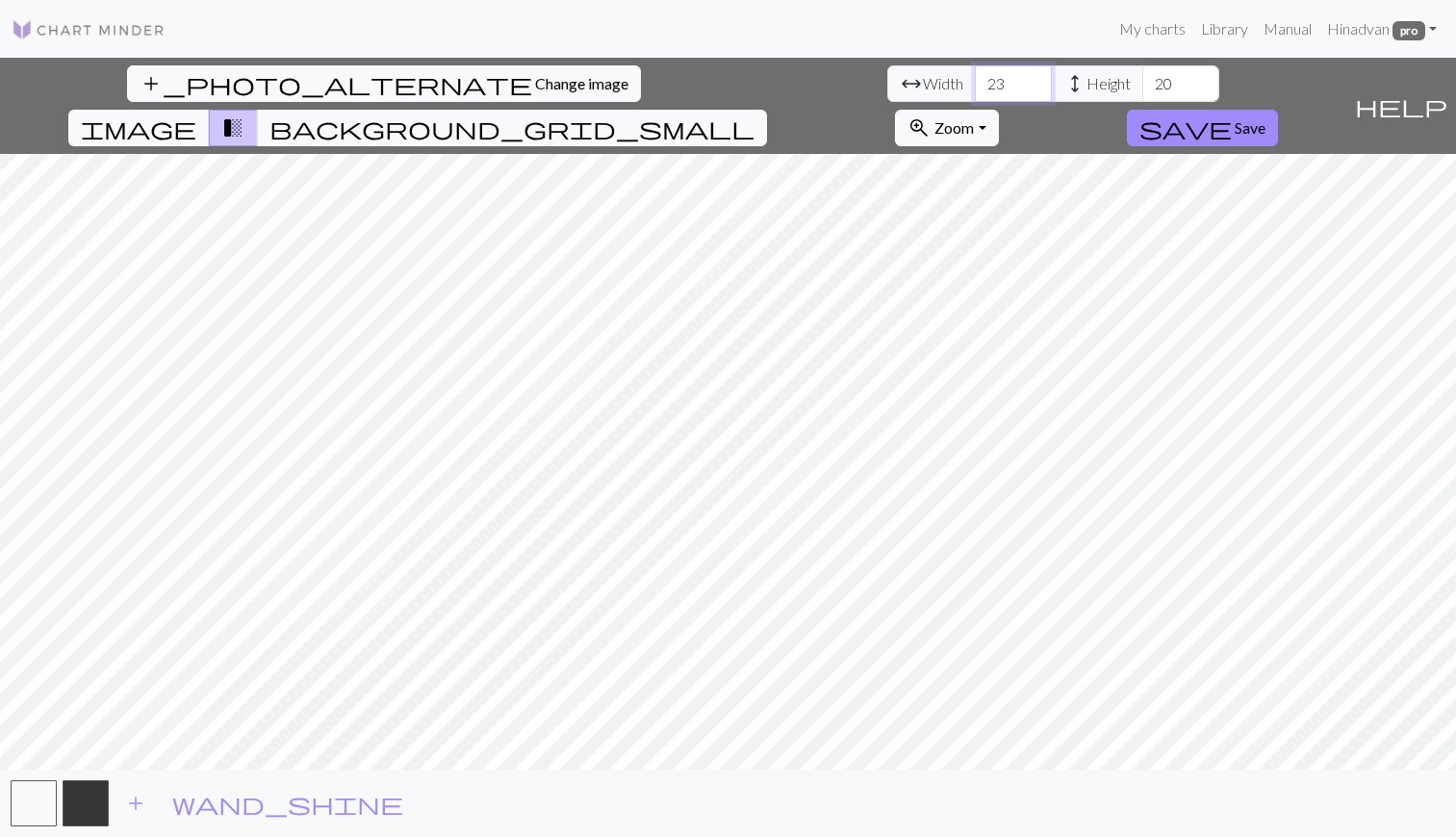 click on "23" at bounding box center [1013, 84] 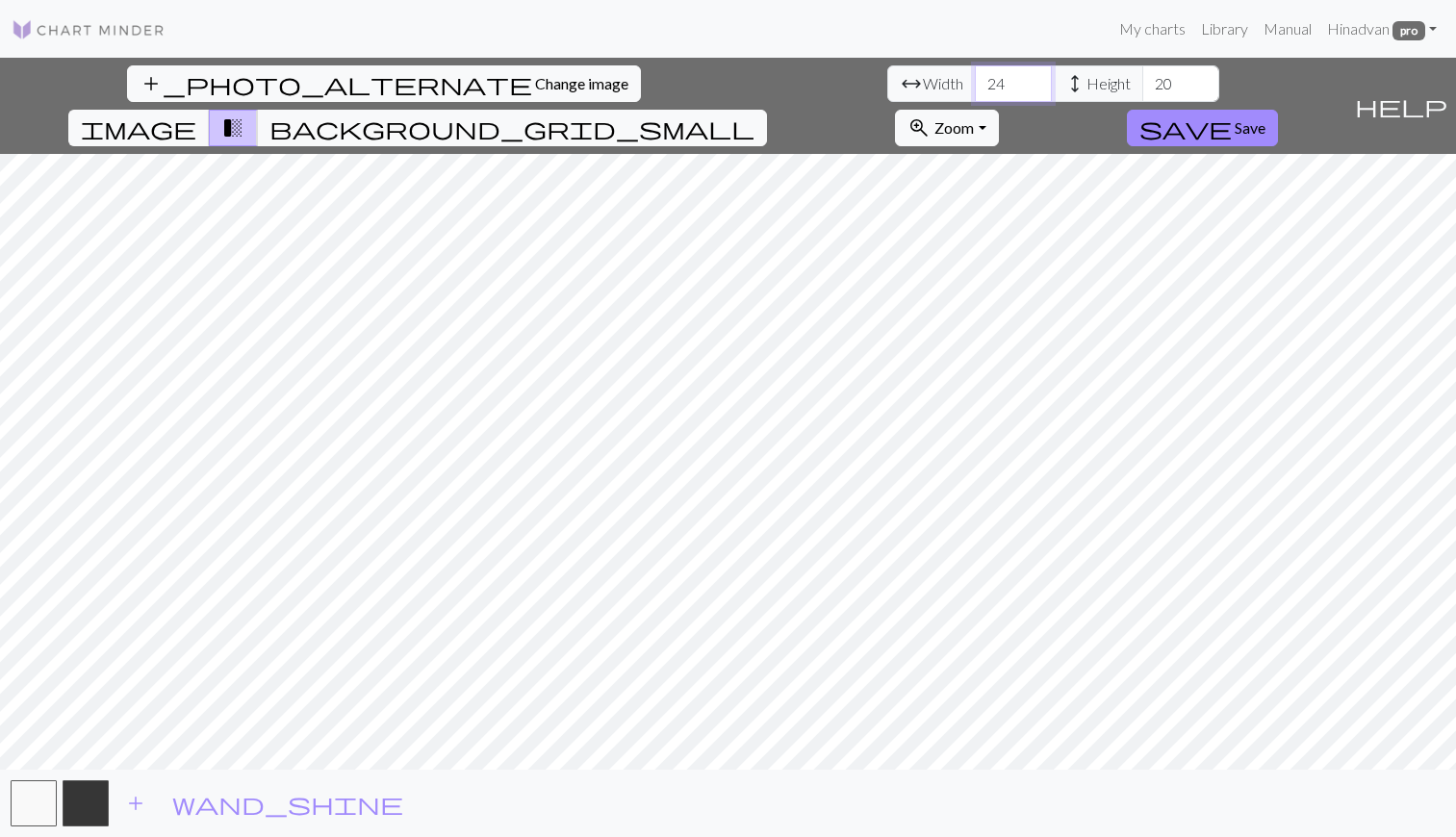 click on "24" at bounding box center [1013, 84] 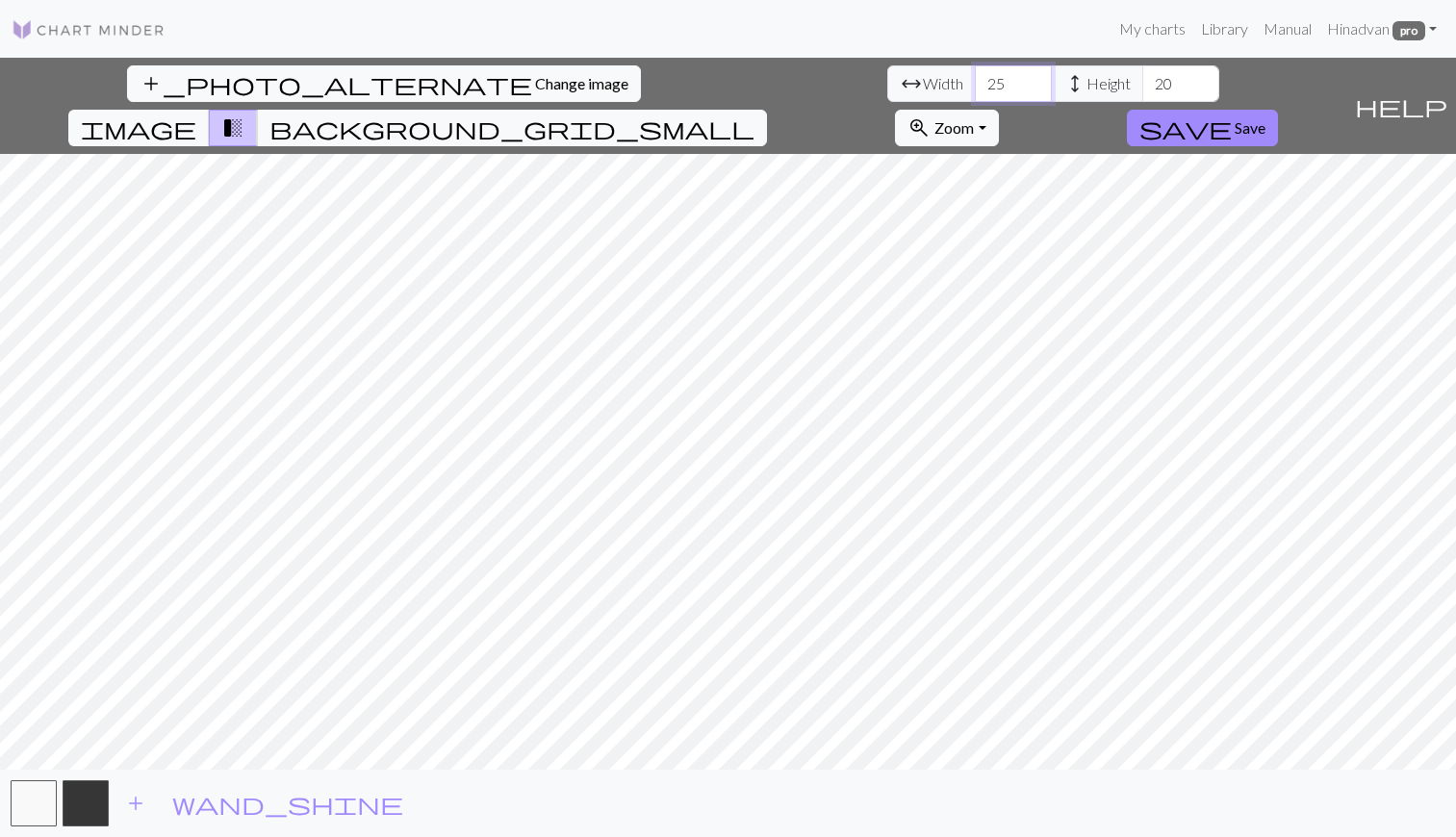 click on "25" at bounding box center [1013, 84] 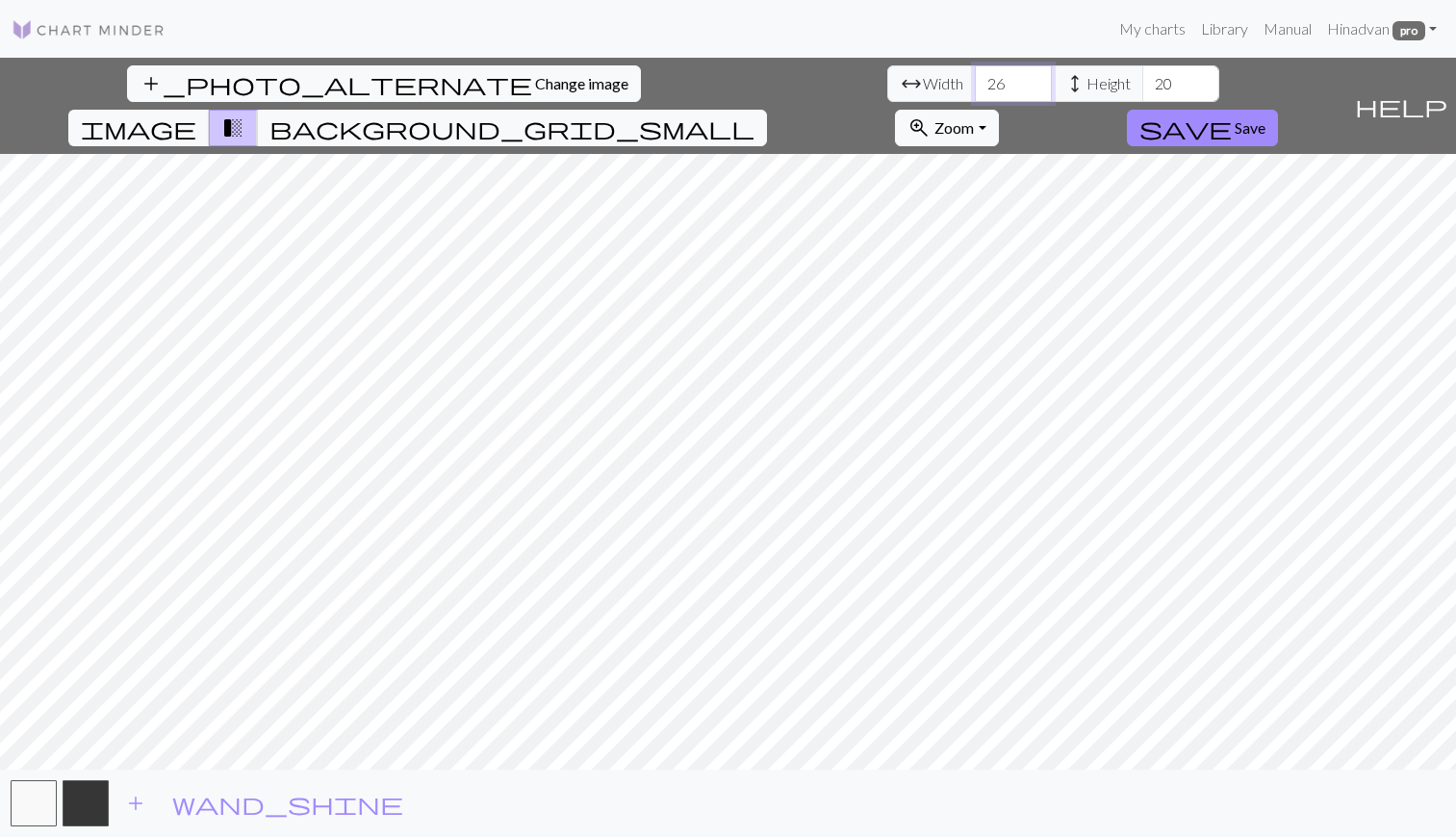 click on "26" at bounding box center (1013, 84) 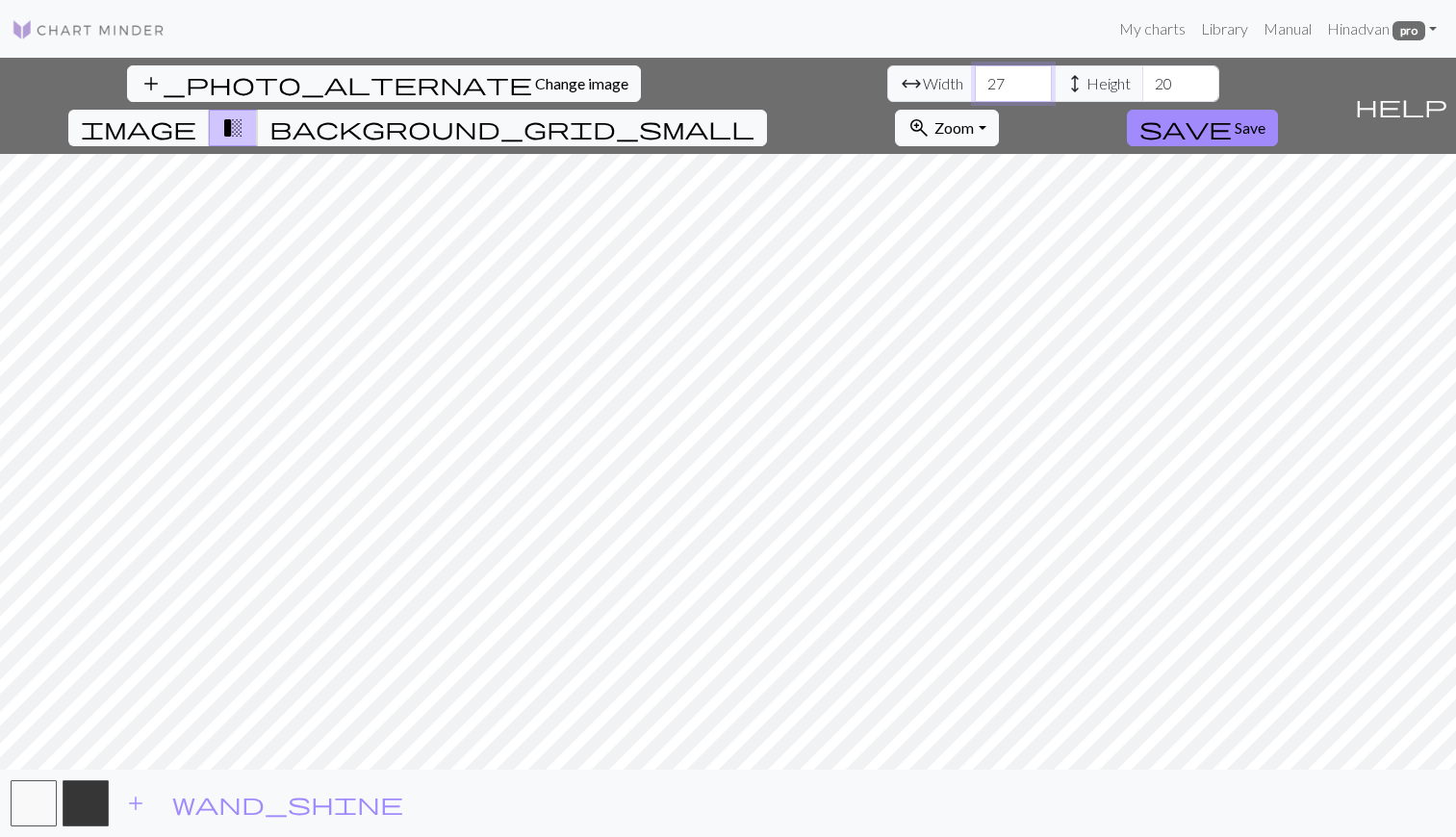 click on "27" at bounding box center [1013, 84] 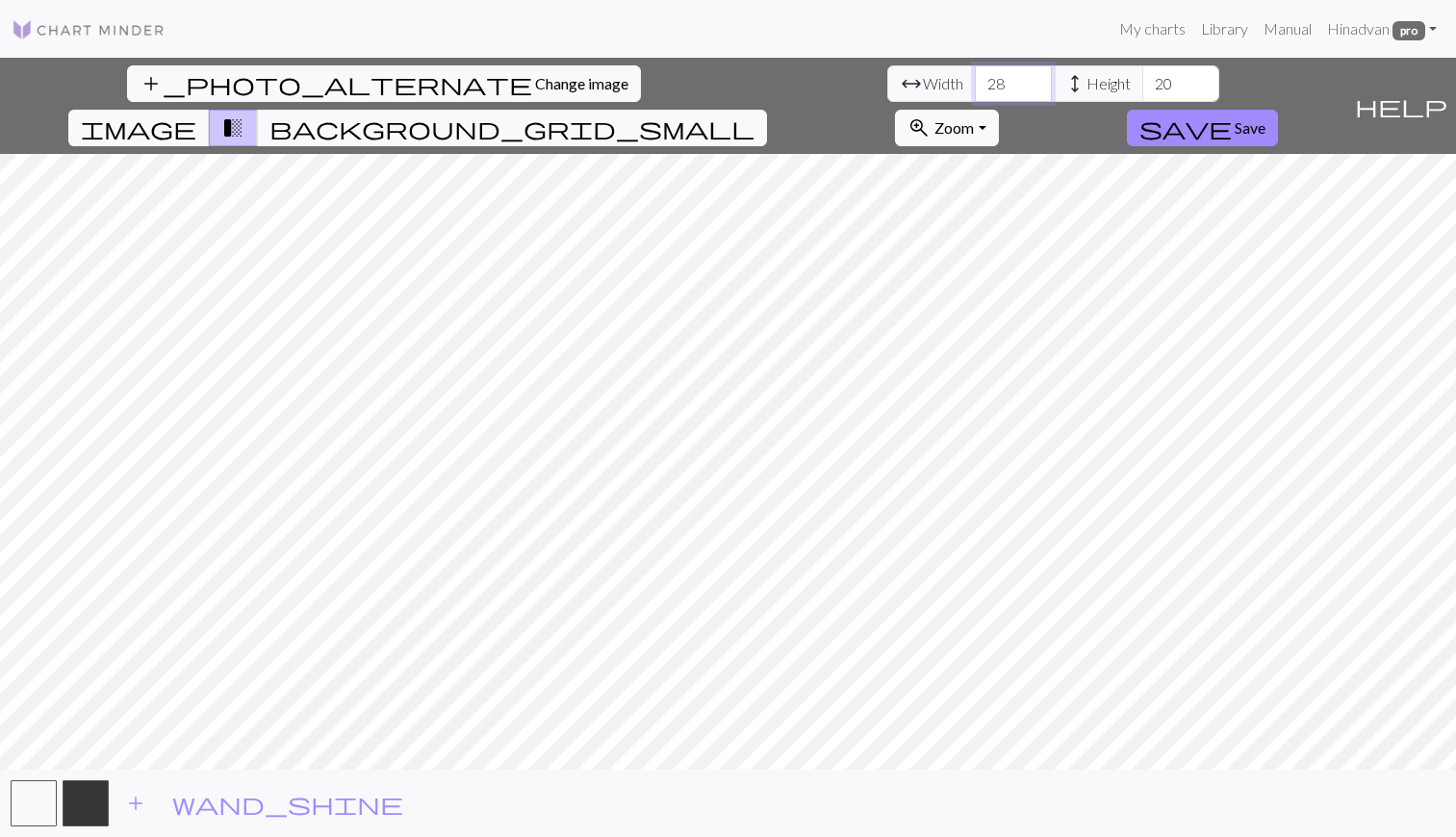 click on "28" at bounding box center [1013, 84] 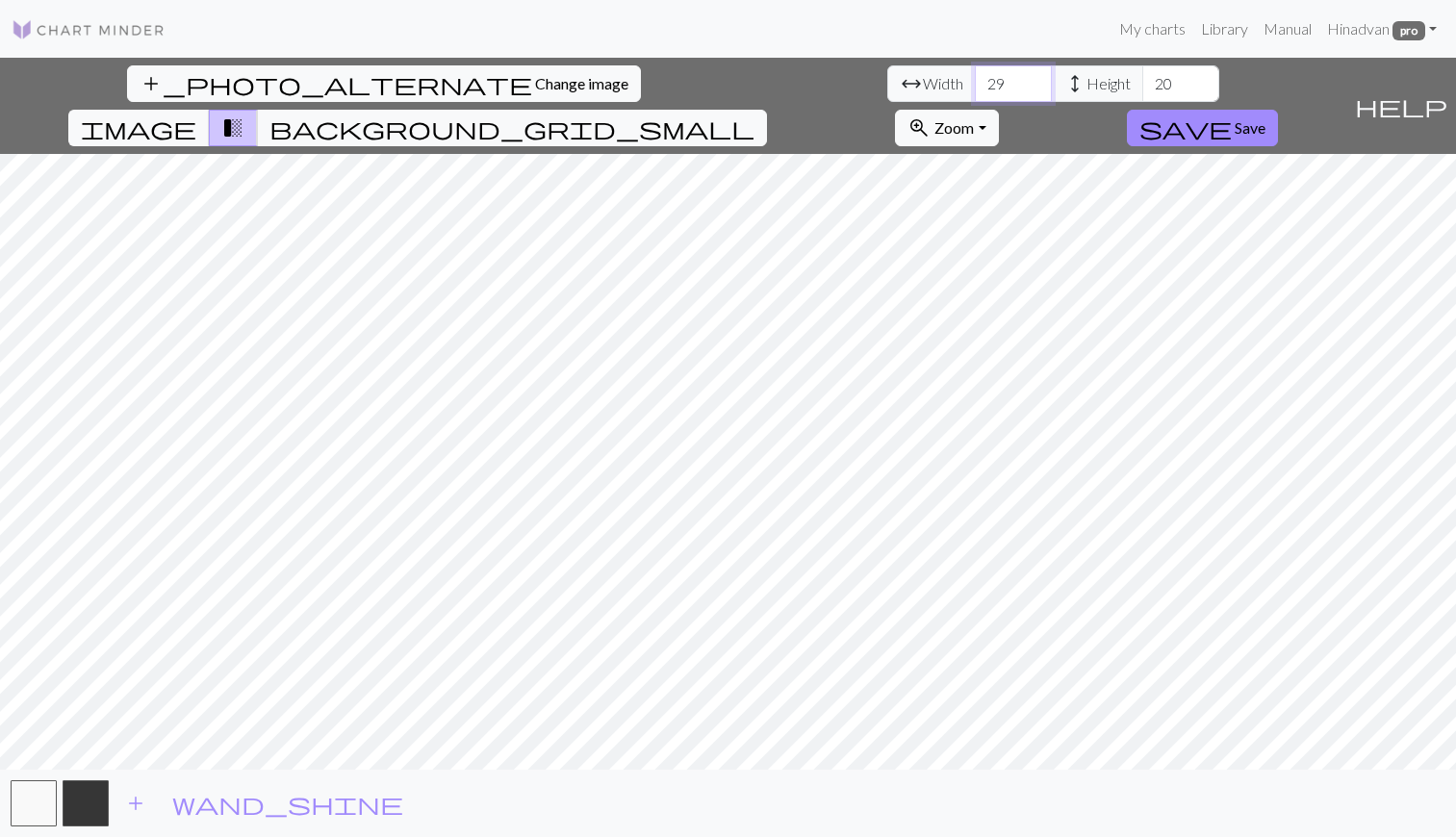click on "29" at bounding box center (1013, 84) 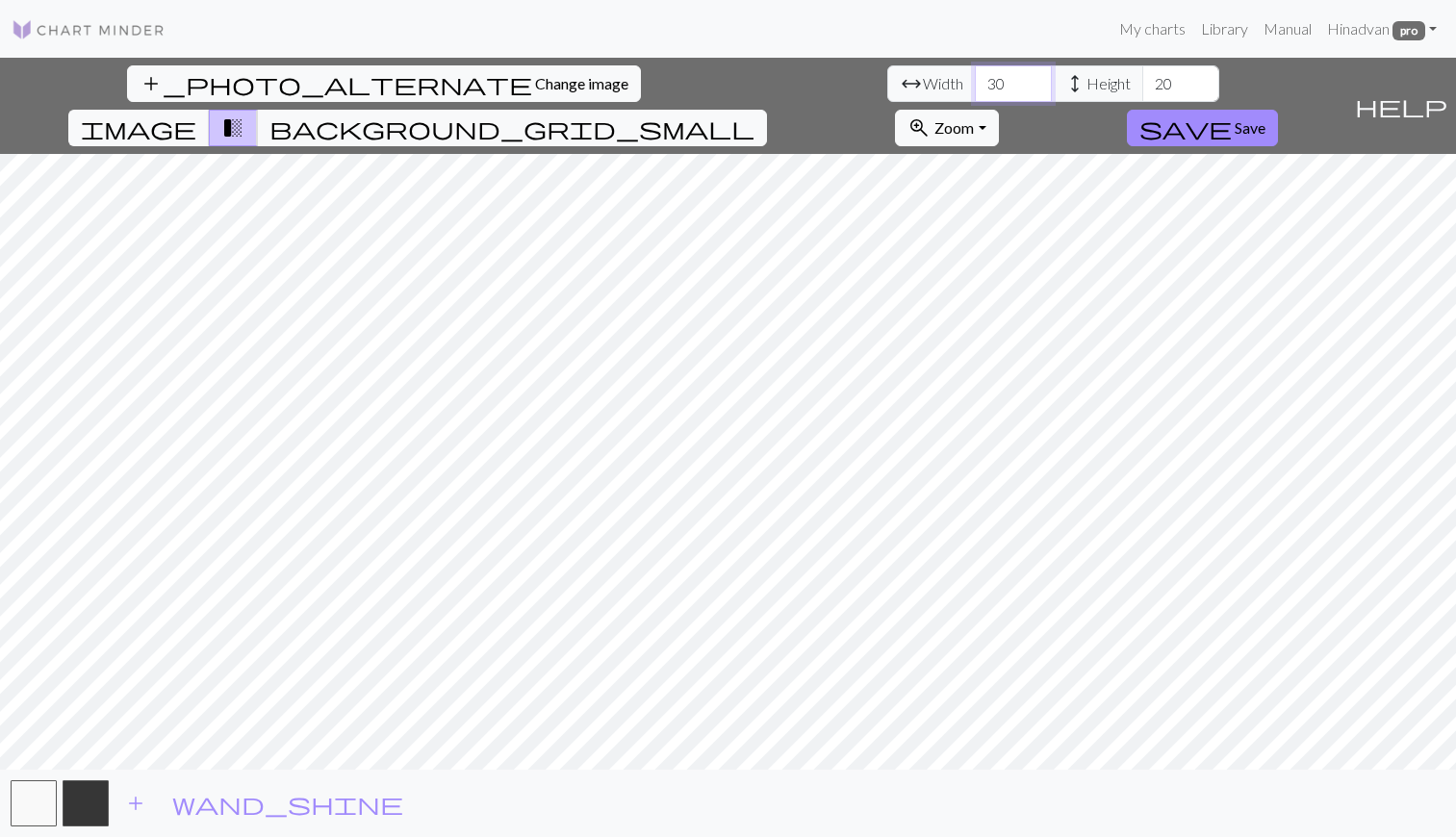click on "30" at bounding box center [1013, 84] 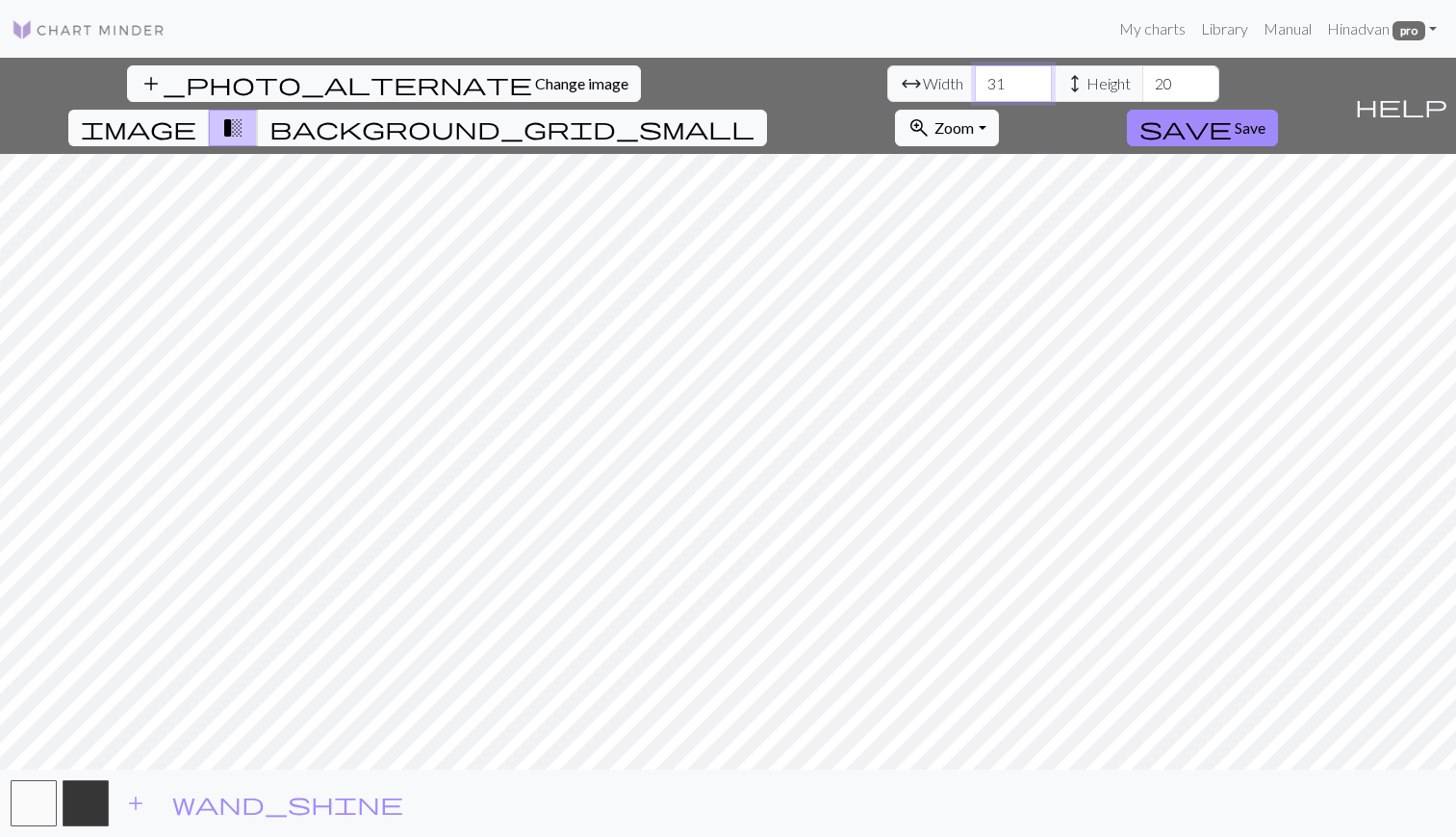 click on "31" at bounding box center [1013, 84] 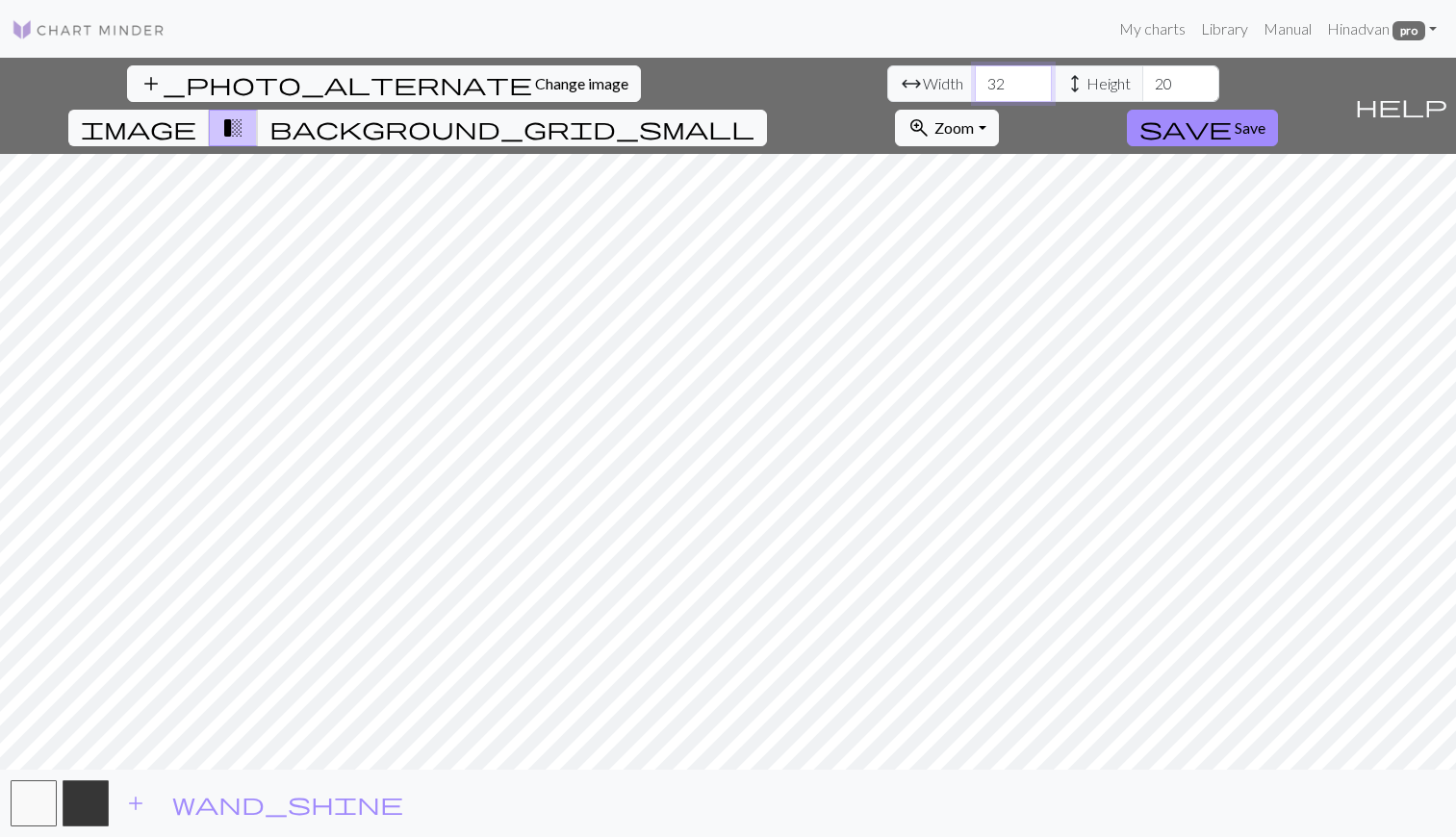 click on "32" at bounding box center (1013, 84) 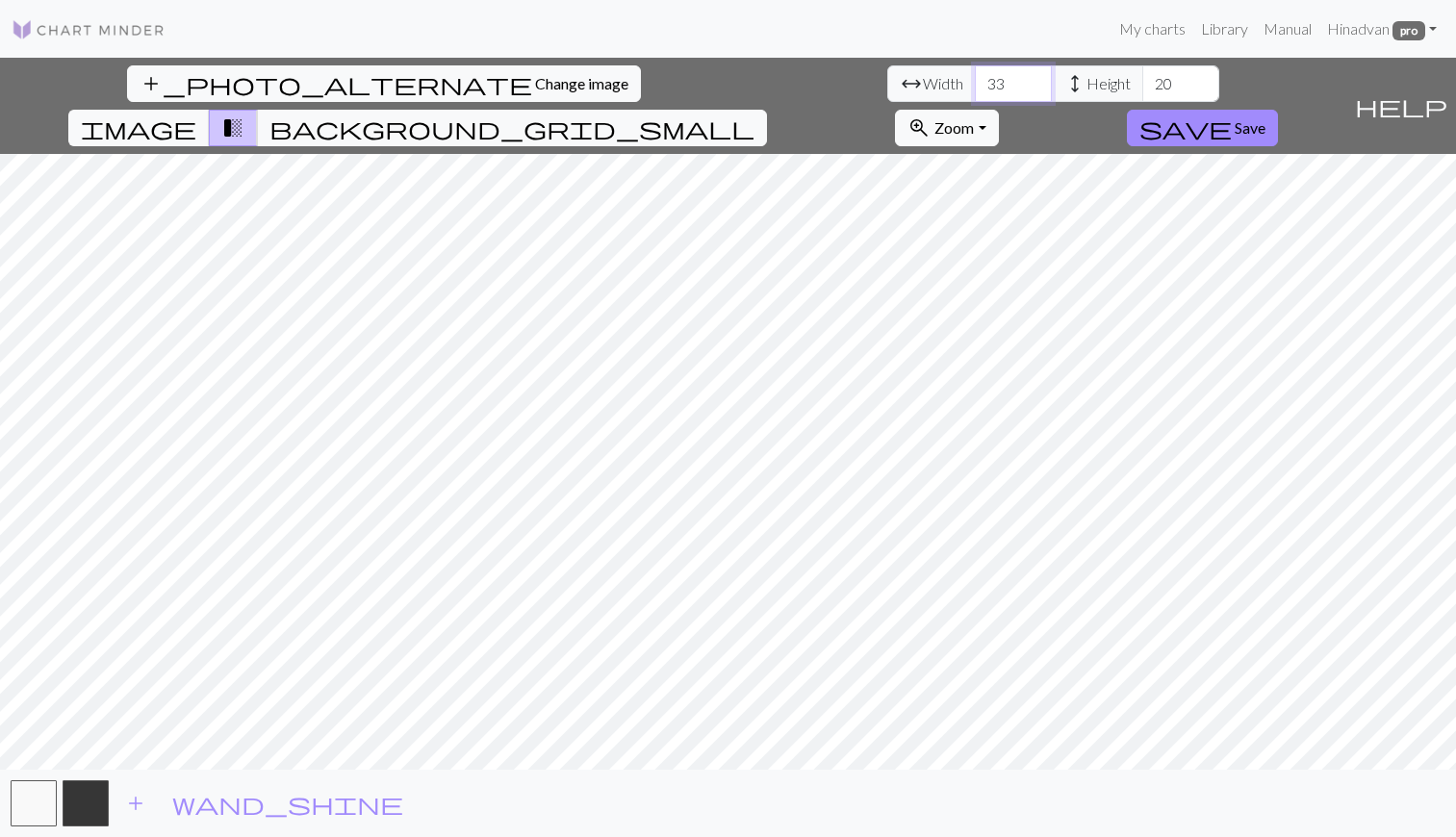 click on "33" at bounding box center (1013, 84) 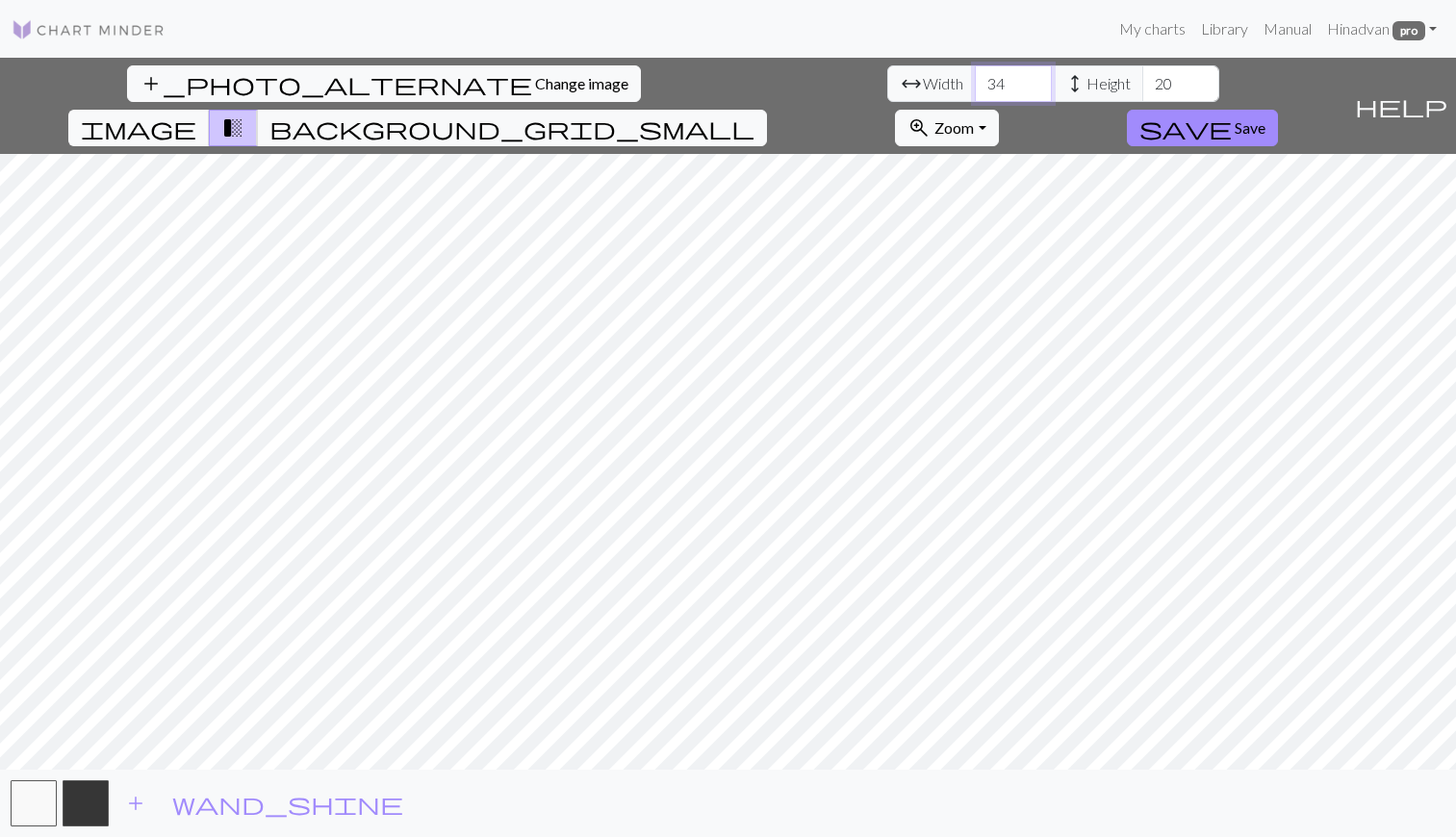 click on "34" at bounding box center [1013, 84] 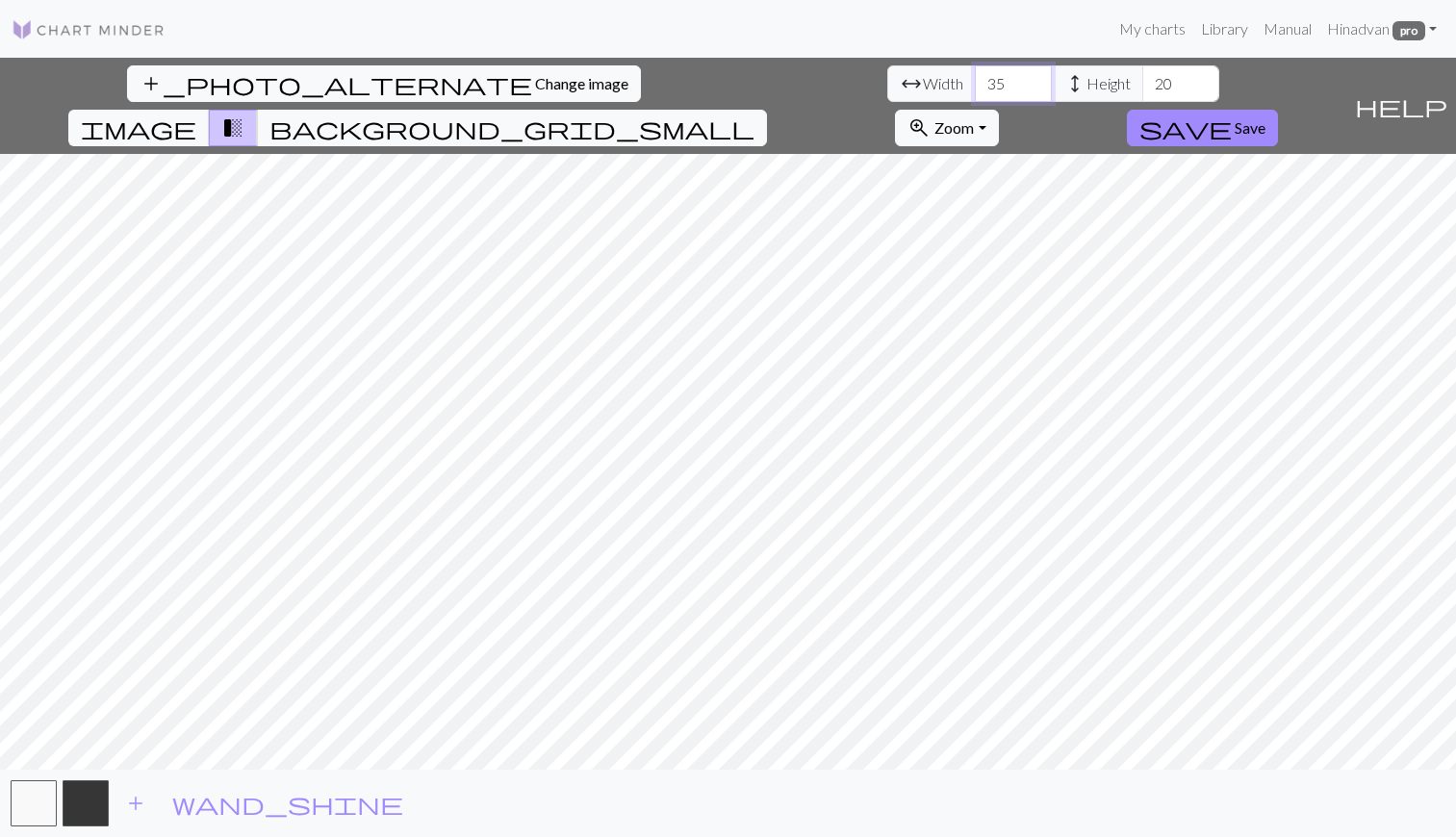 click on "35" at bounding box center [1013, 84] 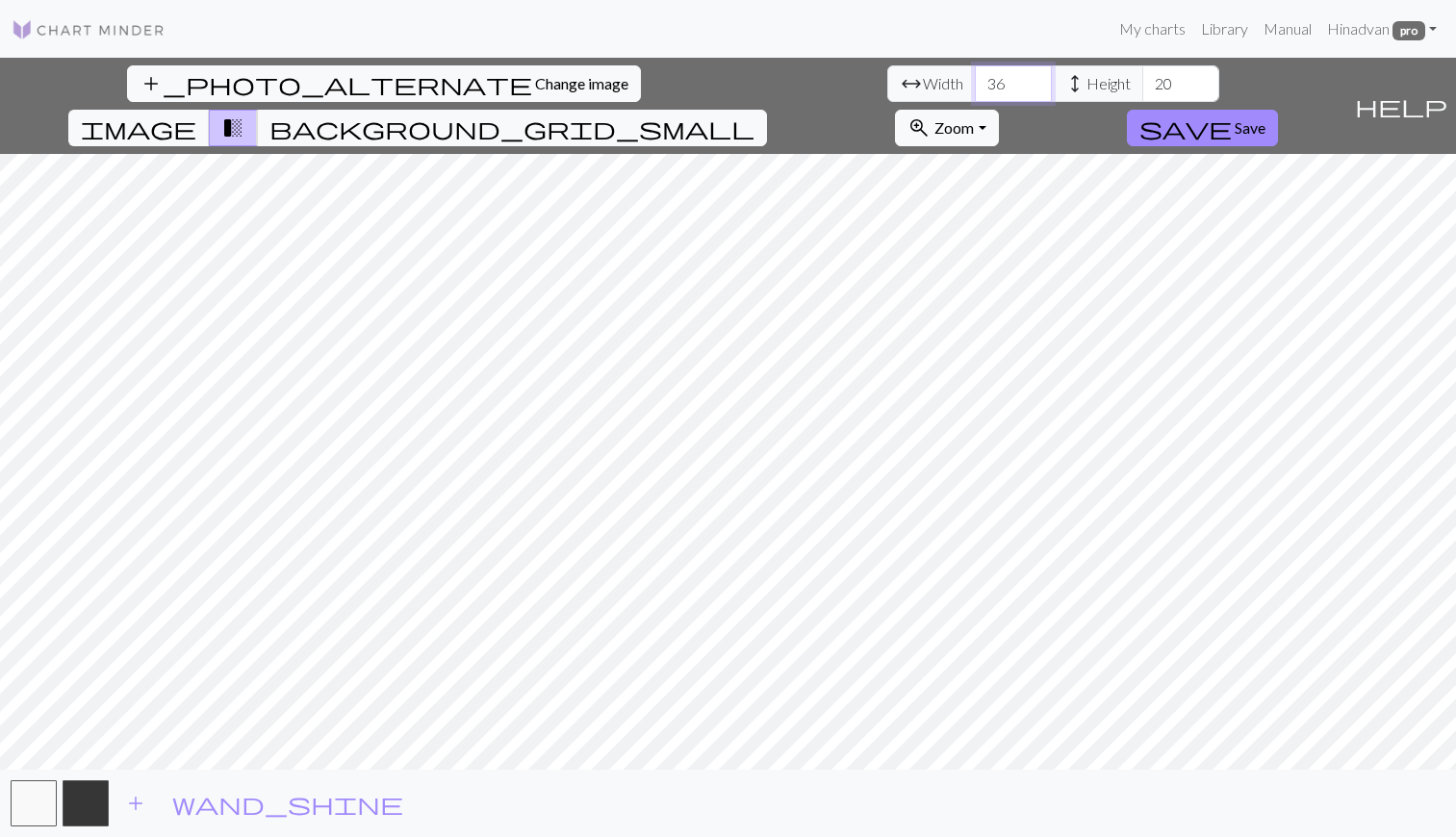 click on "36" at bounding box center [1013, 84] 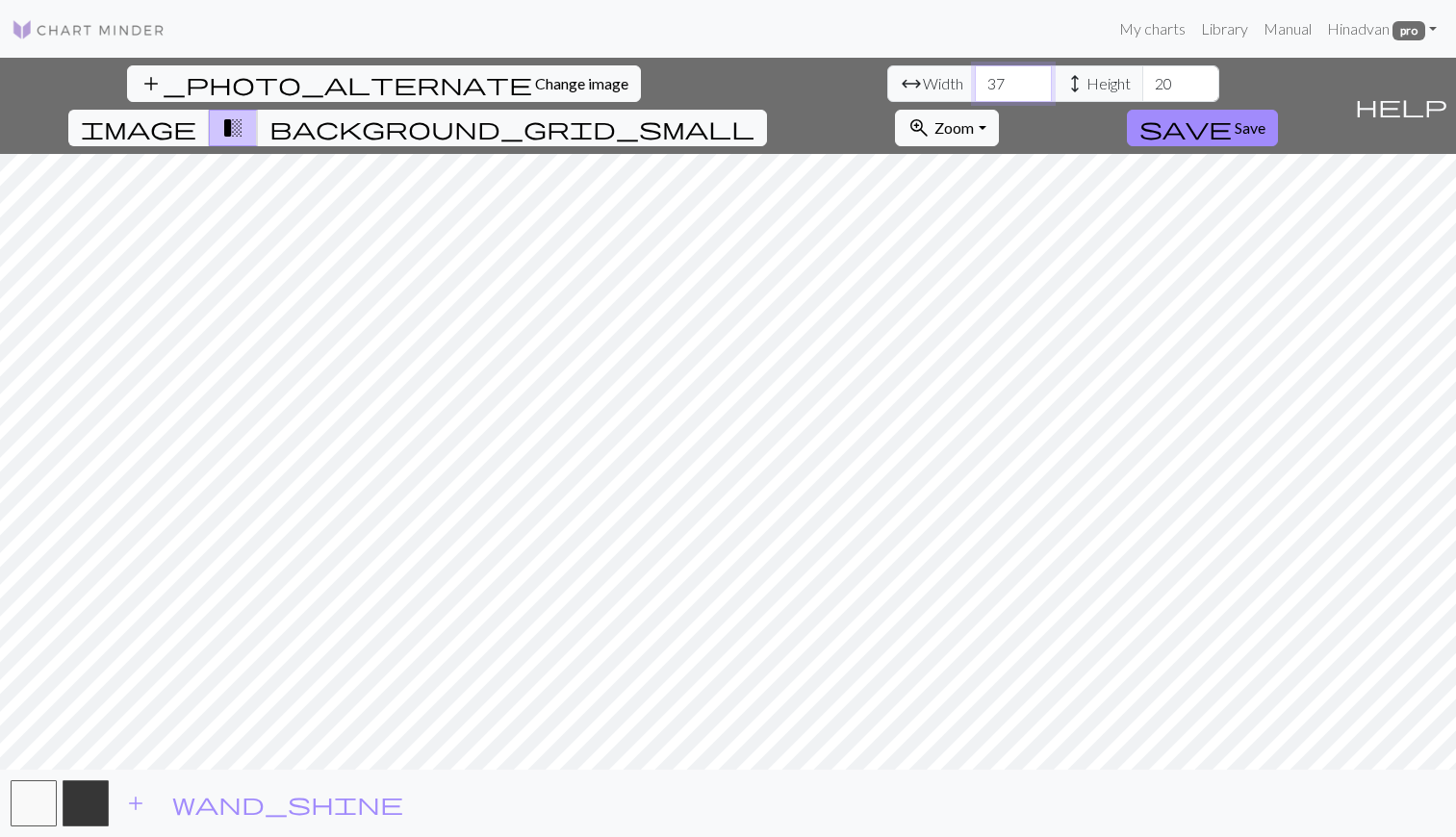 click on "37" at bounding box center (1013, 84) 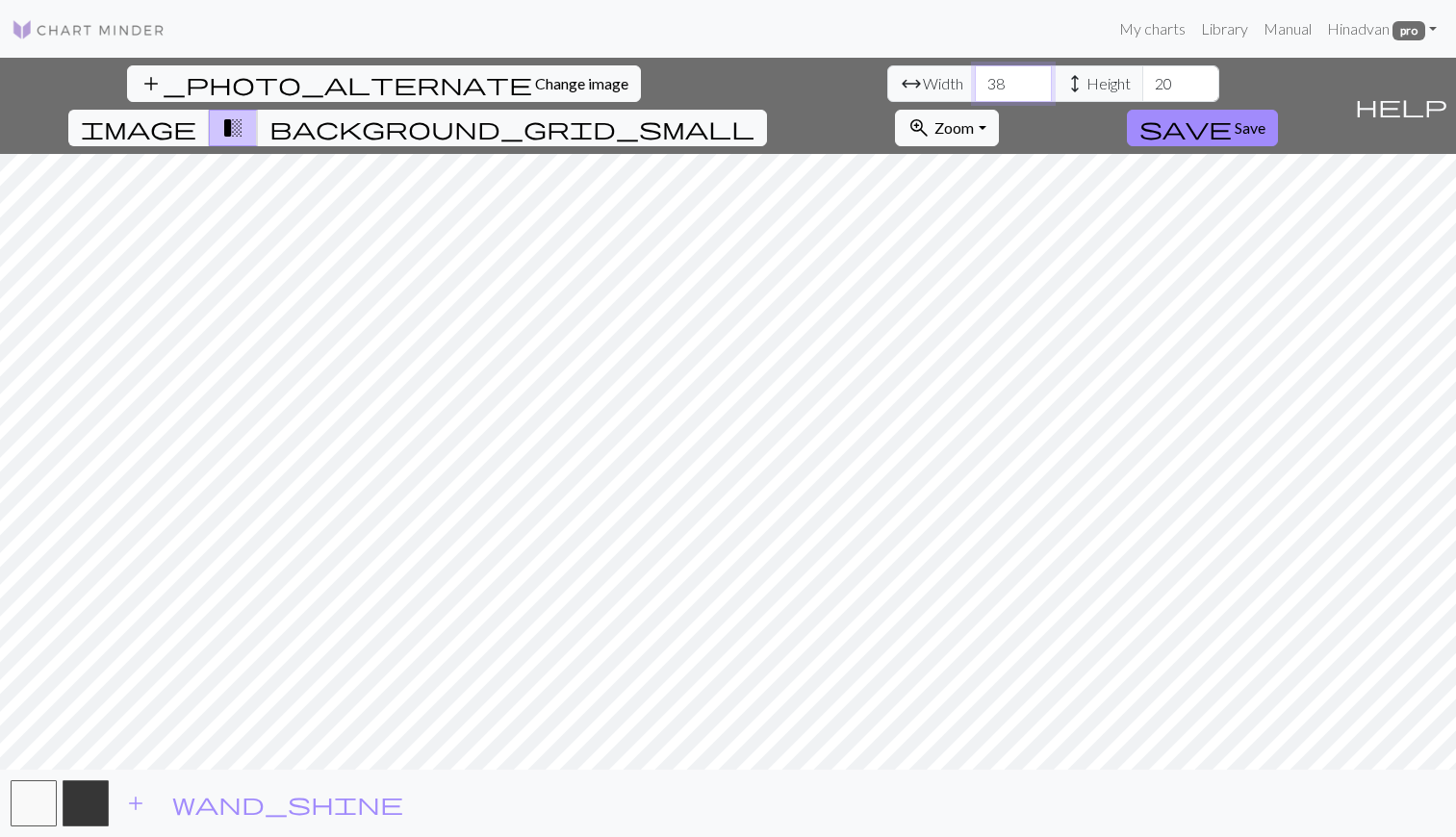 click on "38" at bounding box center (1013, 84) 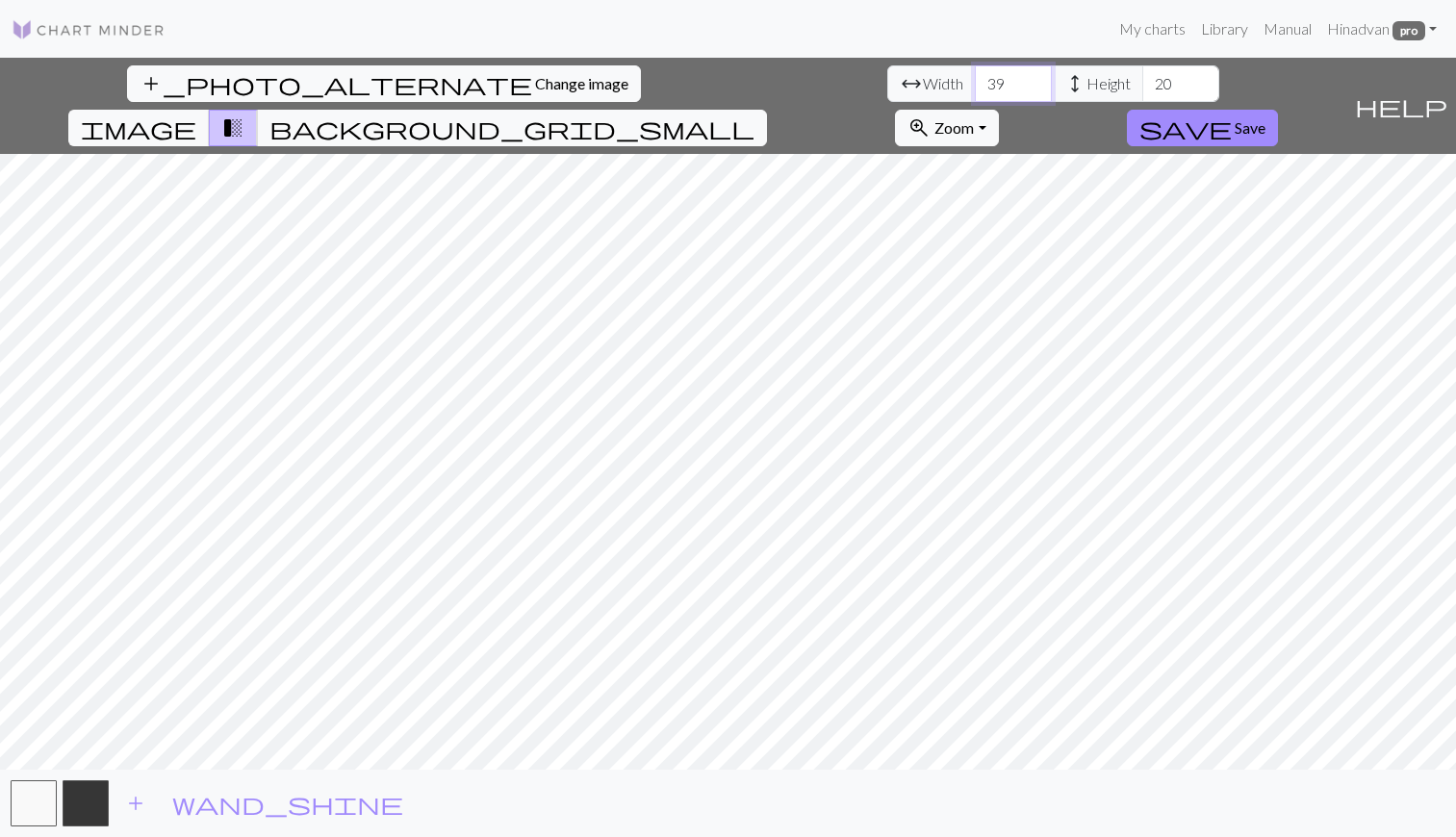 click on "39" at bounding box center [1013, 84] 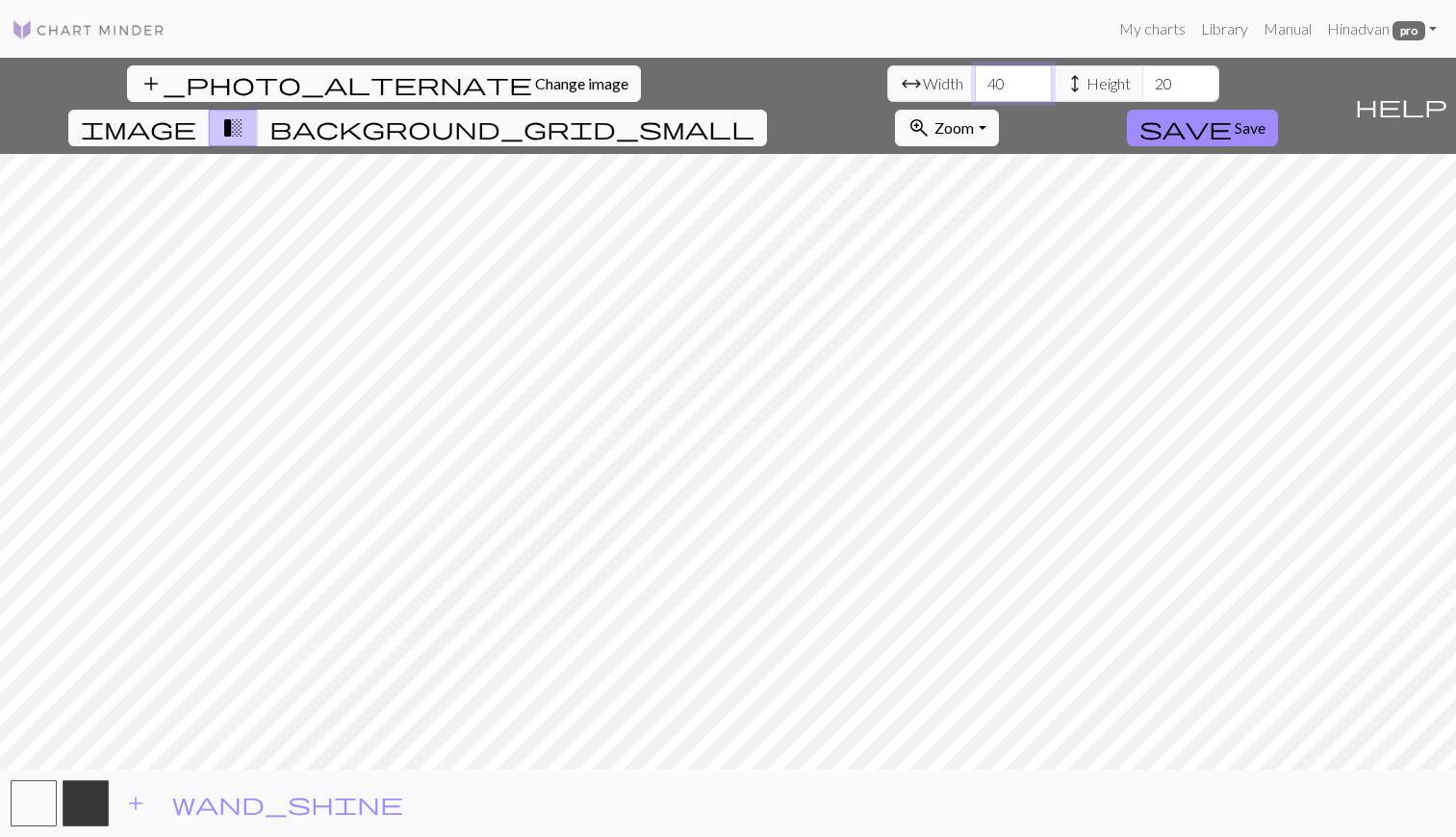 click on "40" at bounding box center [1013, 84] 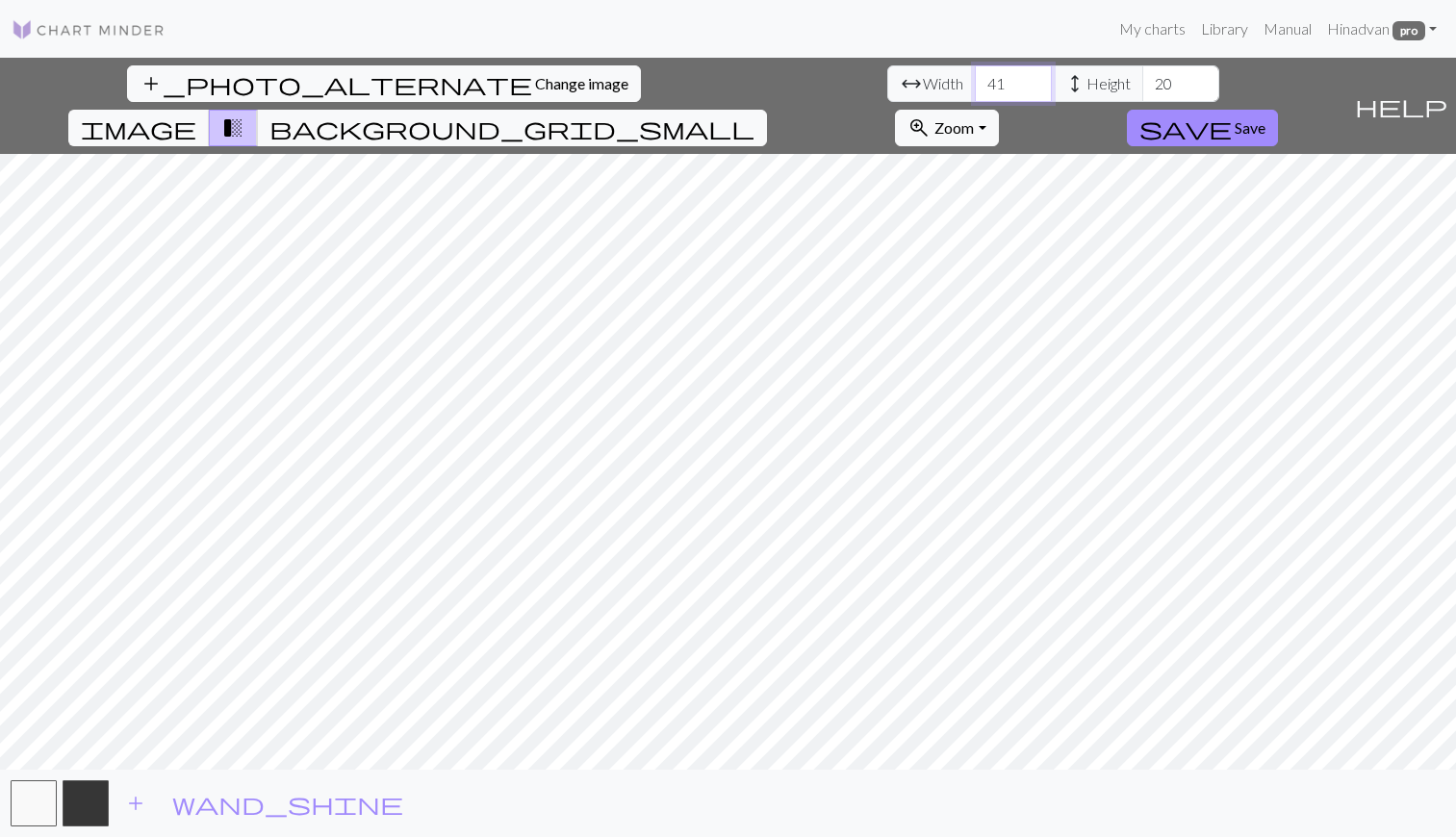click on "41" at bounding box center (1013, 84) 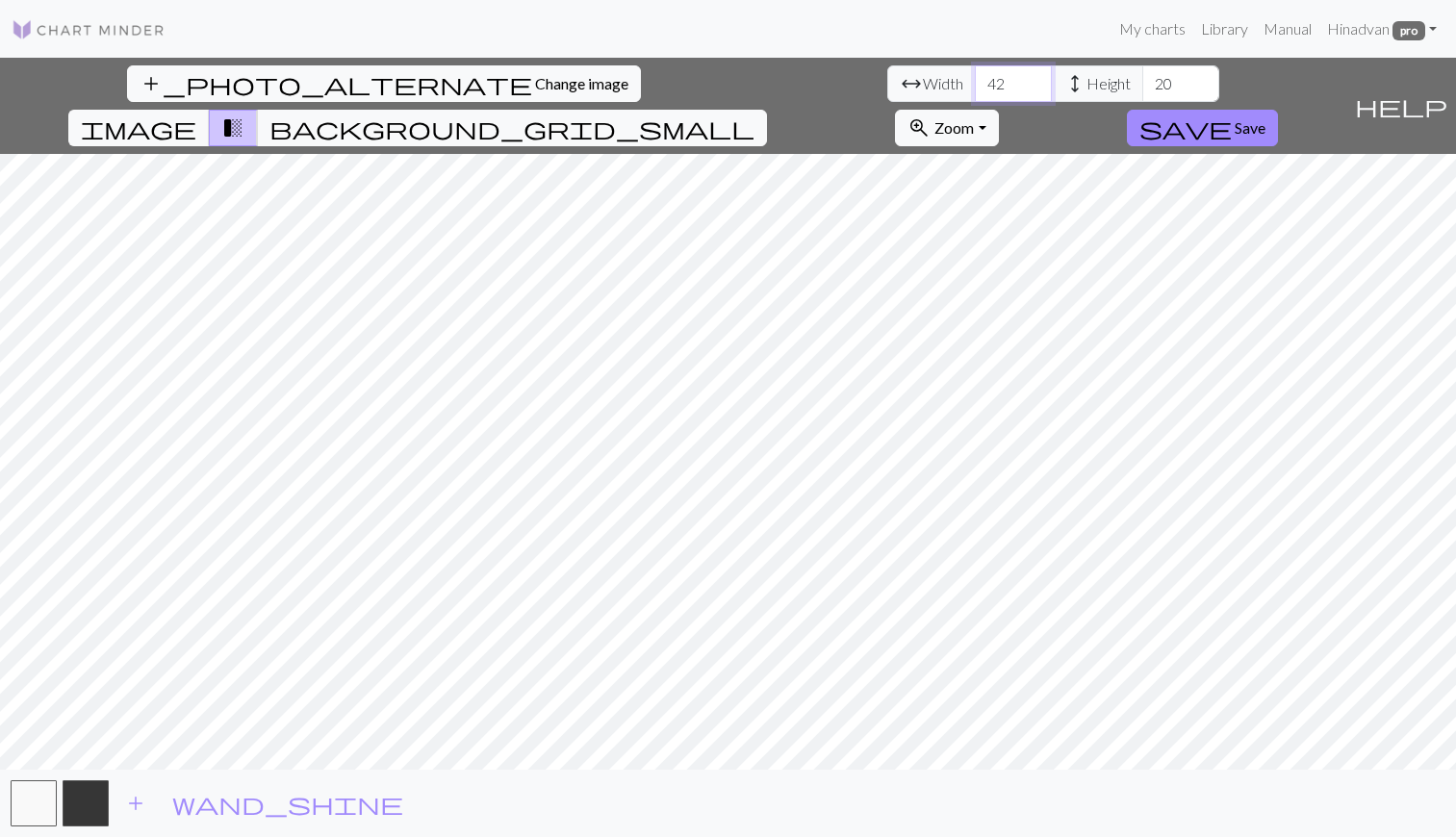 click on "42" at bounding box center [1013, 84] 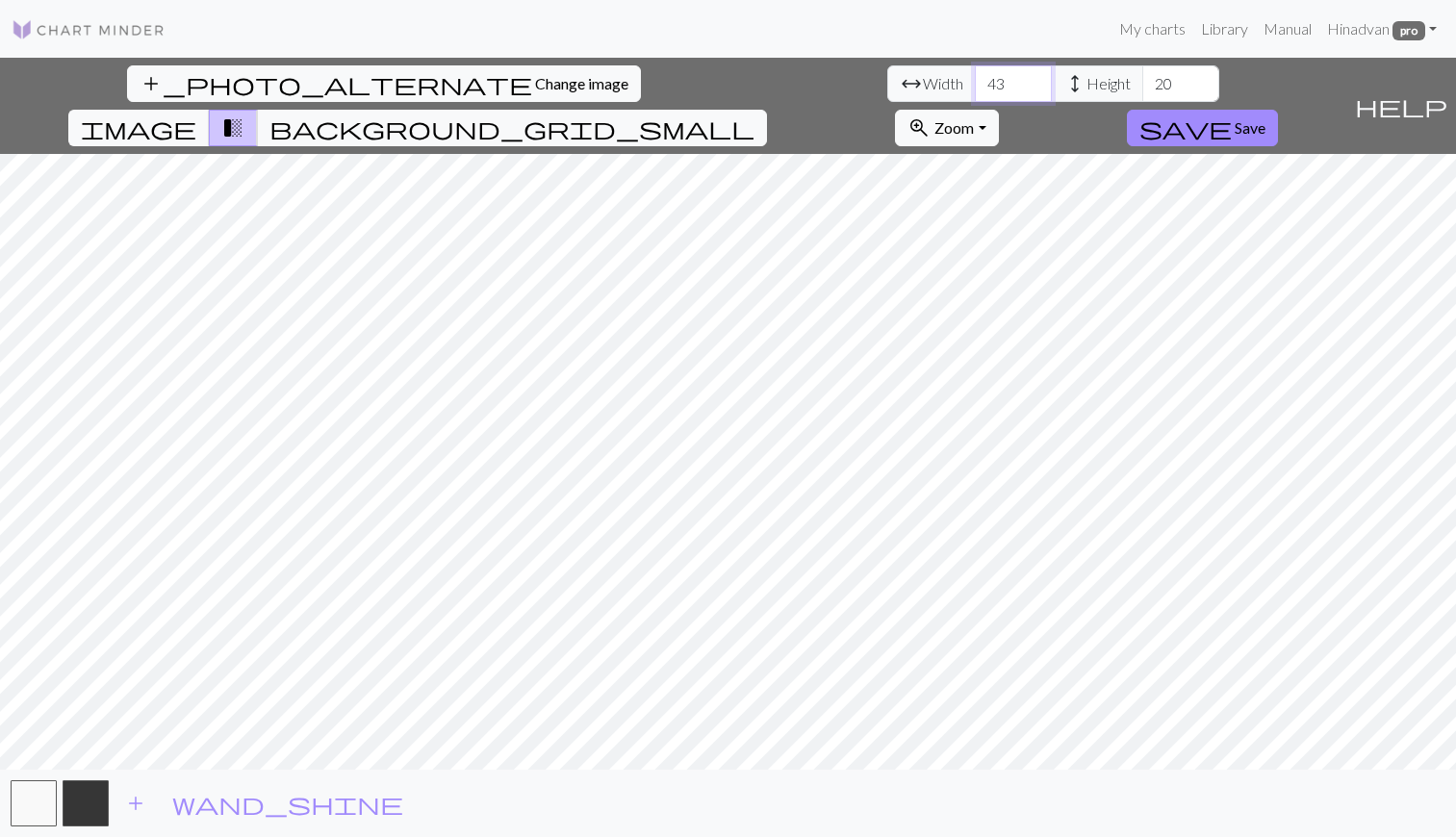 click on "43" at bounding box center (1013, 84) 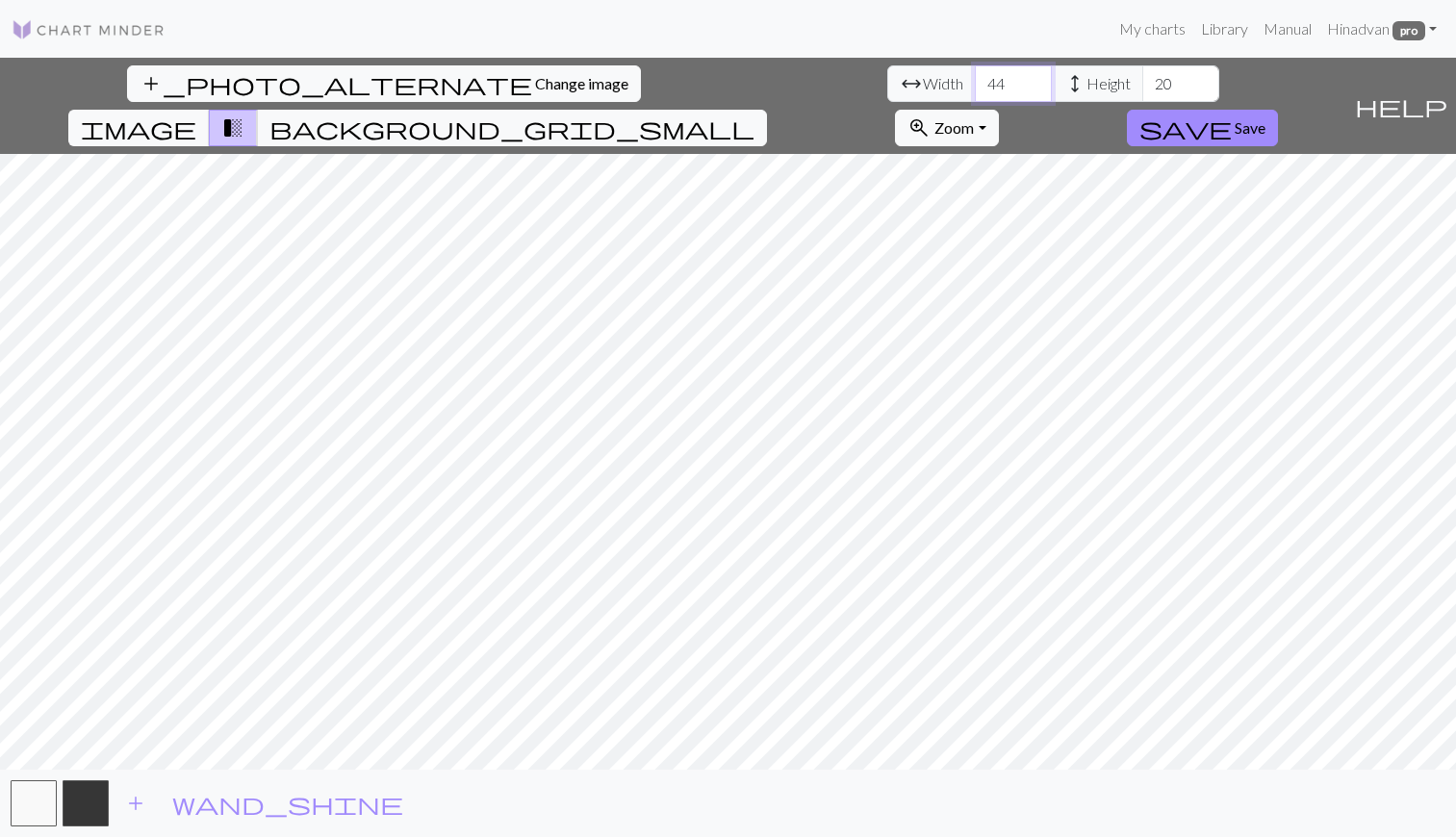 click on "44" at bounding box center (1013, 84) 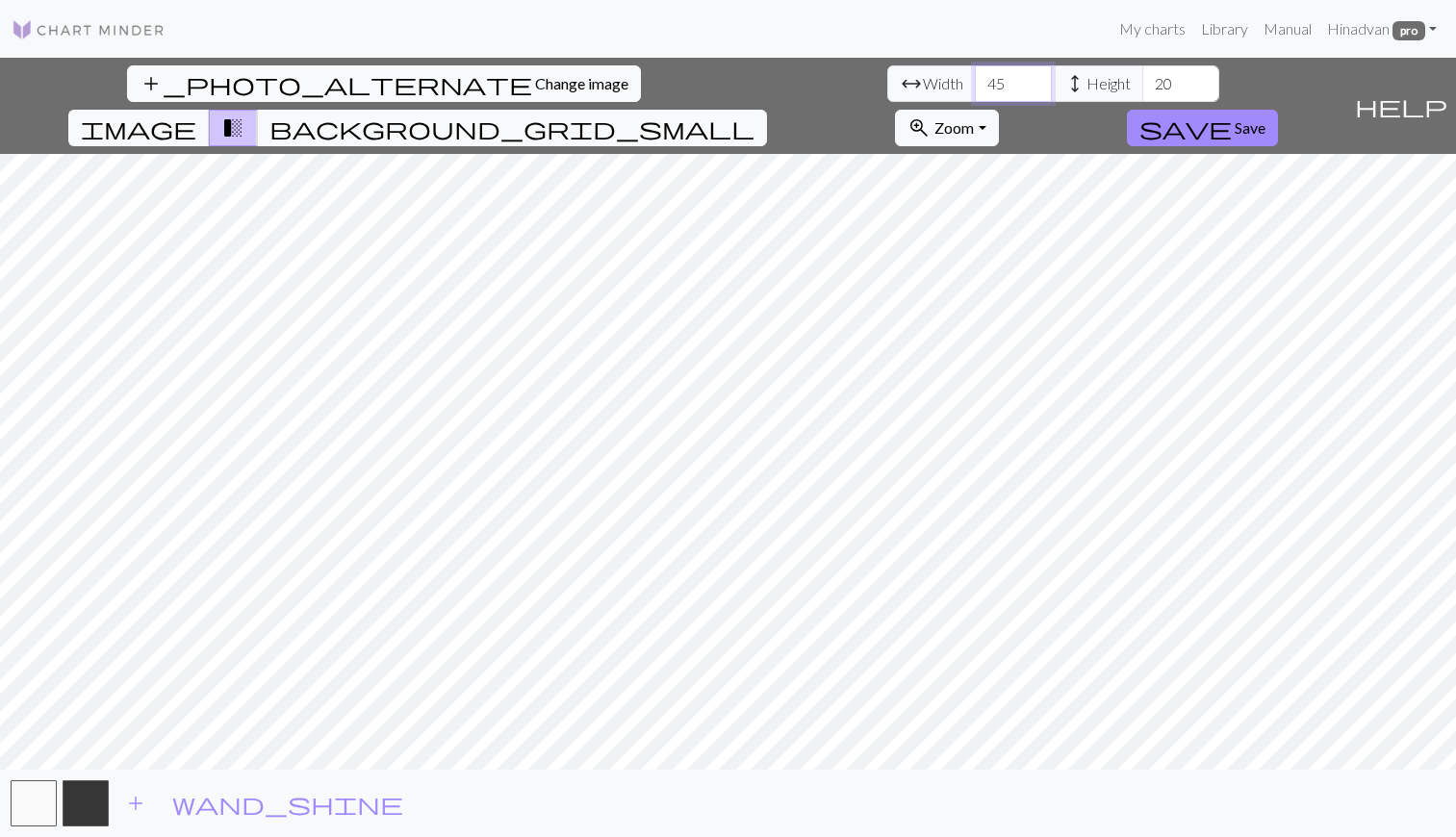 click on "45" at bounding box center (1013, 84) 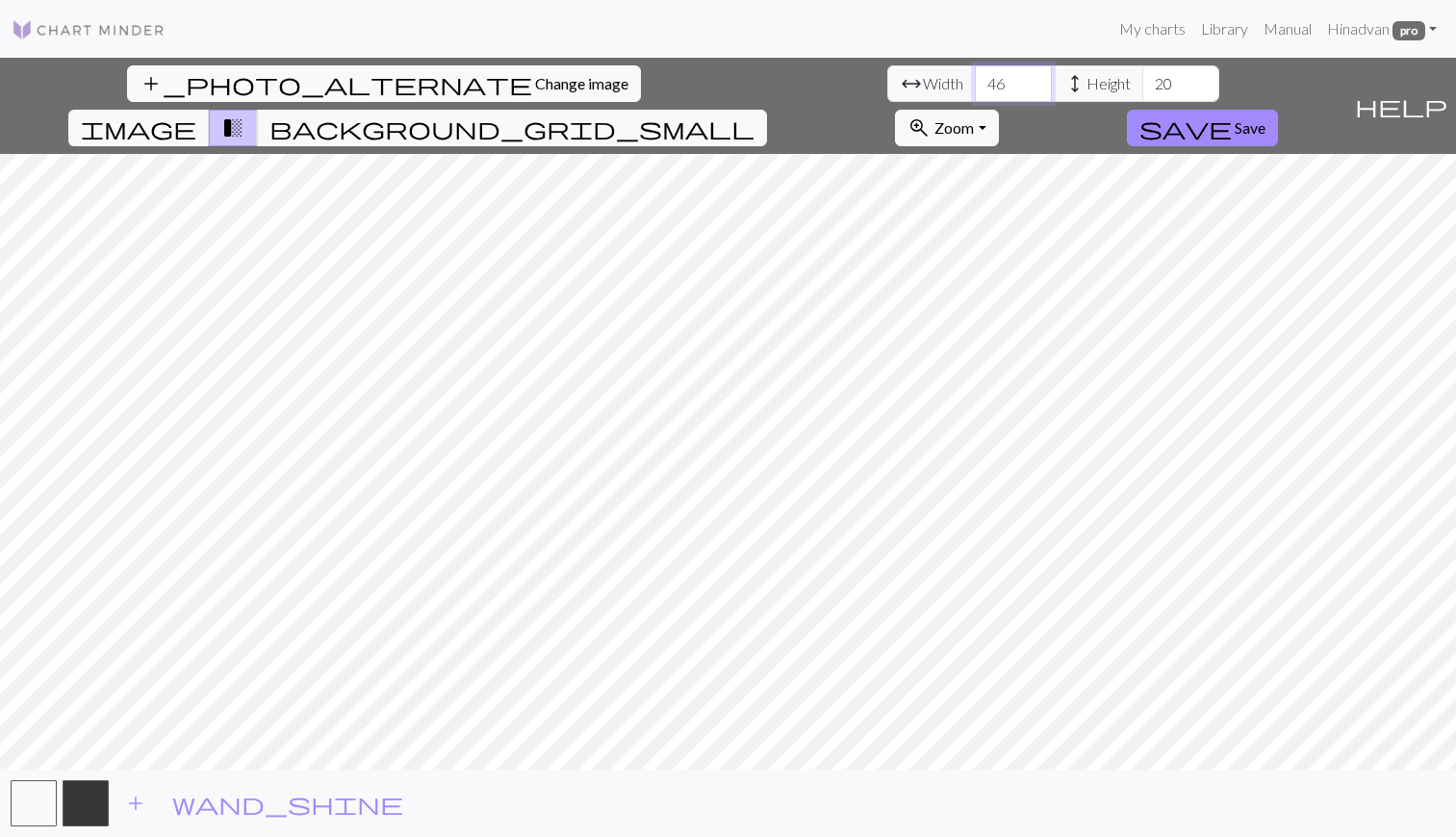 click on "46" at bounding box center [1013, 84] 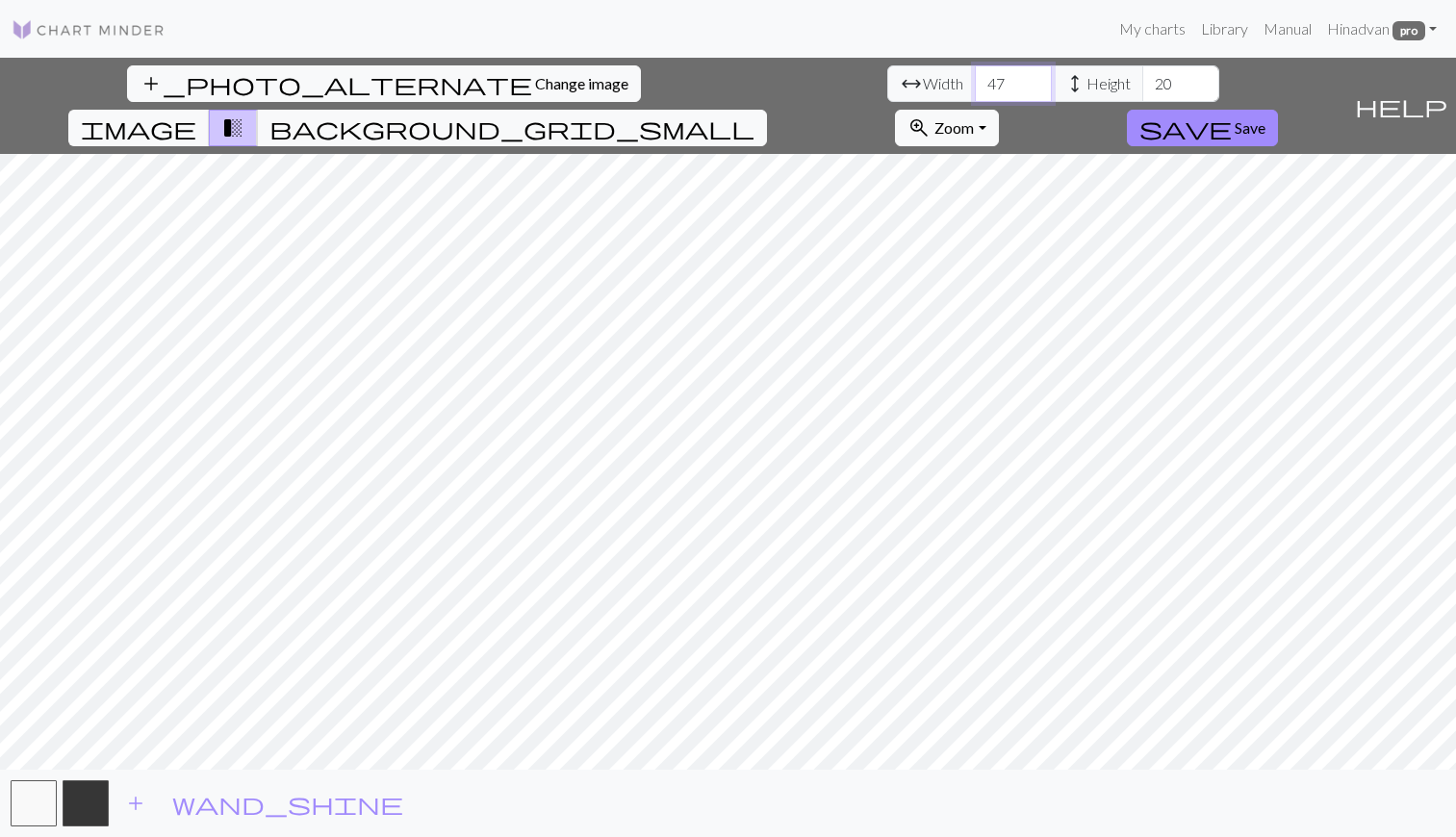 click on "47" at bounding box center (1013, 84) 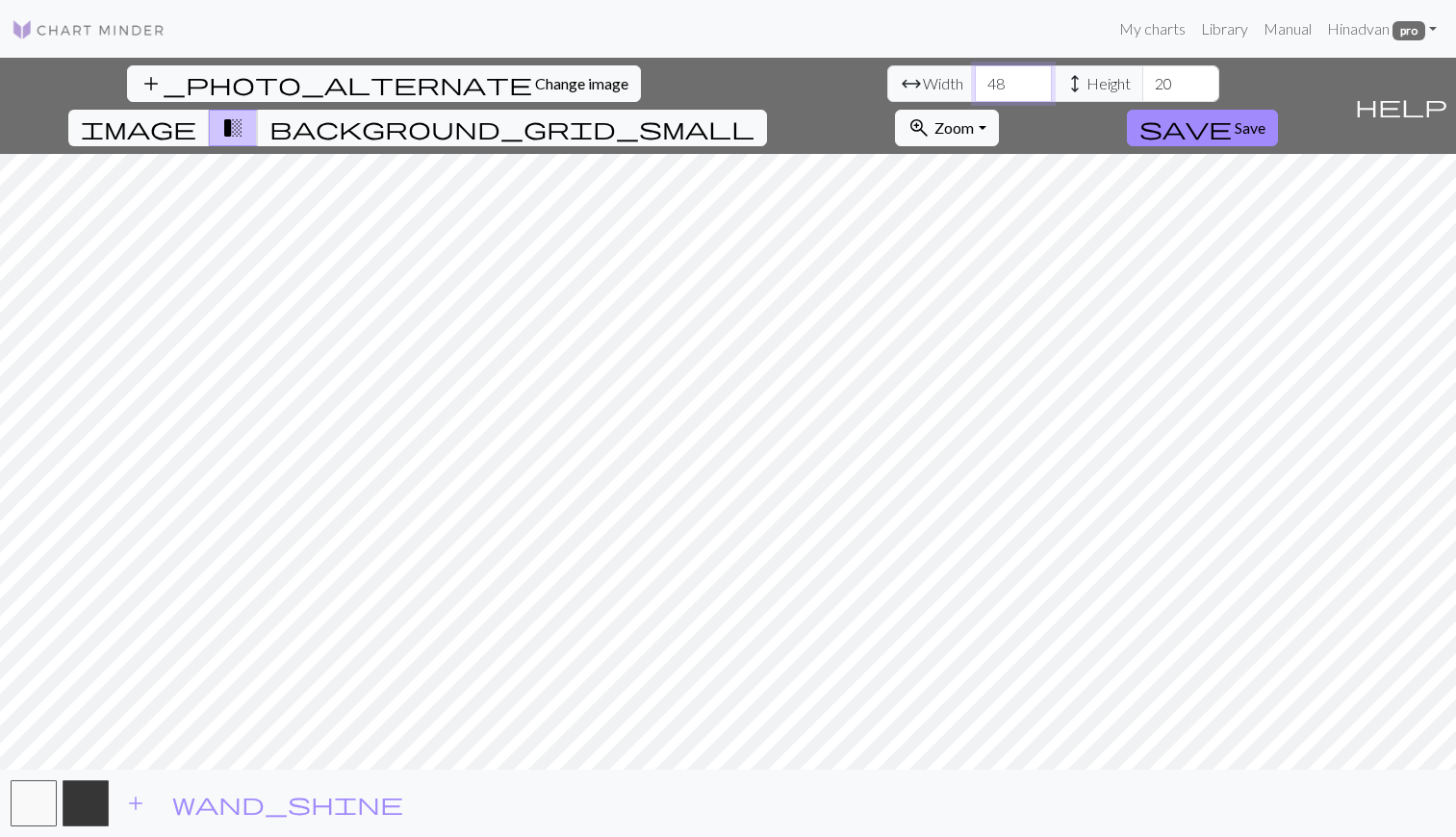 click on "48" at bounding box center [1013, 84] 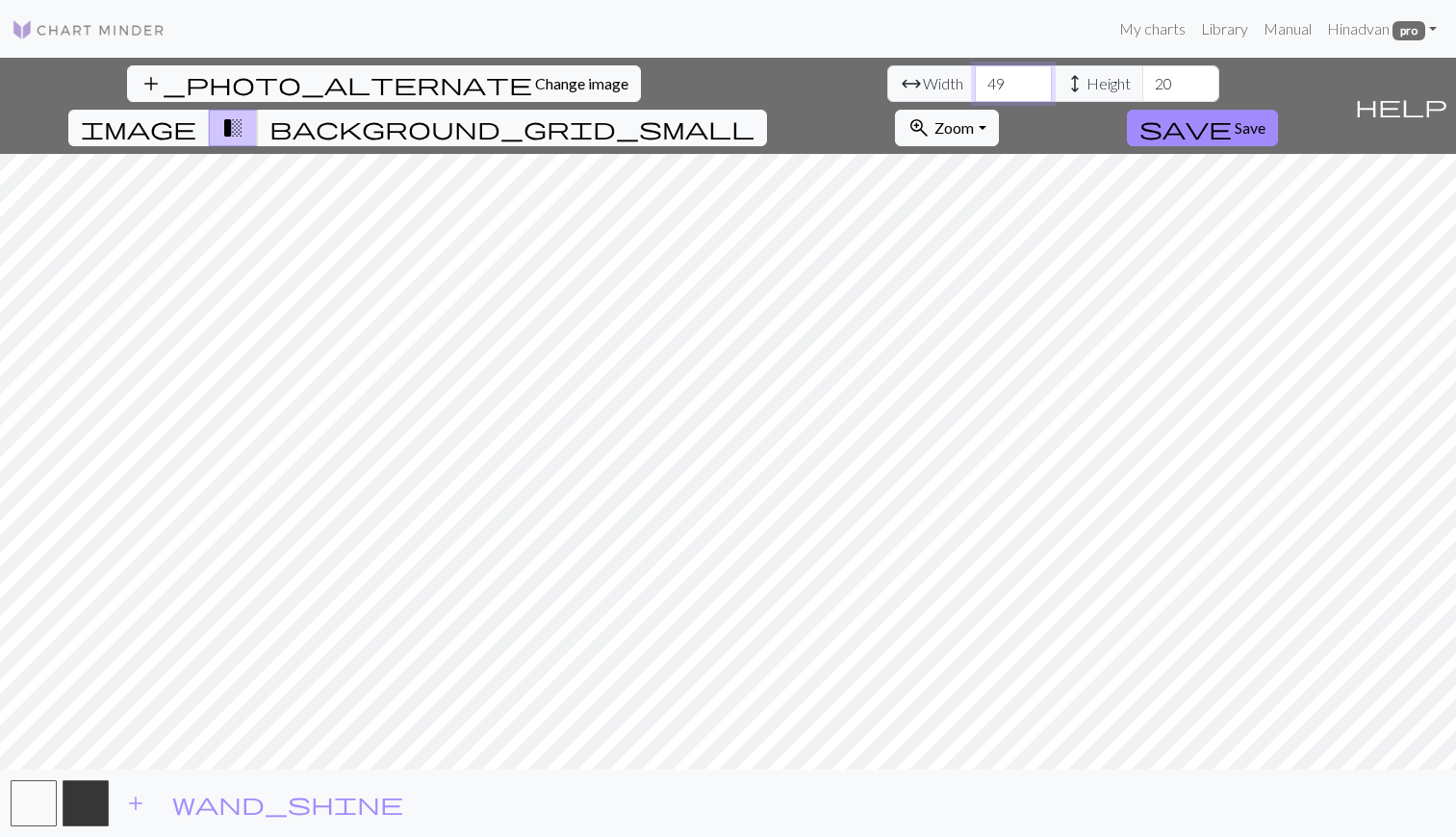 click on "49" at bounding box center [1013, 84] 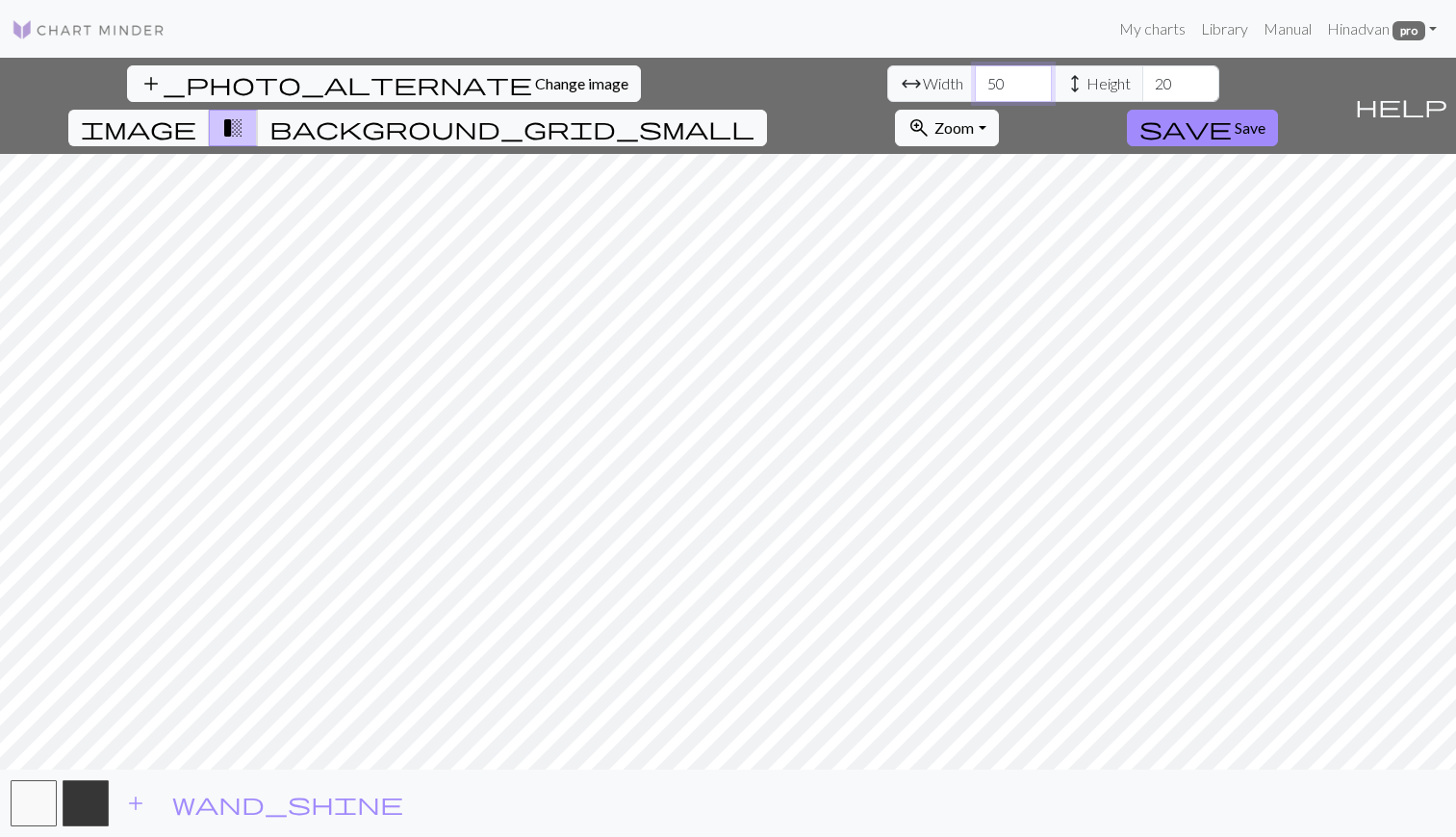 click on "50" at bounding box center [1013, 84] 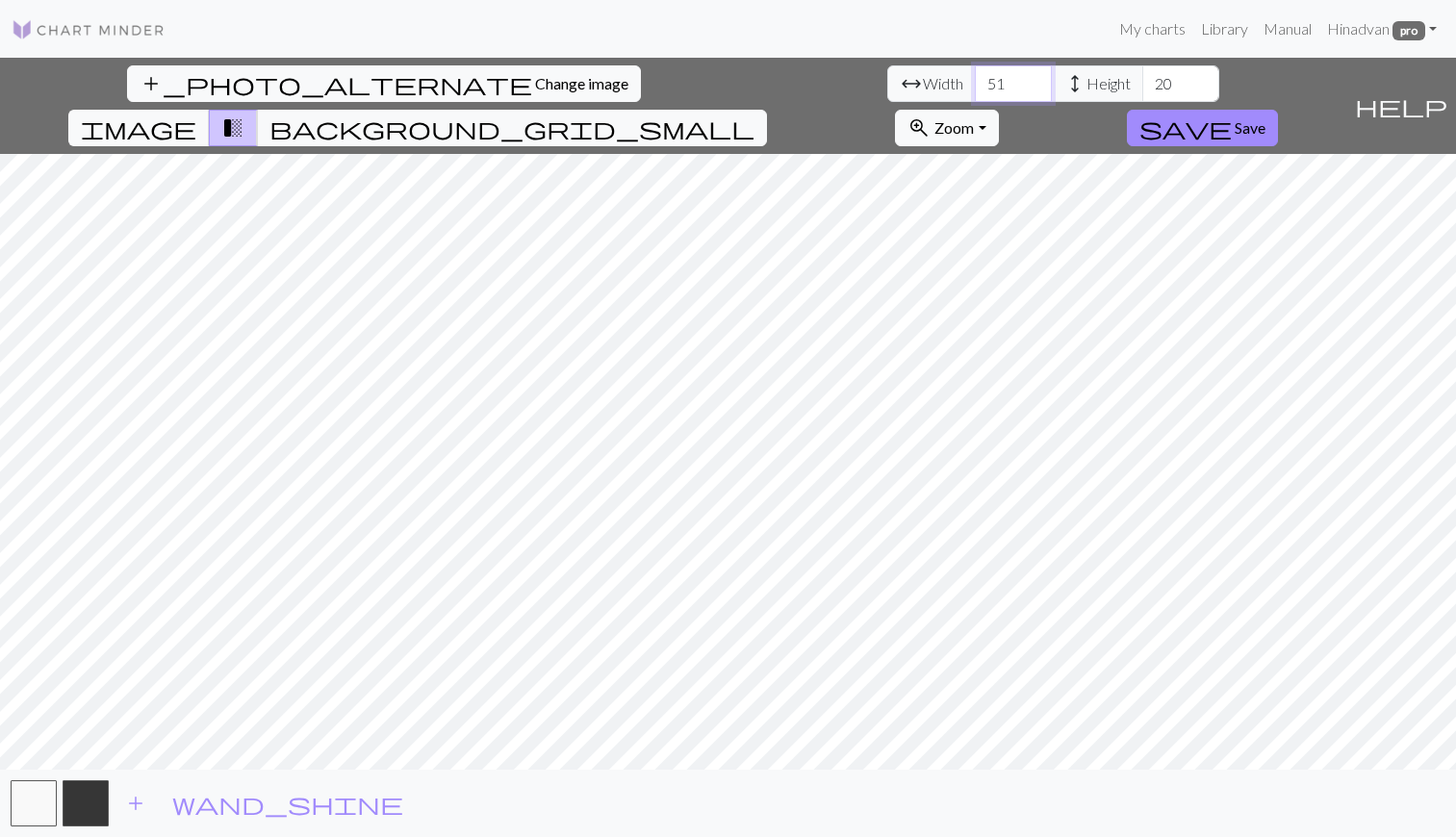 click on "51" at bounding box center [1013, 84] 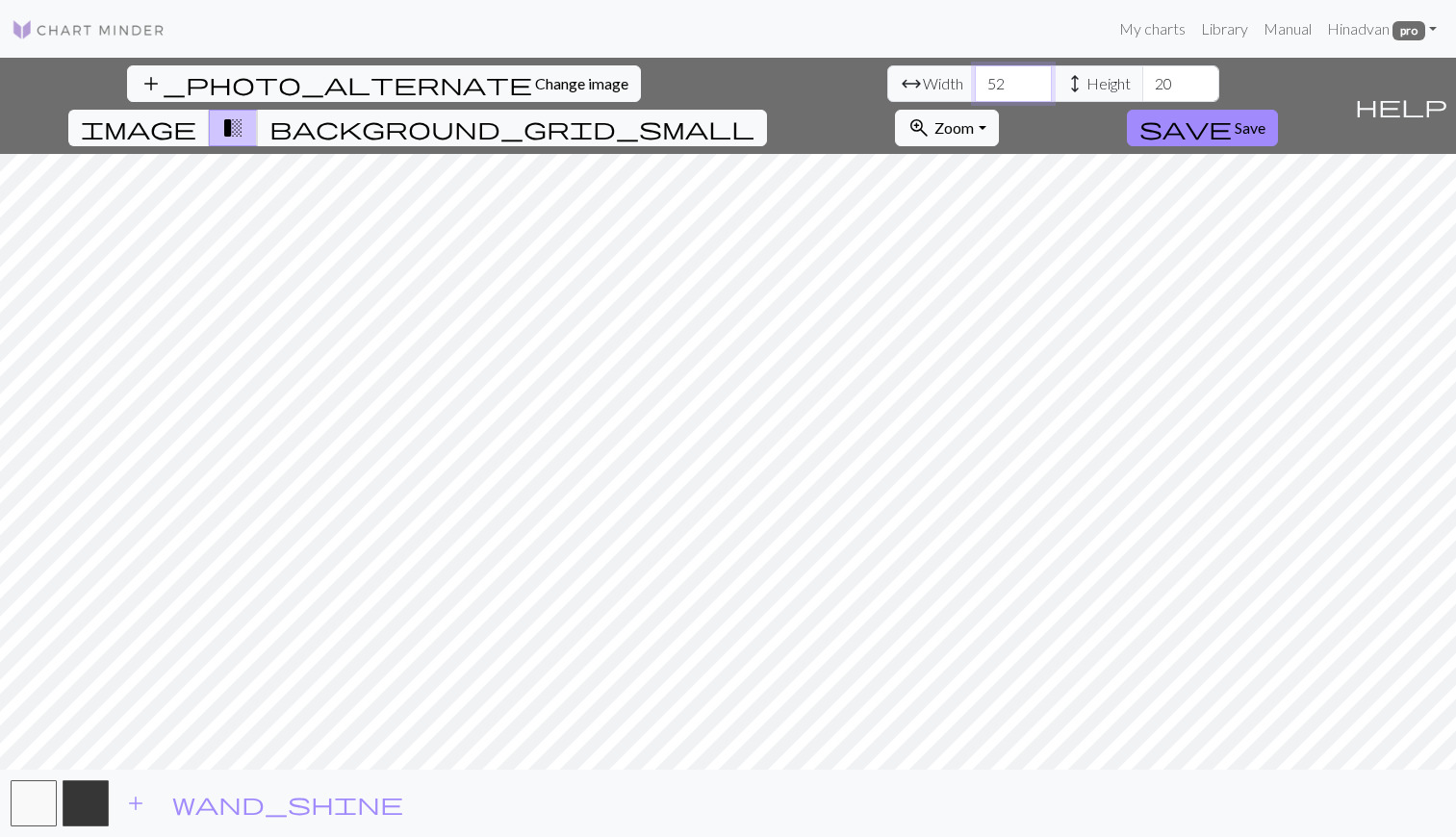 click on "52" at bounding box center (1013, 84) 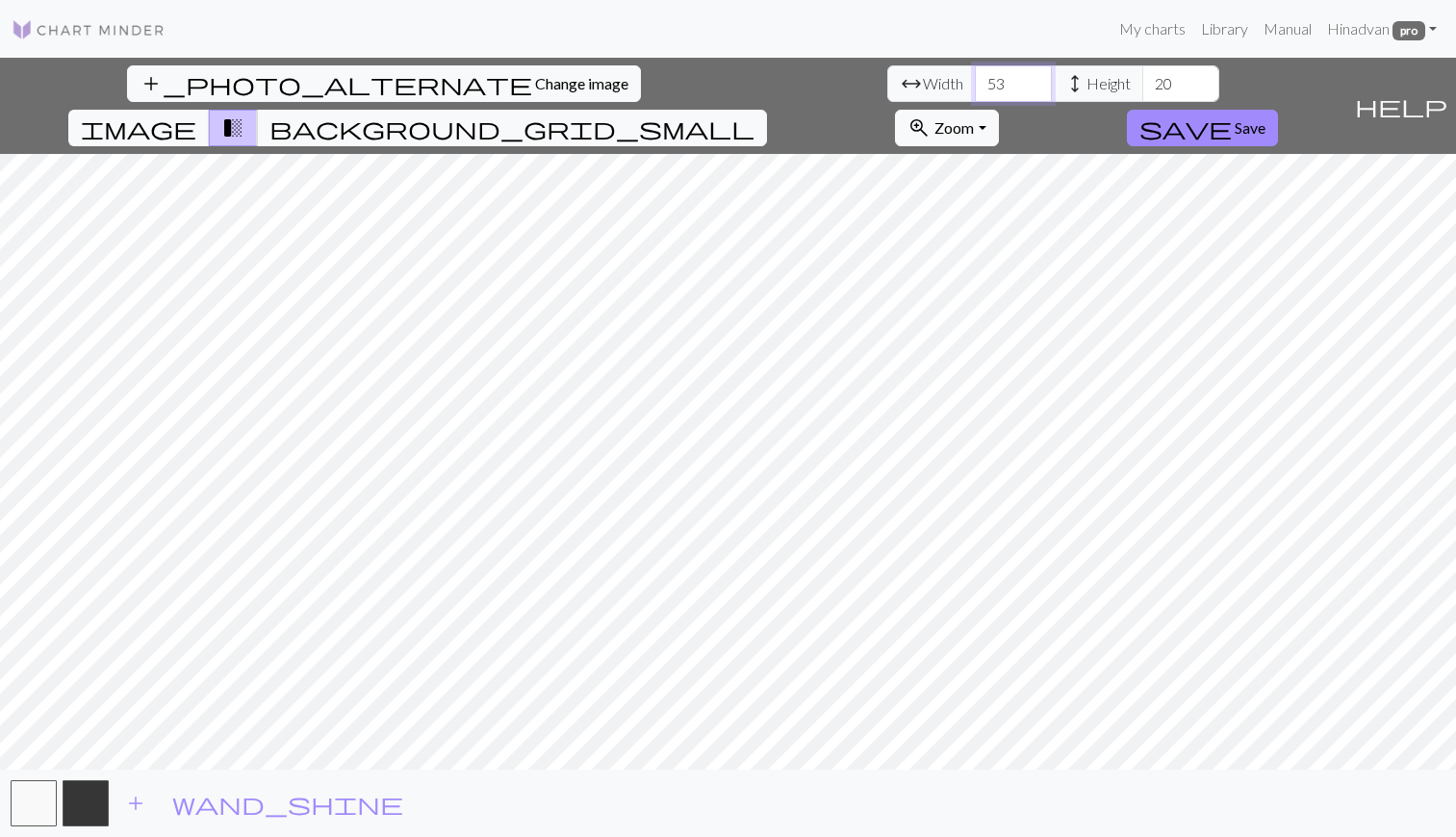 click on "53" at bounding box center (1013, 84) 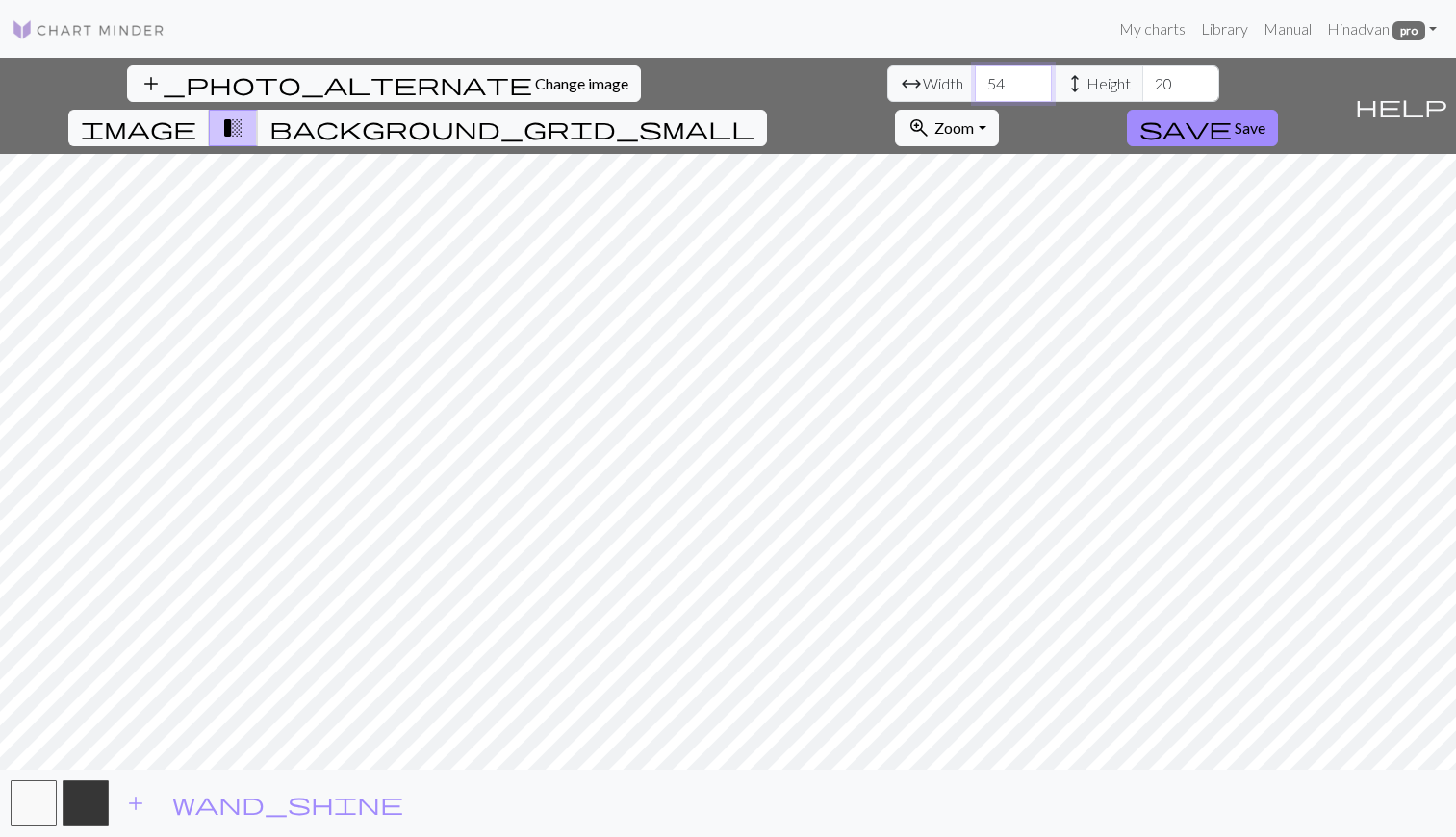 click on "54" at bounding box center (1013, 84) 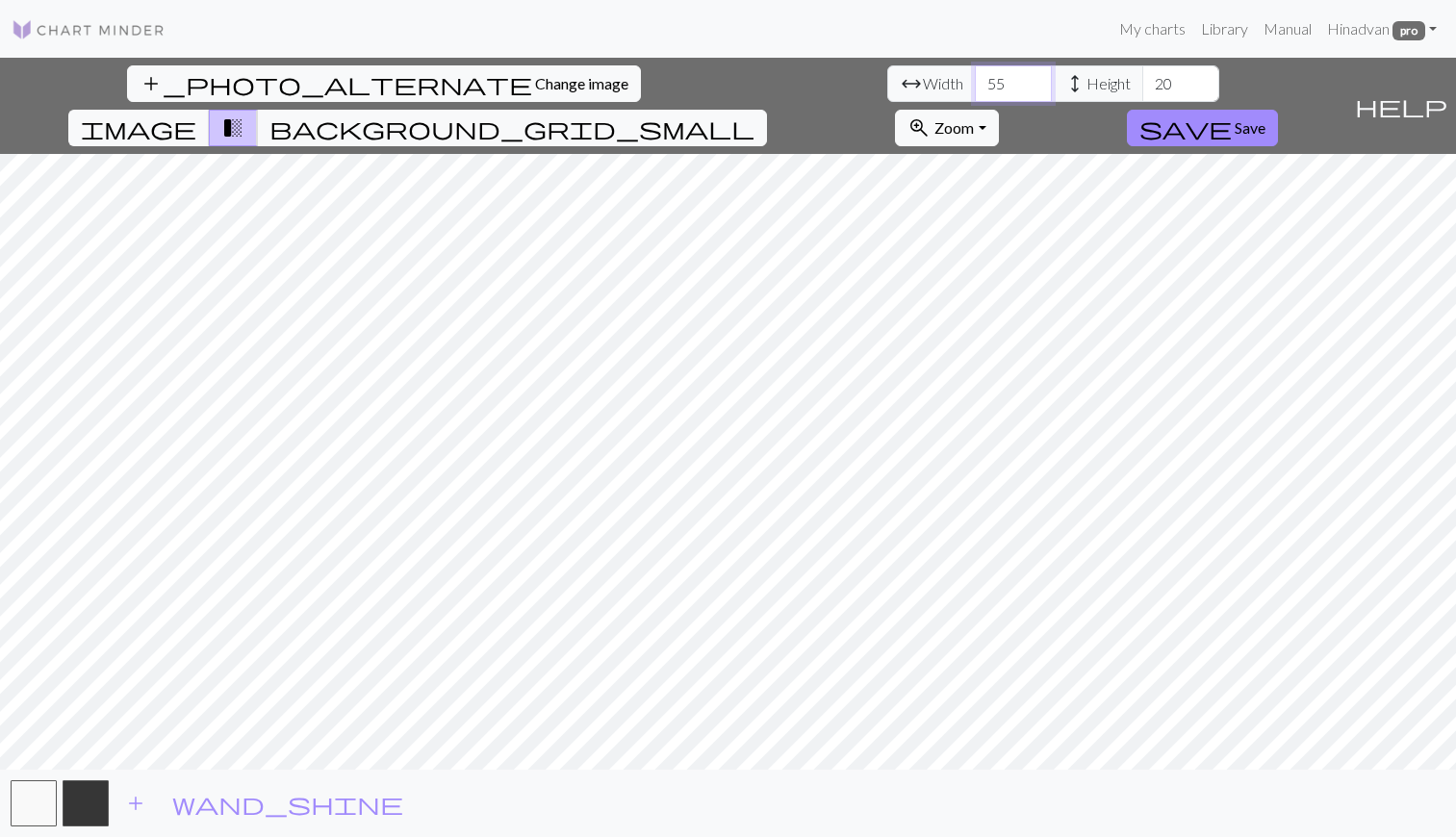 click on "55" at bounding box center [1013, 84] 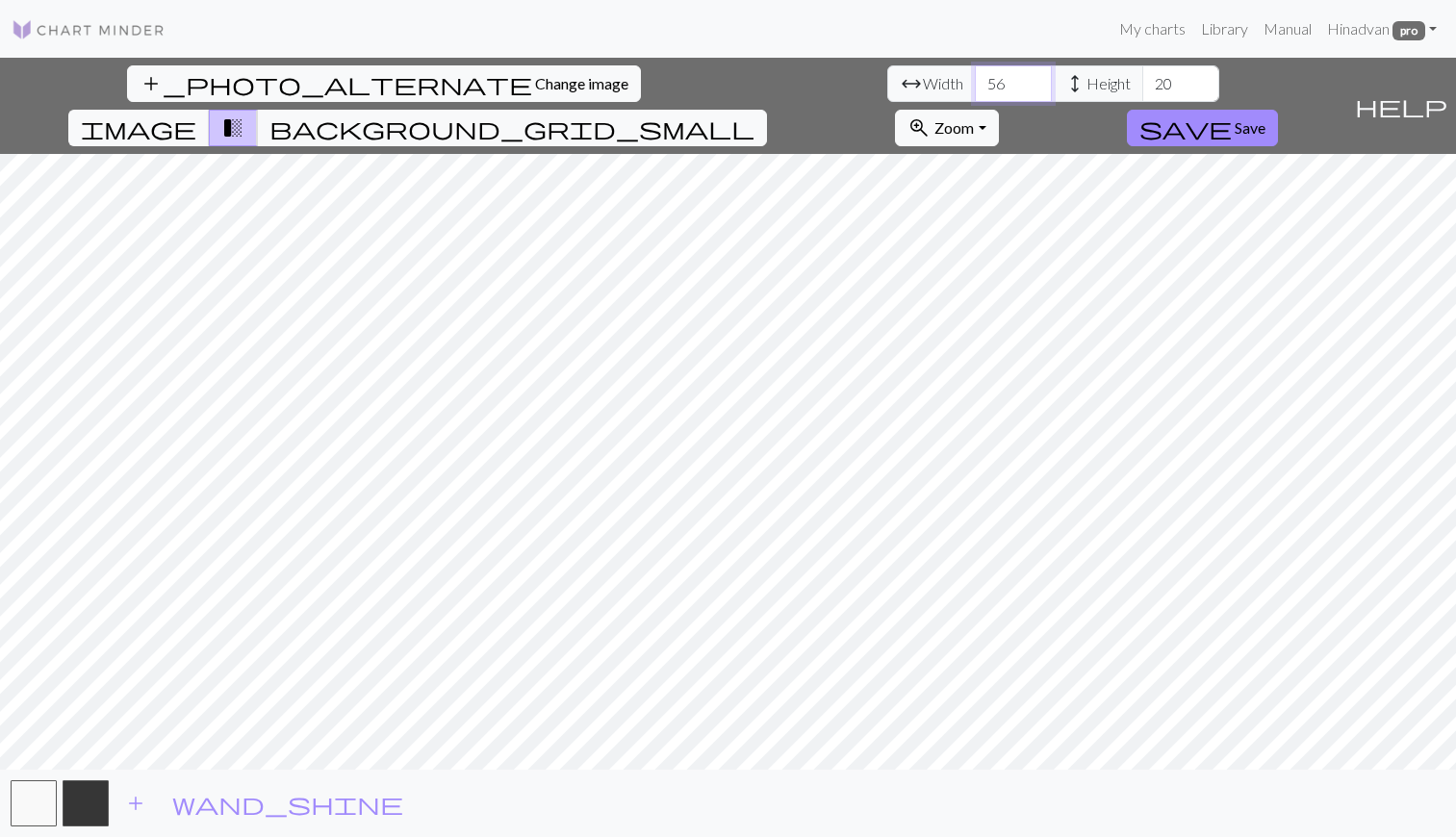 click on "56" at bounding box center [1013, 84] 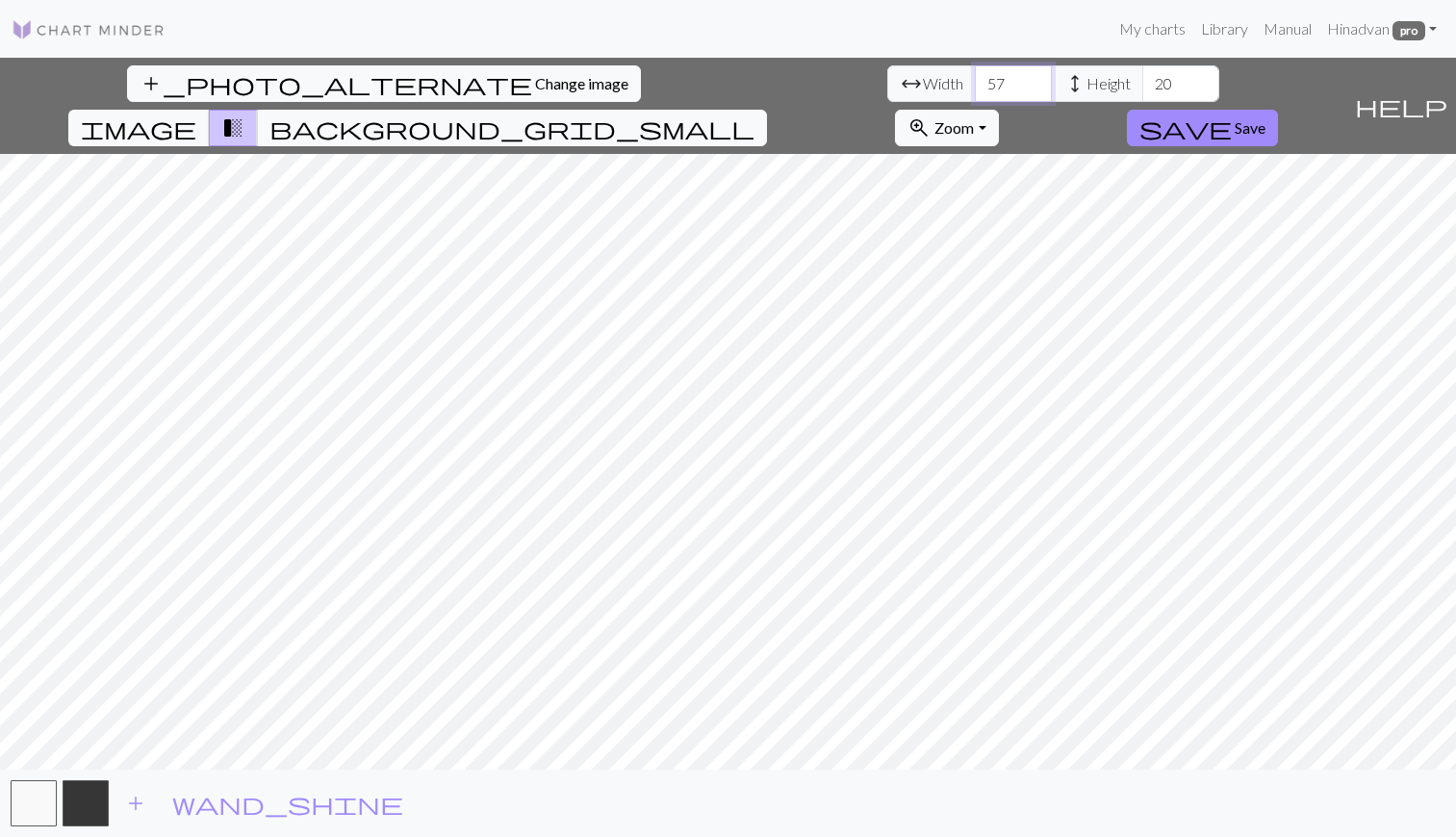 click on "57" at bounding box center [1013, 84] 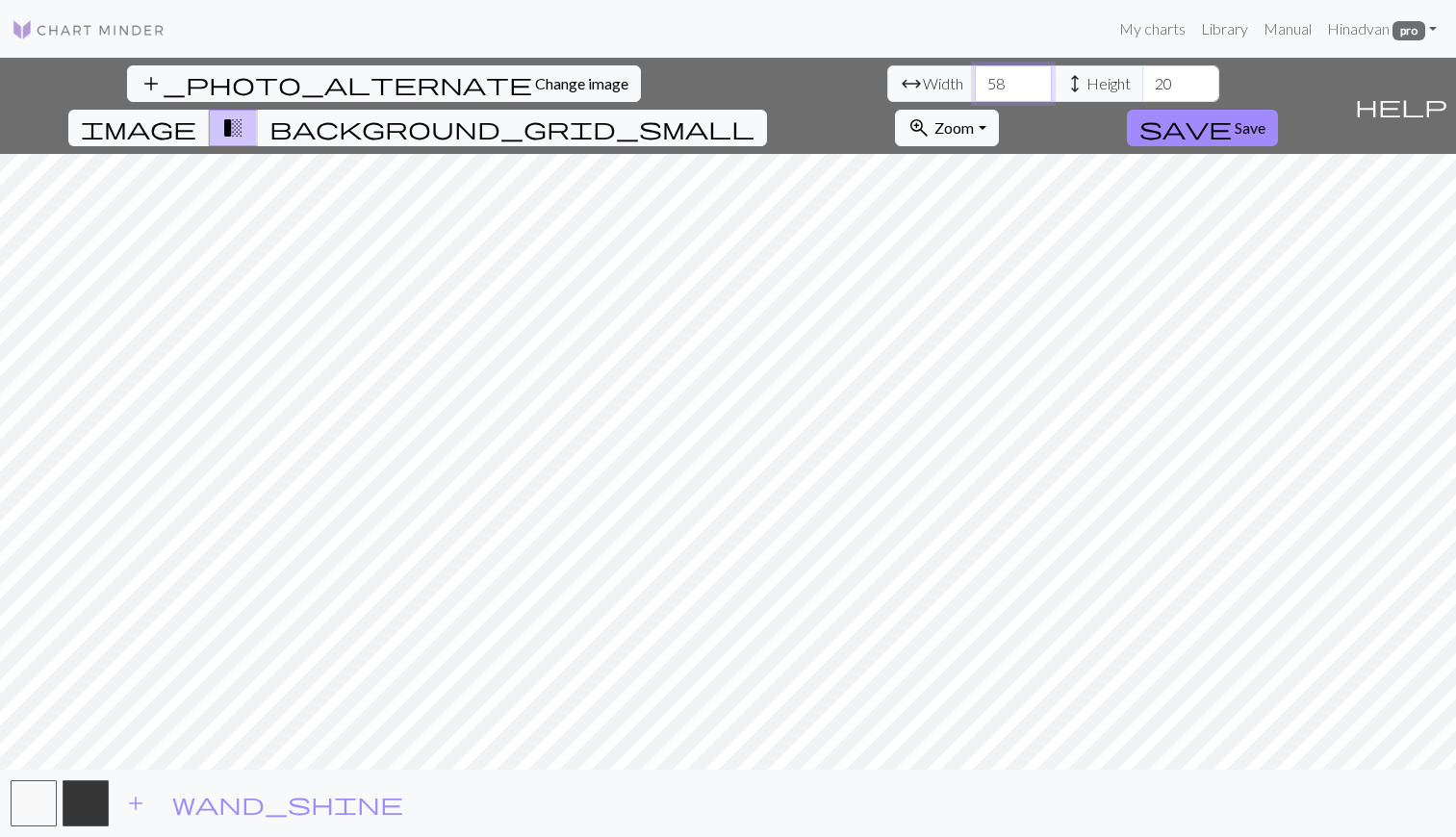 click on "58" at bounding box center (1013, 84) 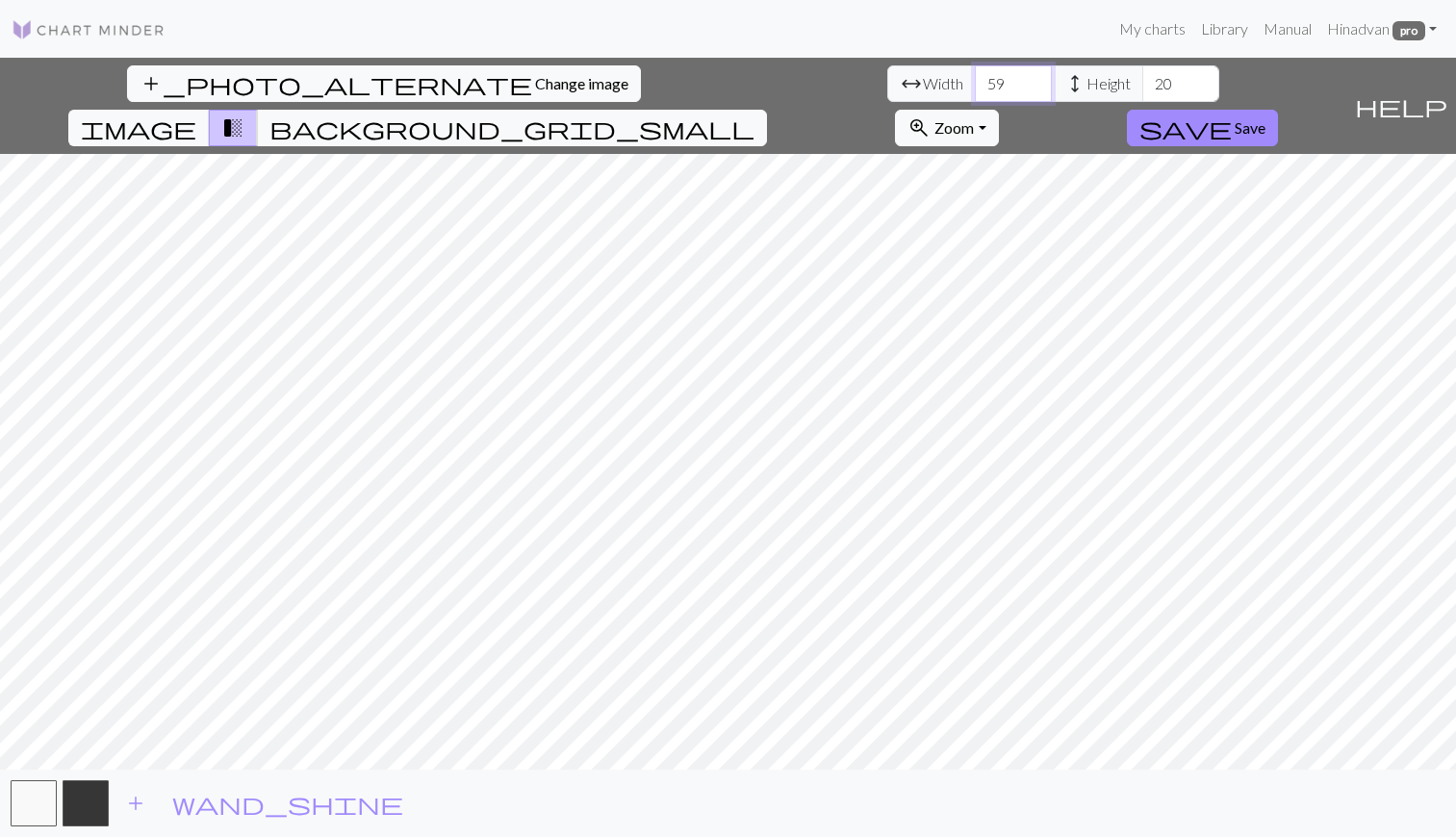 click on "59" at bounding box center [1013, 84] 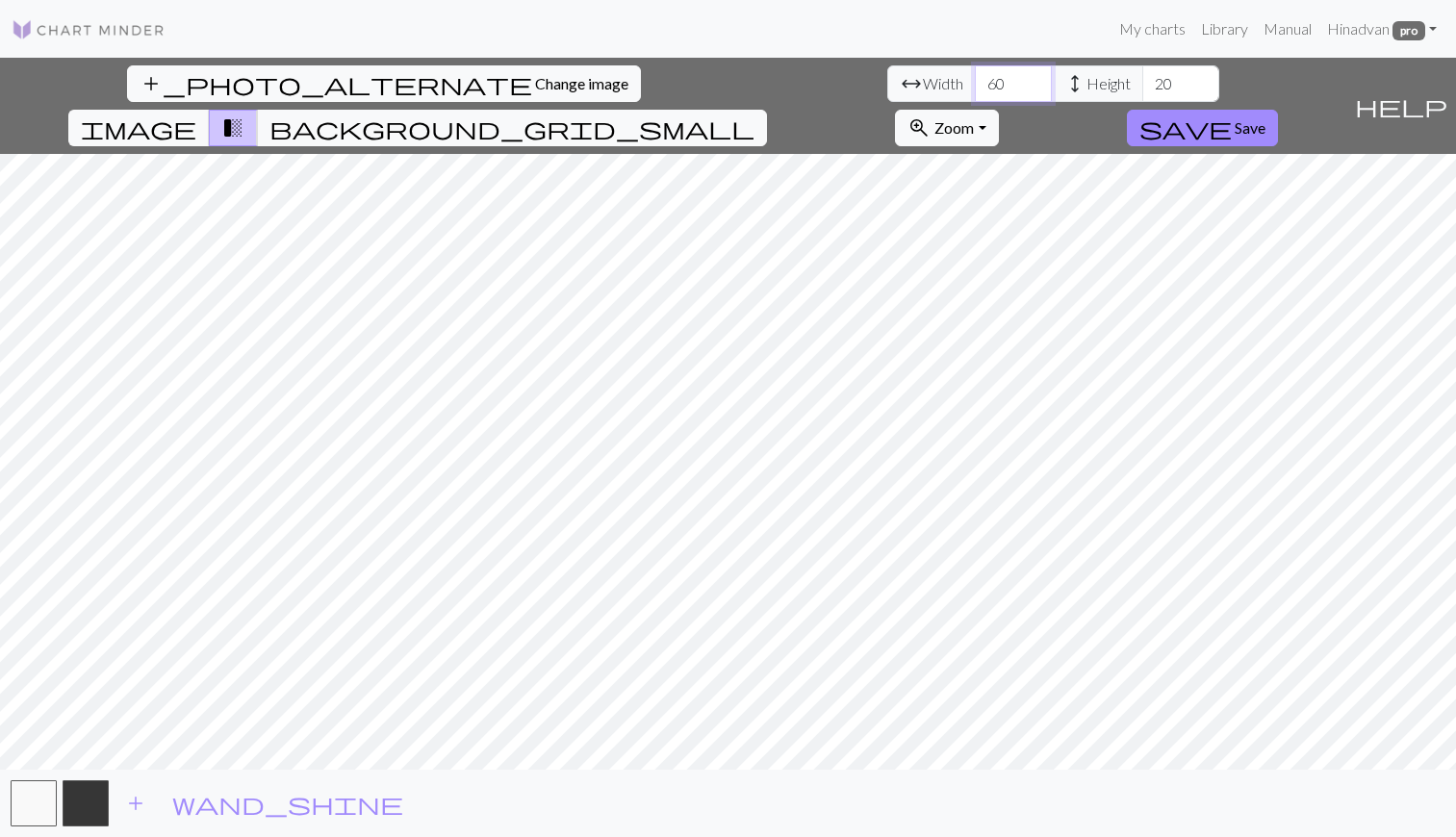 click on "60" at bounding box center [1013, 84] 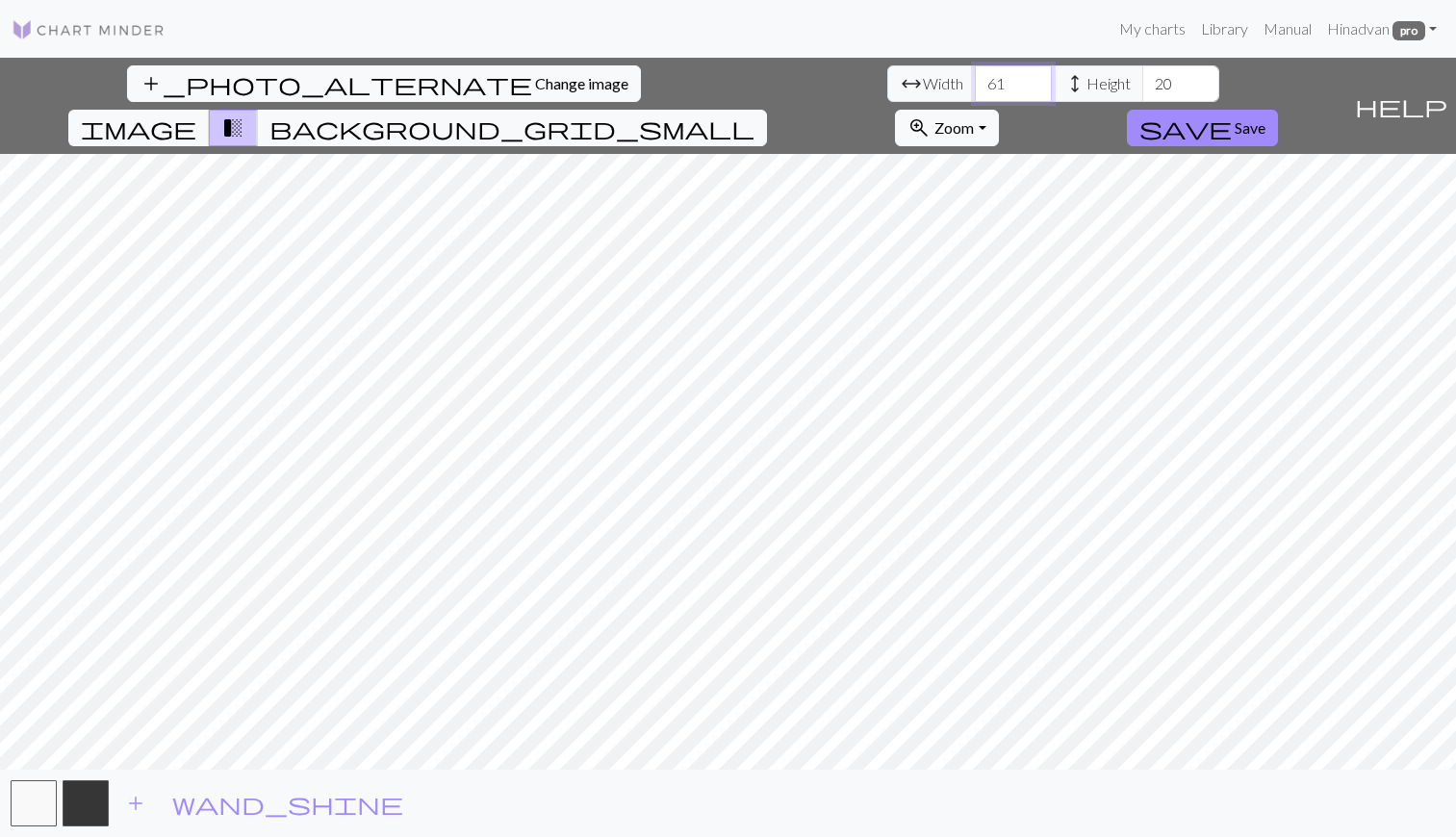 click on "61" at bounding box center (1013, 84) 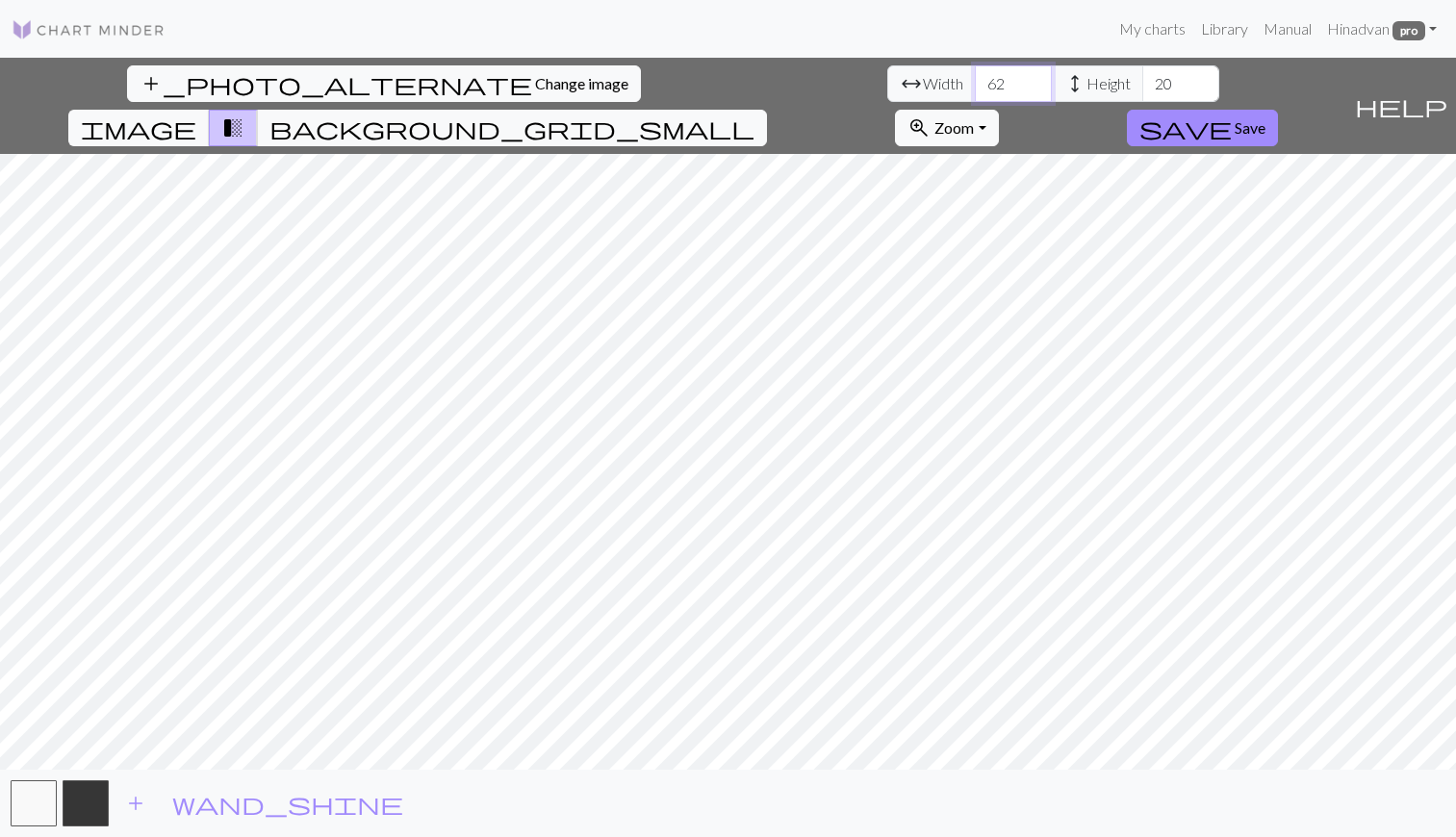 click on "62" at bounding box center (1013, 84) 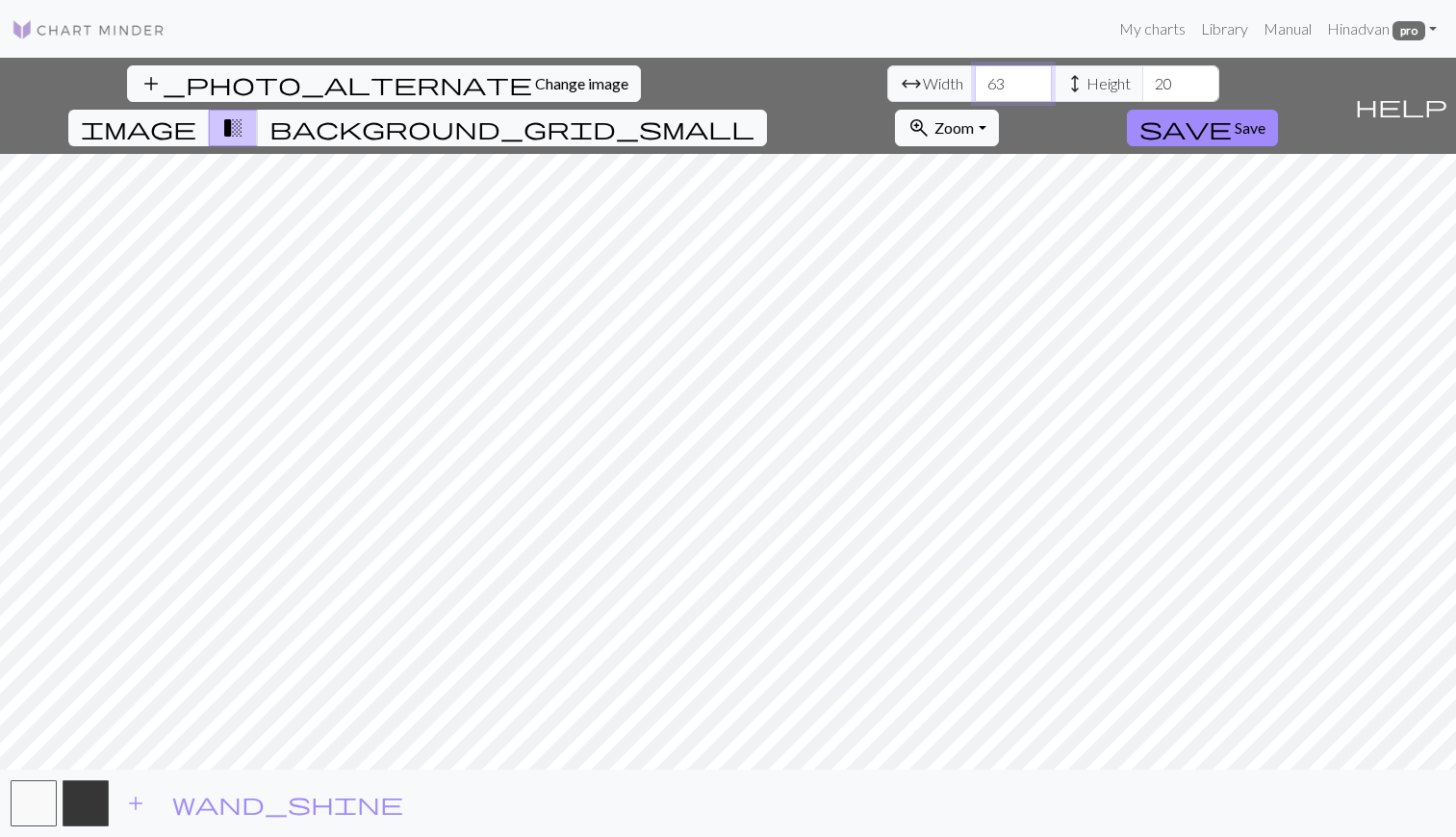 click on "63" at bounding box center (1013, 84) 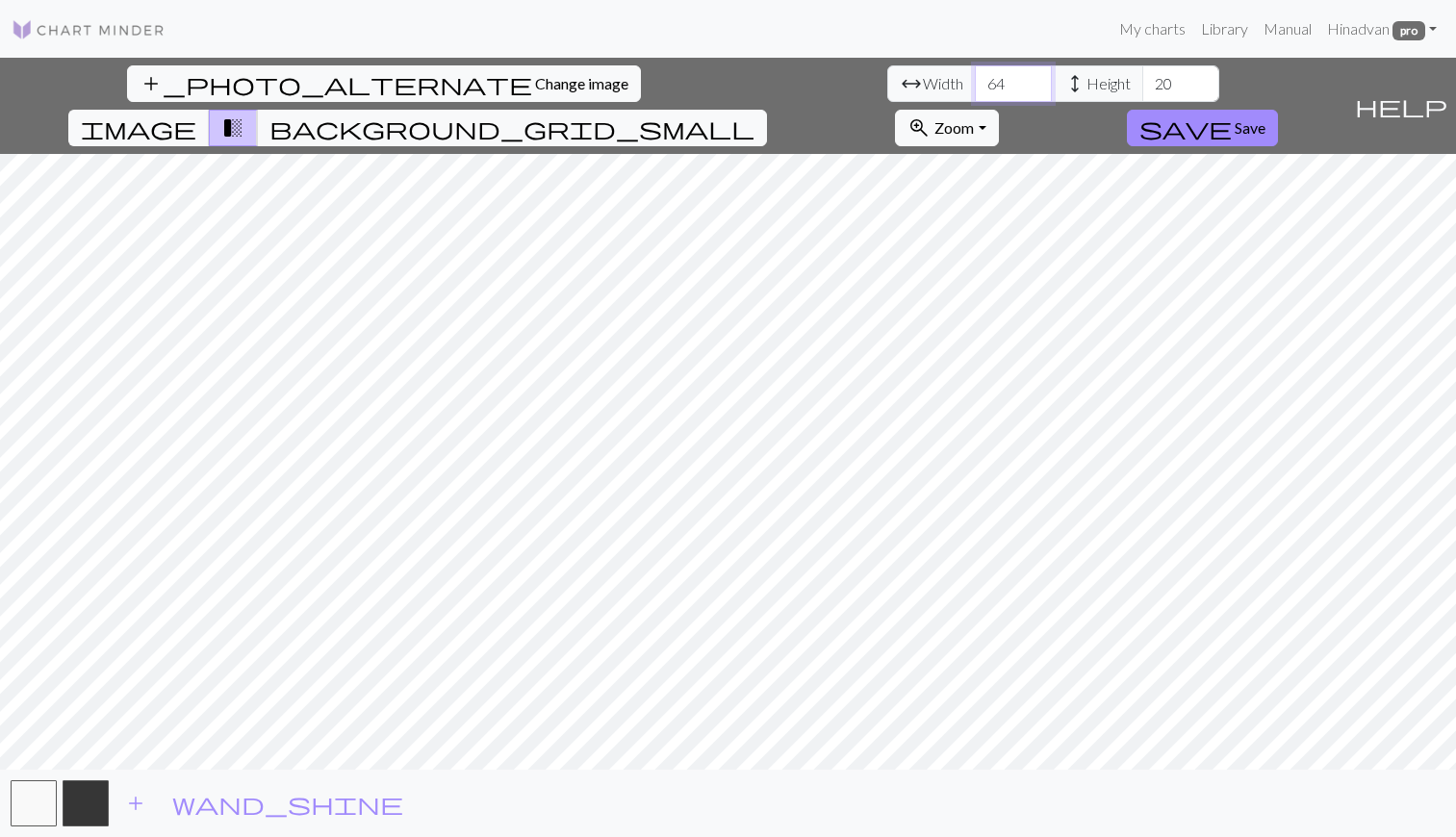 click on "64" at bounding box center [1013, 84] 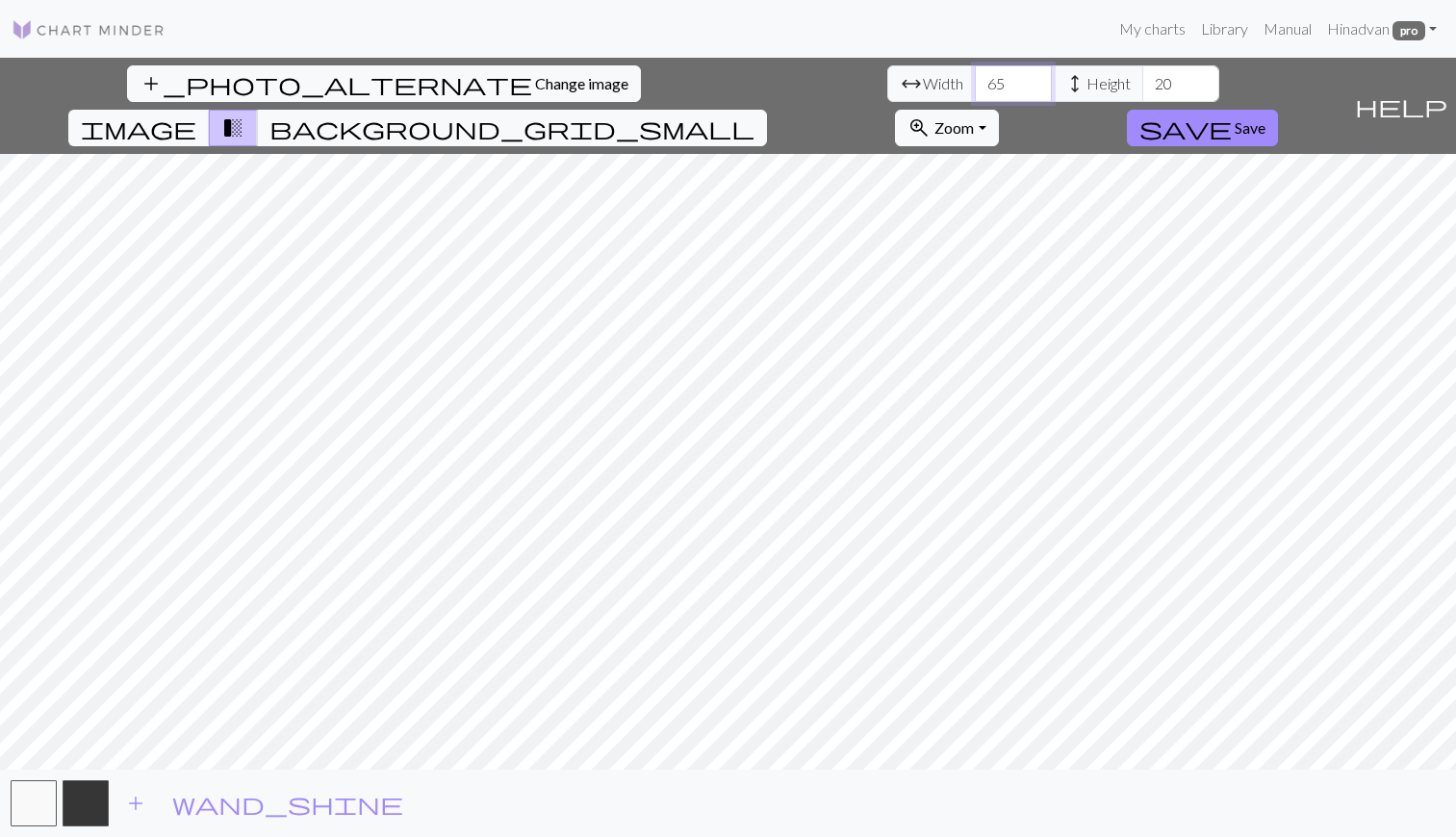 click on "65" at bounding box center [1013, 84] 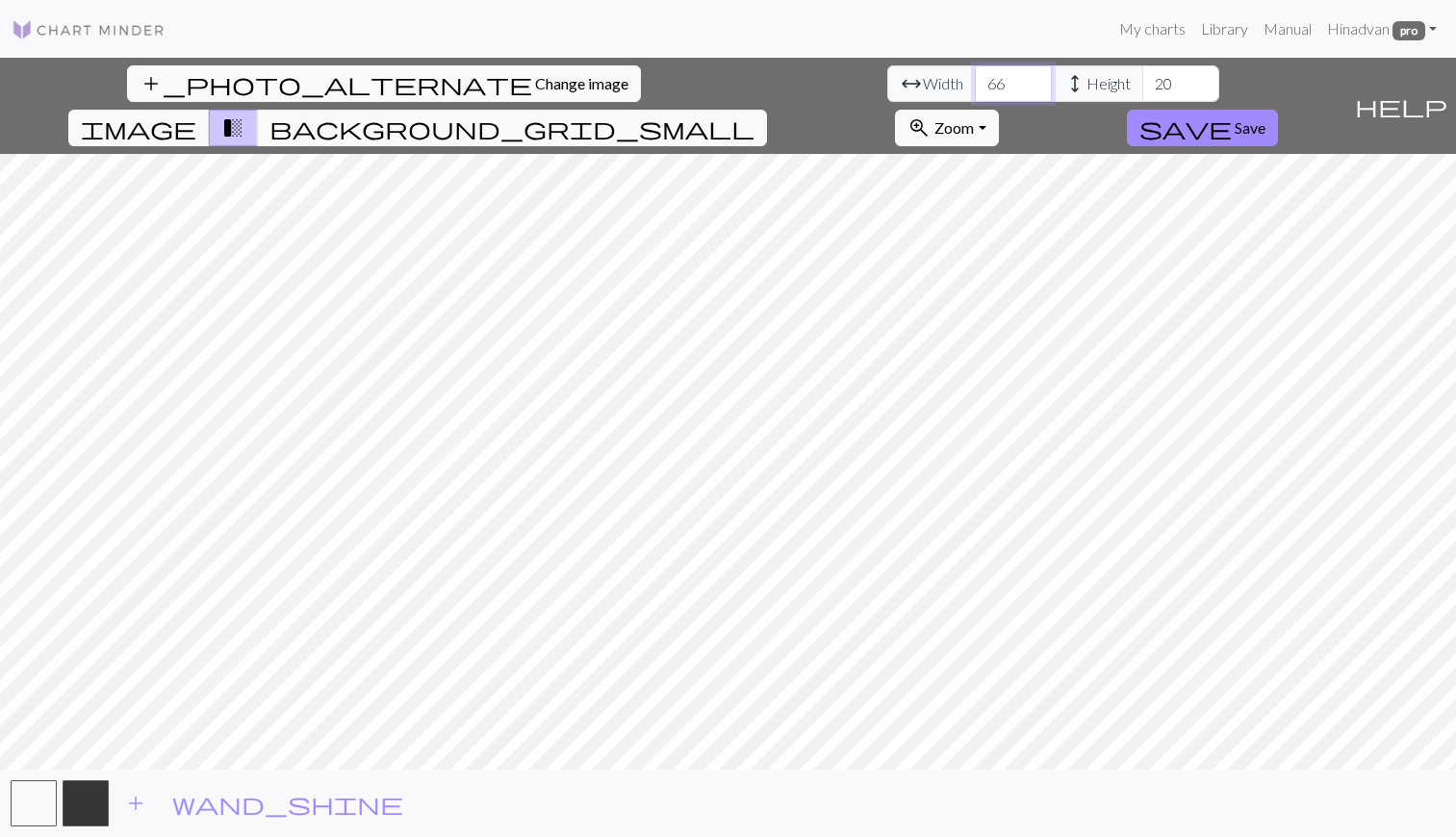 click on "66" at bounding box center [1013, 84] 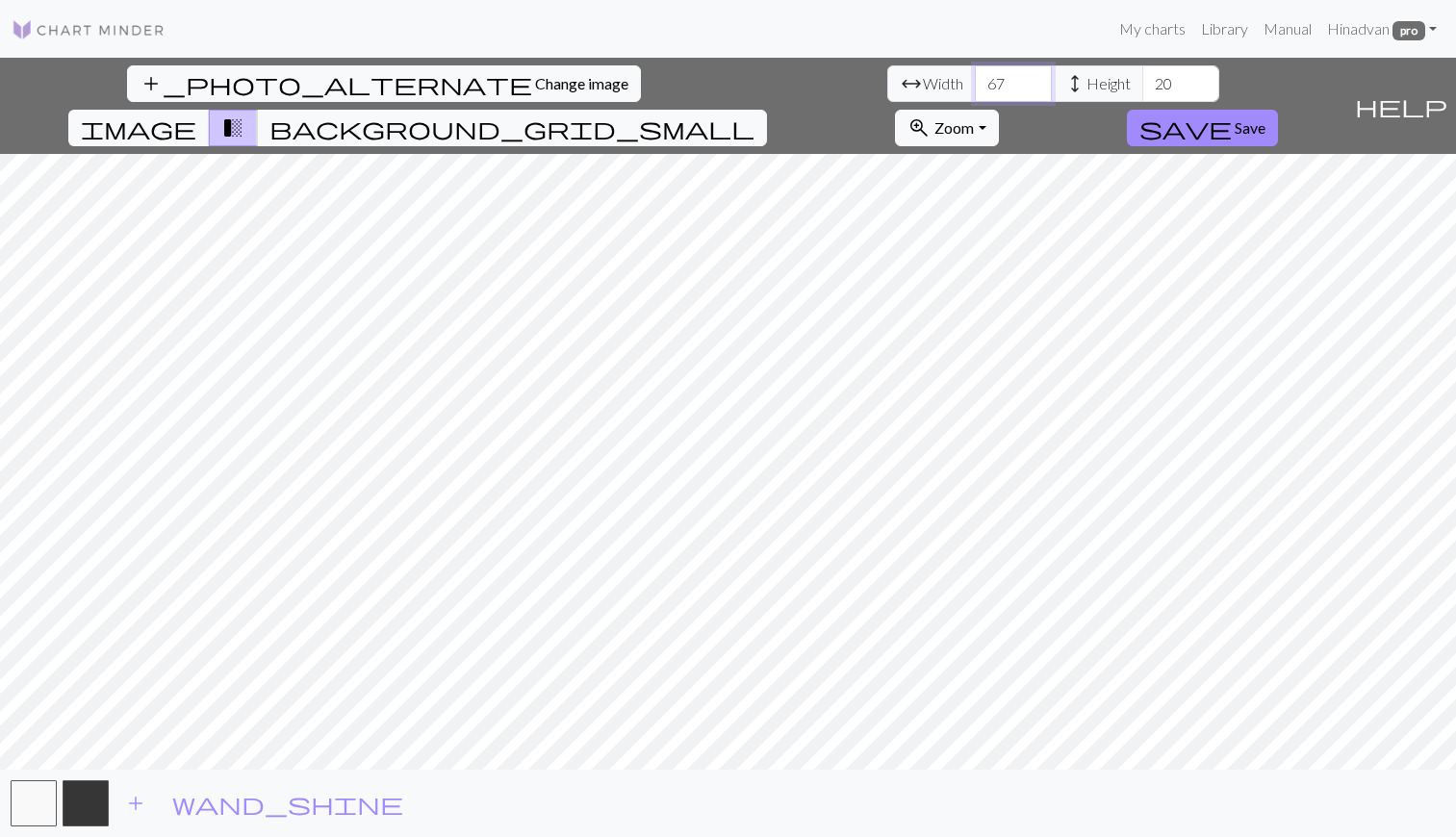 click on "67" at bounding box center [1013, 84] 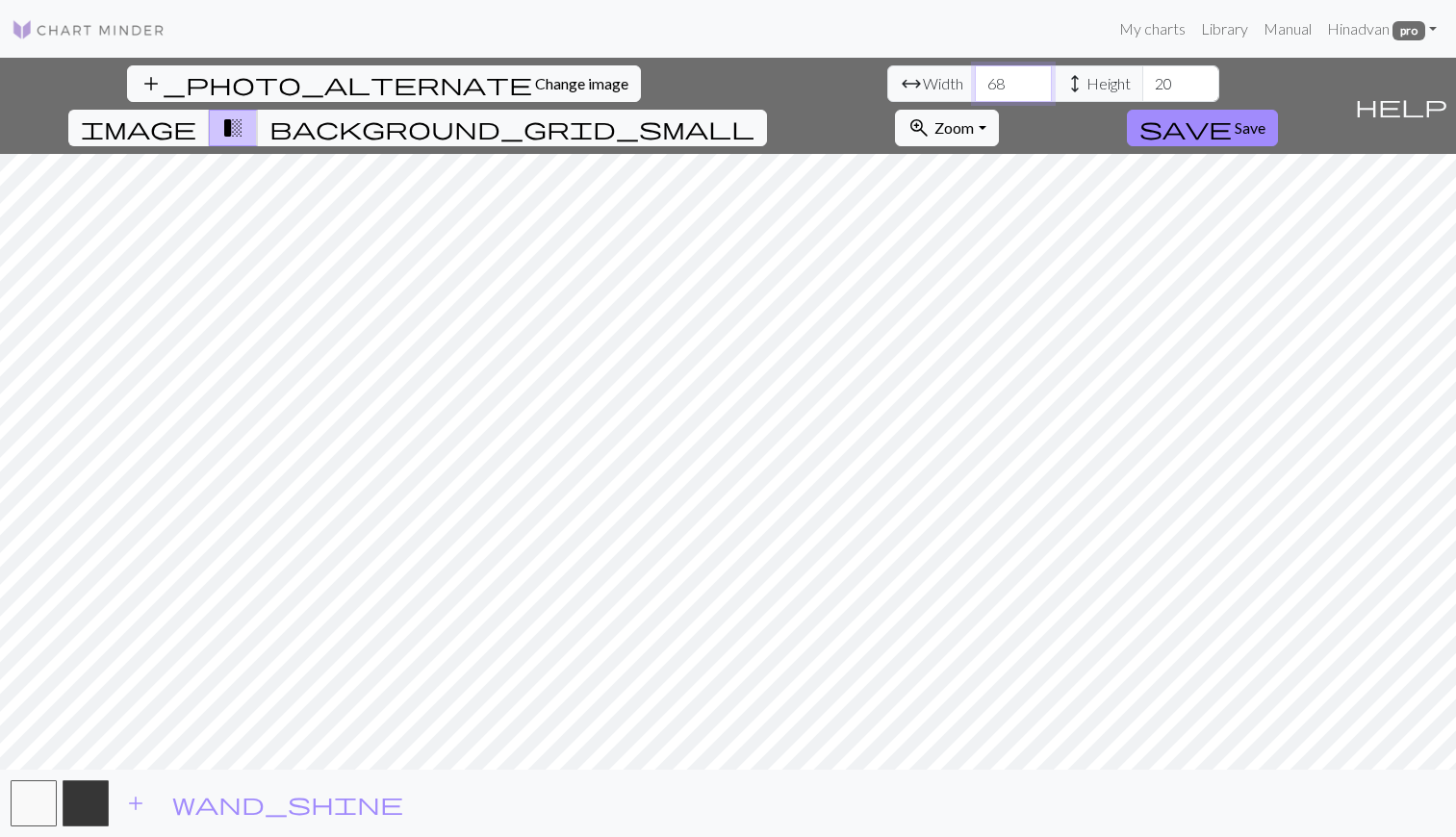 click on "68" at bounding box center [1013, 84] 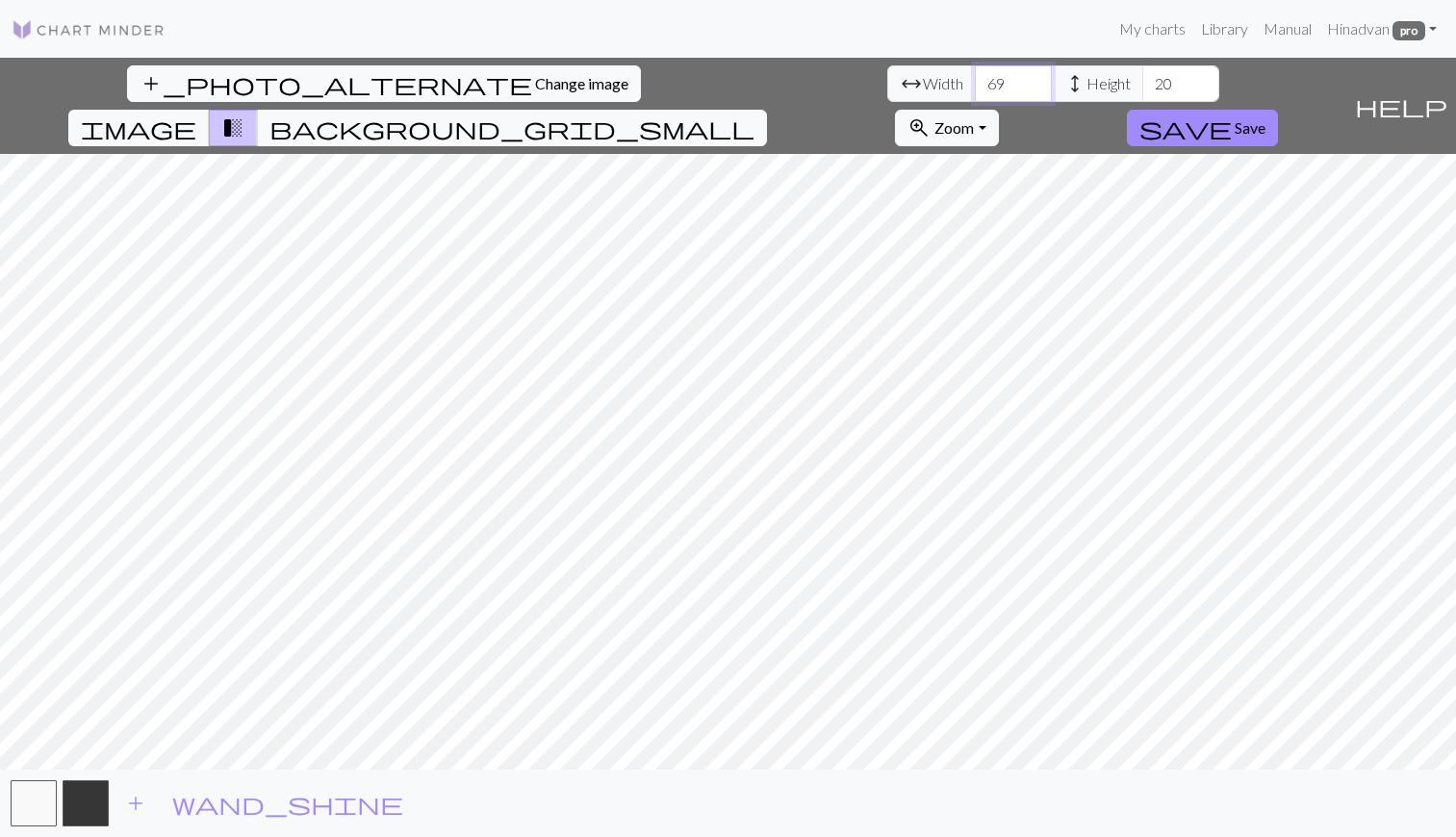 click on "69" at bounding box center [1013, 84] 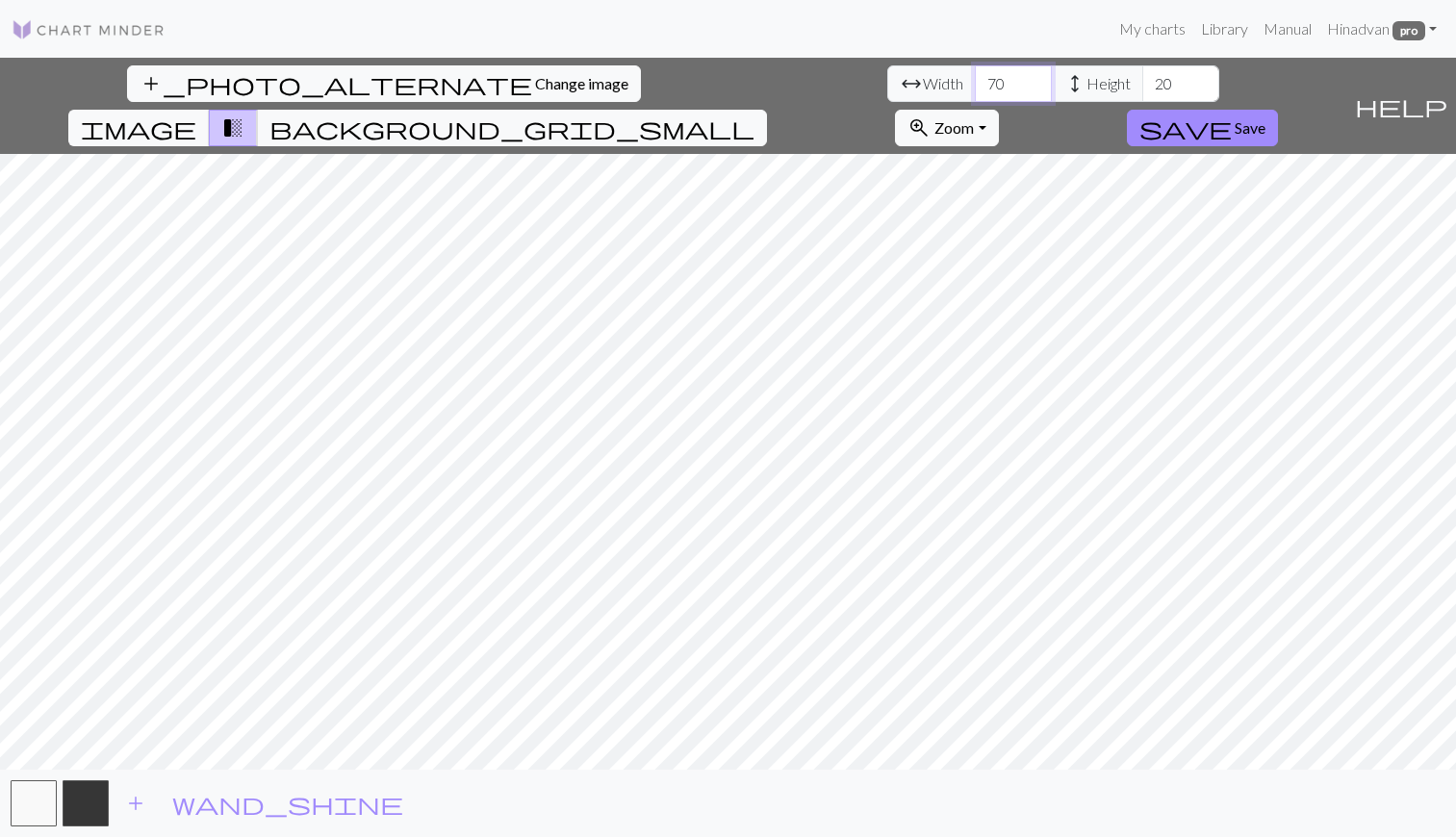 click on "70" at bounding box center [1013, 84] 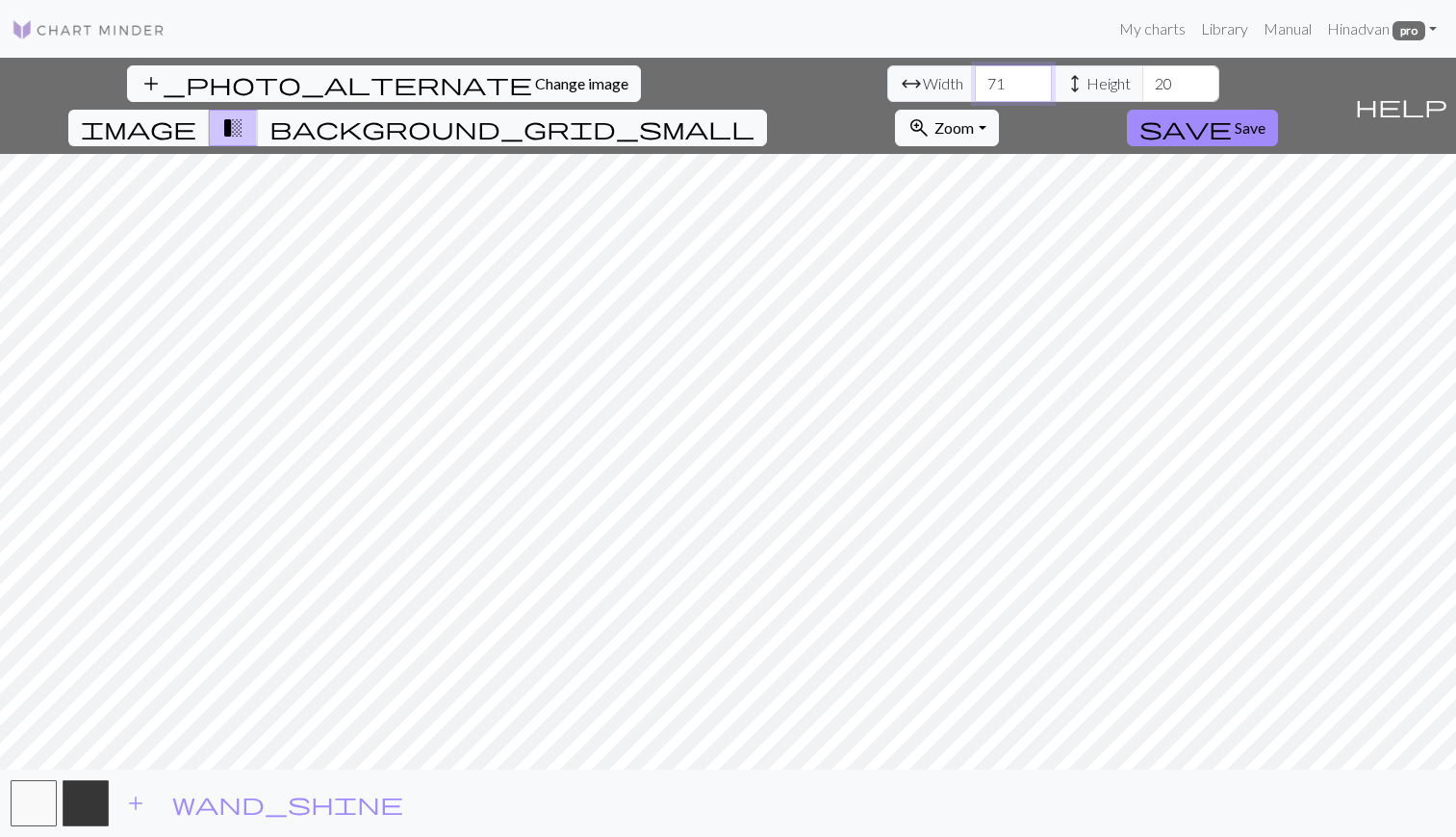 click on "71" at bounding box center [1013, 84] 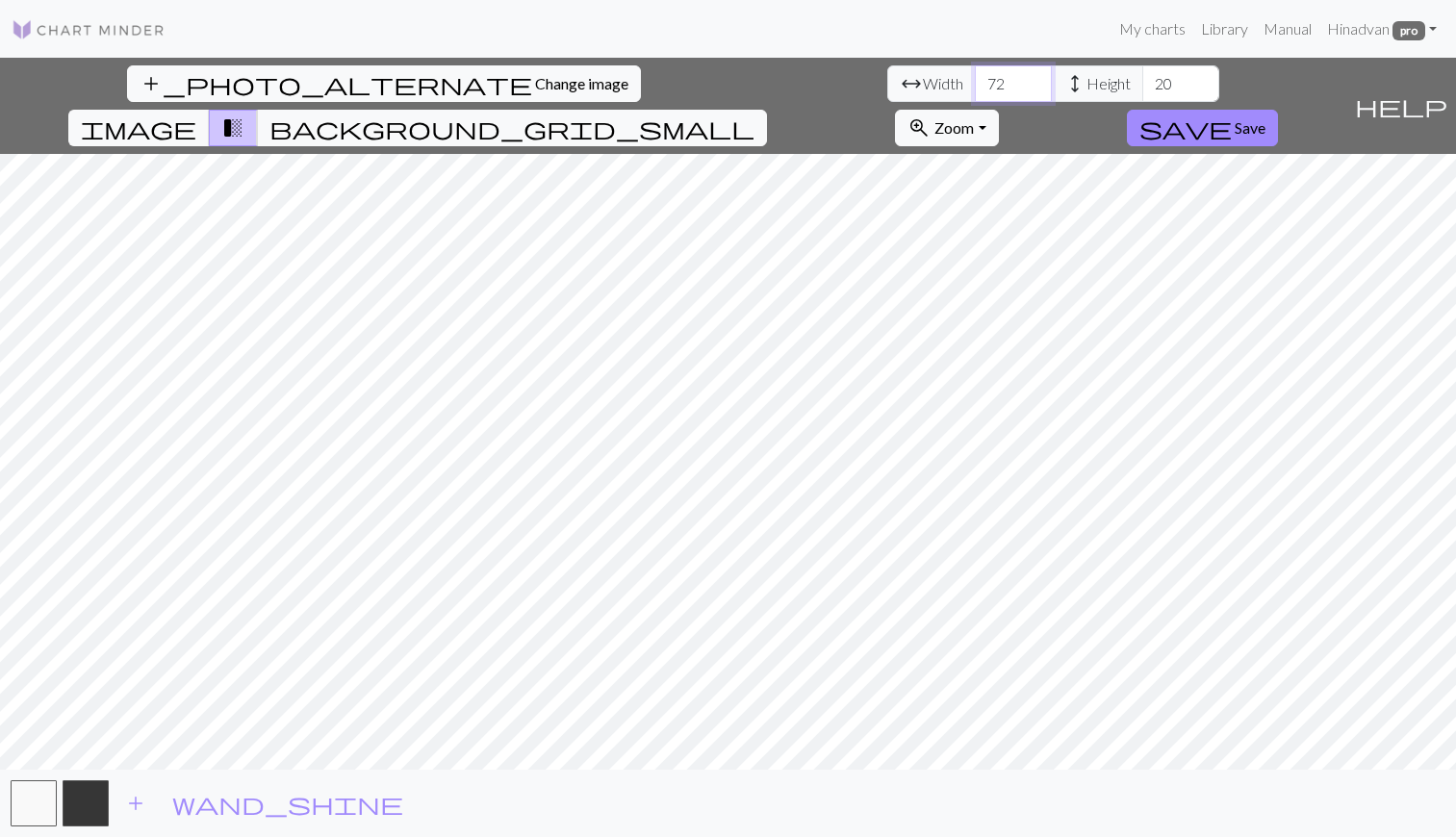 click on "72" at bounding box center (1013, 84) 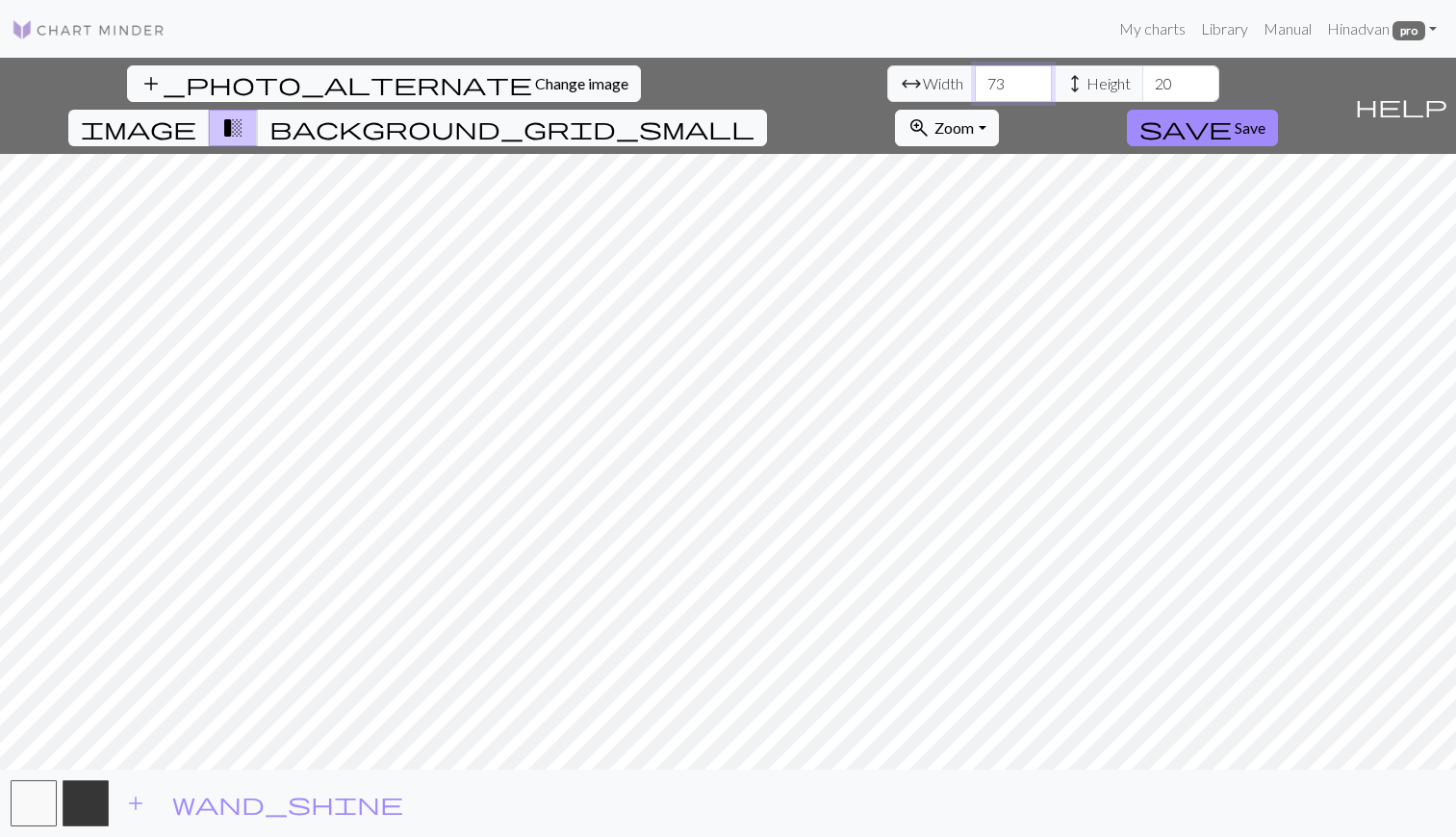 click on "73" at bounding box center (1013, 84) 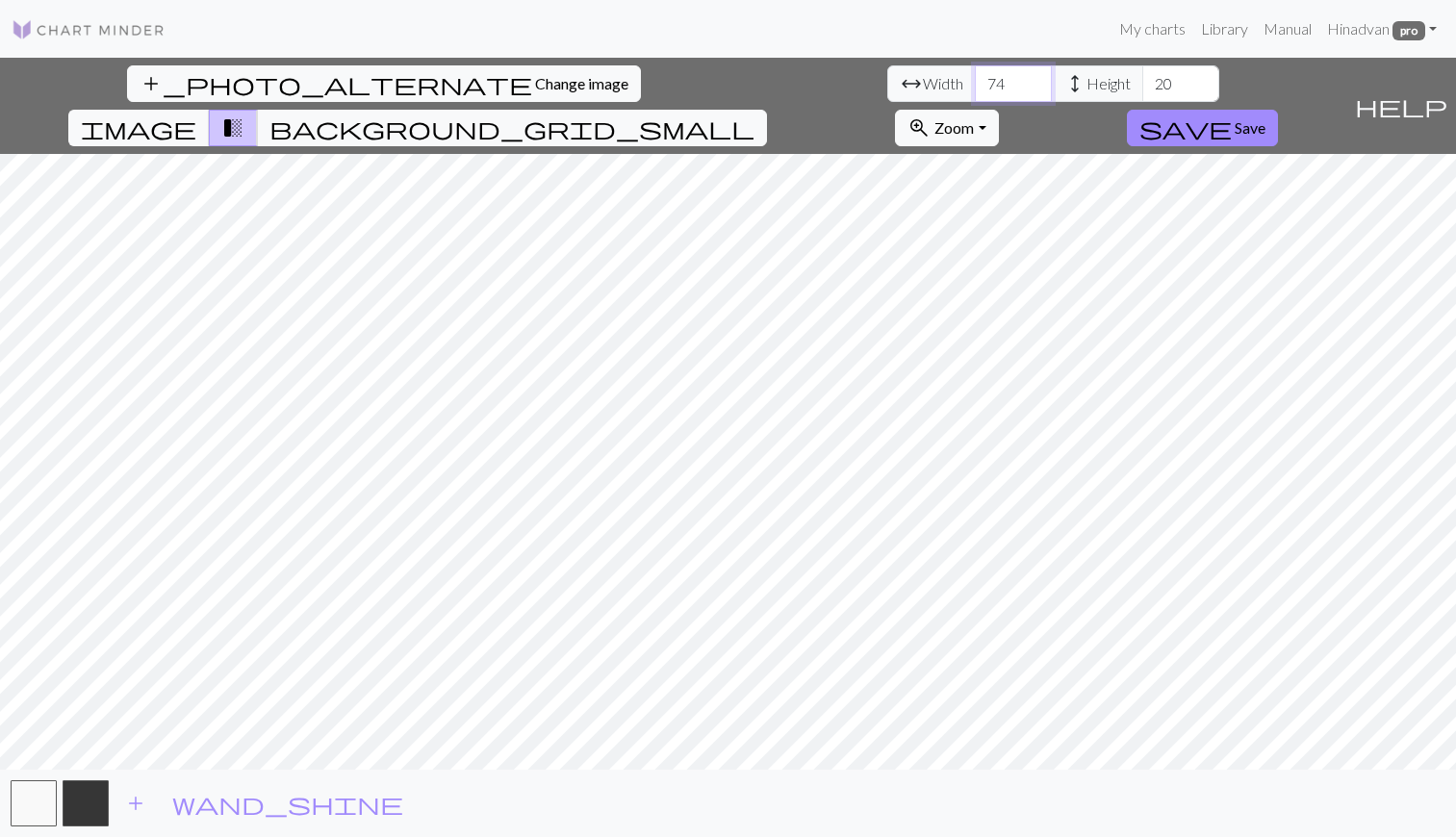 click on "74" at bounding box center (1013, 84) 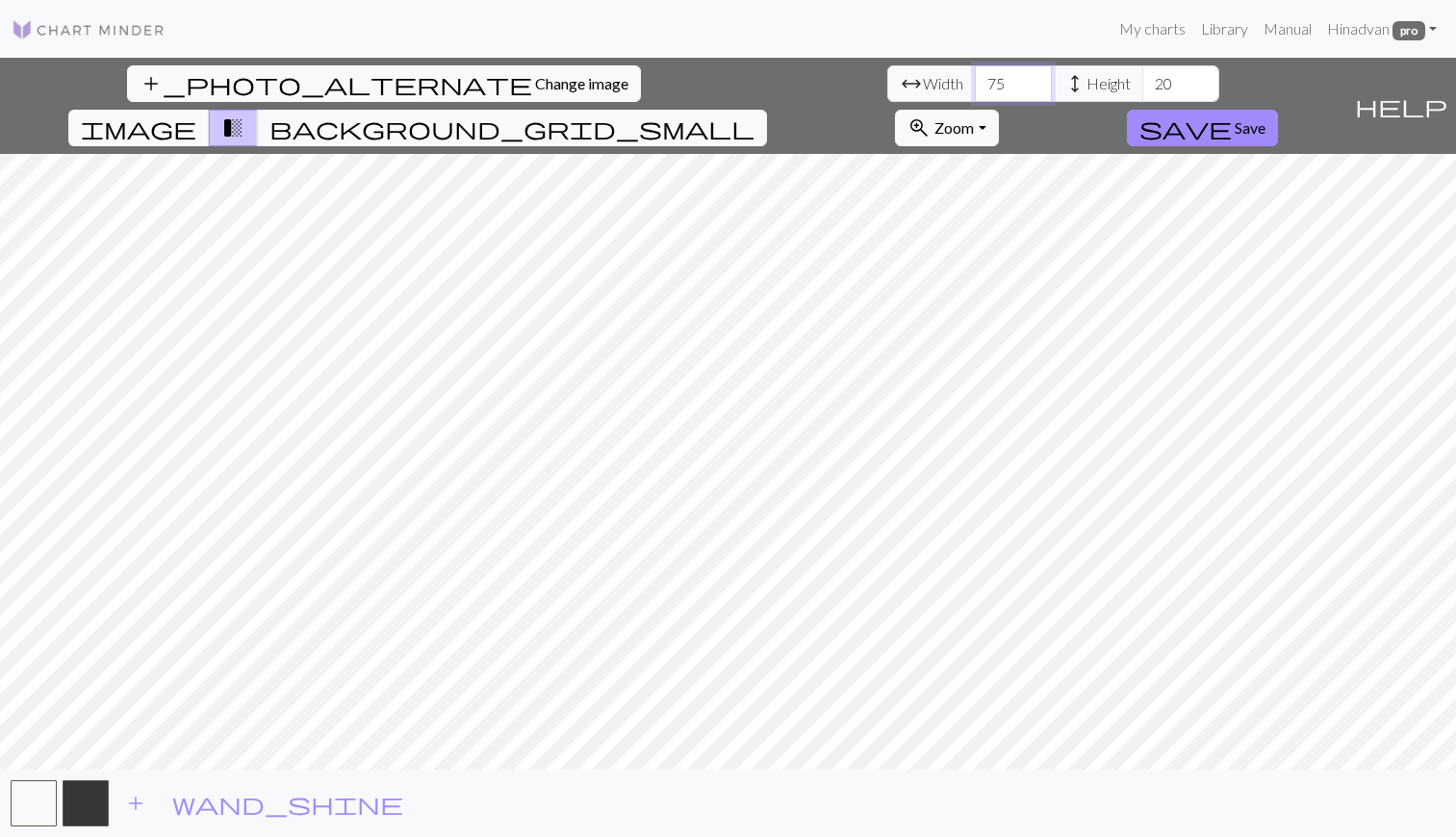 click on "75" at bounding box center (1013, 84) 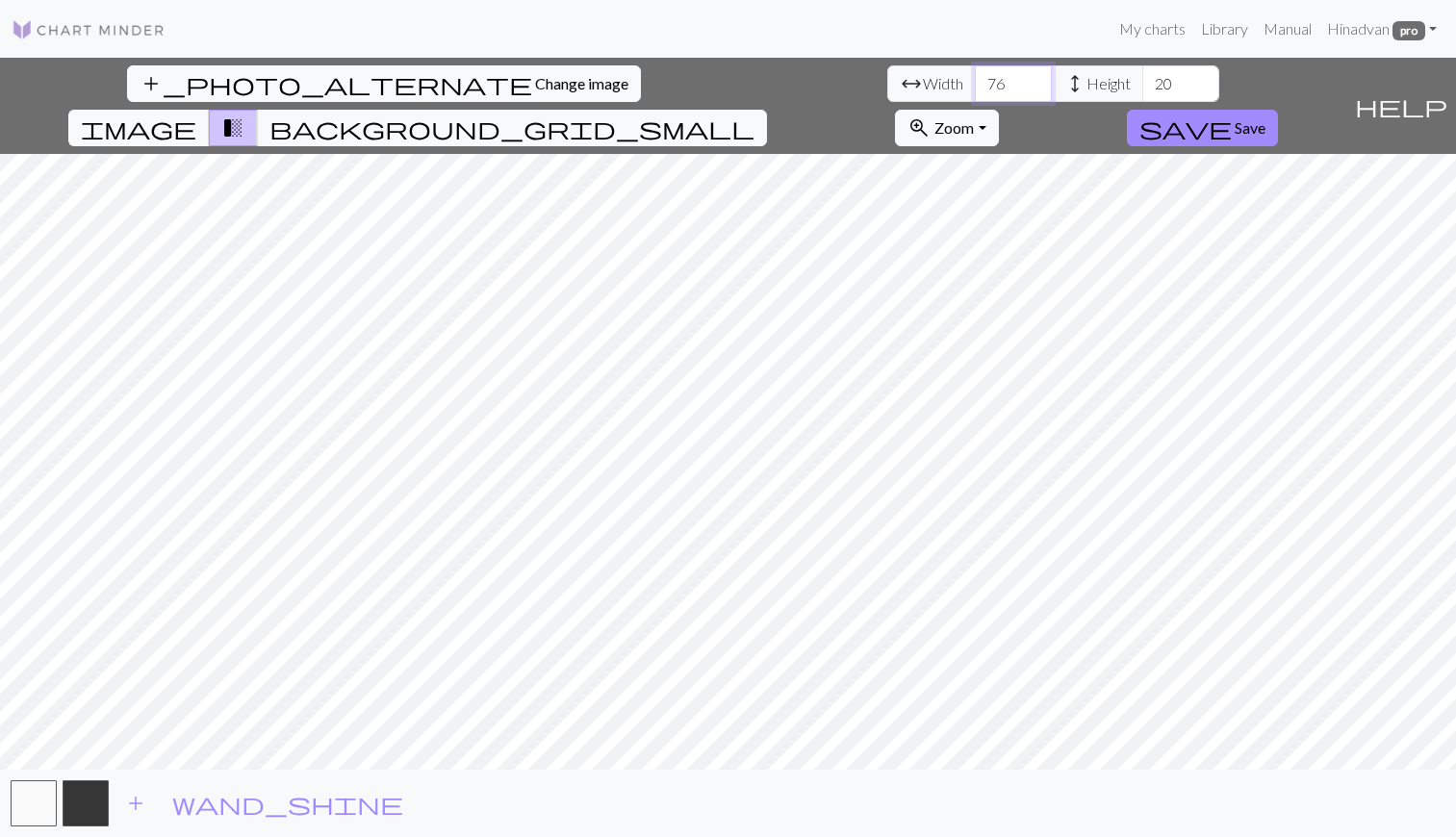 click on "76" at bounding box center (1013, 84) 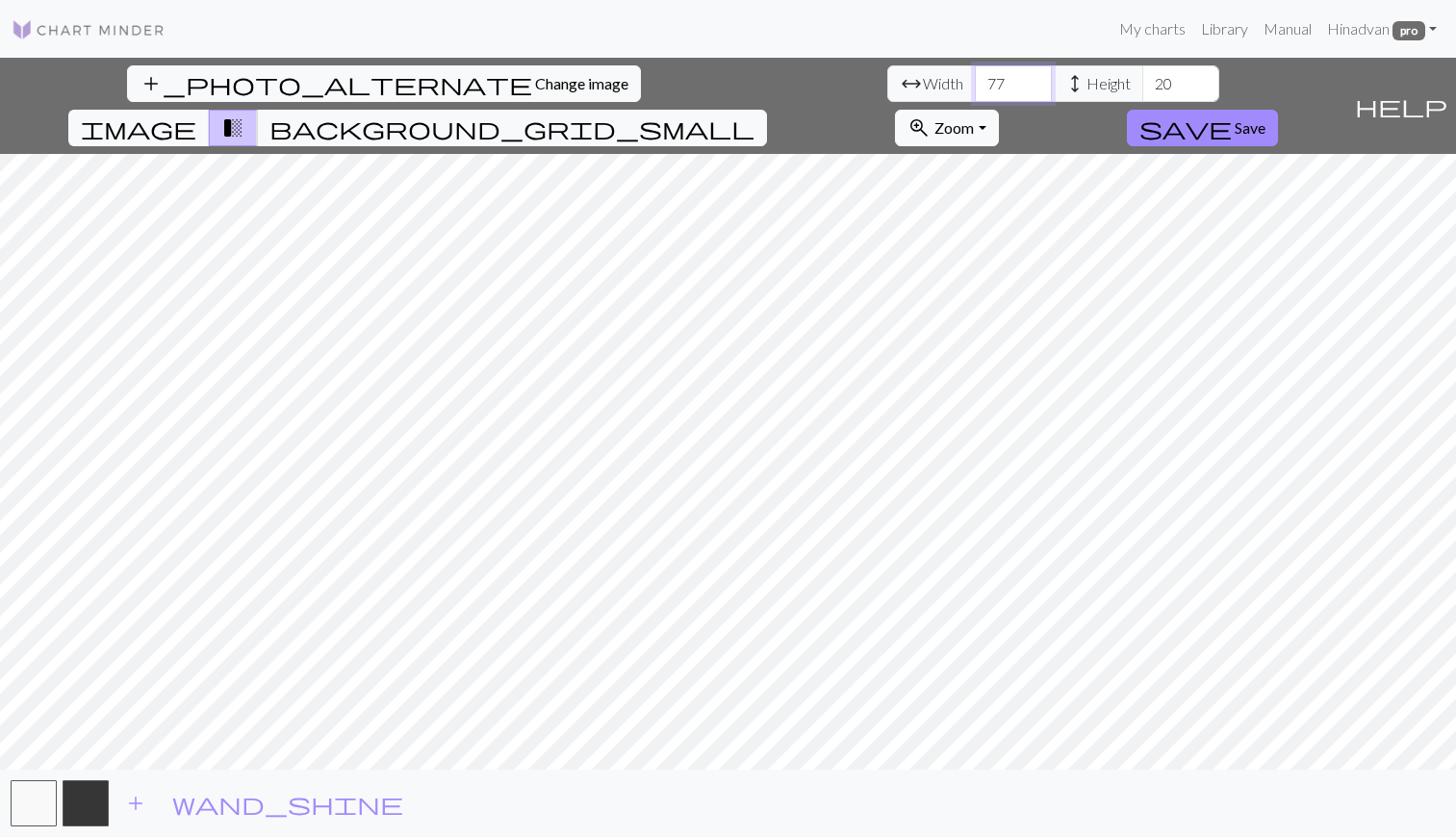click on "77" at bounding box center (1013, 84) 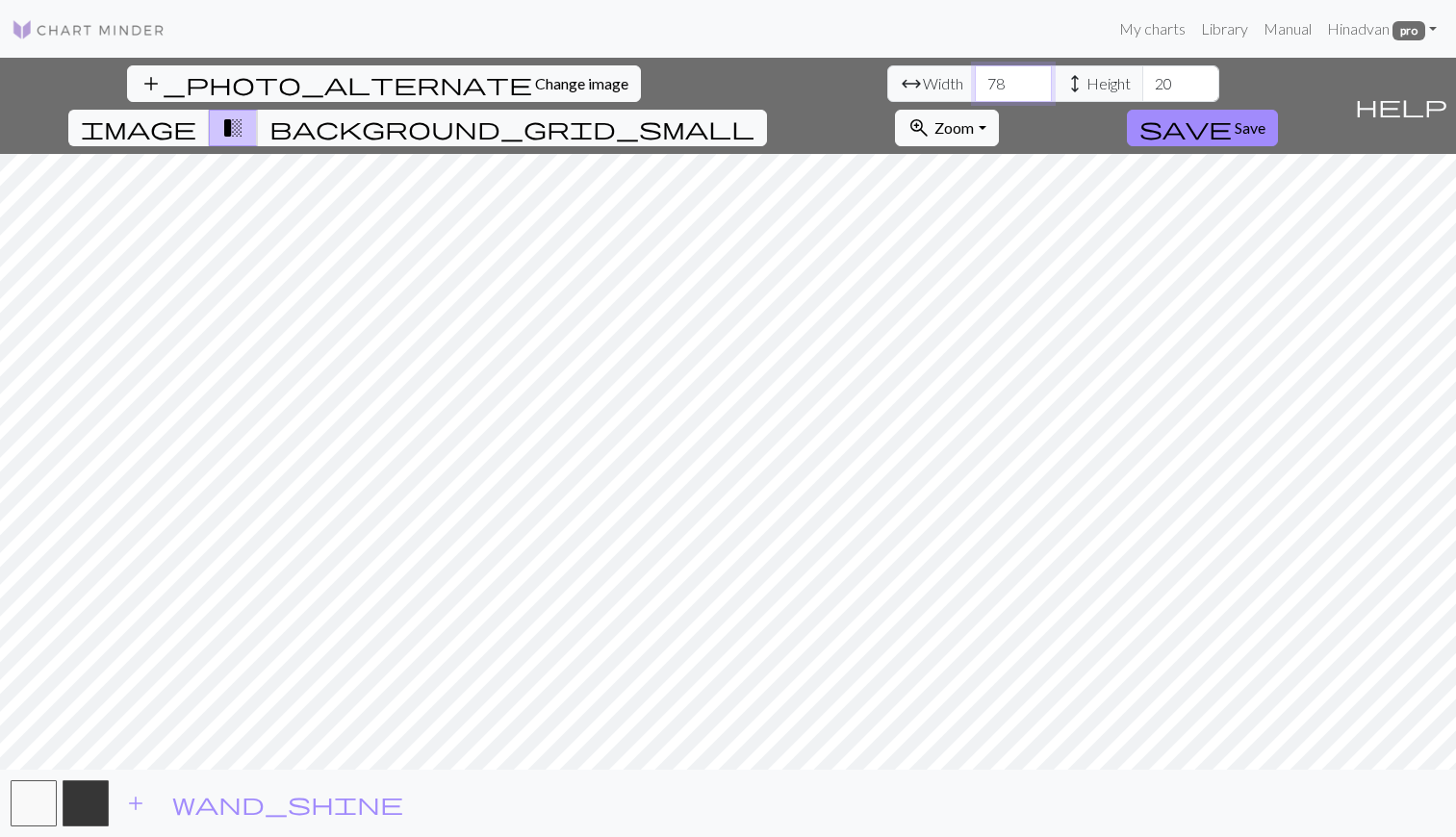 click on "78" at bounding box center [1013, 84] 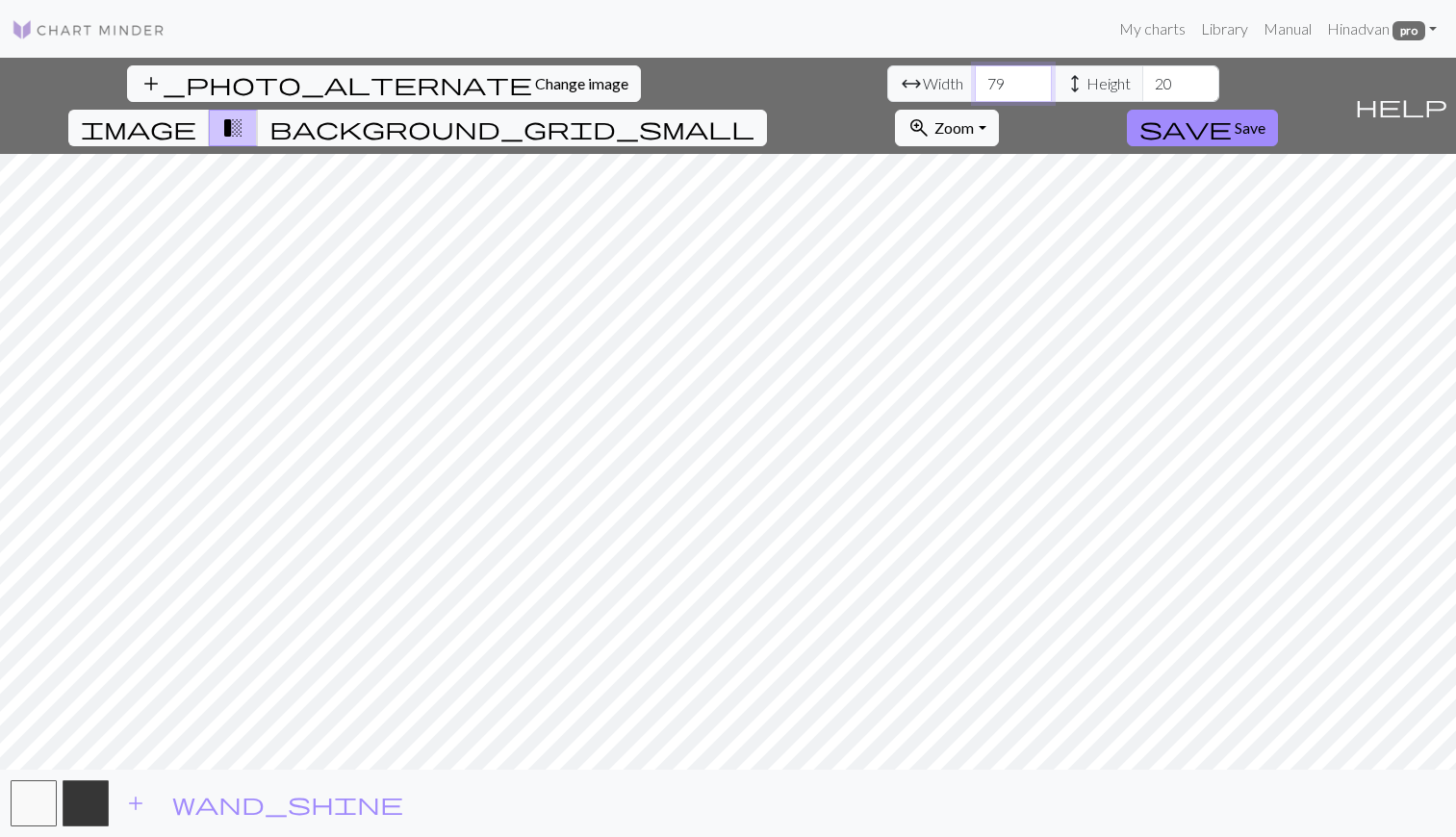 click on "79" at bounding box center (1013, 84) 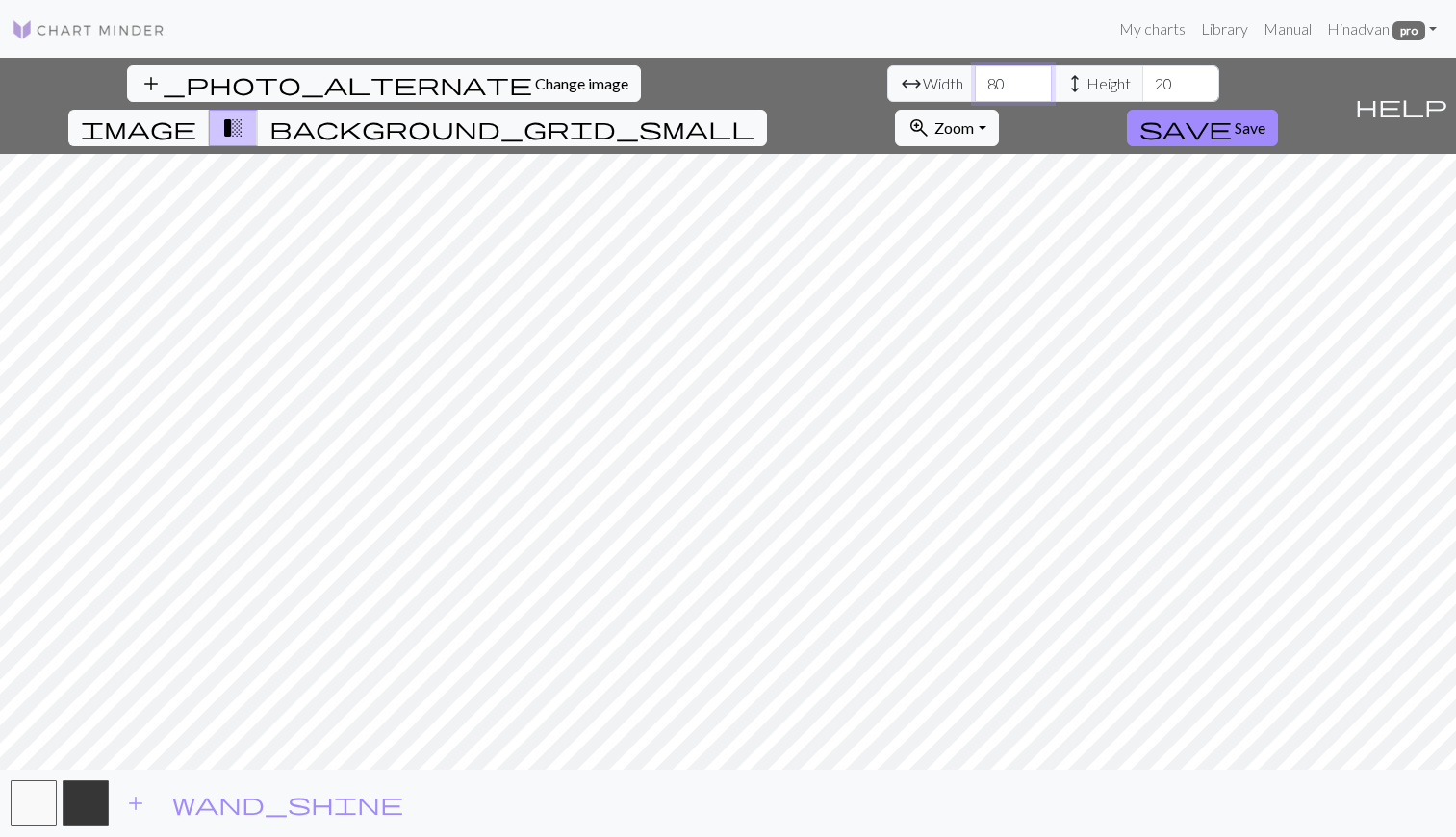 click on "80" at bounding box center [1013, 84] 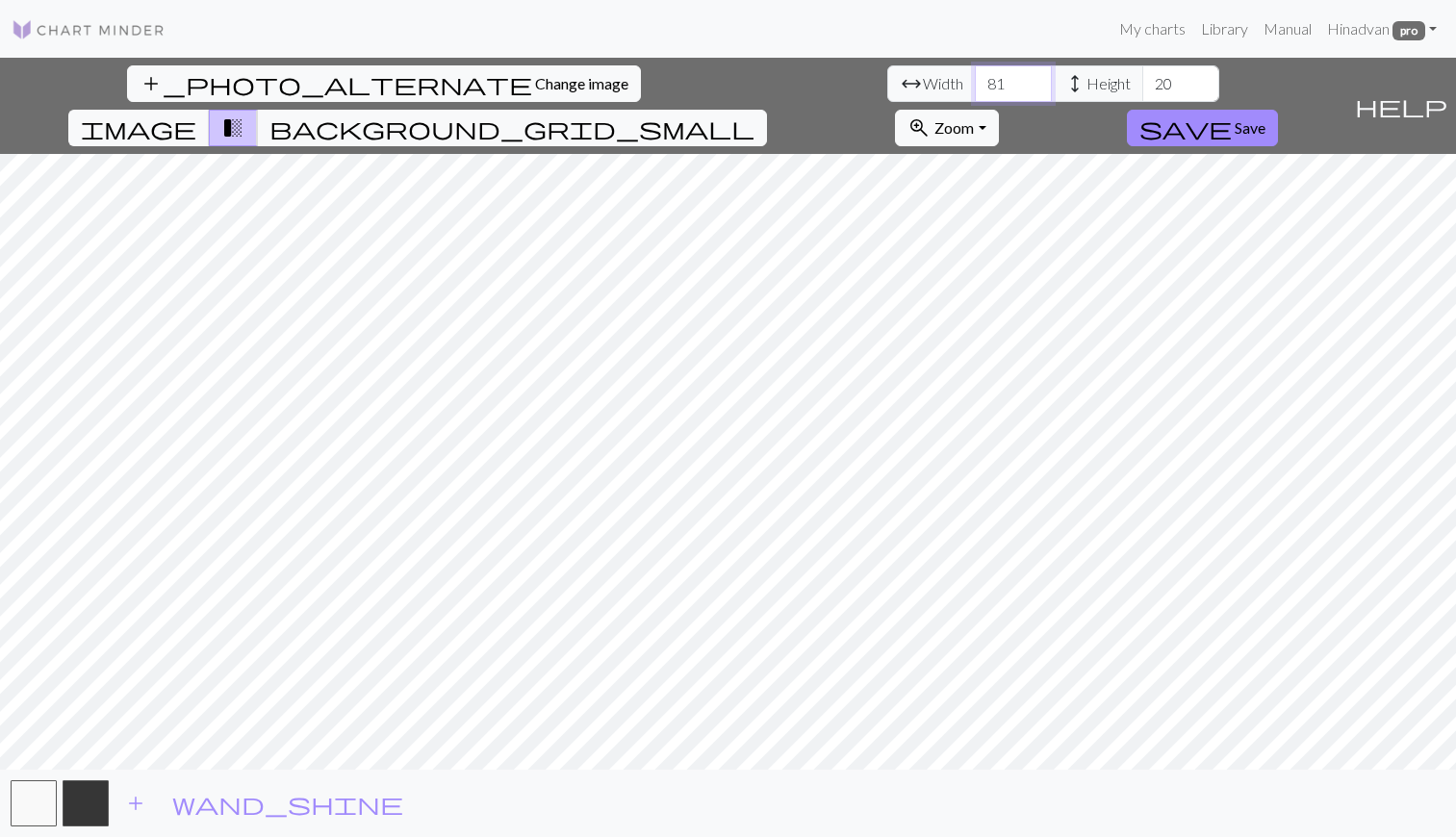 click on "81" at bounding box center [1013, 84] 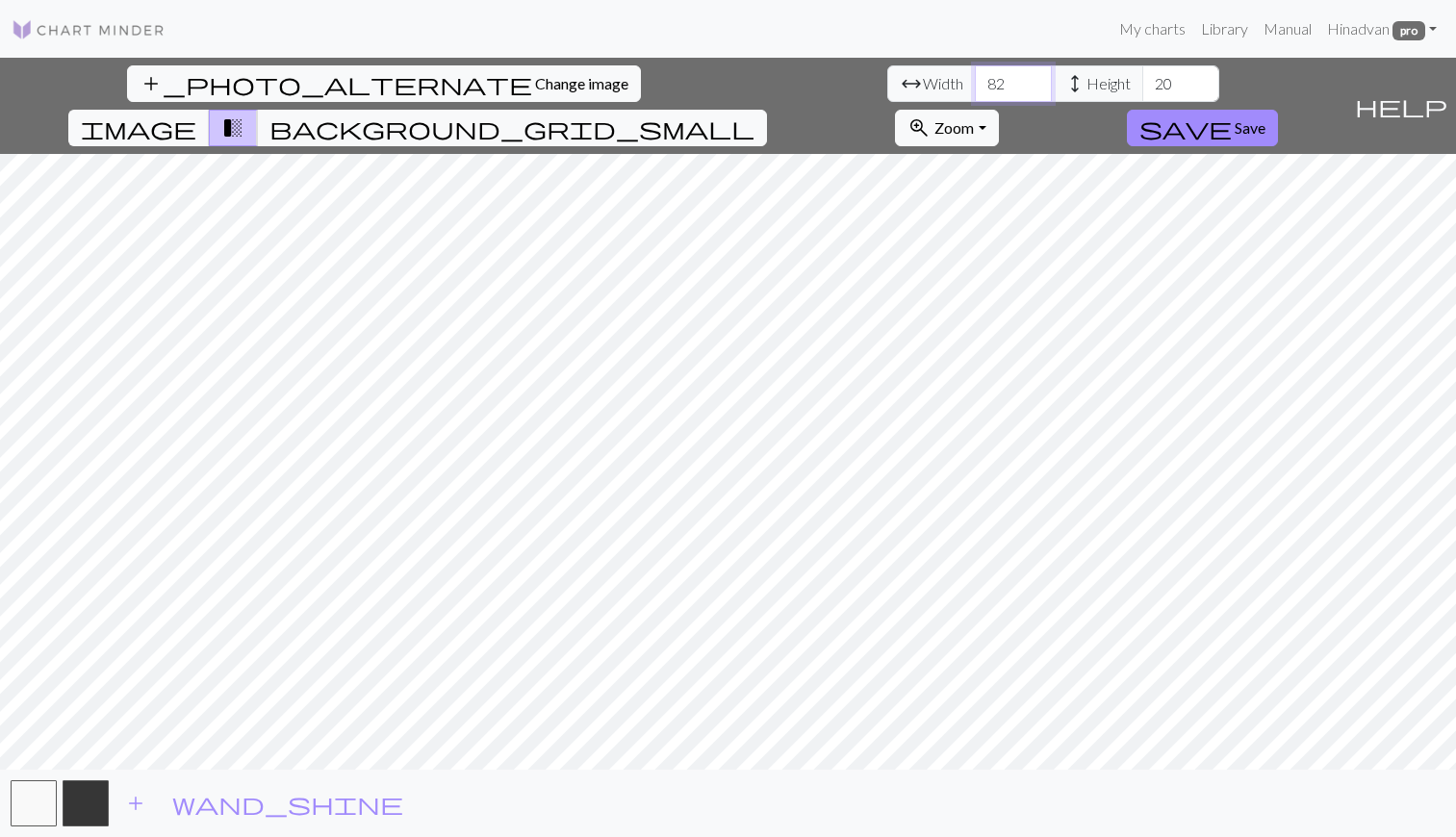click on "82" at bounding box center (1013, 84) 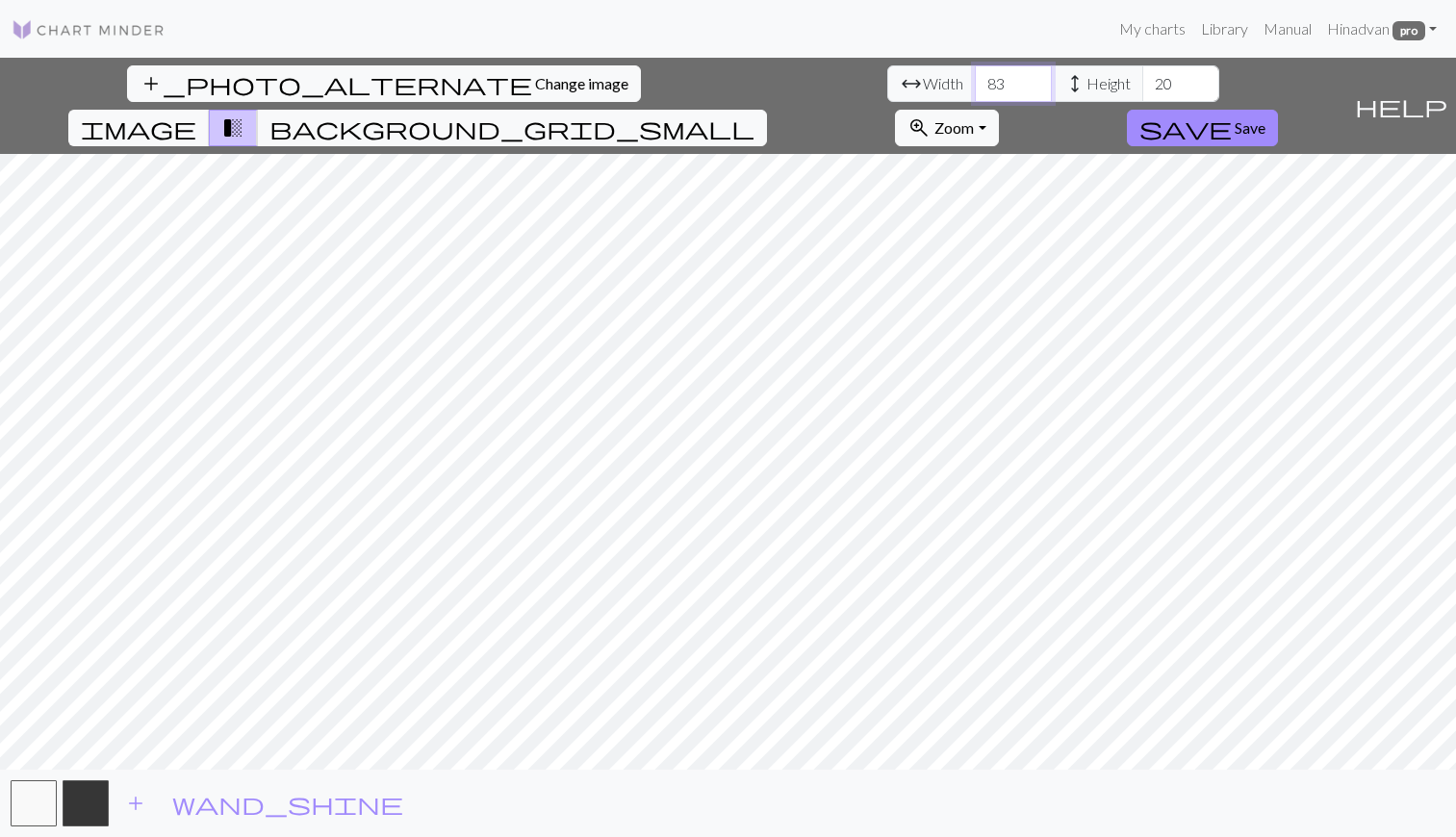click on "83" at bounding box center [1013, 84] 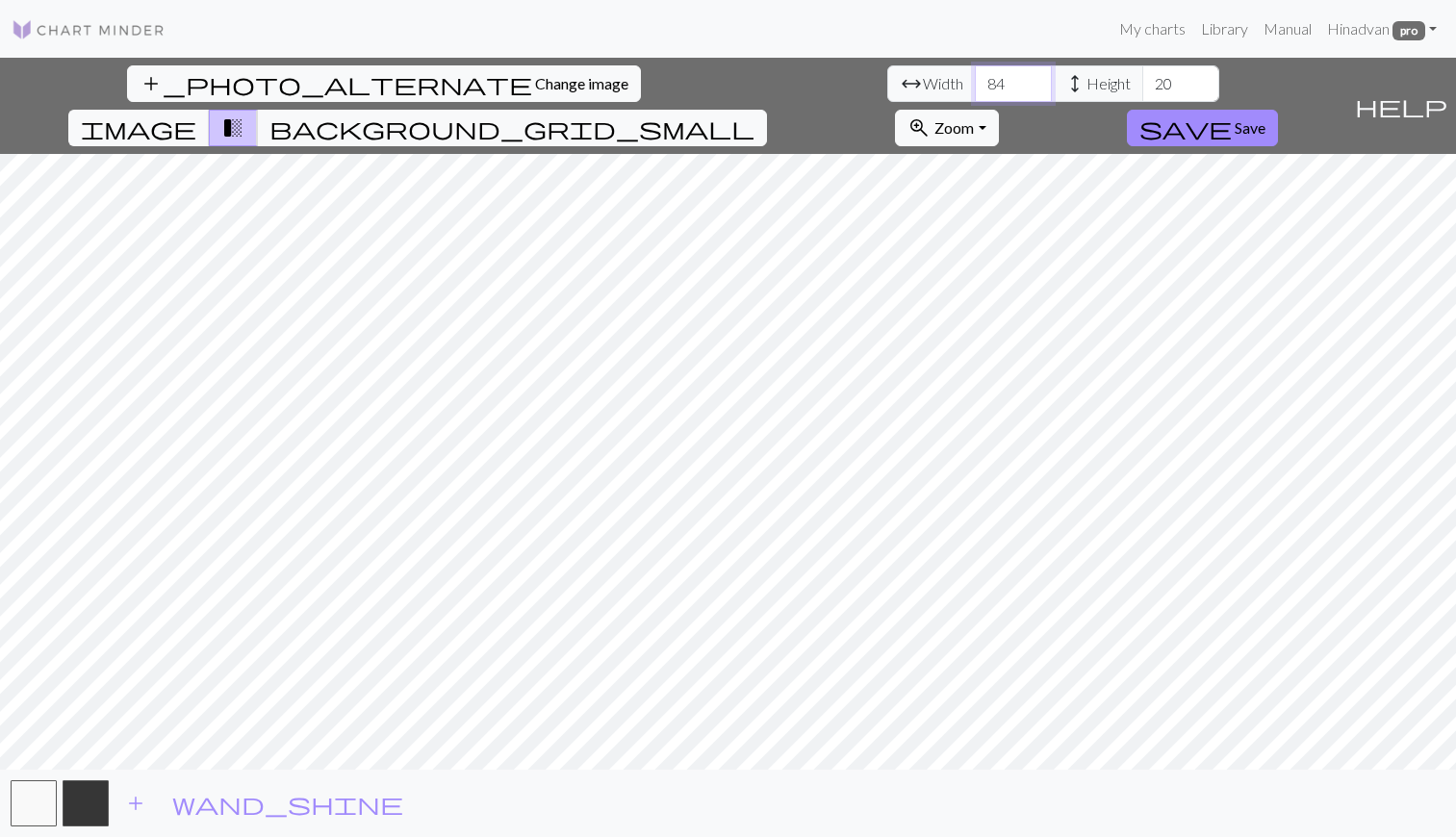 click on "84" at bounding box center [1013, 84] 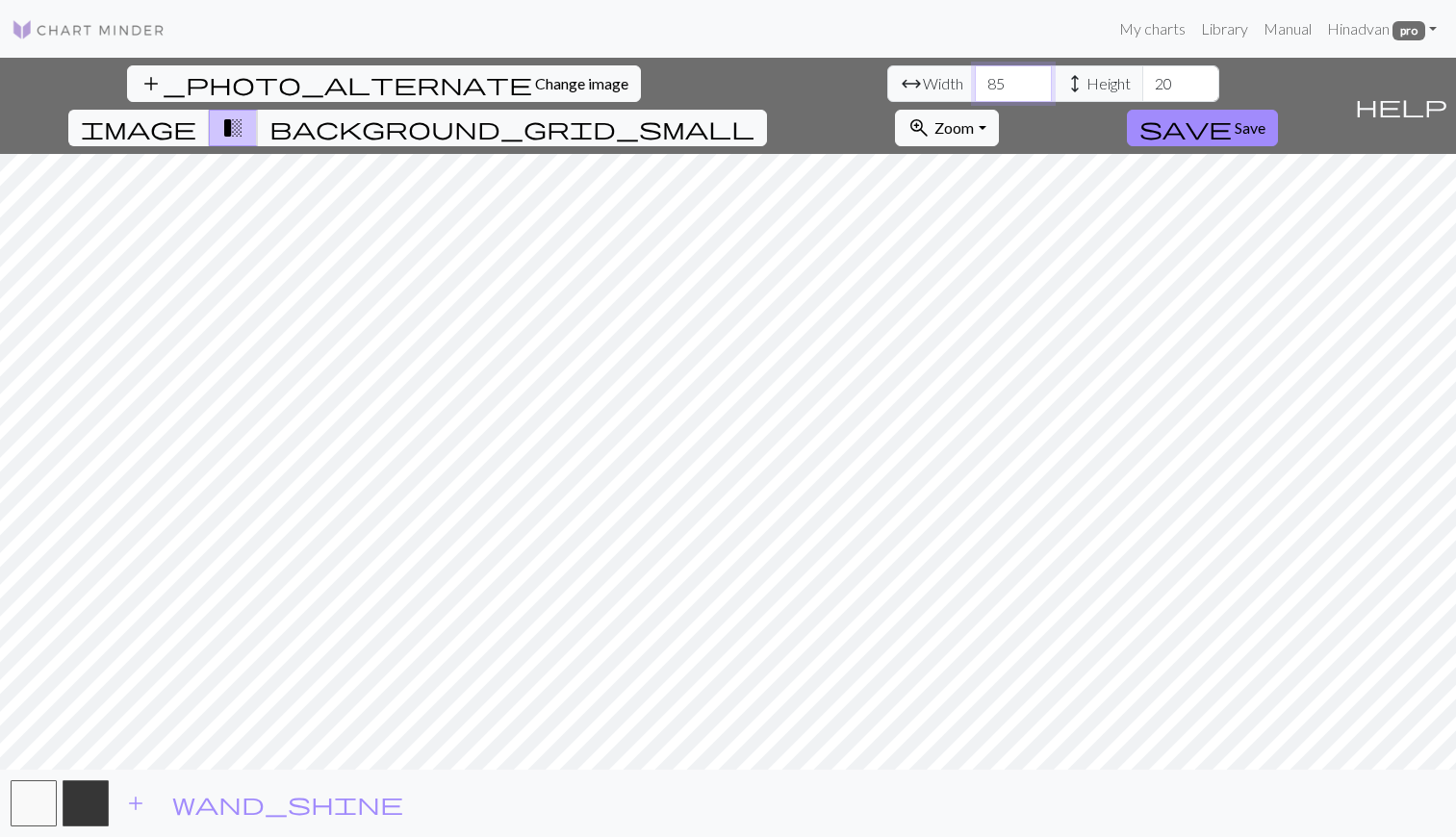 click on "85" at bounding box center (1013, 84) 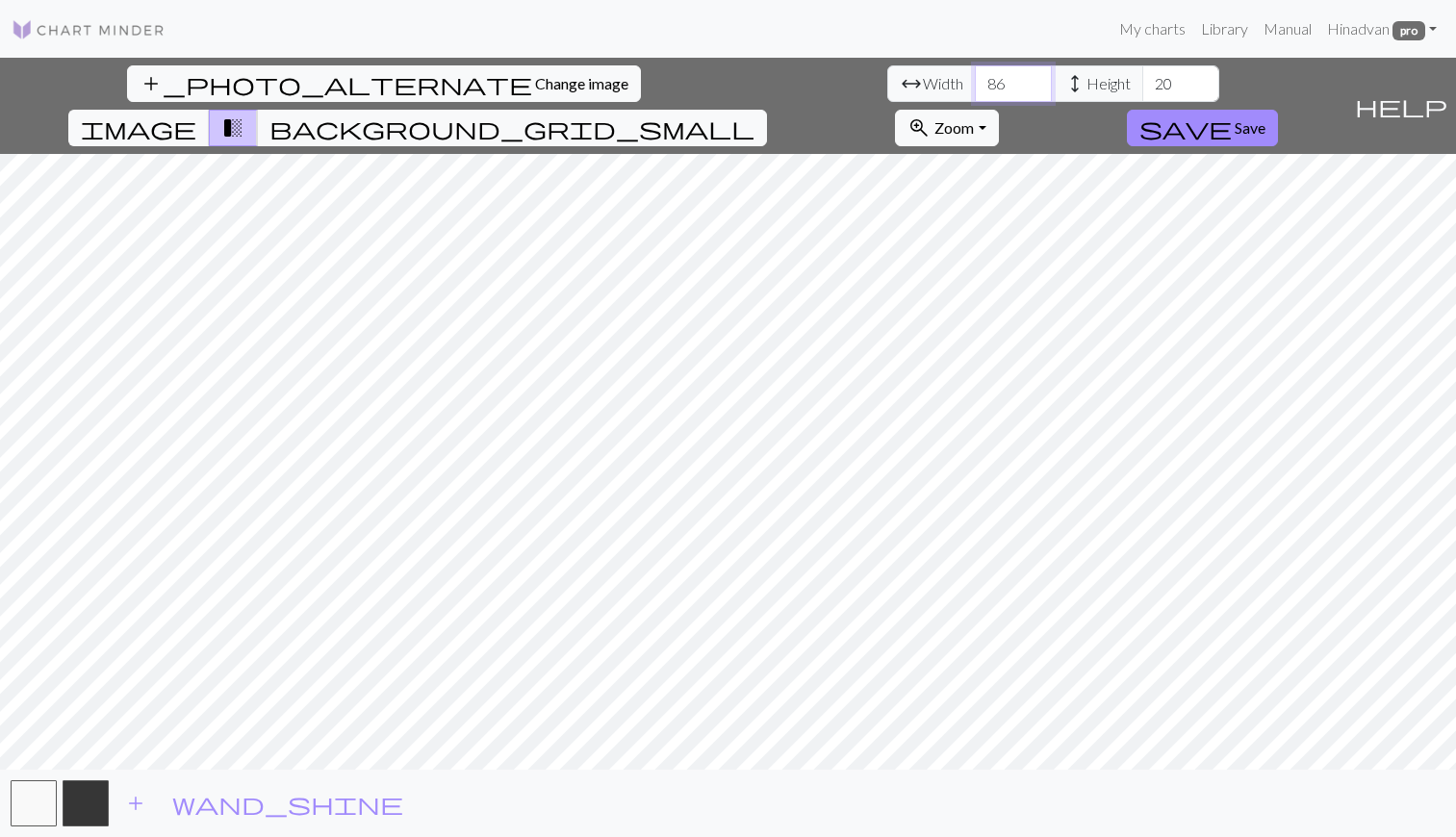 click on "86" at bounding box center (1013, 84) 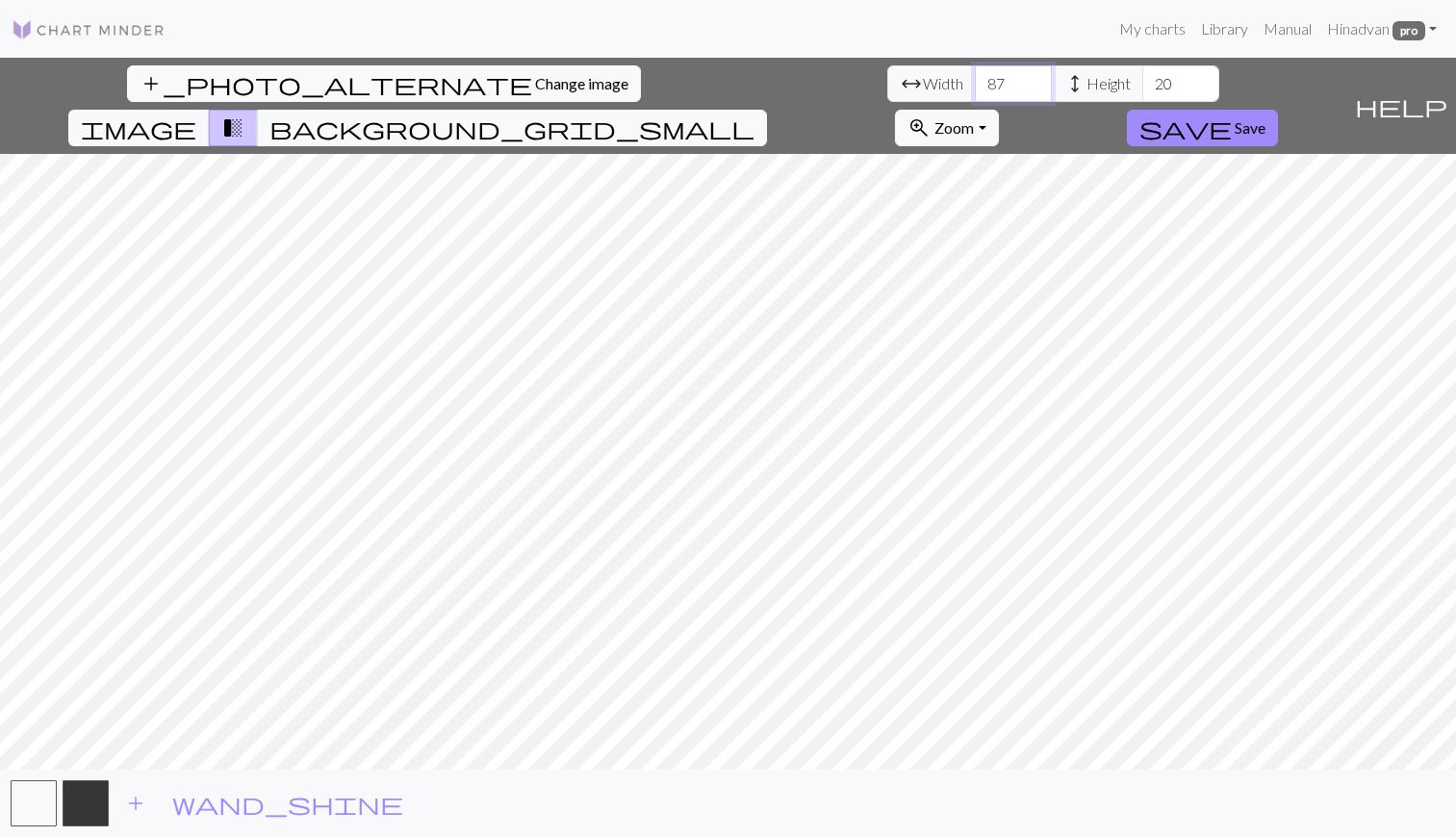 click on "87" at bounding box center [1013, 84] 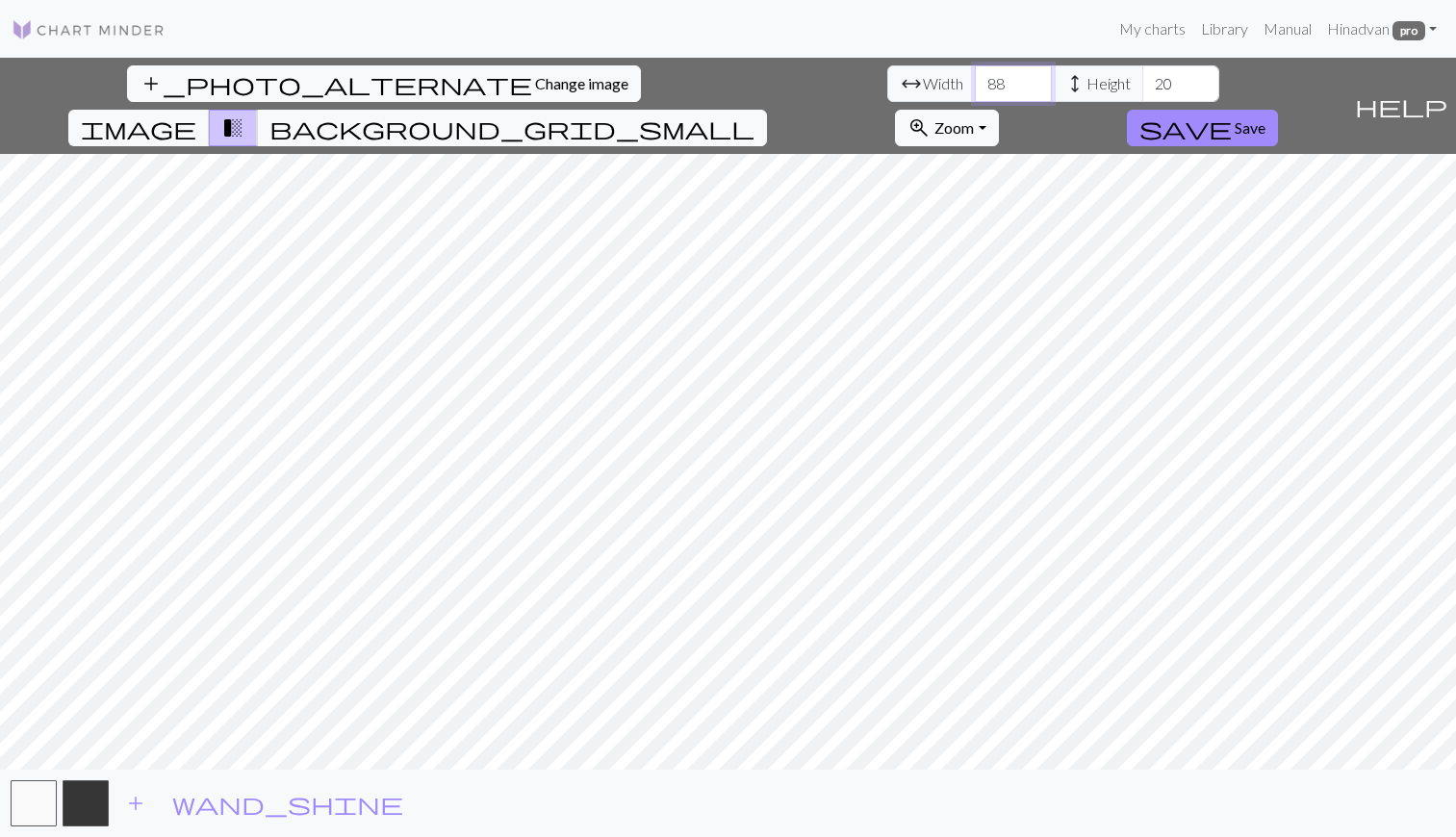 click on "88" at bounding box center [1013, 84] 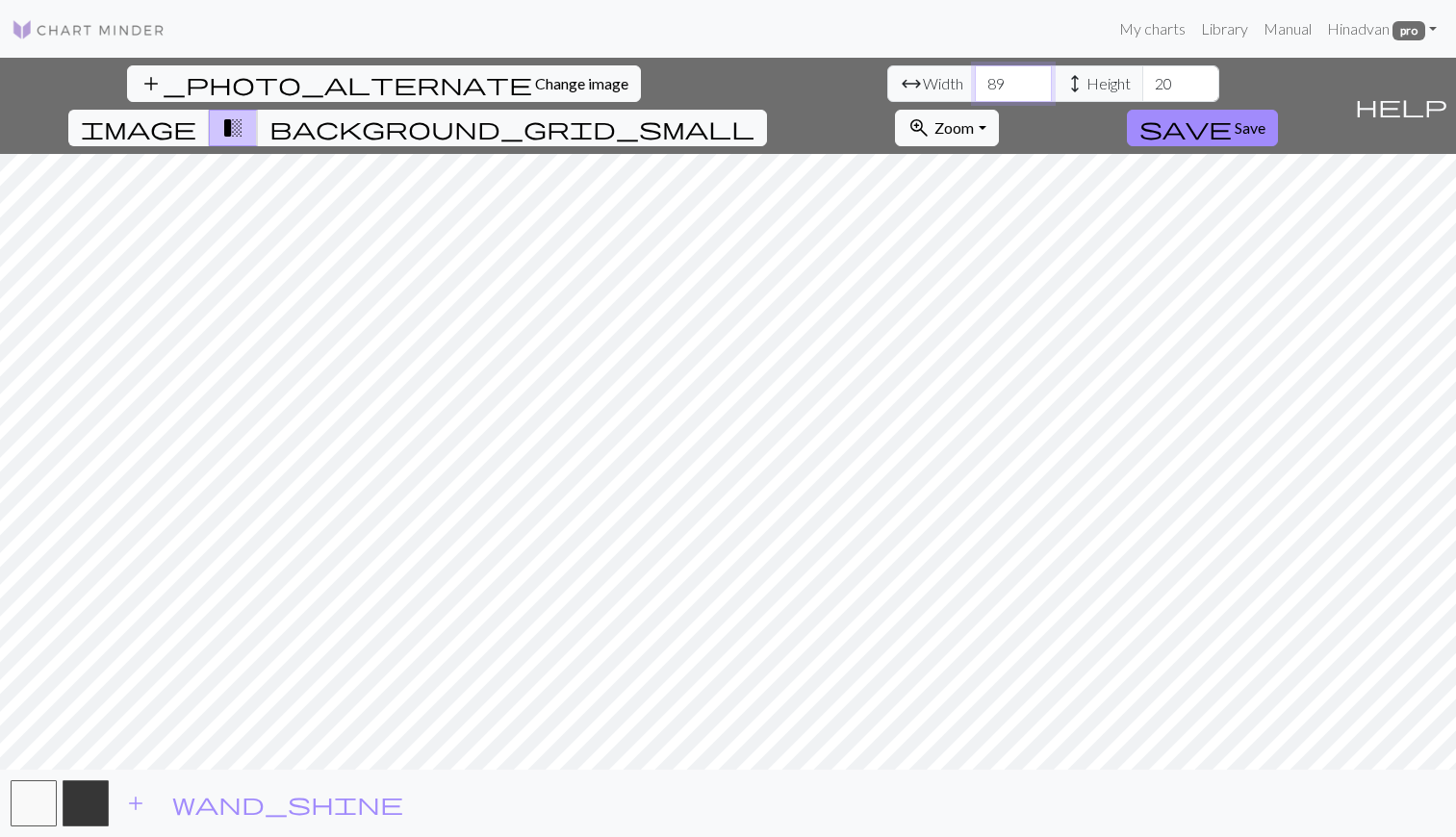 click on "89" at bounding box center (1013, 84) 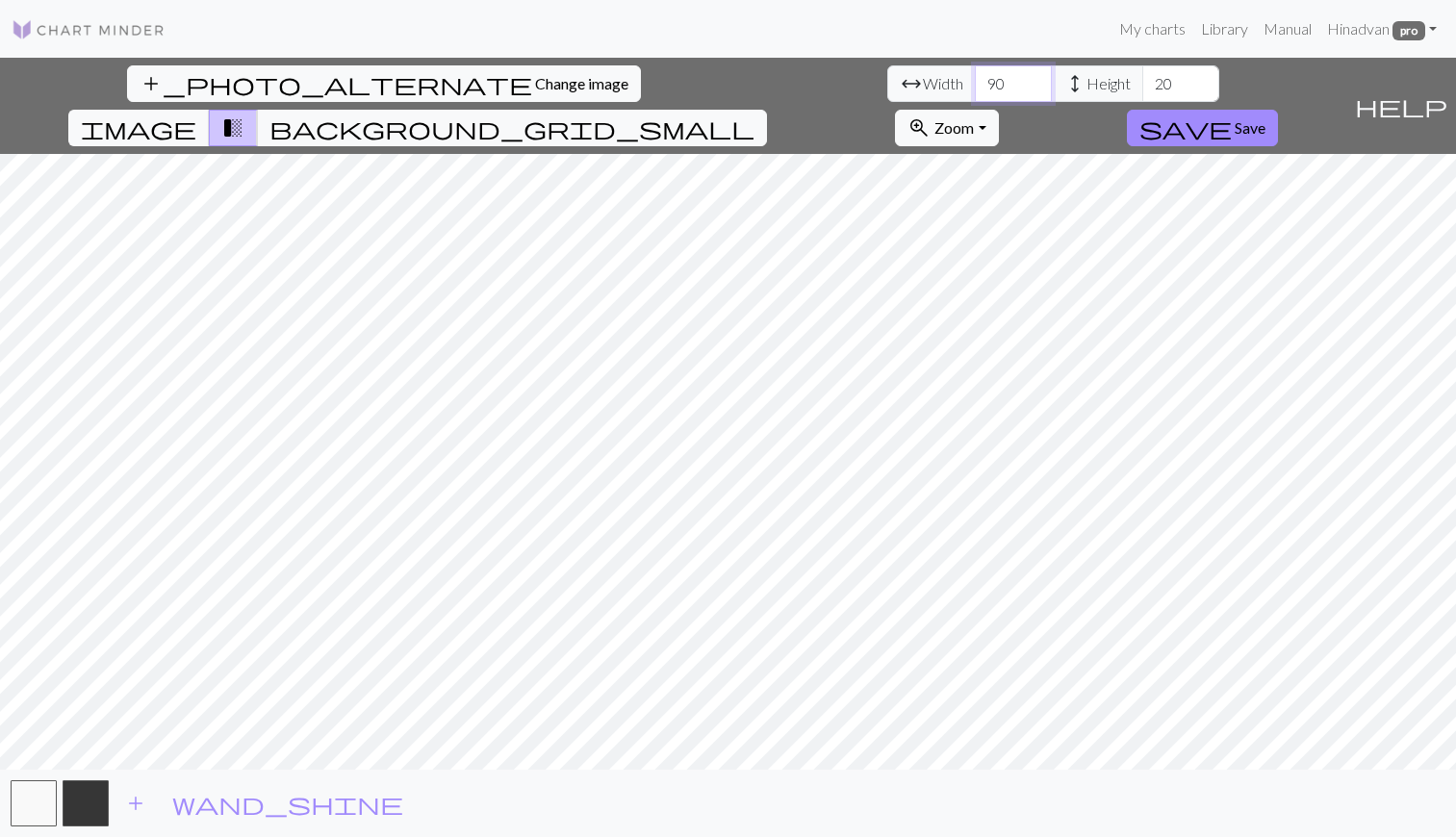 click on "90" at bounding box center (1013, 84) 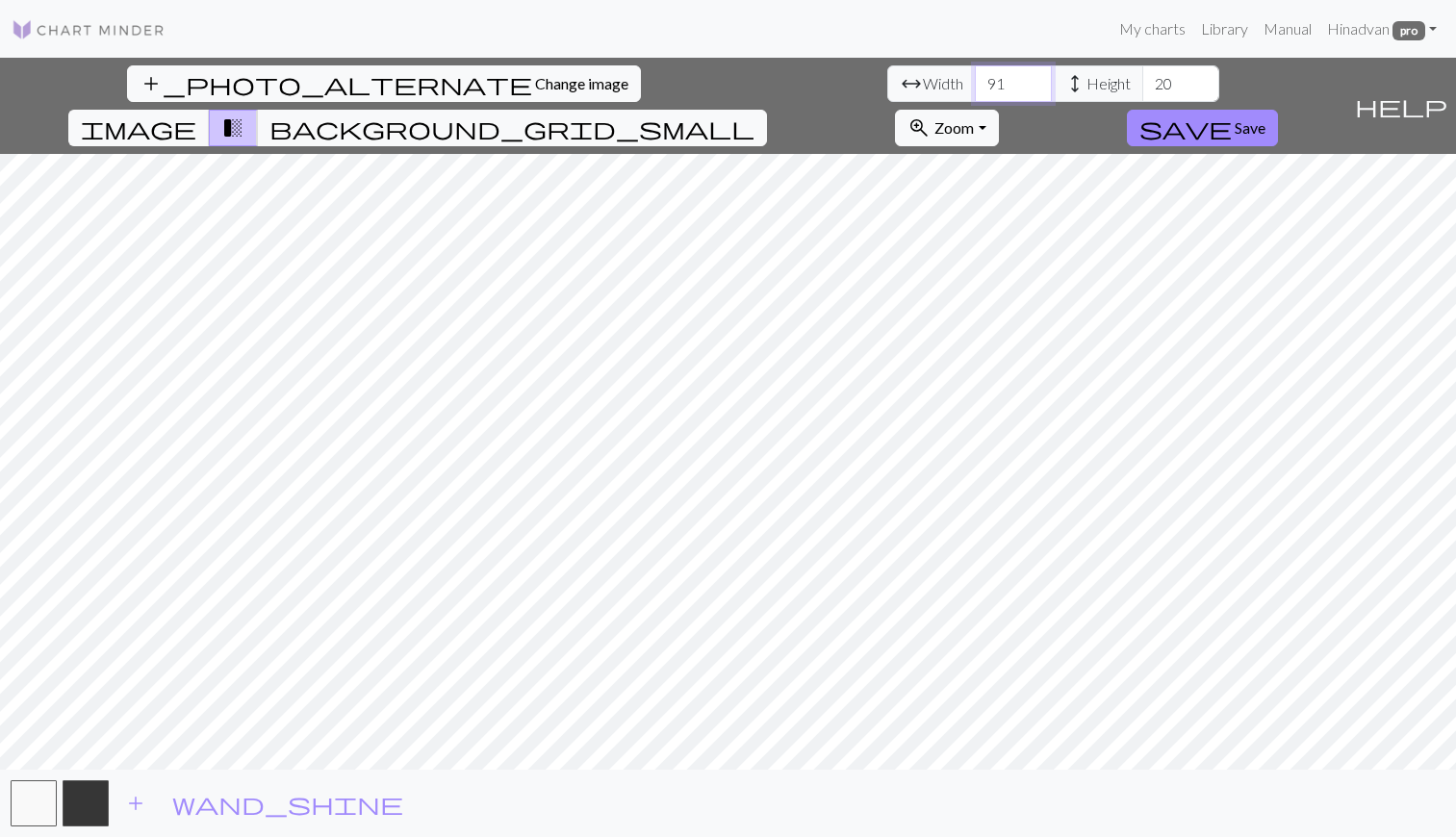 click on "91" at bounding box center (1013, 84) 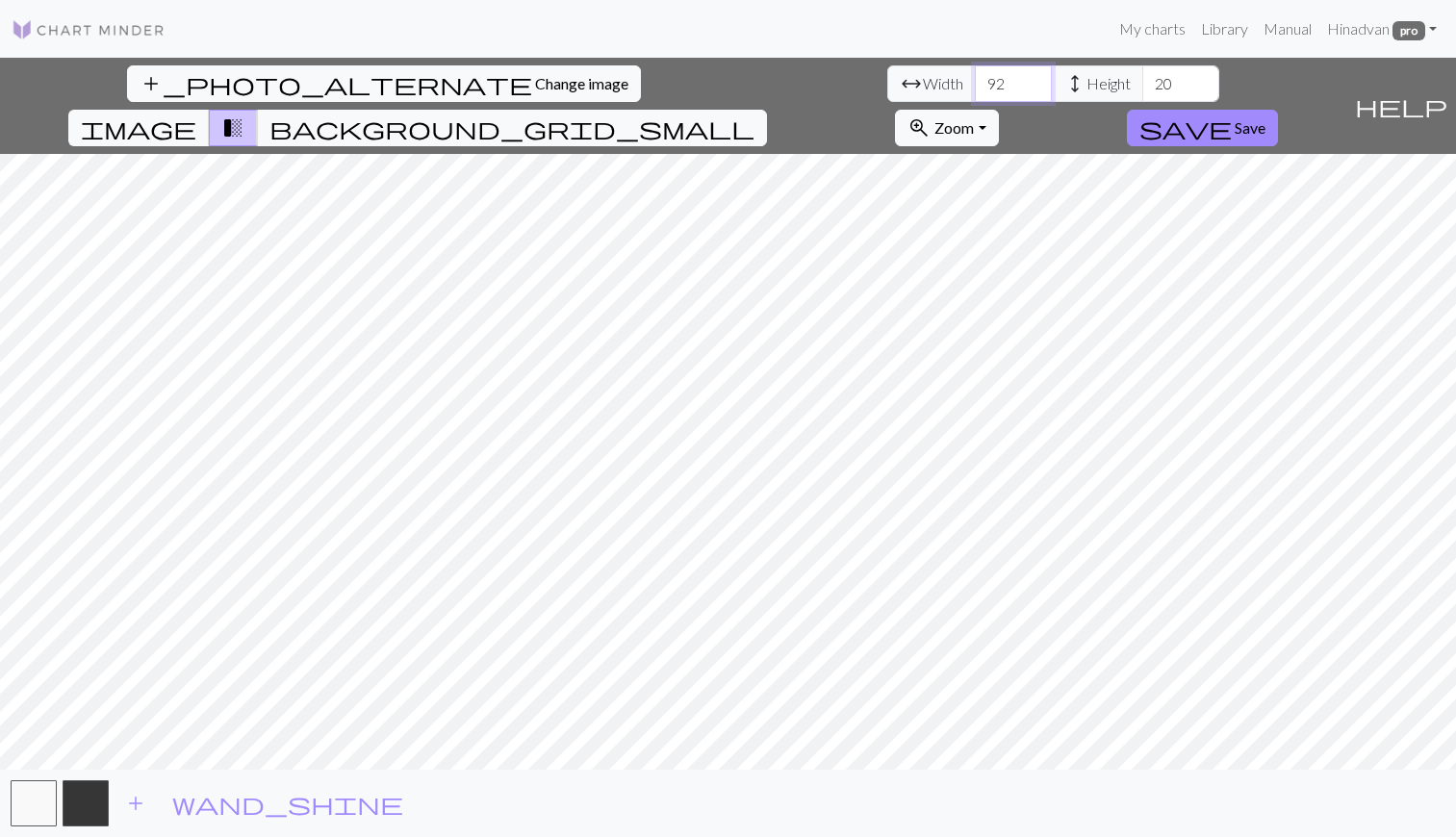 click on "92" at bounding box center [1013, 84] 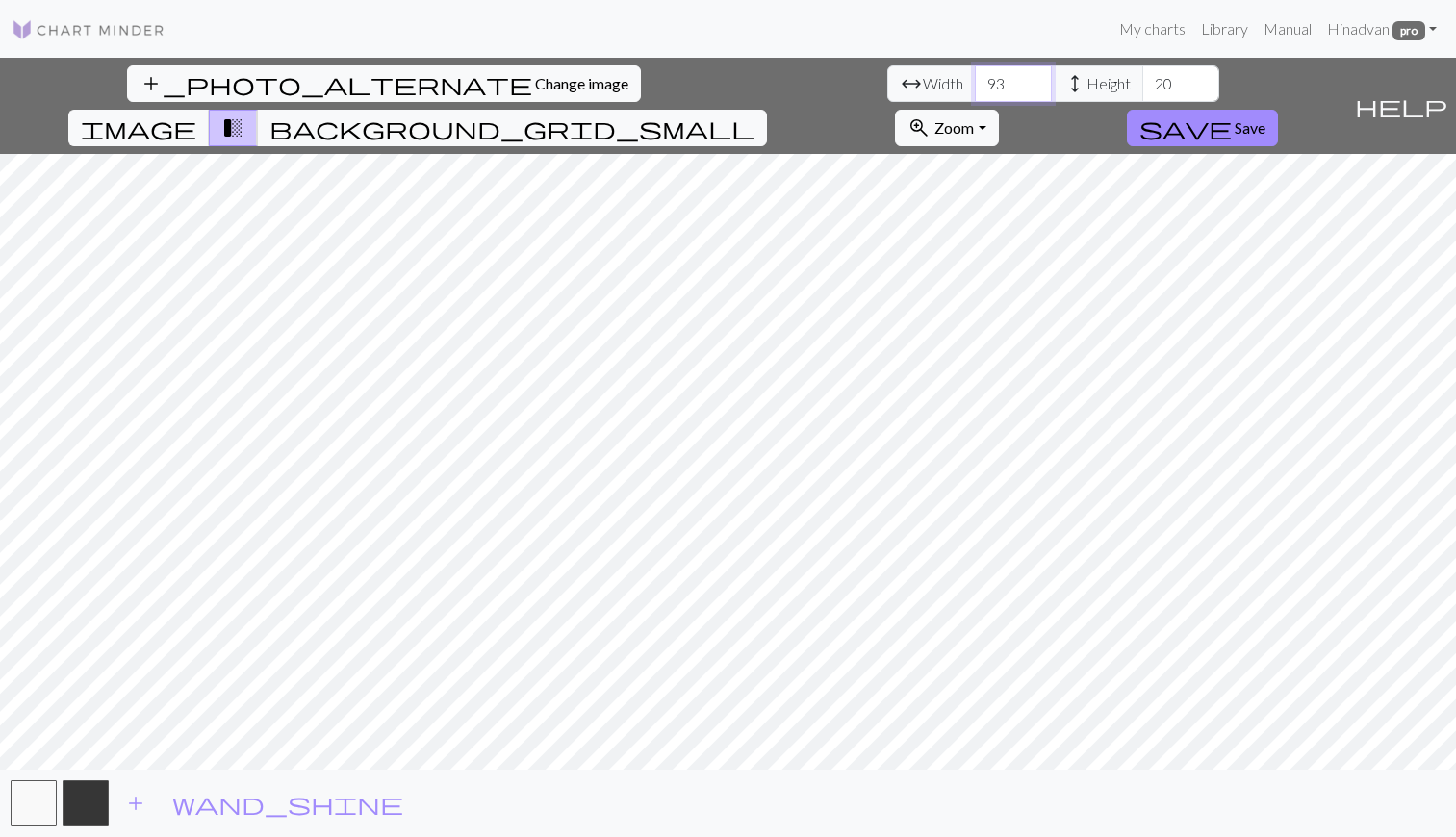 click on "93" at bounding box center [1013, 84] 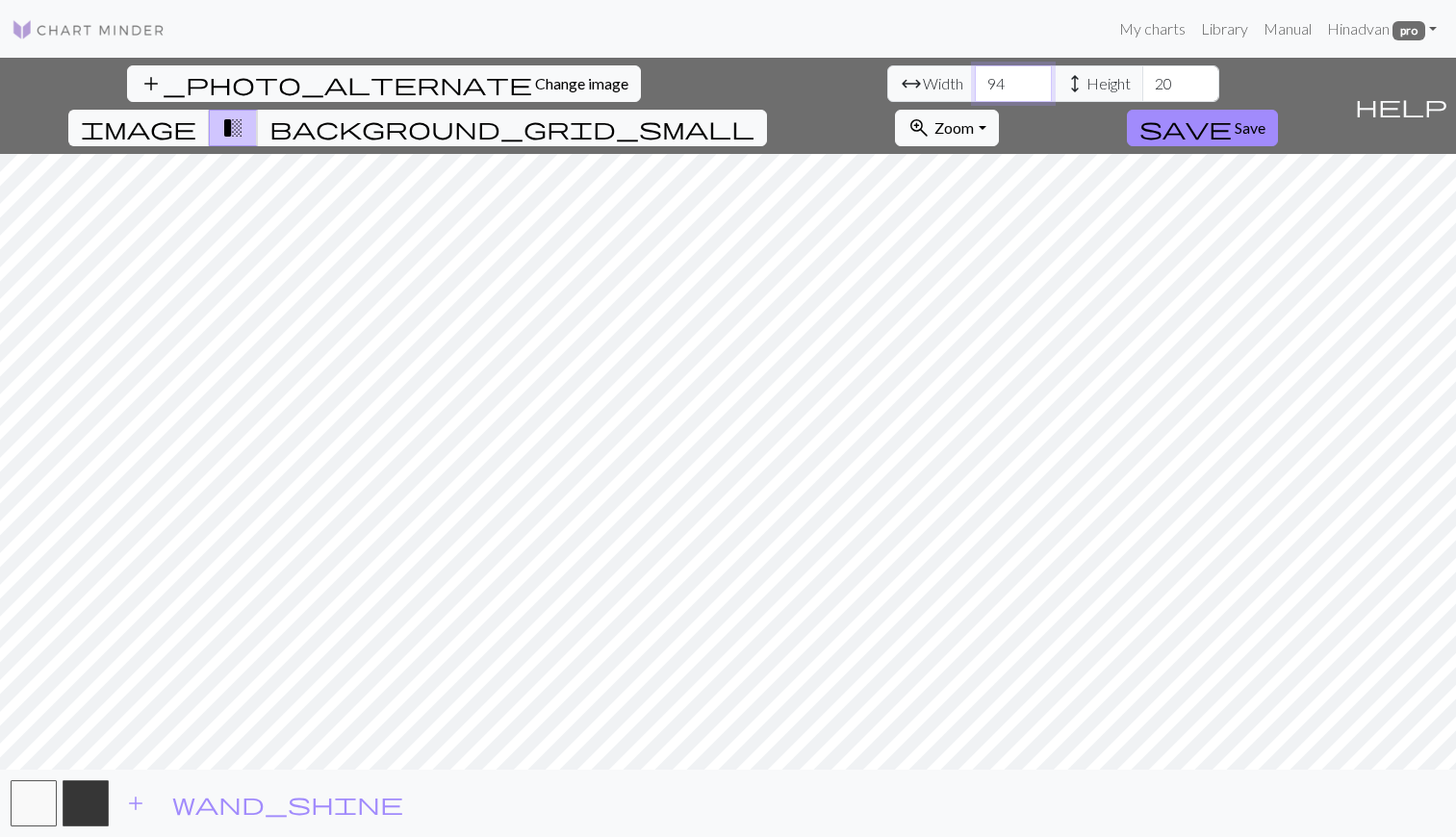 click on "94" at bounding box center (1013, 84) 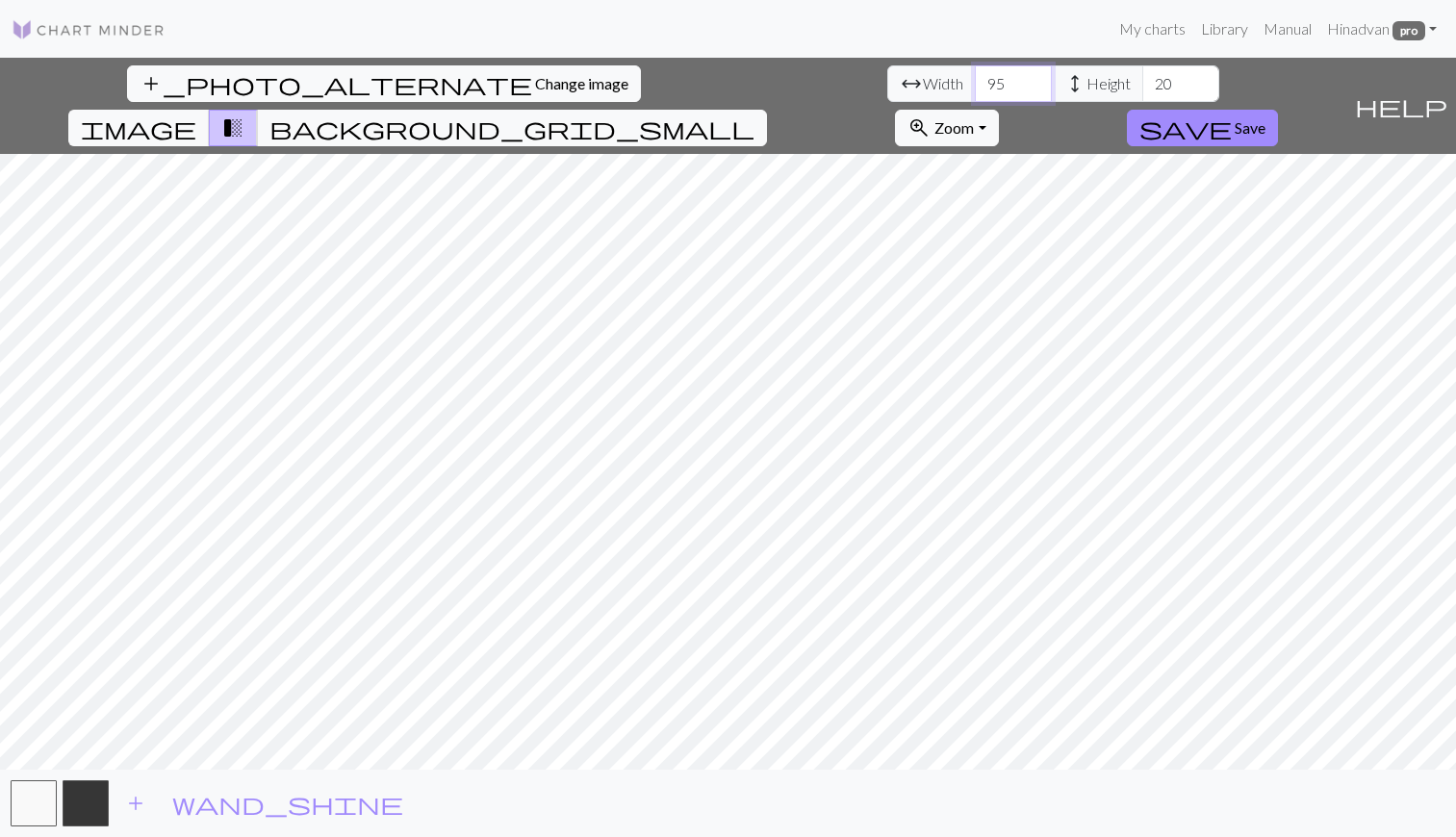 click on "95" at bounding box center (1013, 84) 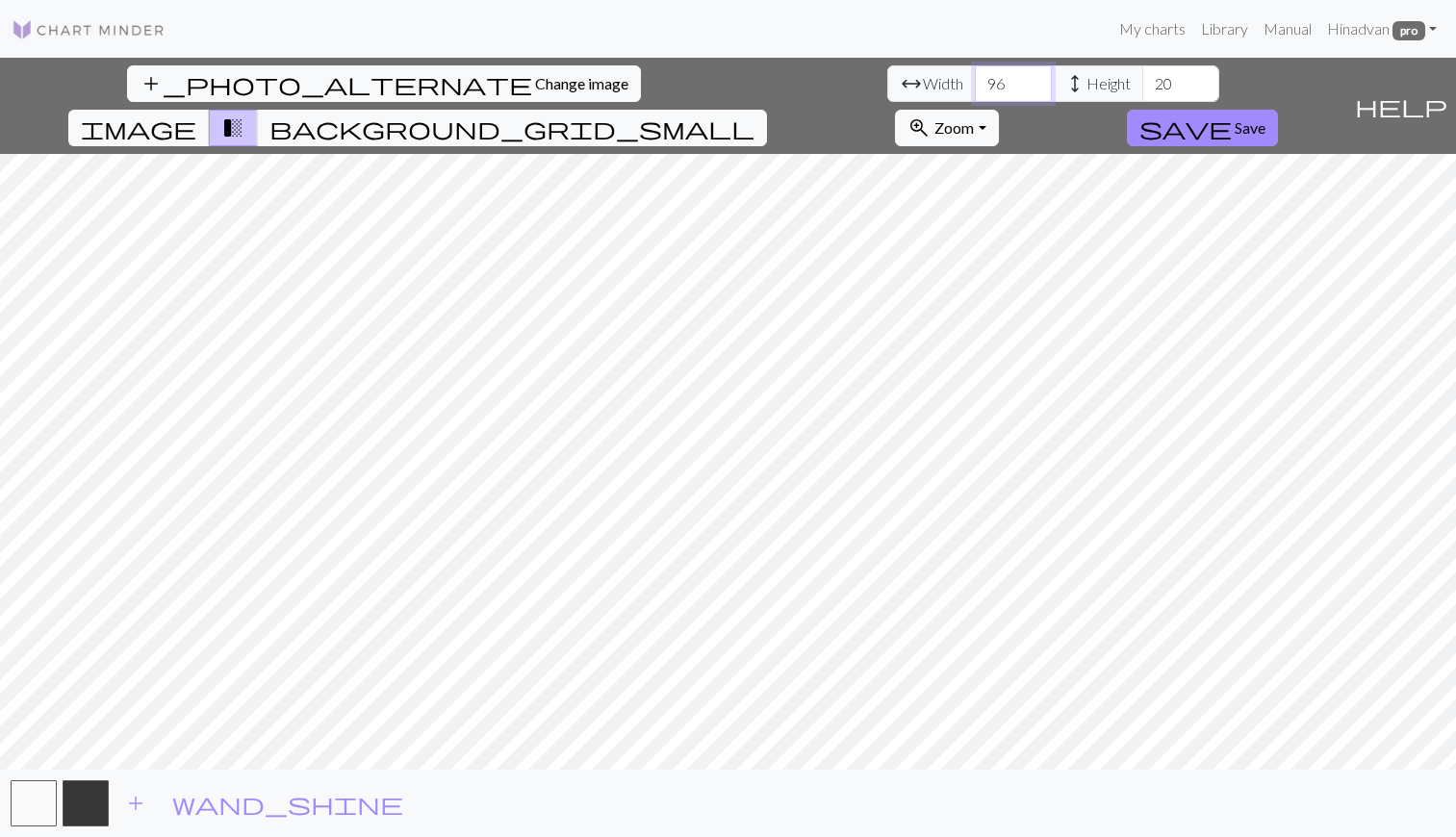 click on "96" at bounding box center [1013, 84] 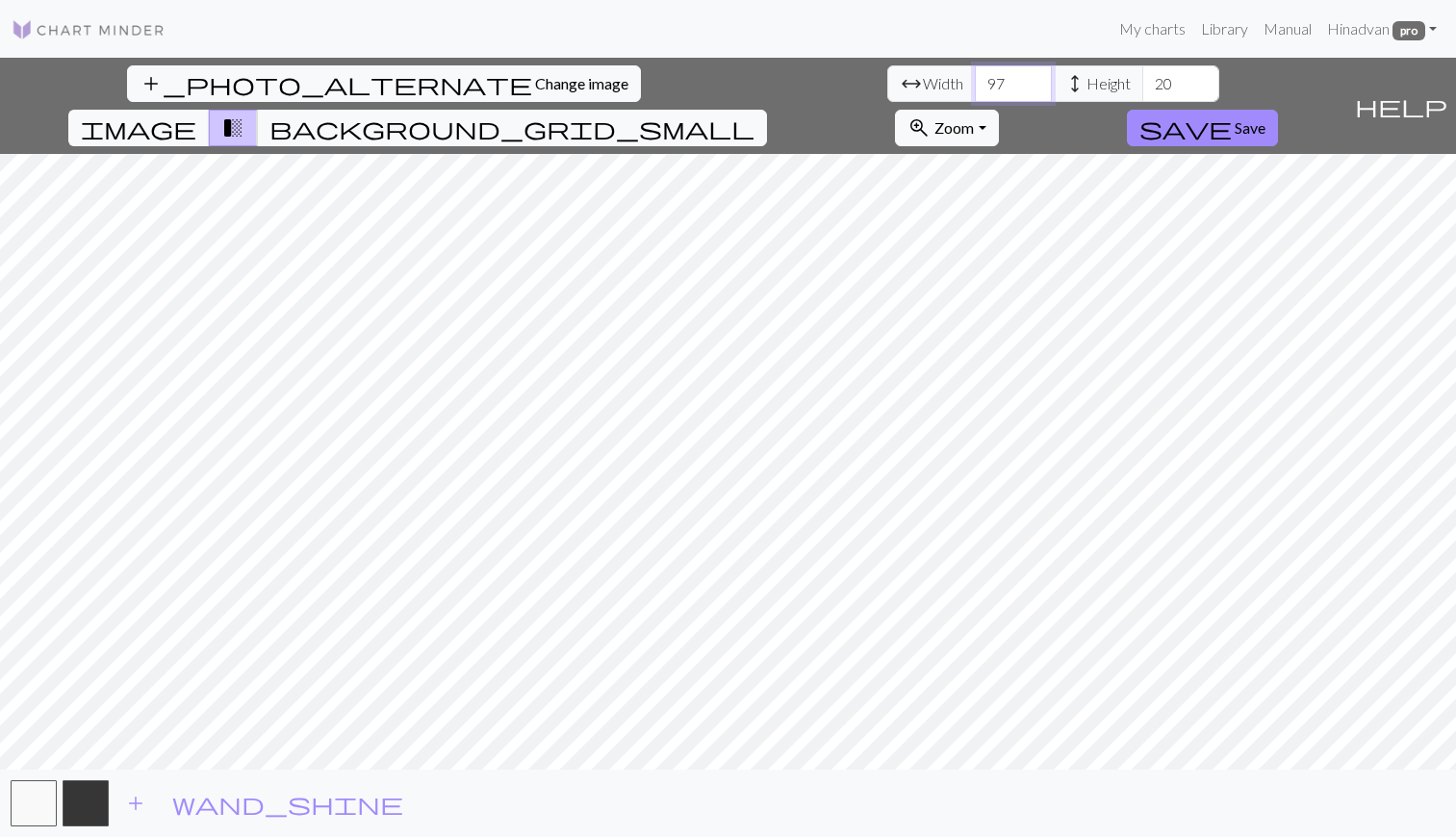 click on "97" at bounding box center [1013, 84] 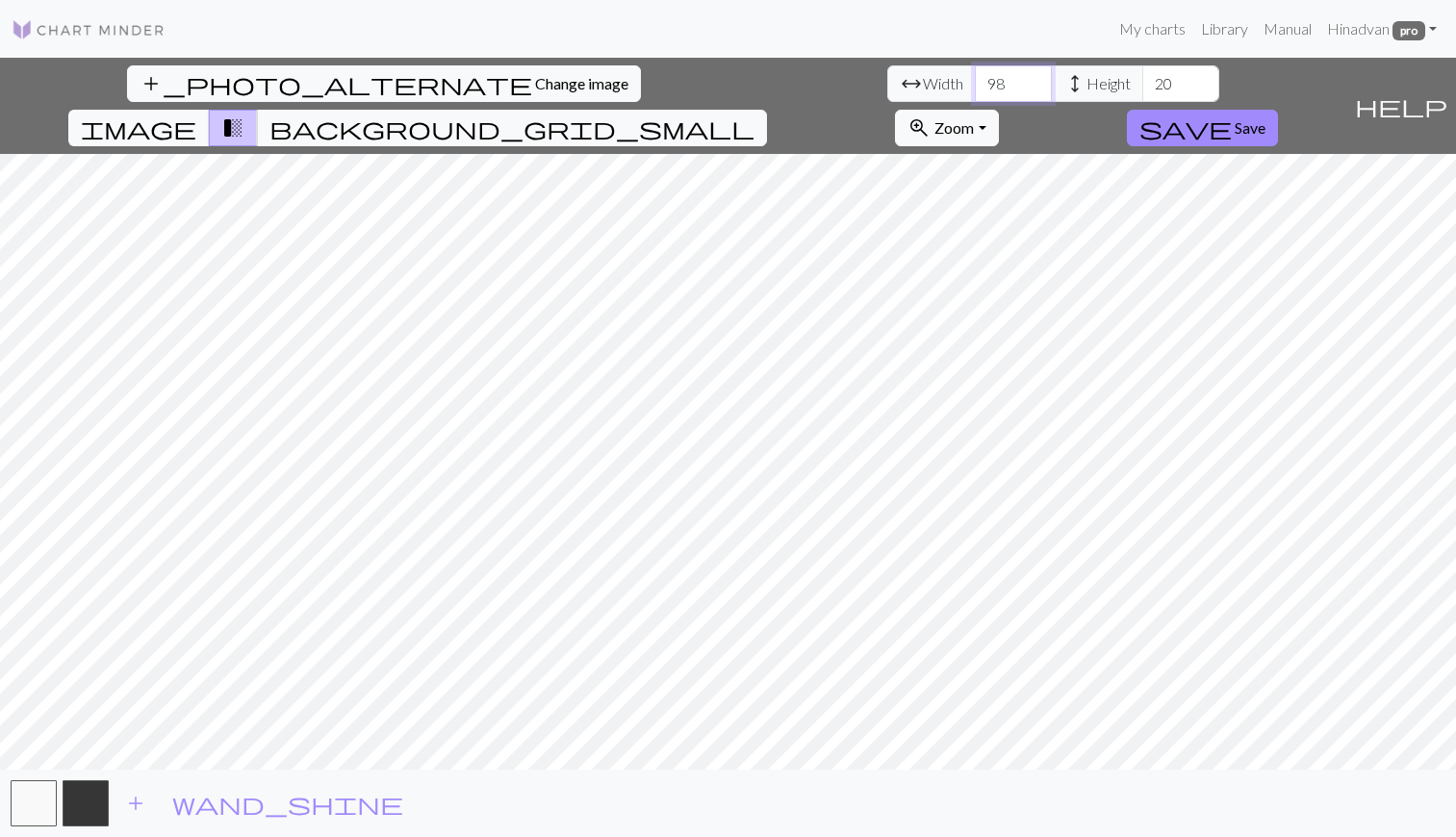 click on "98" at bounding box center [1013, 84] 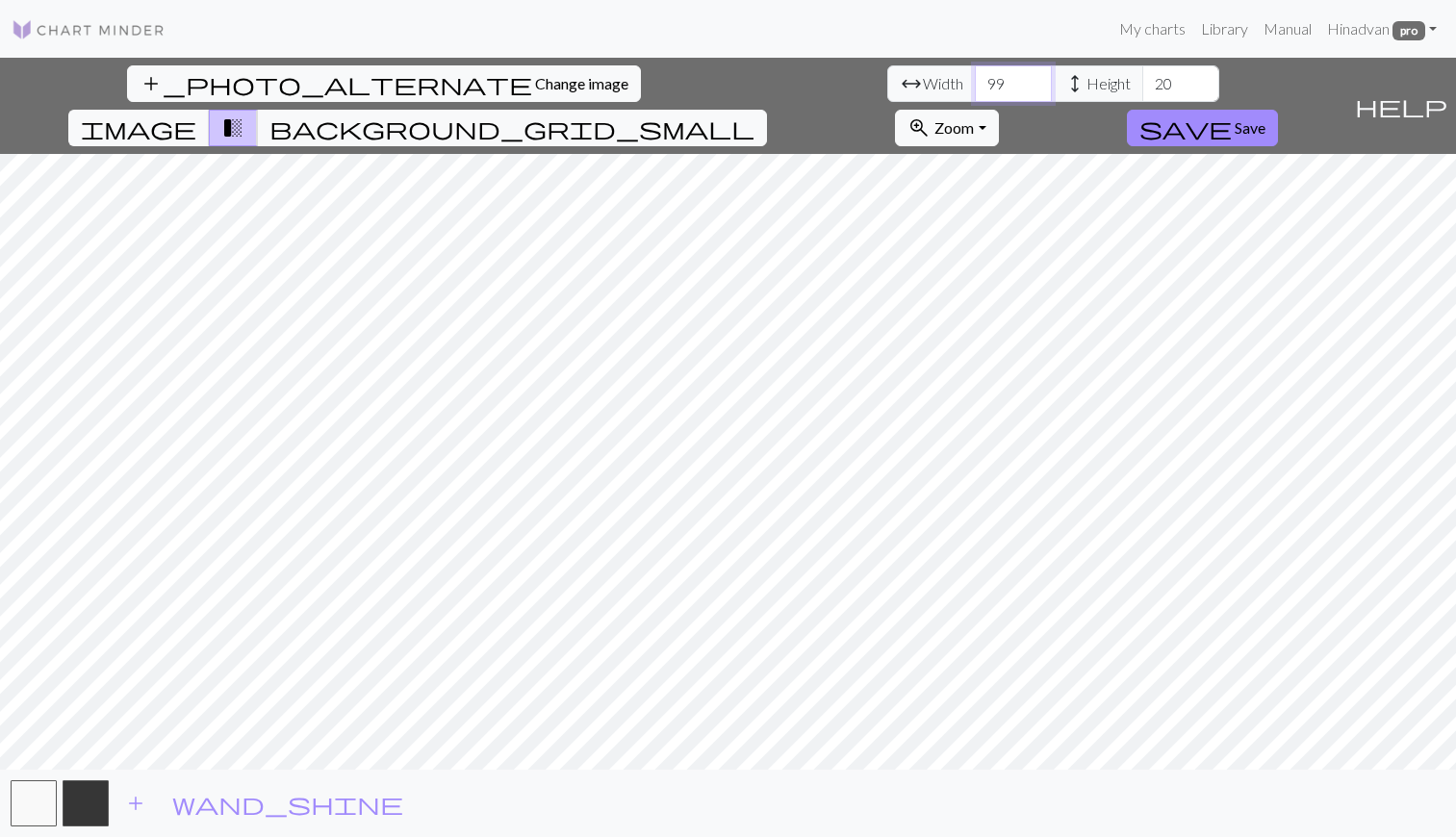 click on "99" at bounding box center (1013, 84) 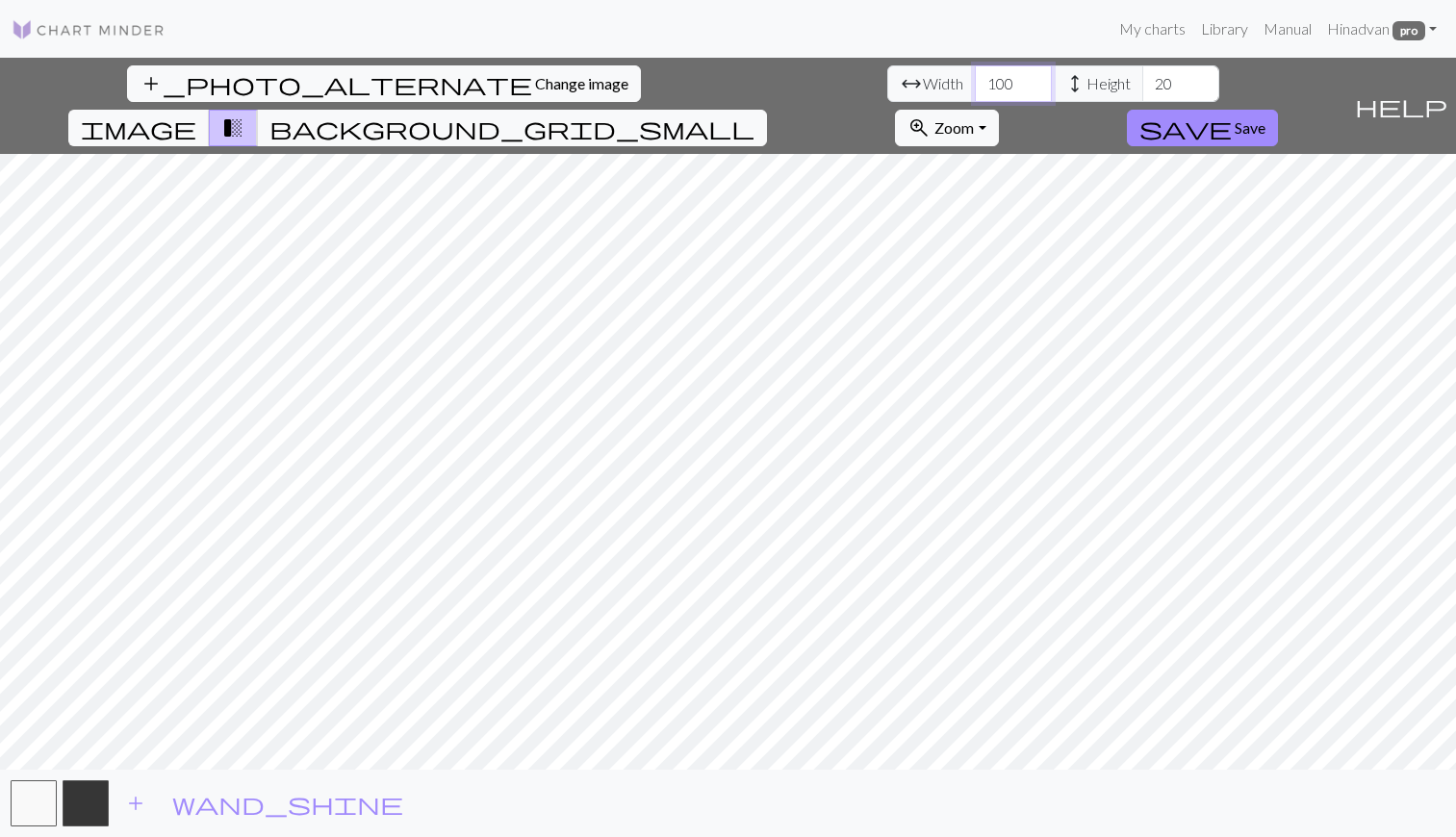 click on "100" at bounding box center (1013, 84) 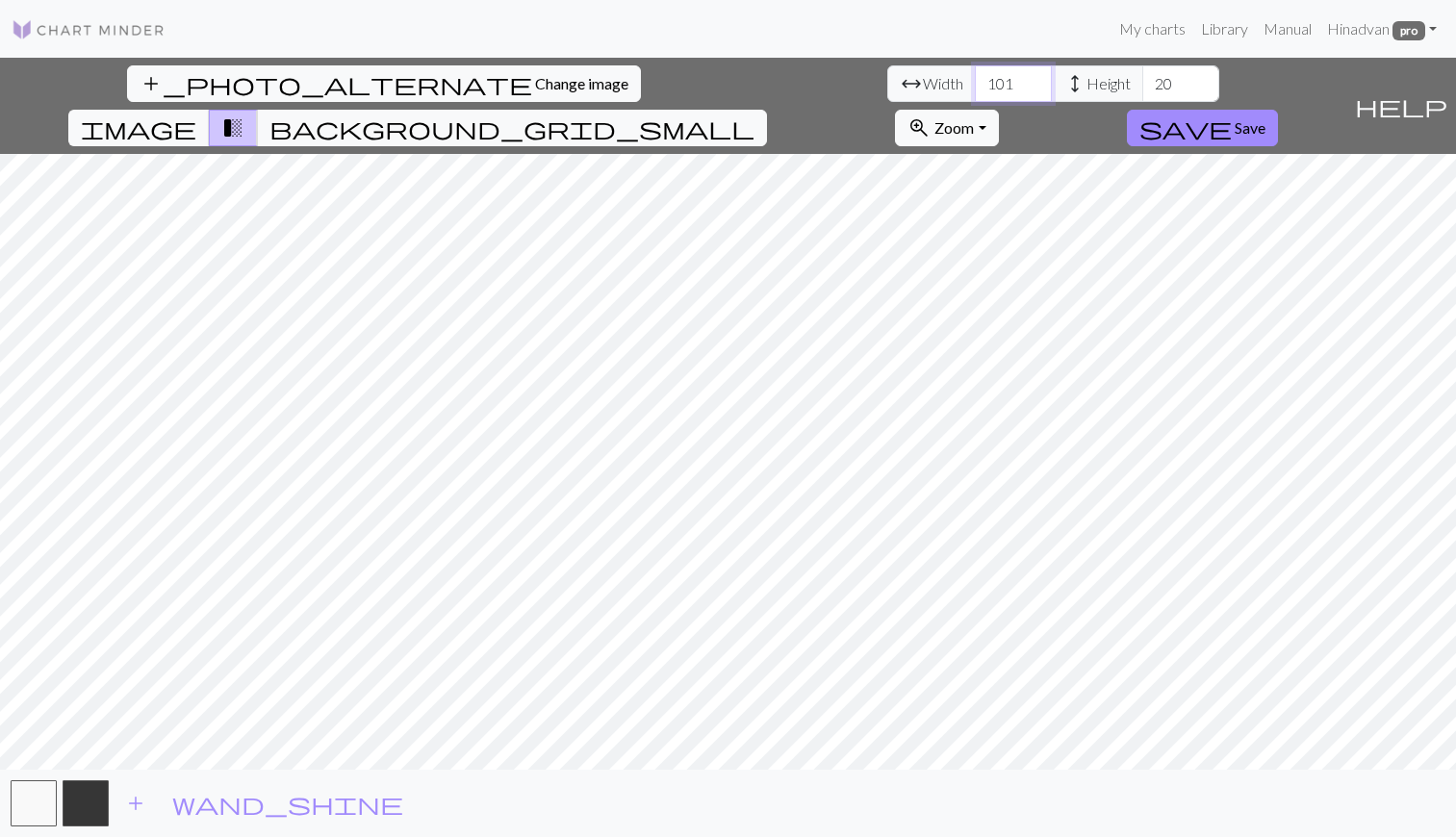 click on "101" at bounding box center [1013, 84] 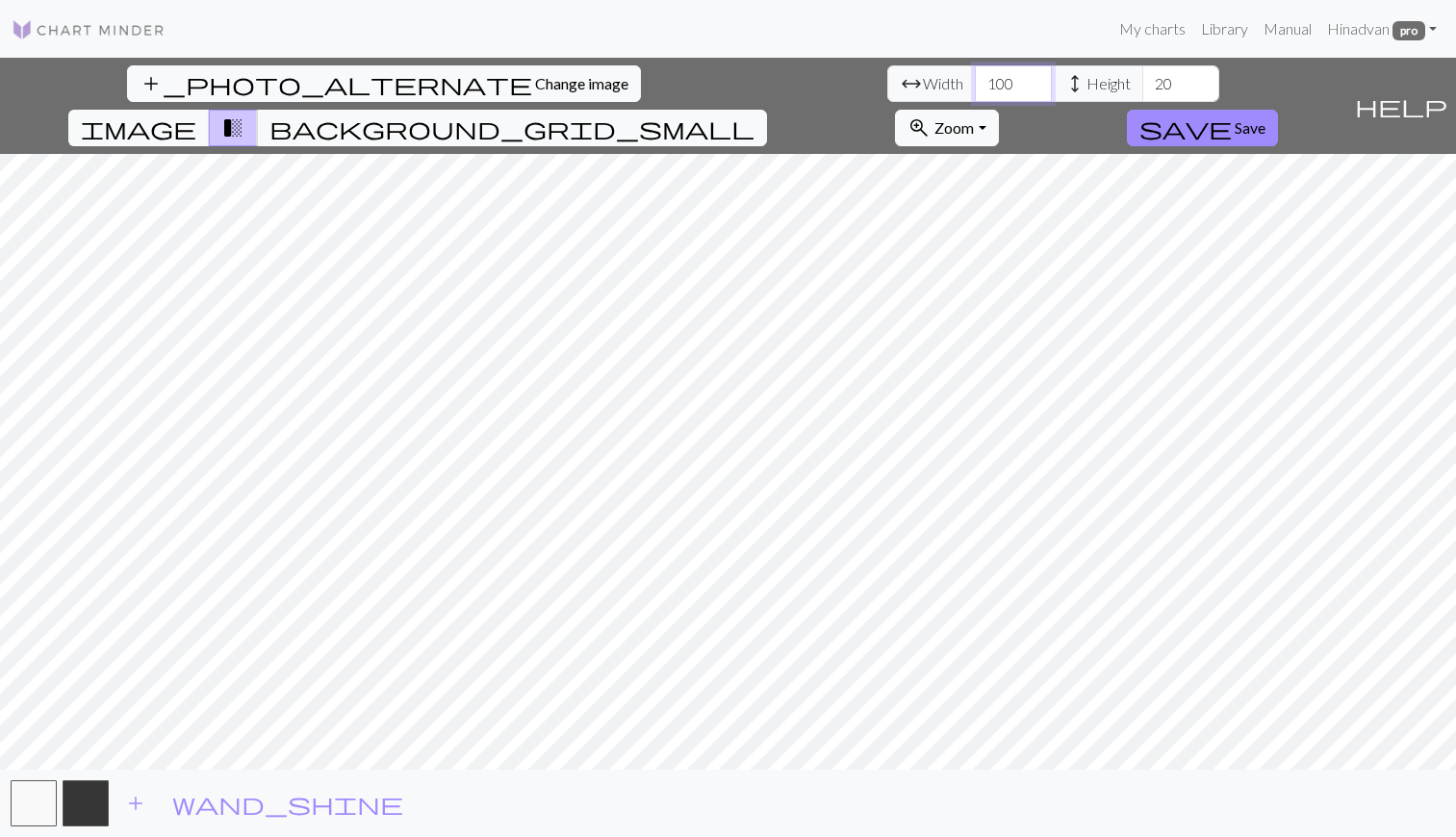 type on "100" 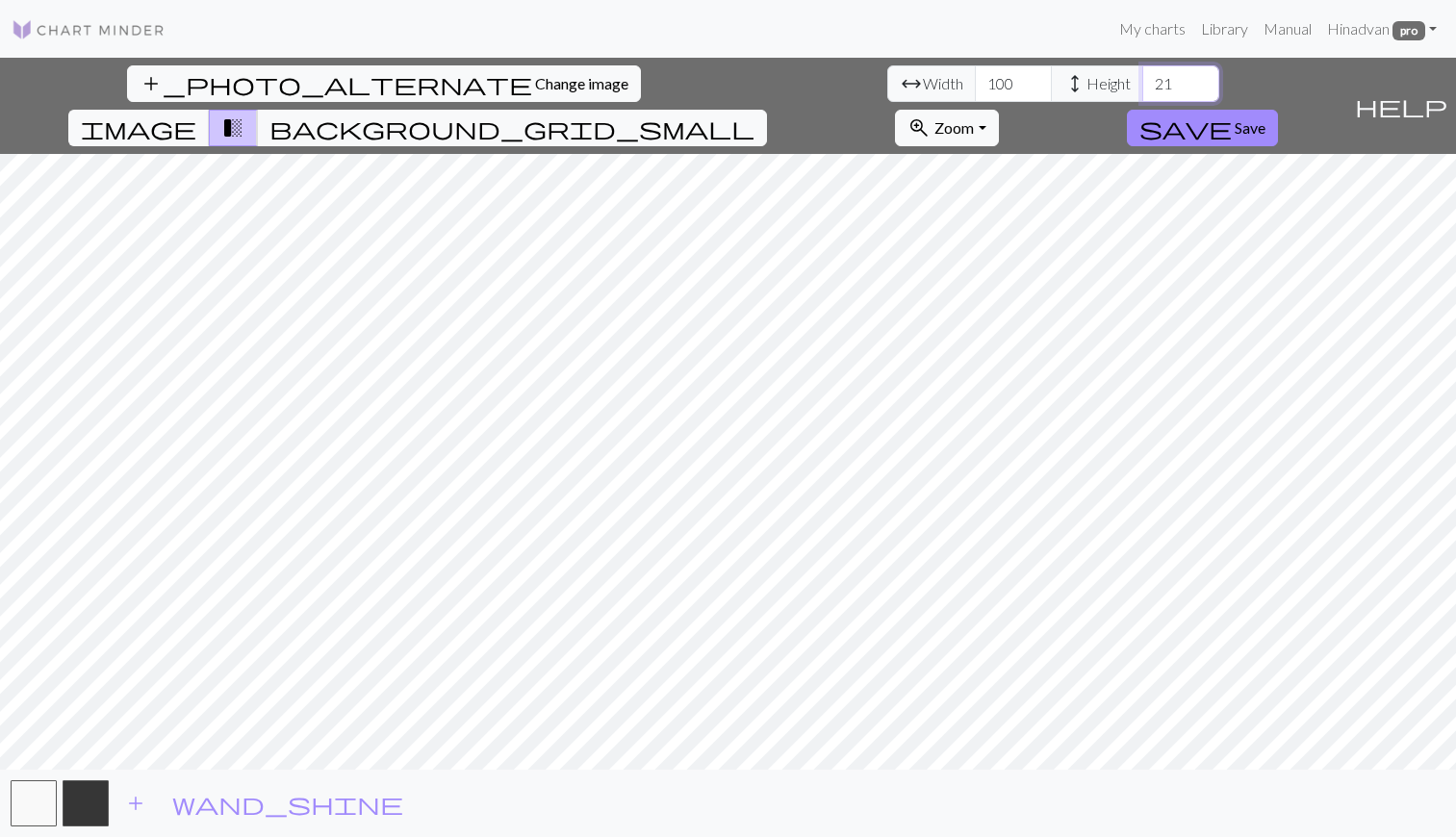 click on "21" at bounding box center (1181, 84) 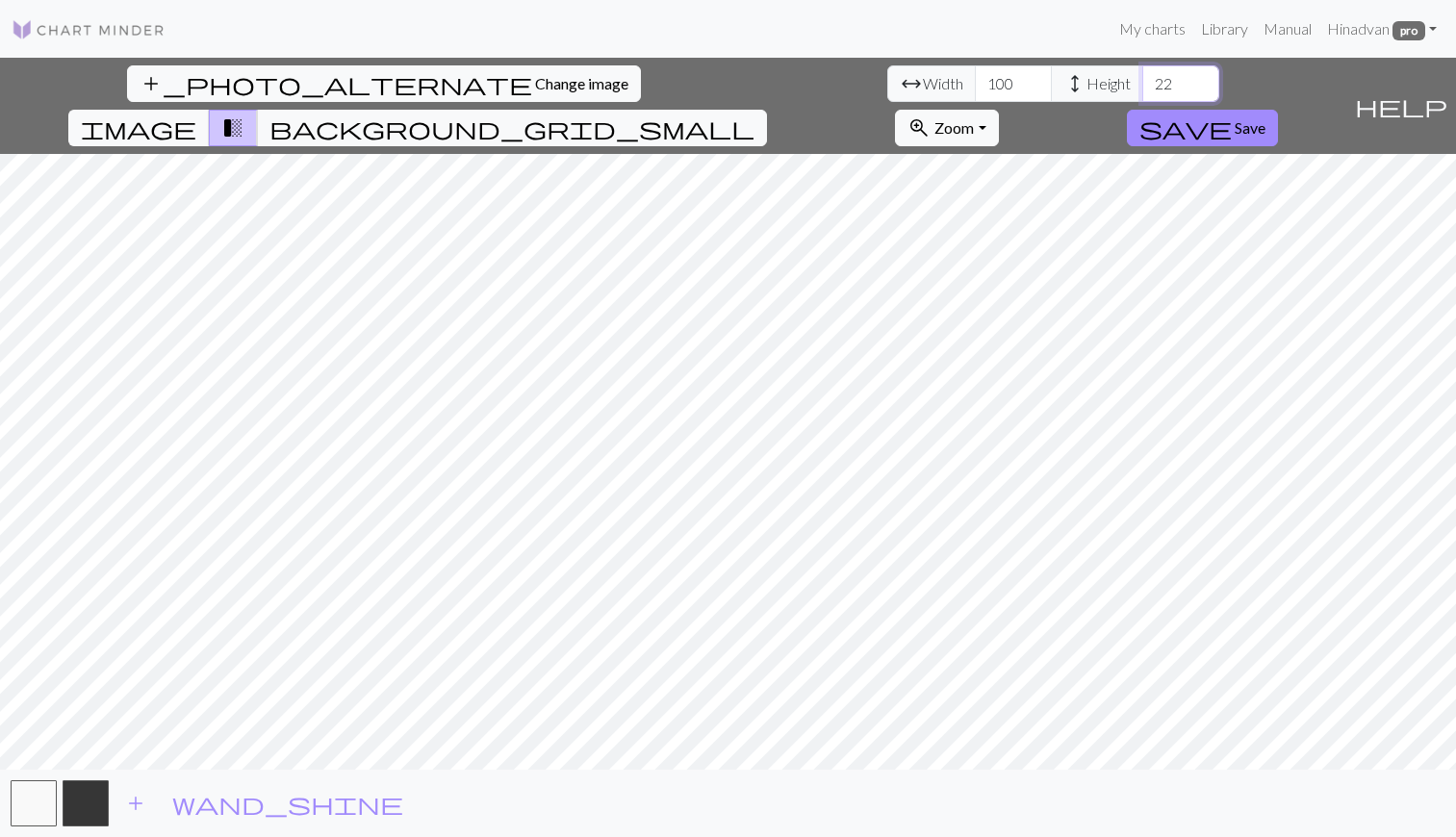 click on "22" at bounding box center [1181, 84] 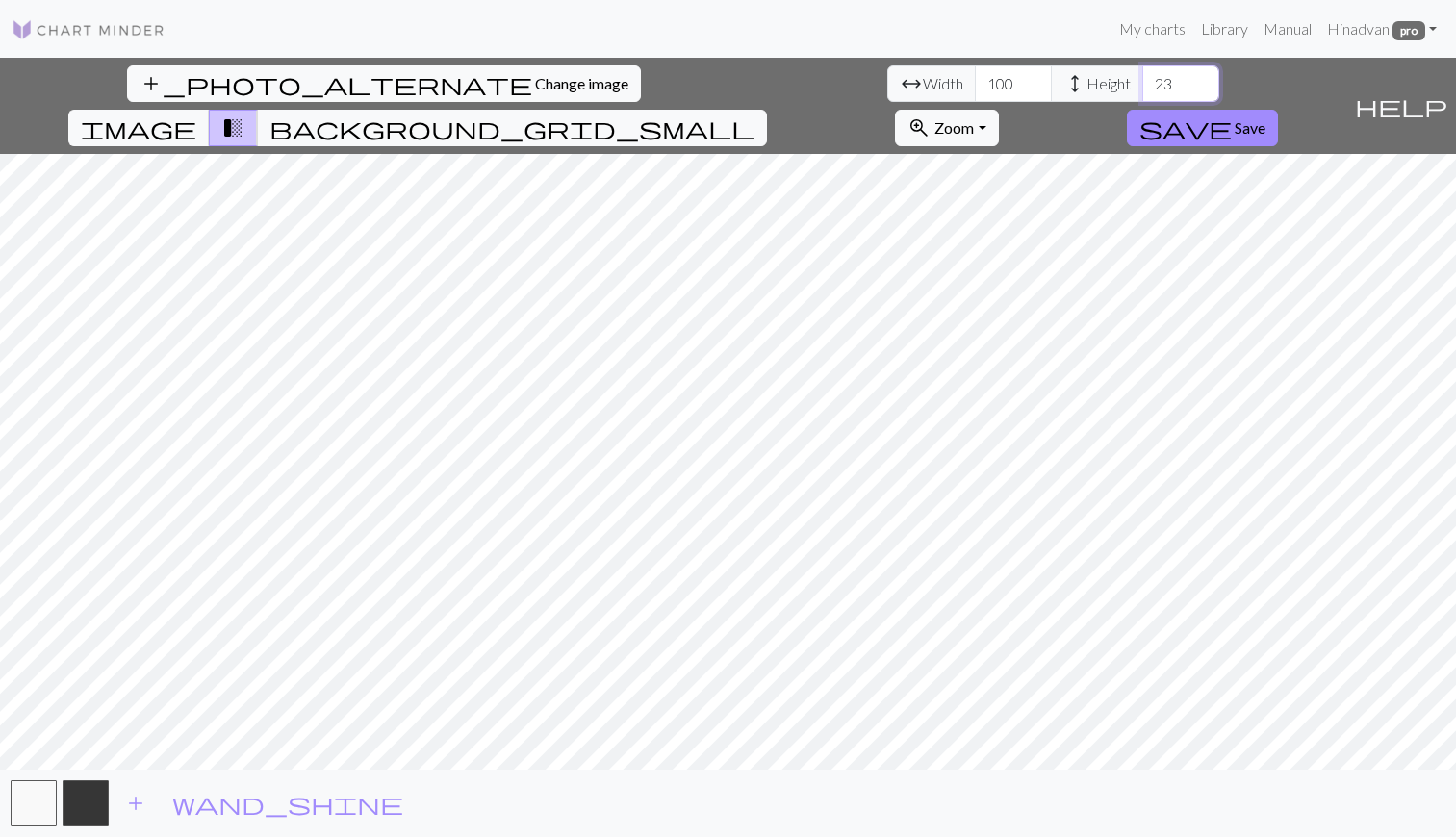 click on "23" at bounding box center [1181, 84] 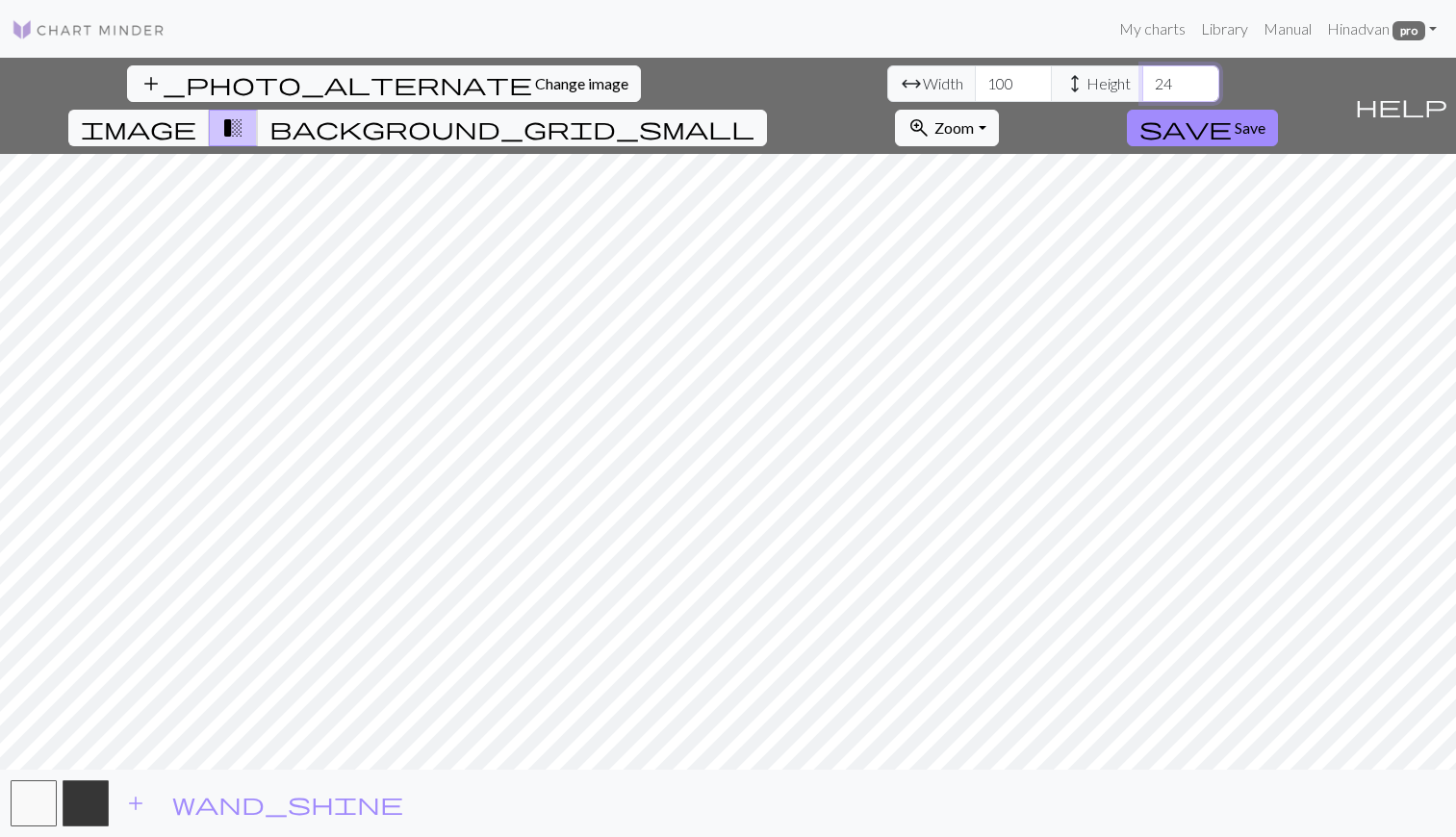 click on "24" at bounding box center (1181, 84) 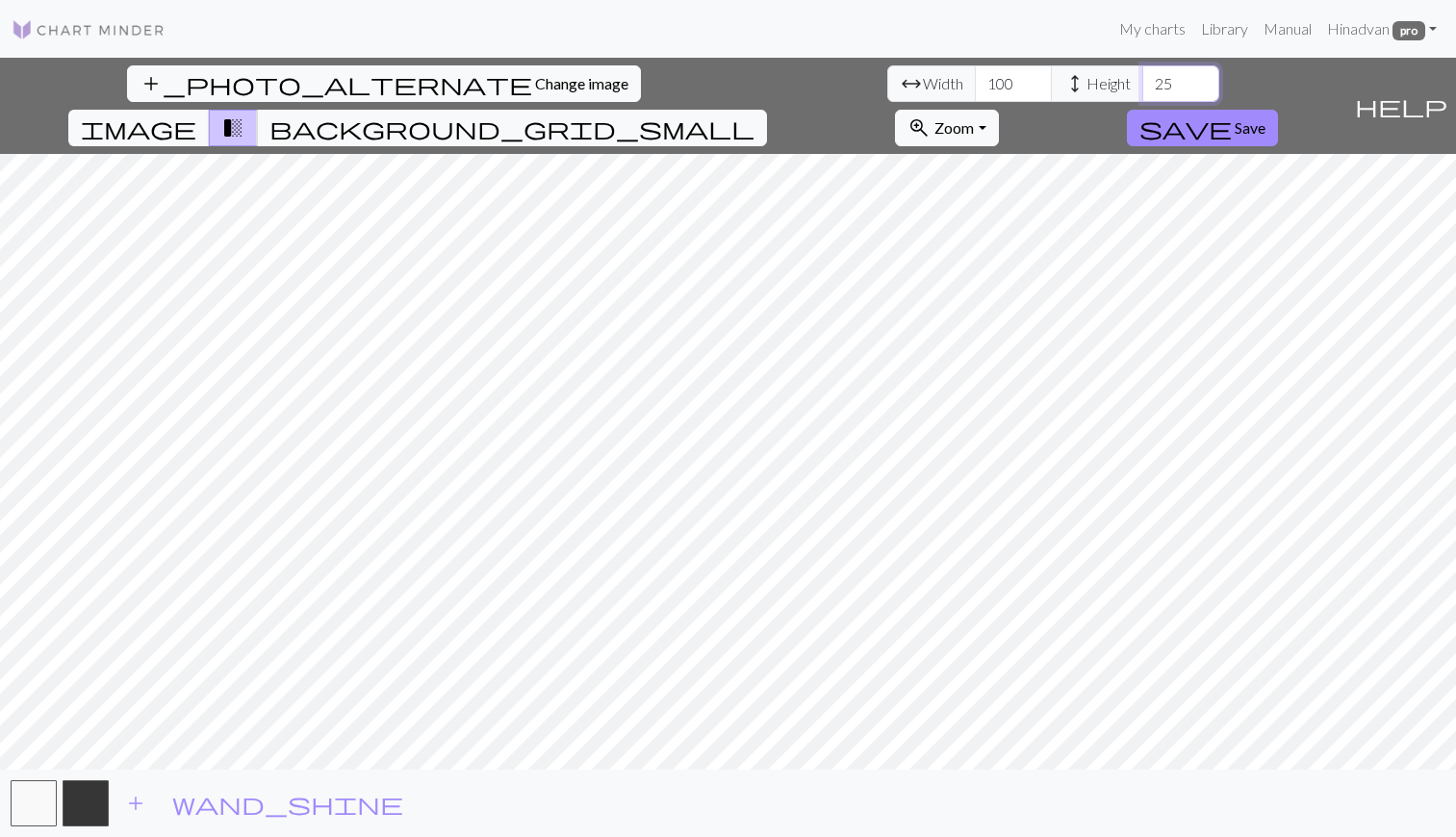 click on "25" at bounding box center [1181, 84] 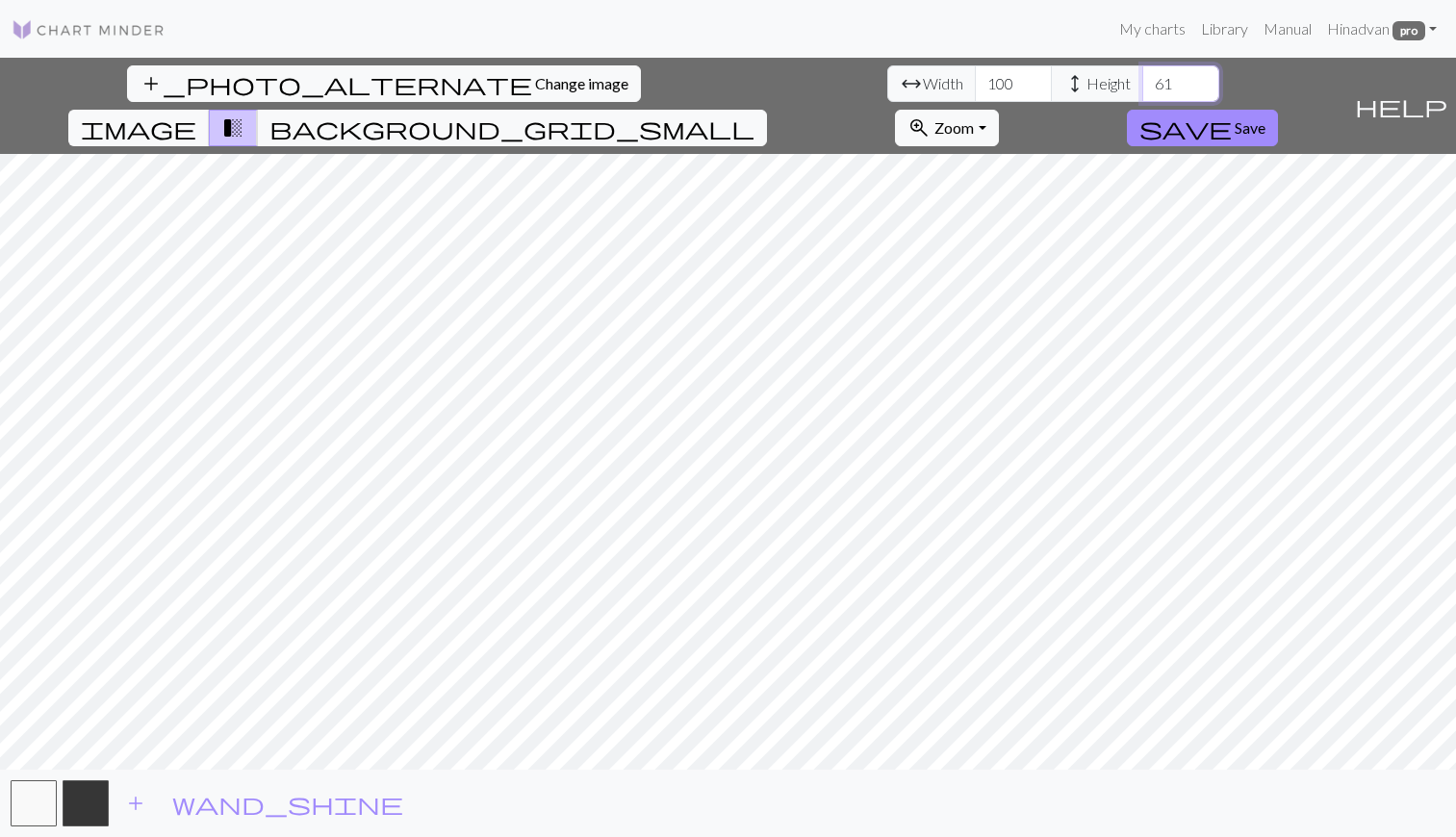click on "61" at bounding box center [1181, 84] 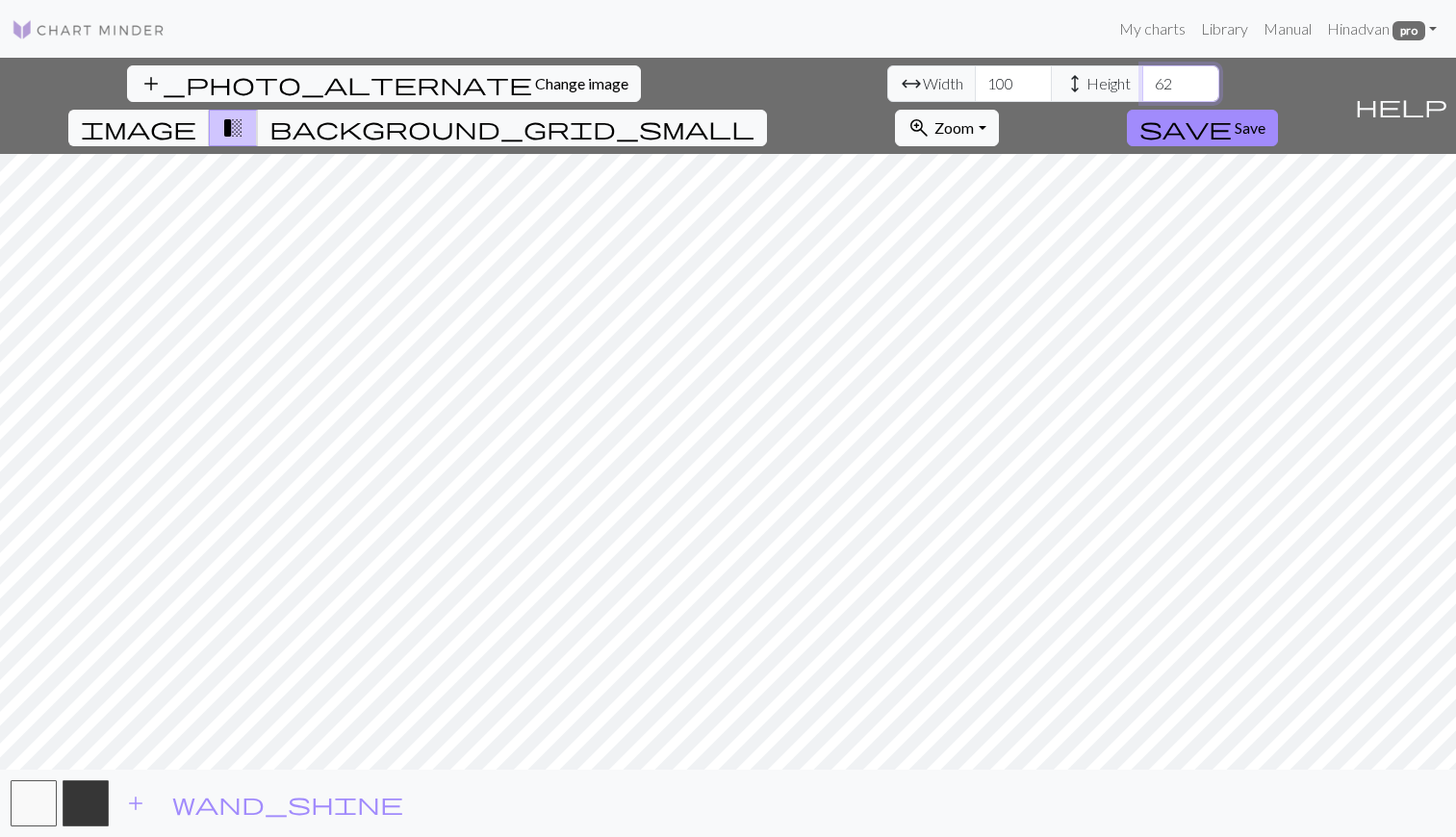 click on "62" at bounding box center [1181, 84] 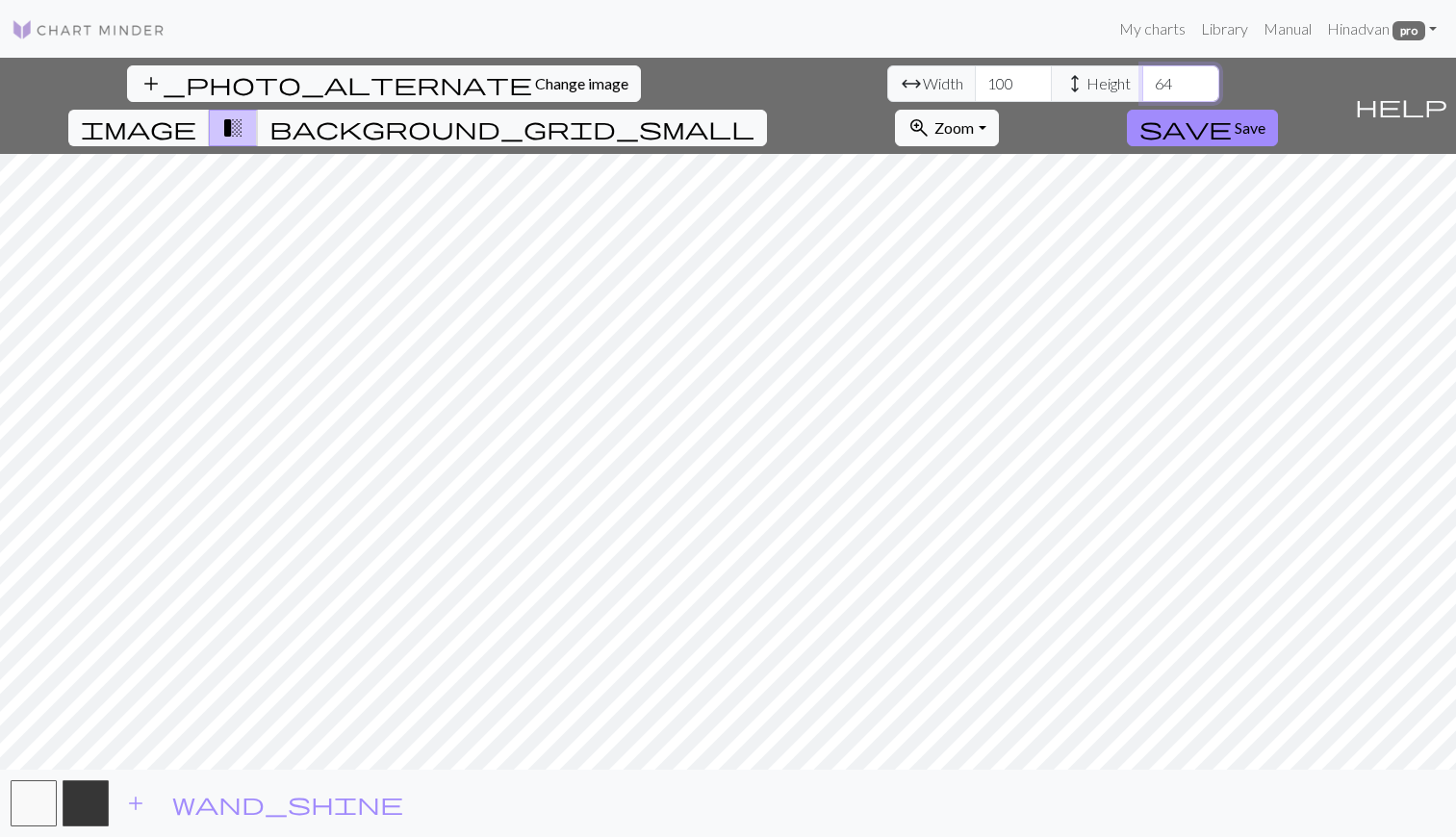 click on "64" at bounding box center (1181, 84) 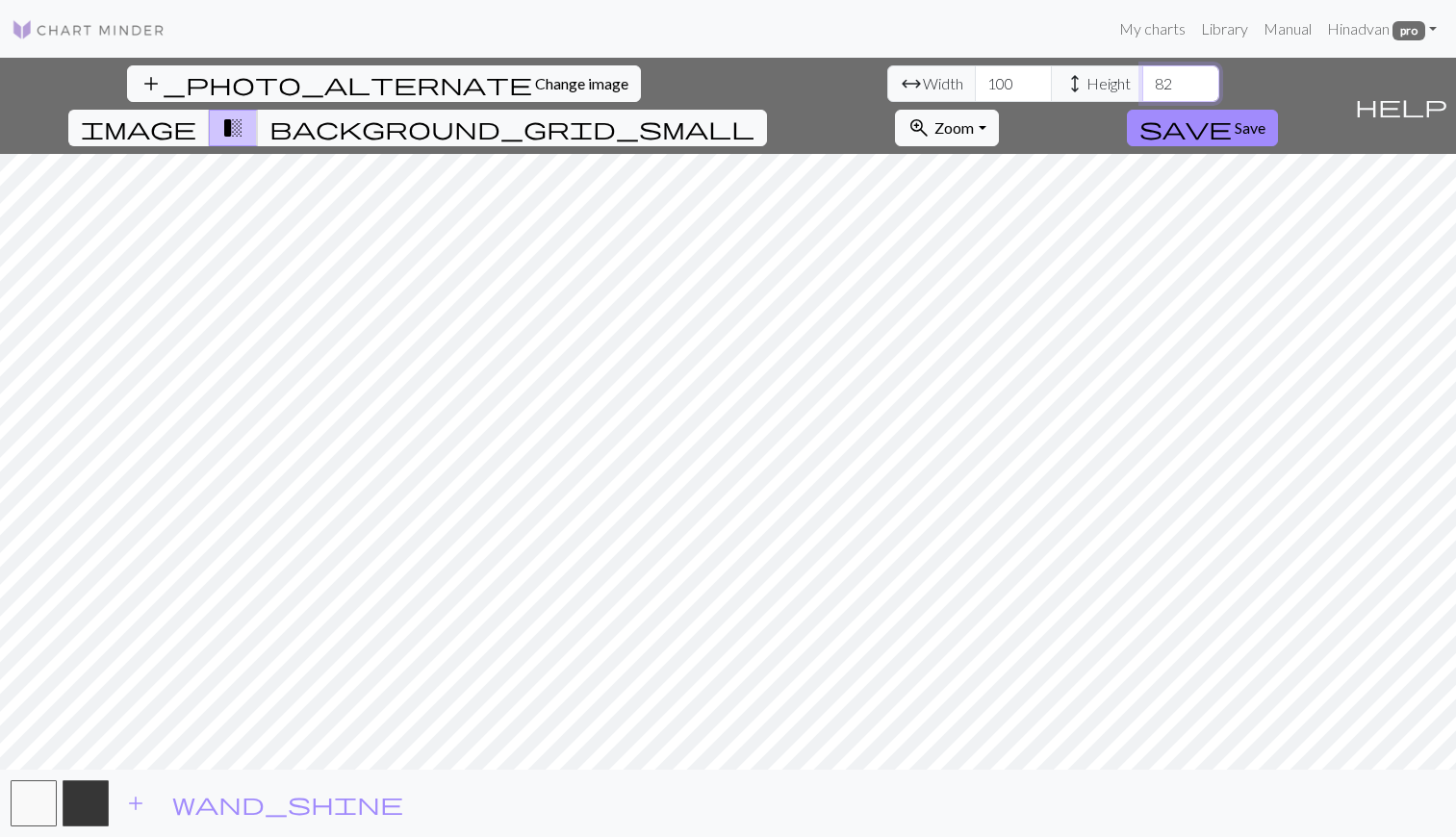 click on "82" at bounding box center (1181, 84) 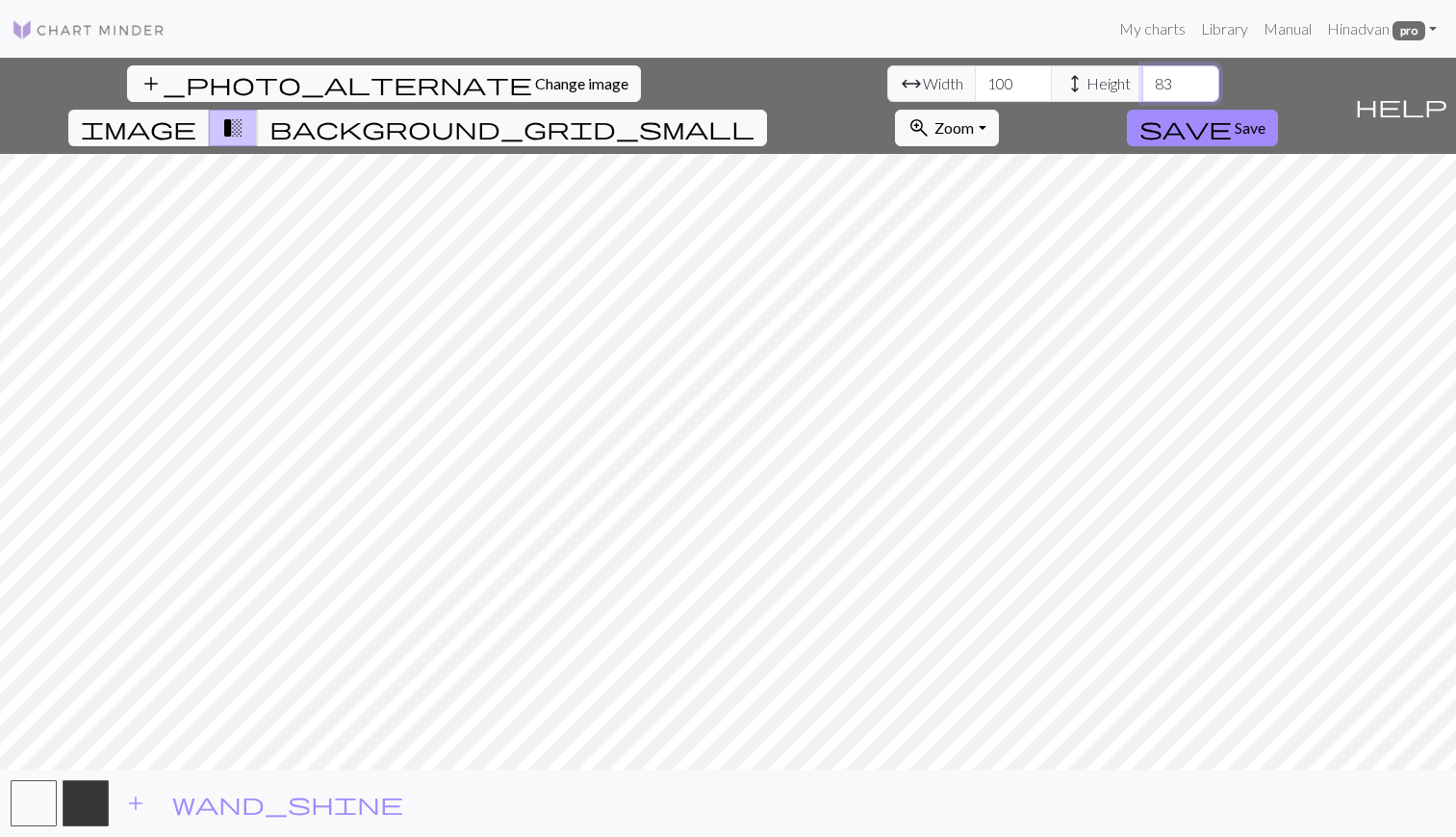 click on "83" at bounding box center (1181, 84) 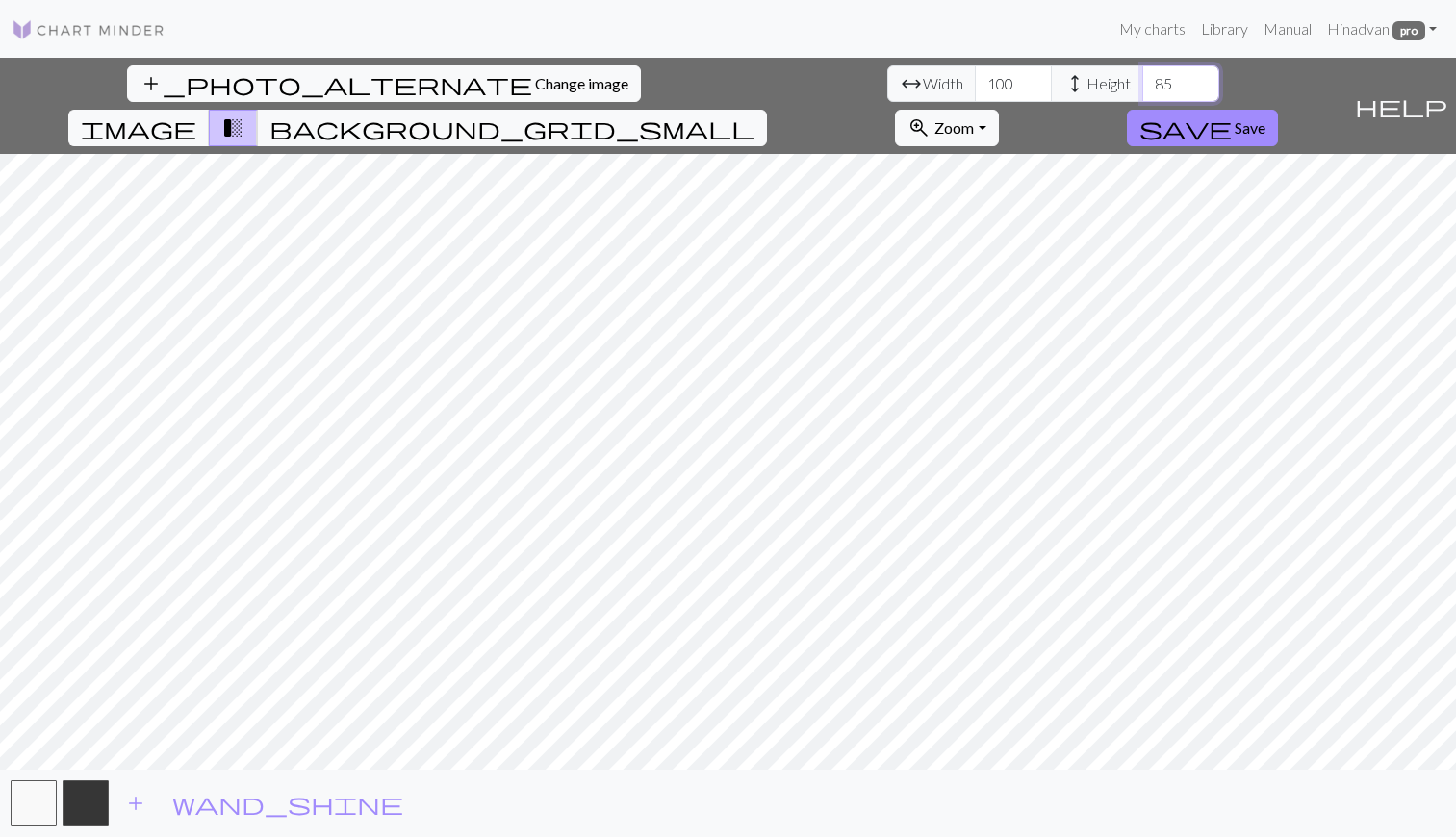click on "85" at bounding box center (1181, 84) 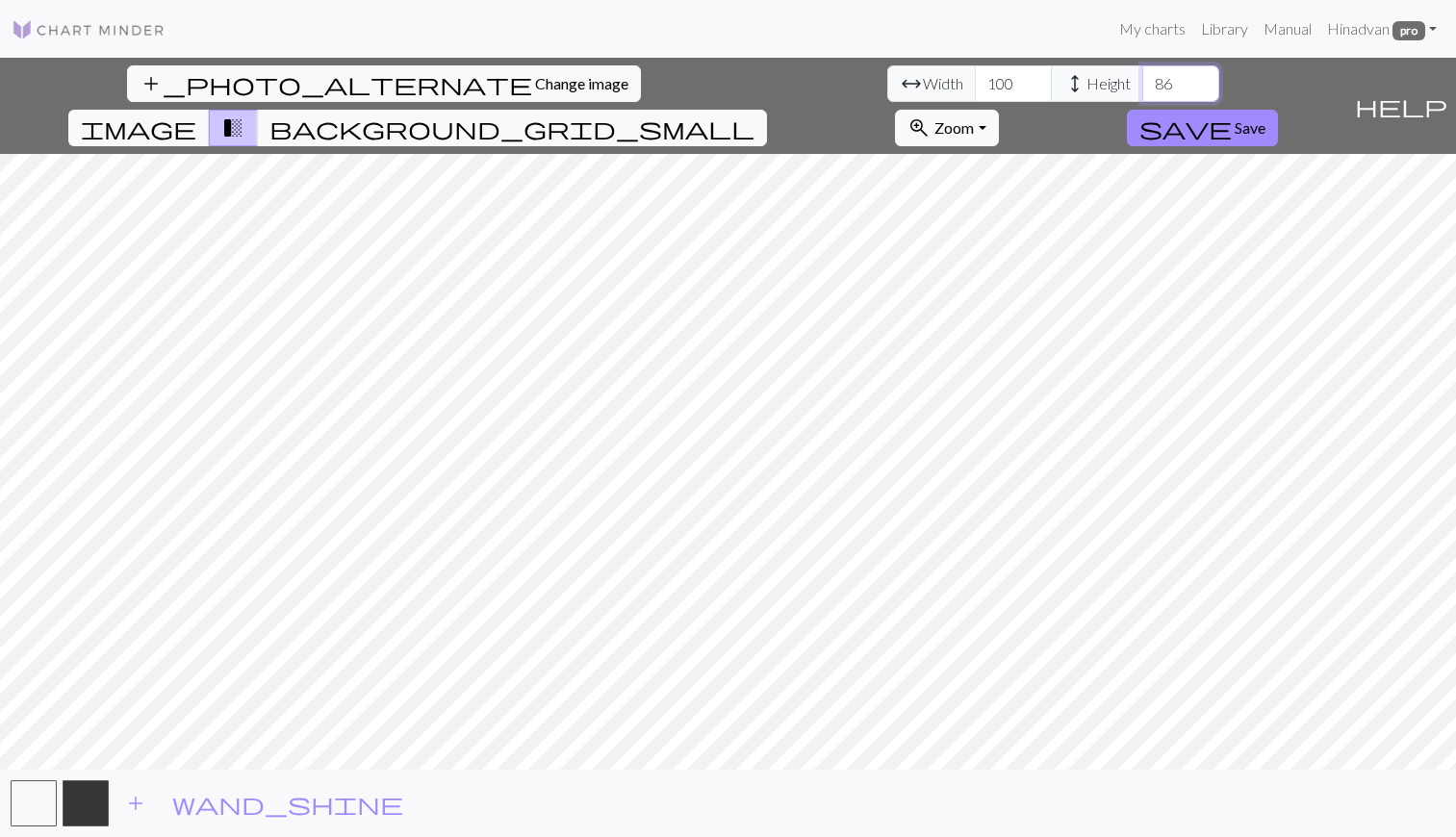 click on "86" at bounding box center [1181, 84] 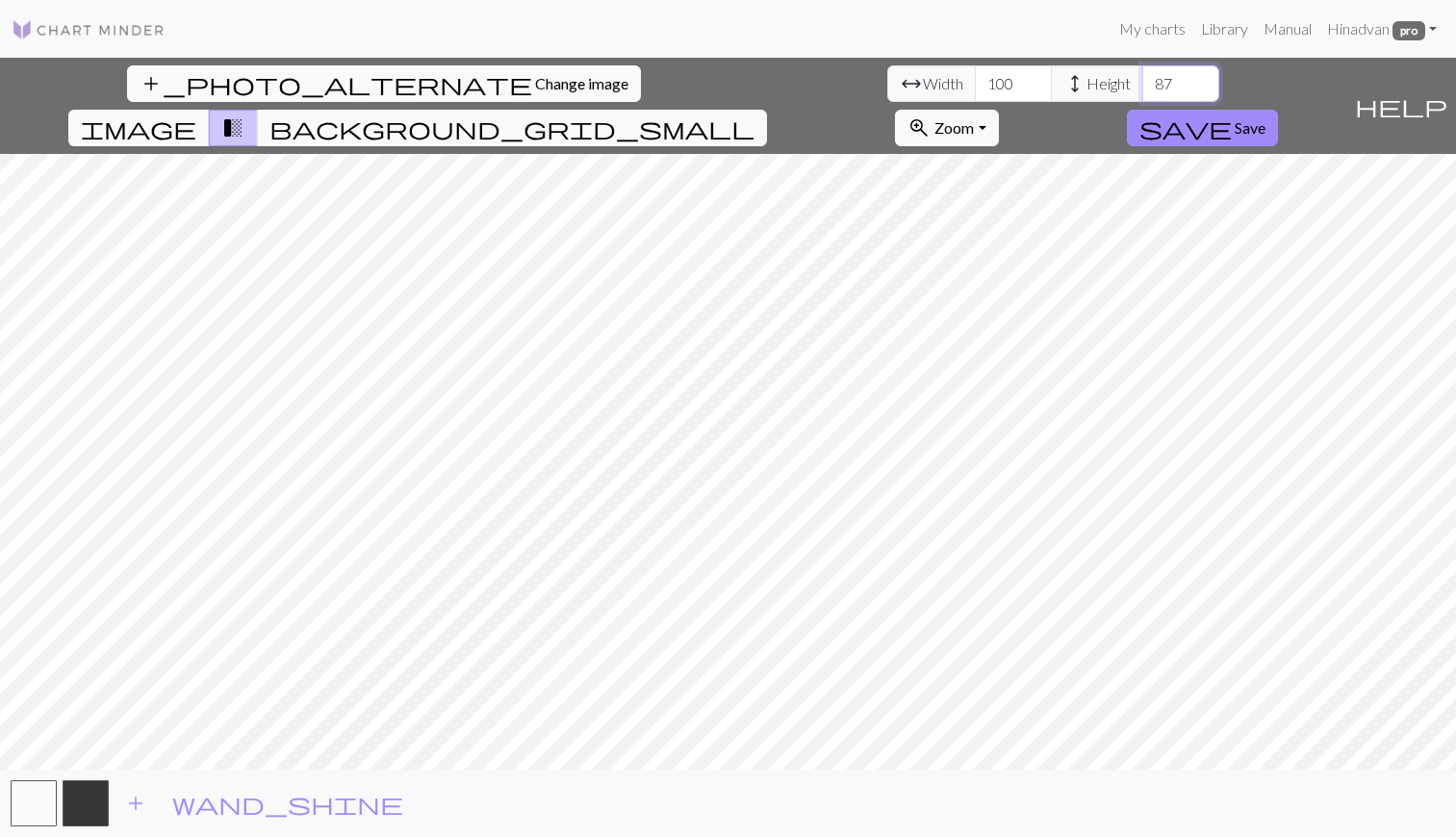 click on "88" at bounding box center (1181, 84) 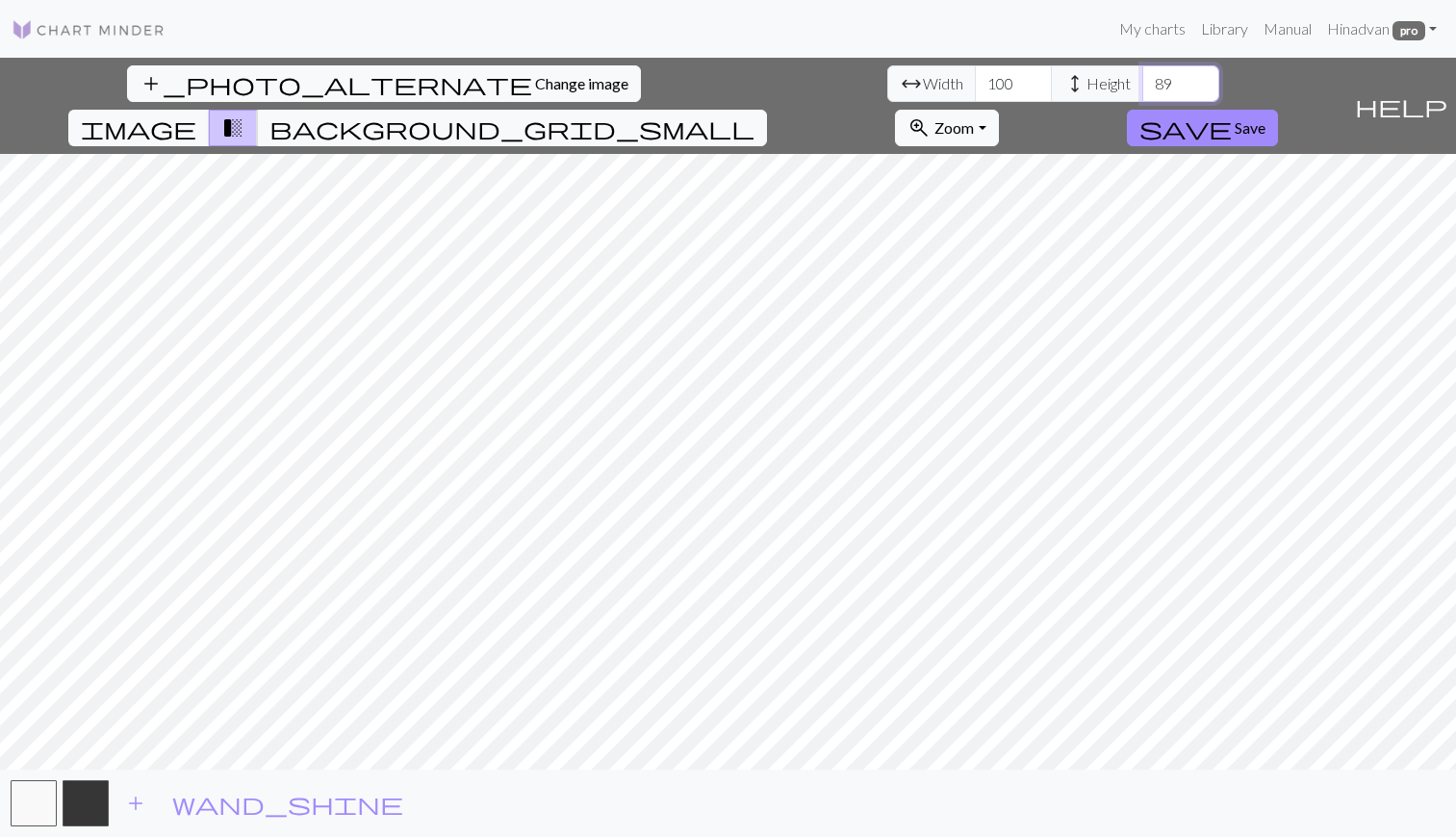 click on "89" at bounding box center (1181, 84) 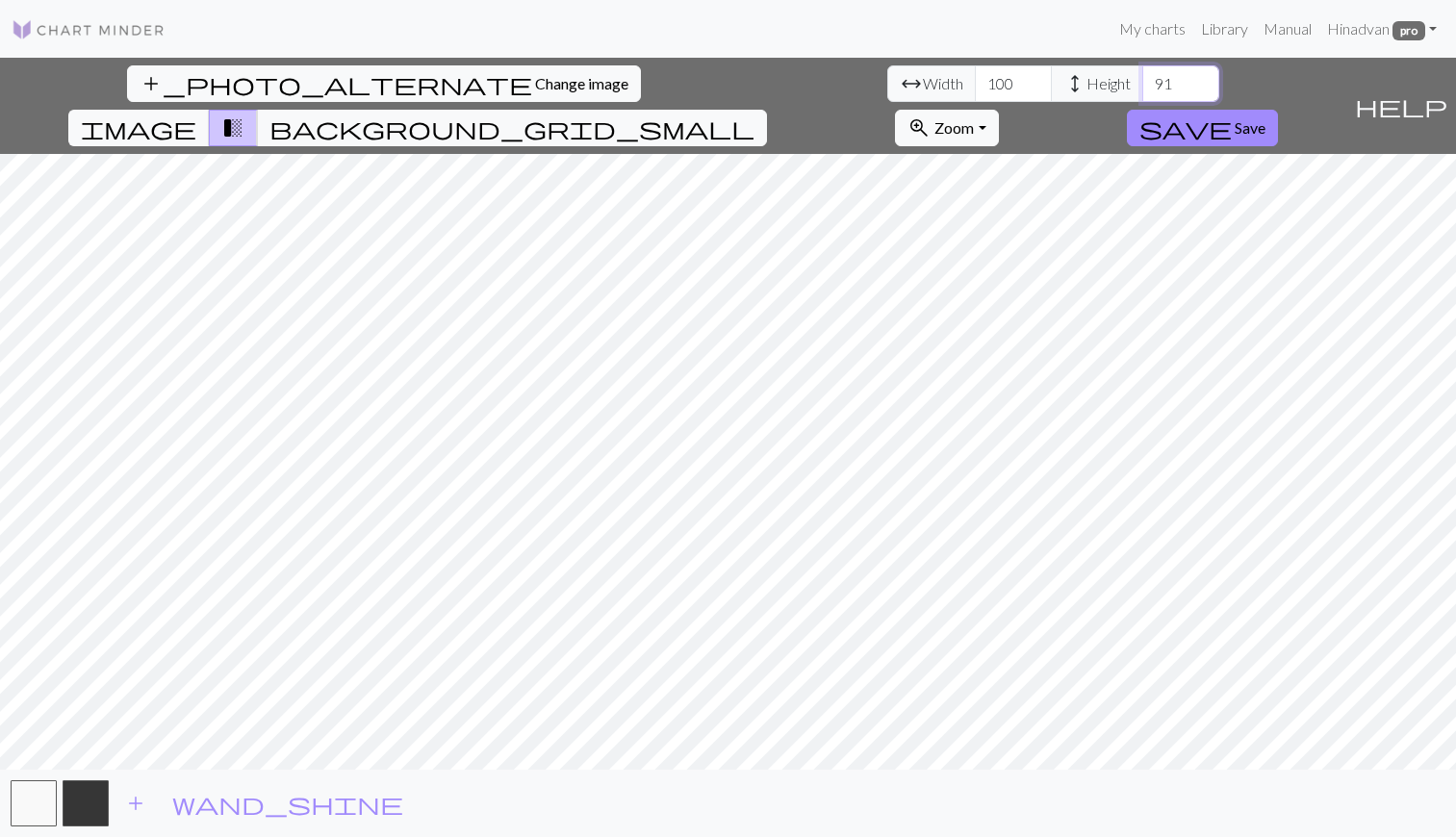 click on "91" at bounding box center (1181, 84) 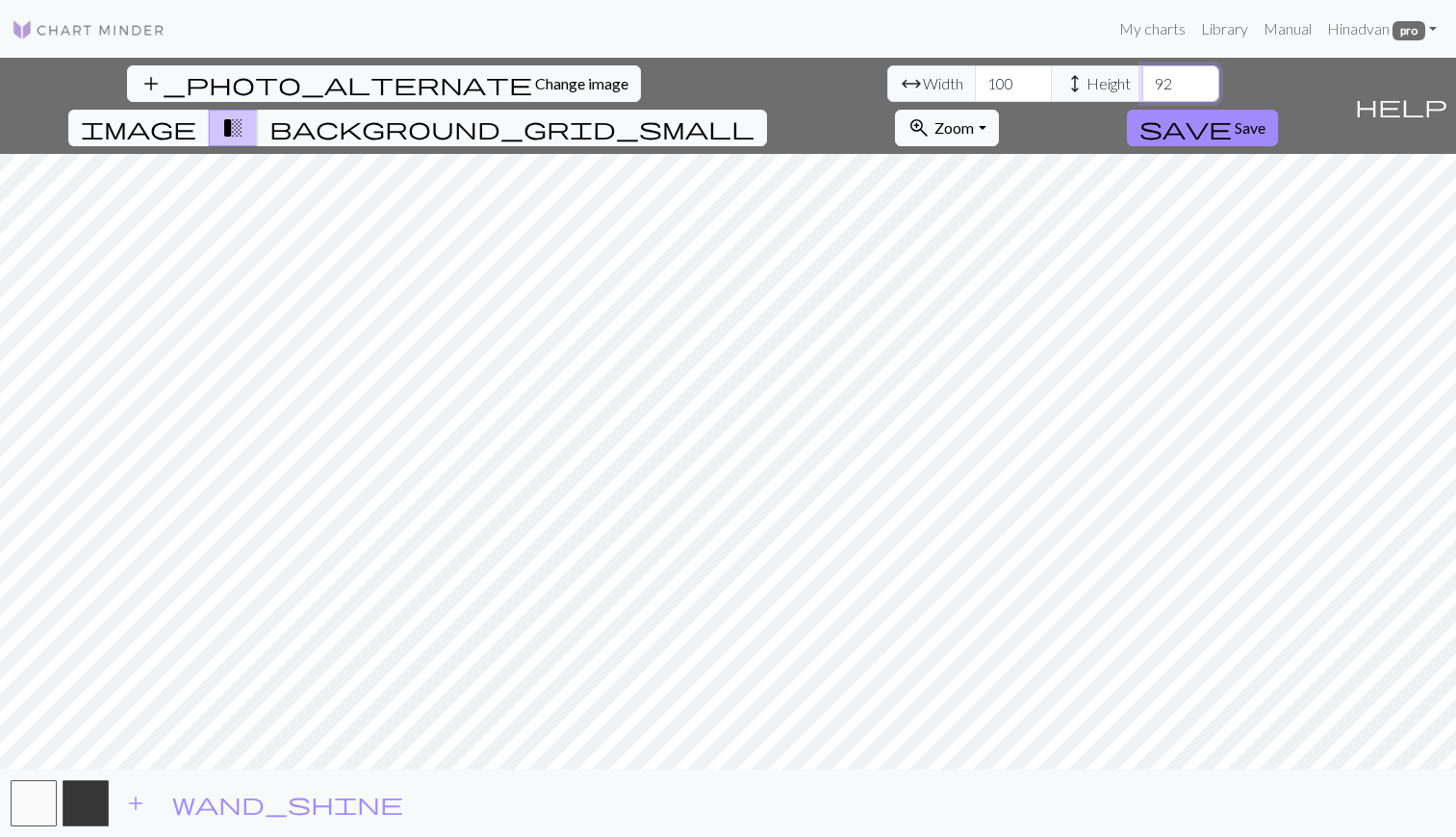 click on "92" at bounding box center (1181, 84) 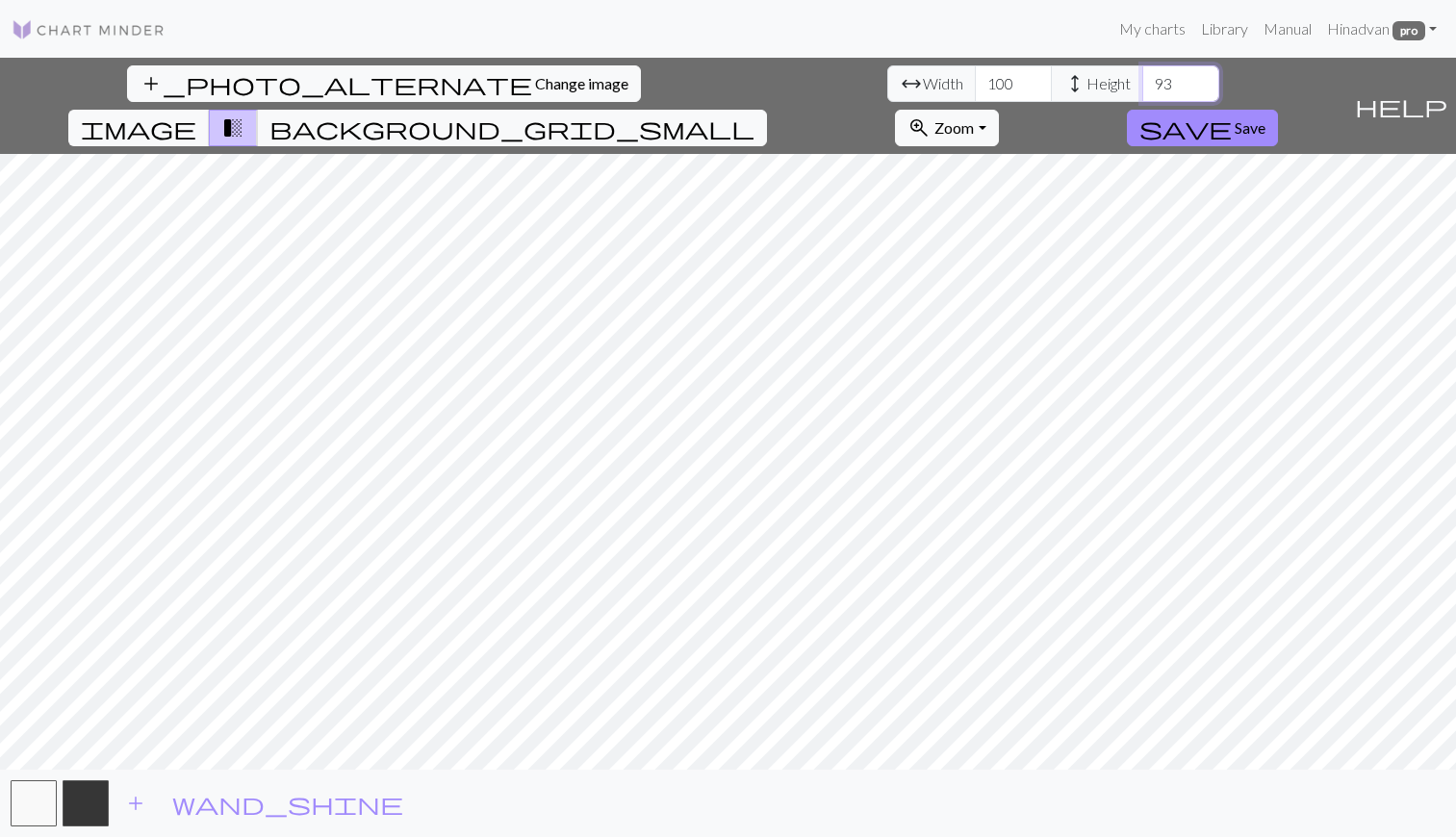 click on "93" at bounding box center [1181, 84] 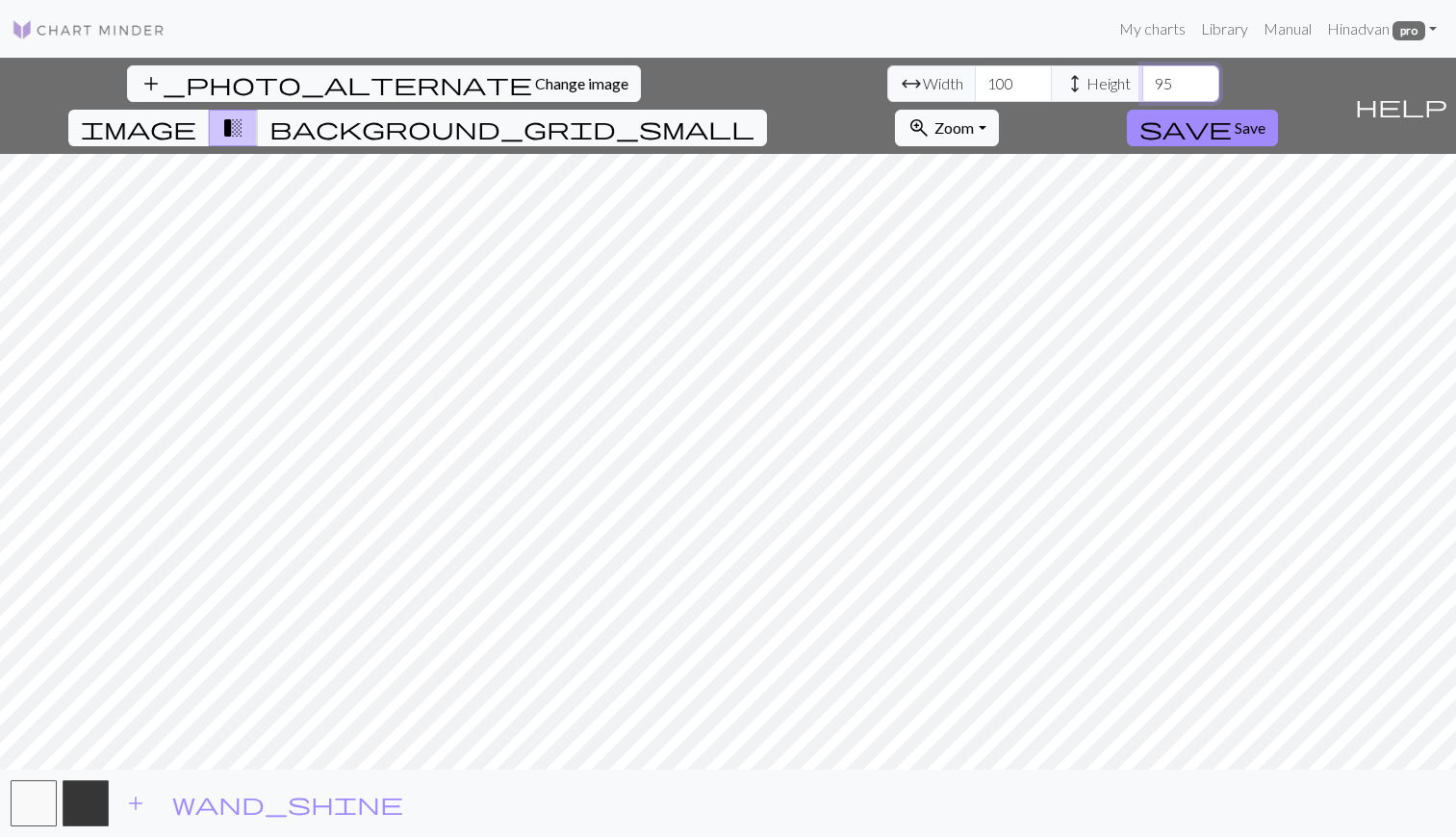 click on "95" at bounding box center [1181, 84] 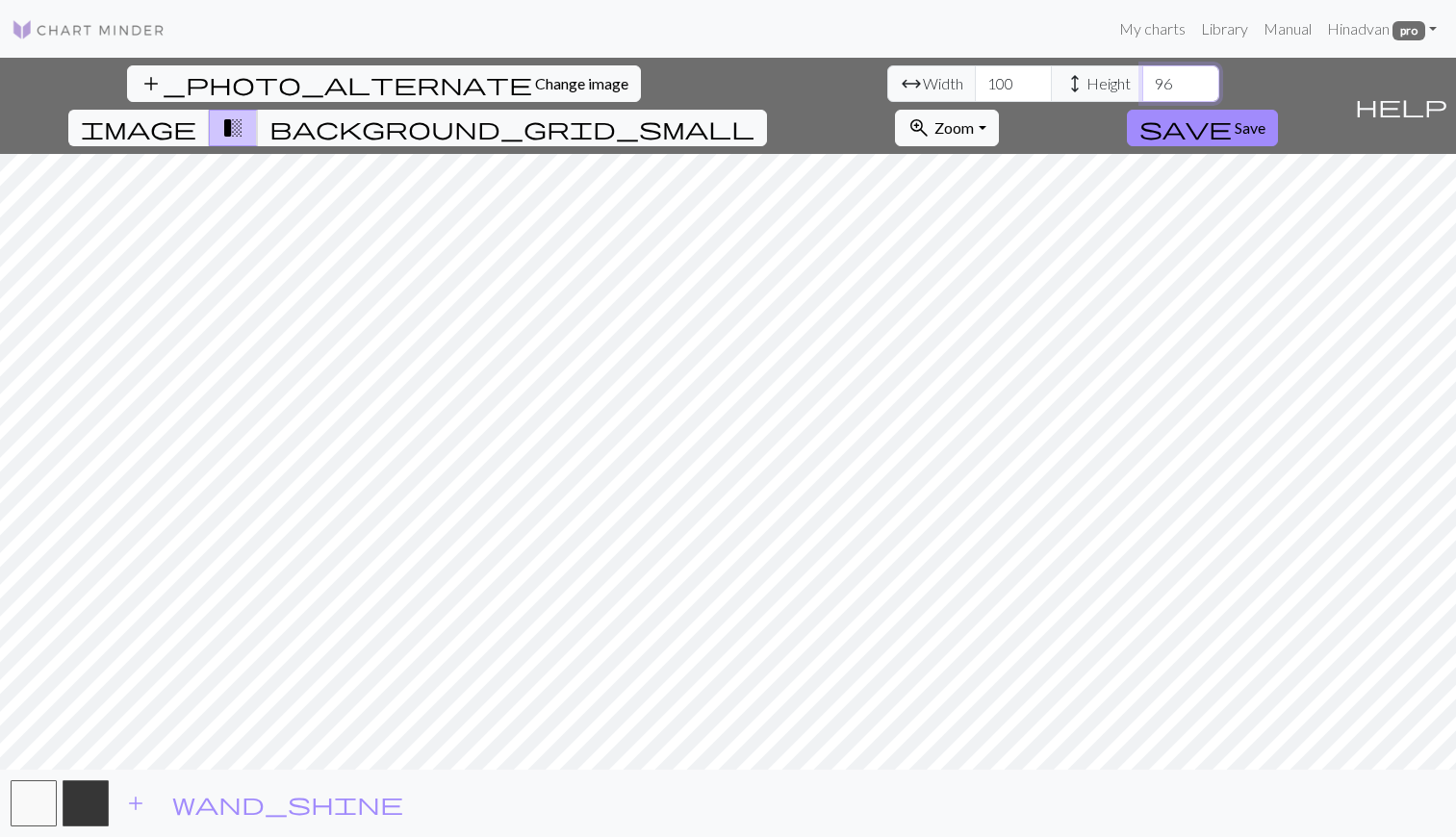 click on "96" at bounding box center [1181, 84] 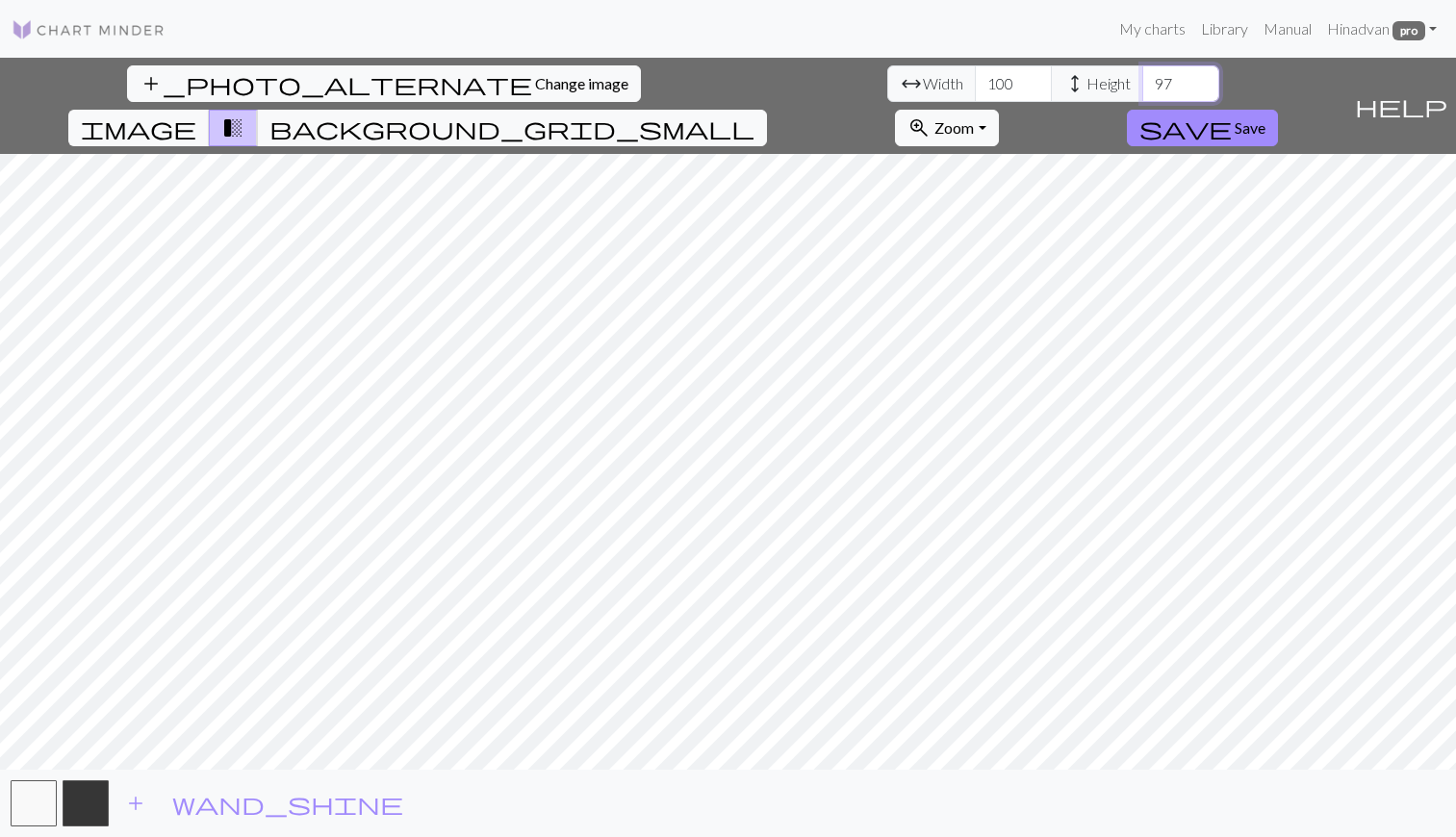 click on "97" at bounding box center [1181, 84] 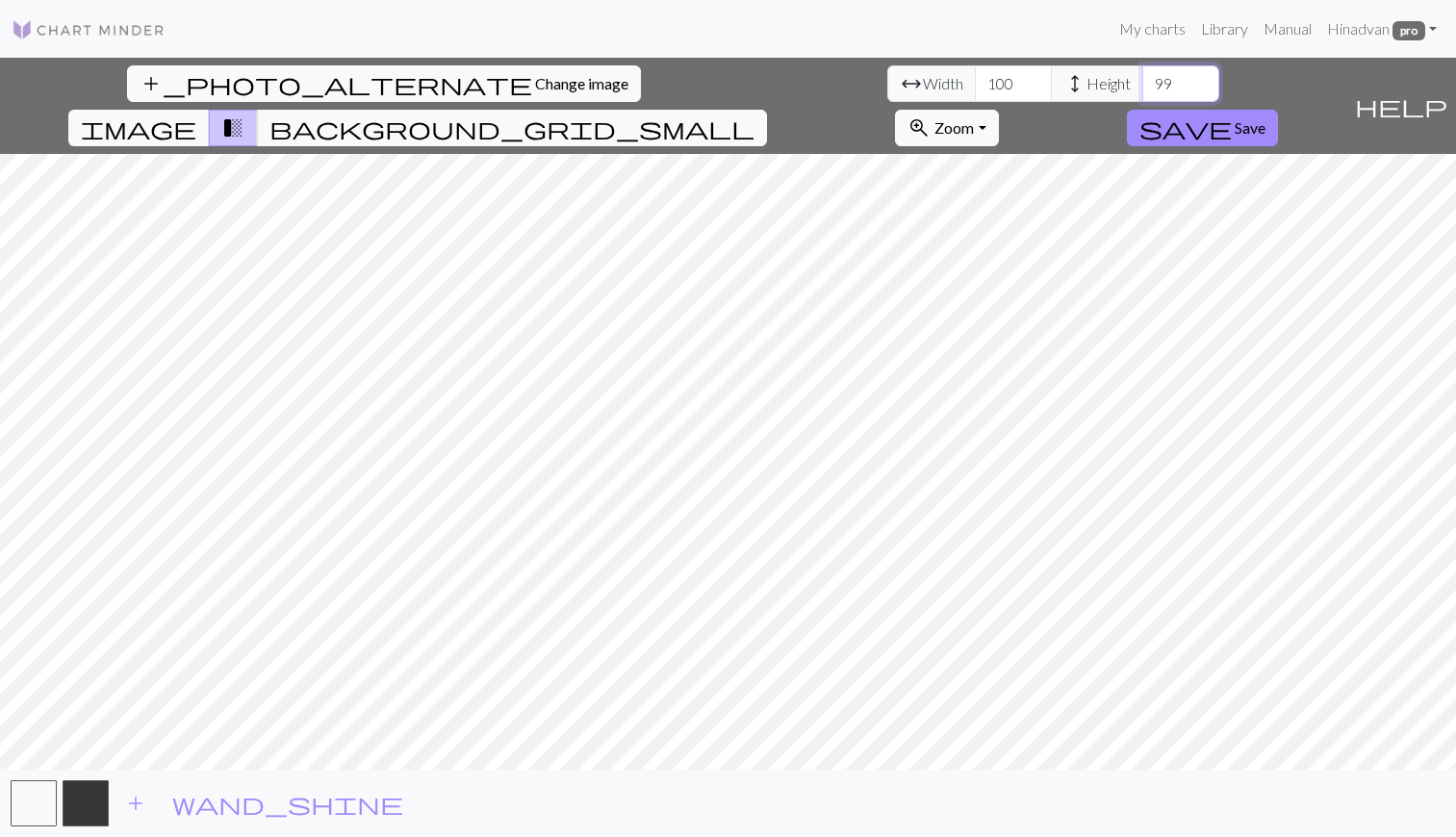 click on "99" at bounding box center (1181, 84) 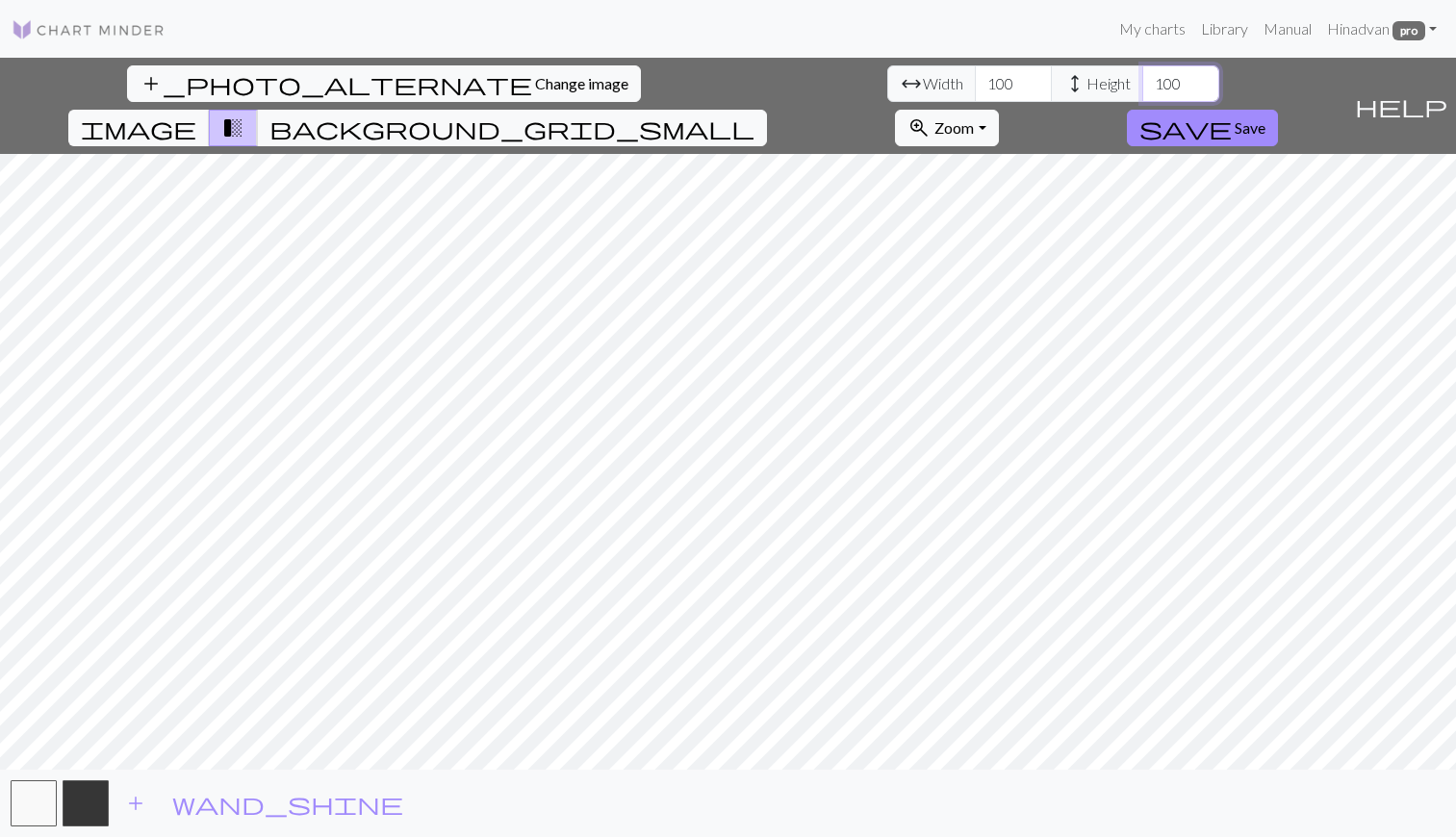 click on "100" at bounding box center (1181, 84) 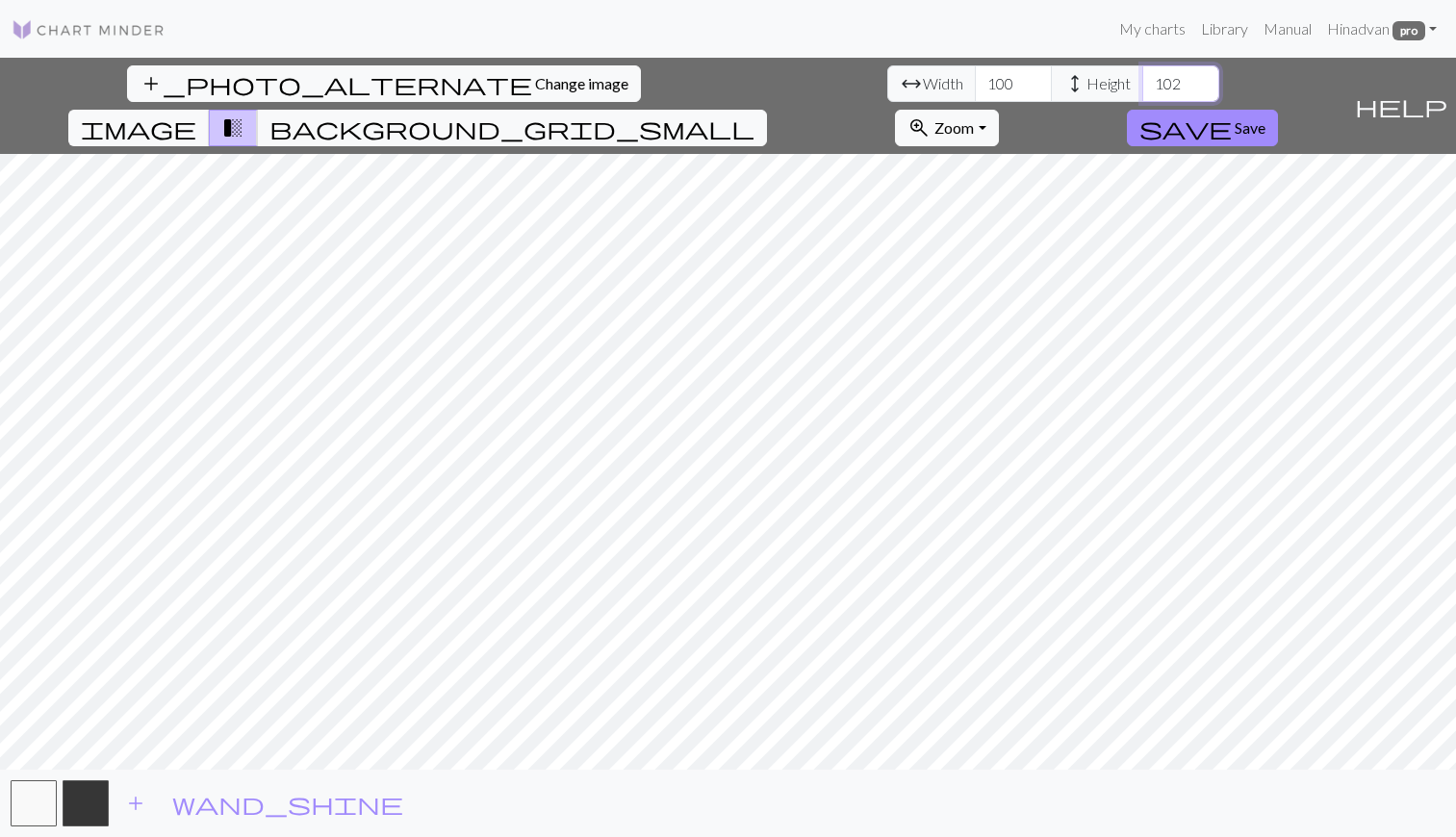 click on "102" at bounding box center [1181, 84] 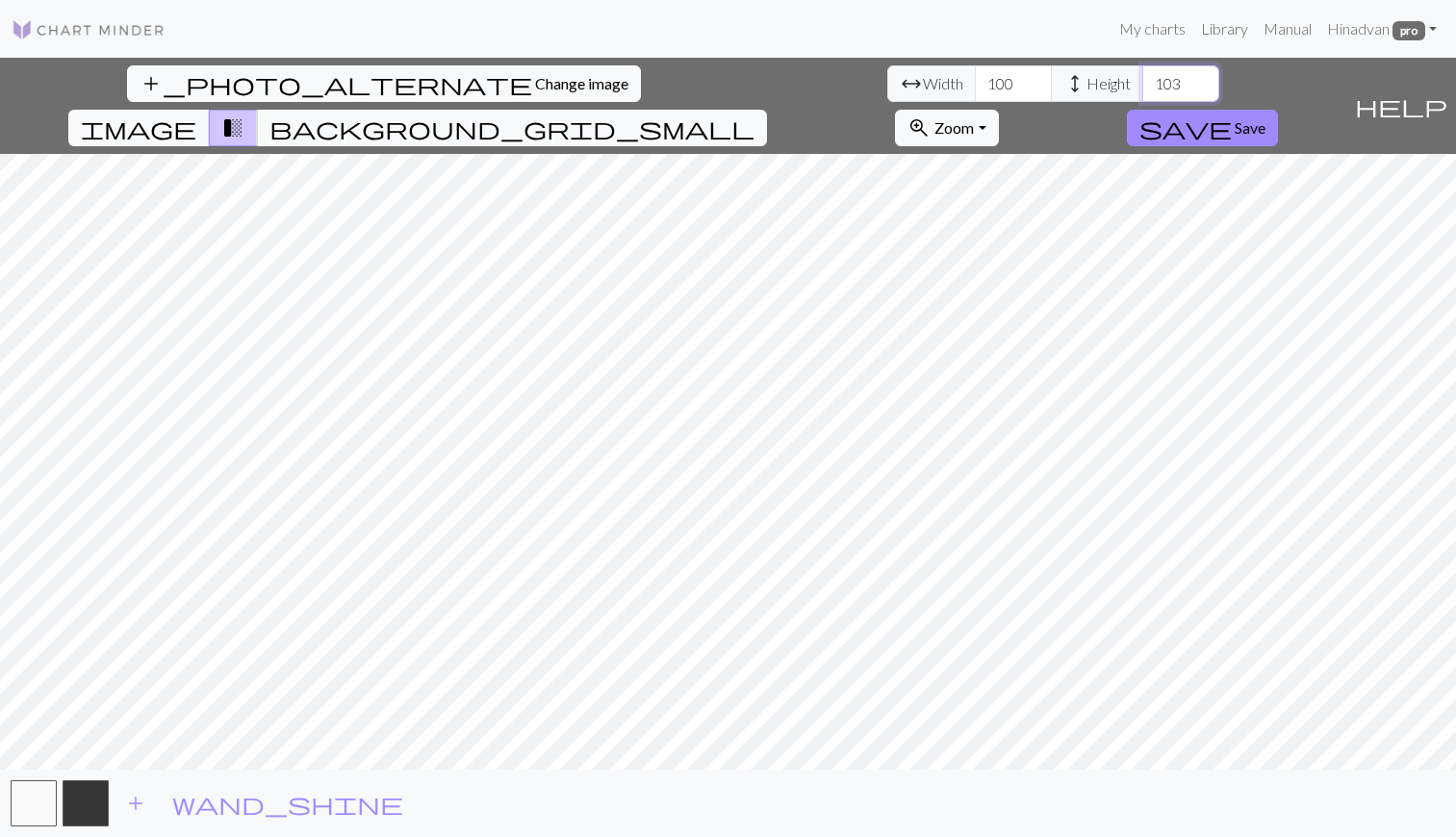 click on "103" at bounding box center (1181, 84) 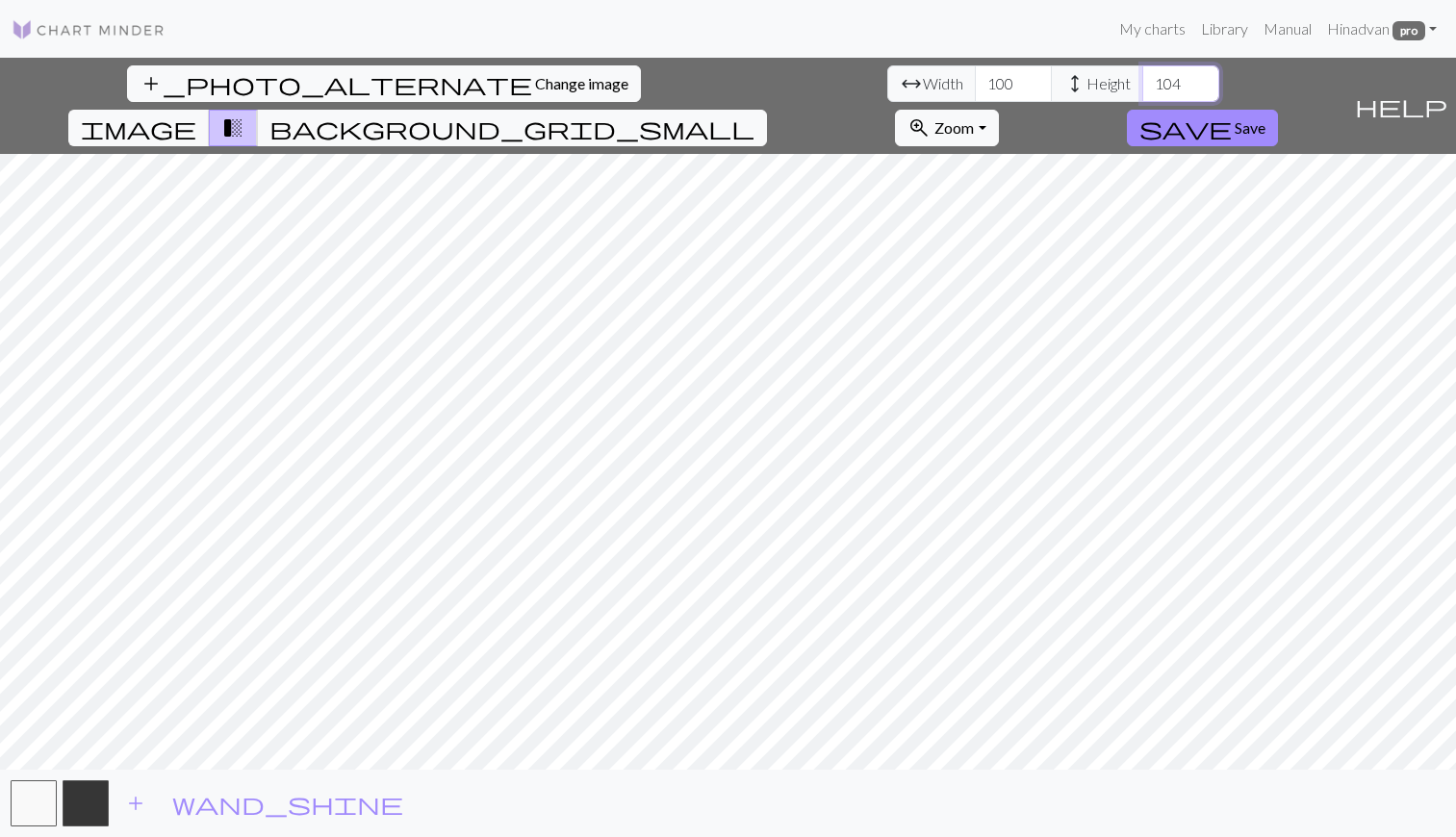 click on "104" at bounding box center [1181, 84] 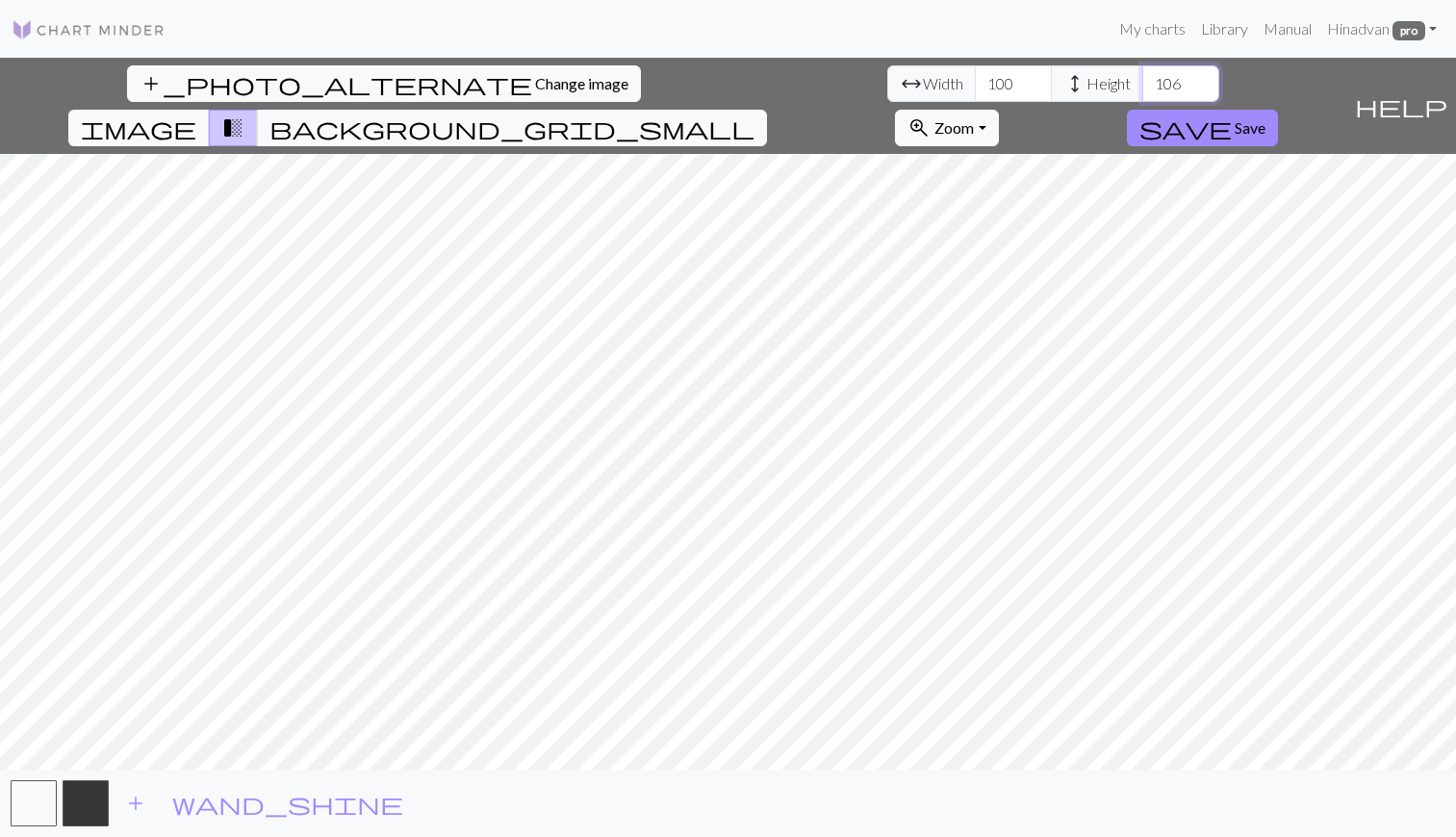 click on "106" at bounding box center (1181, 84) 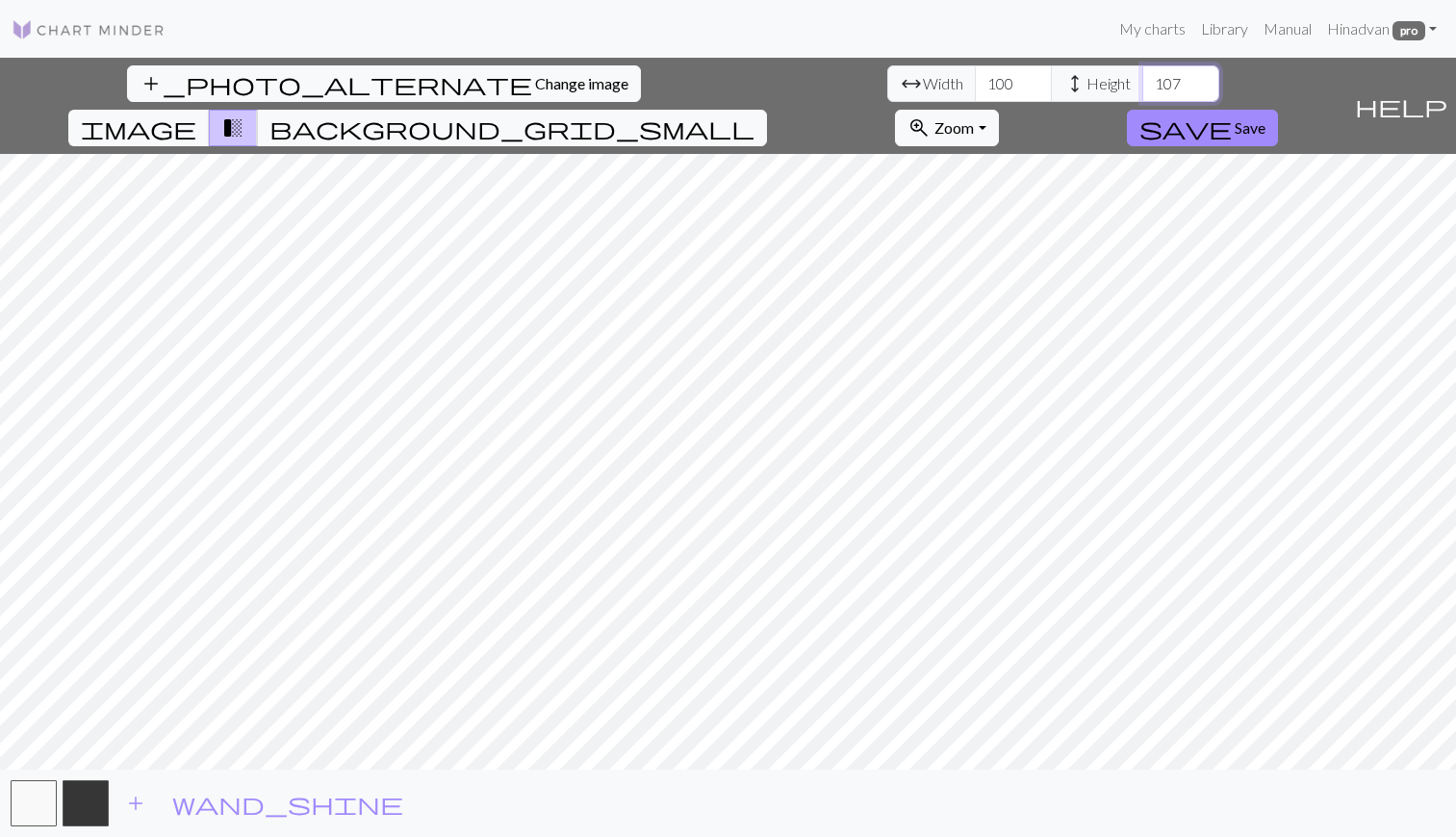 click on "107" at bounding box center [1181, 84] 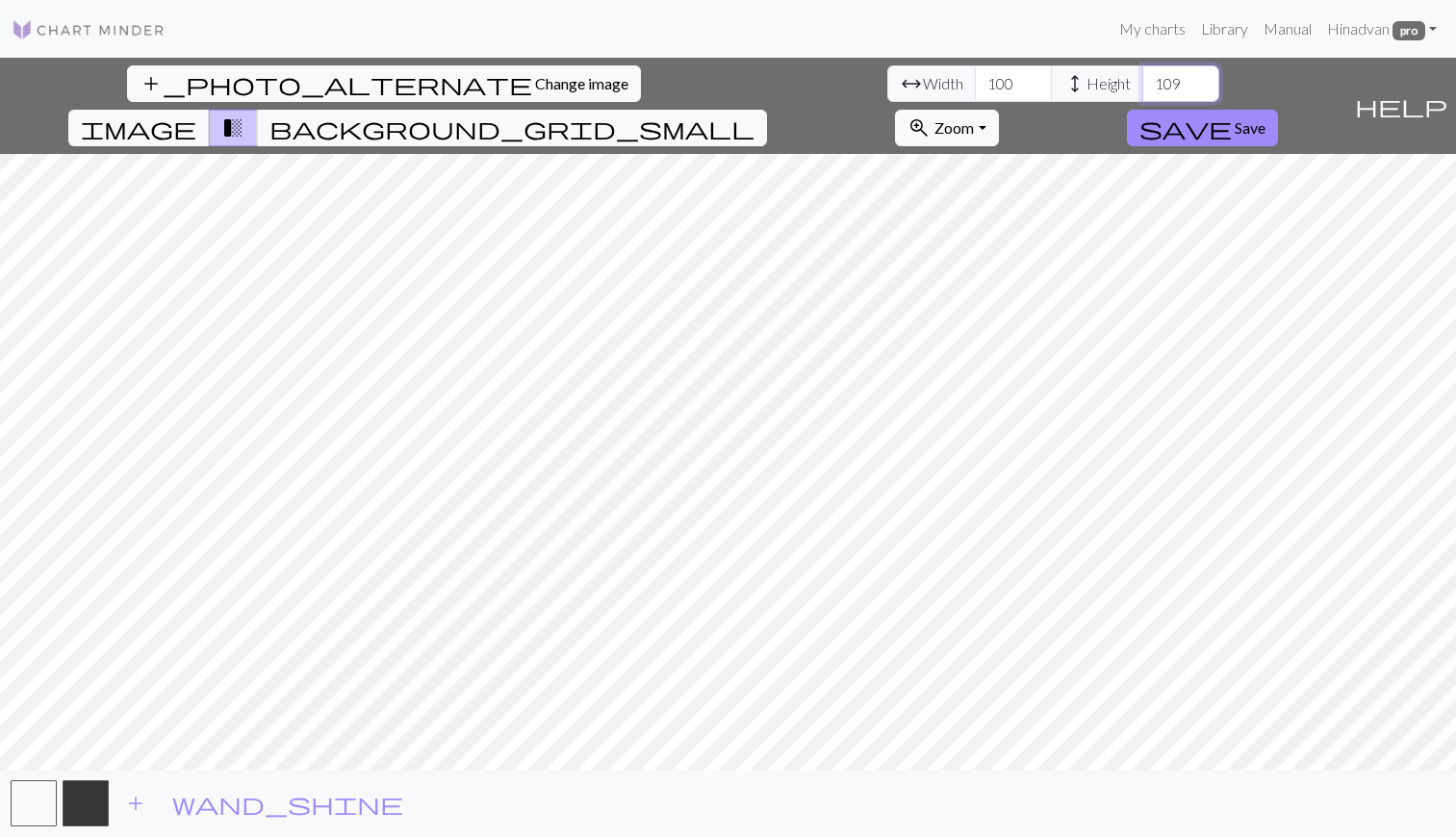 click on "109" at bounding box center (1181, 84) 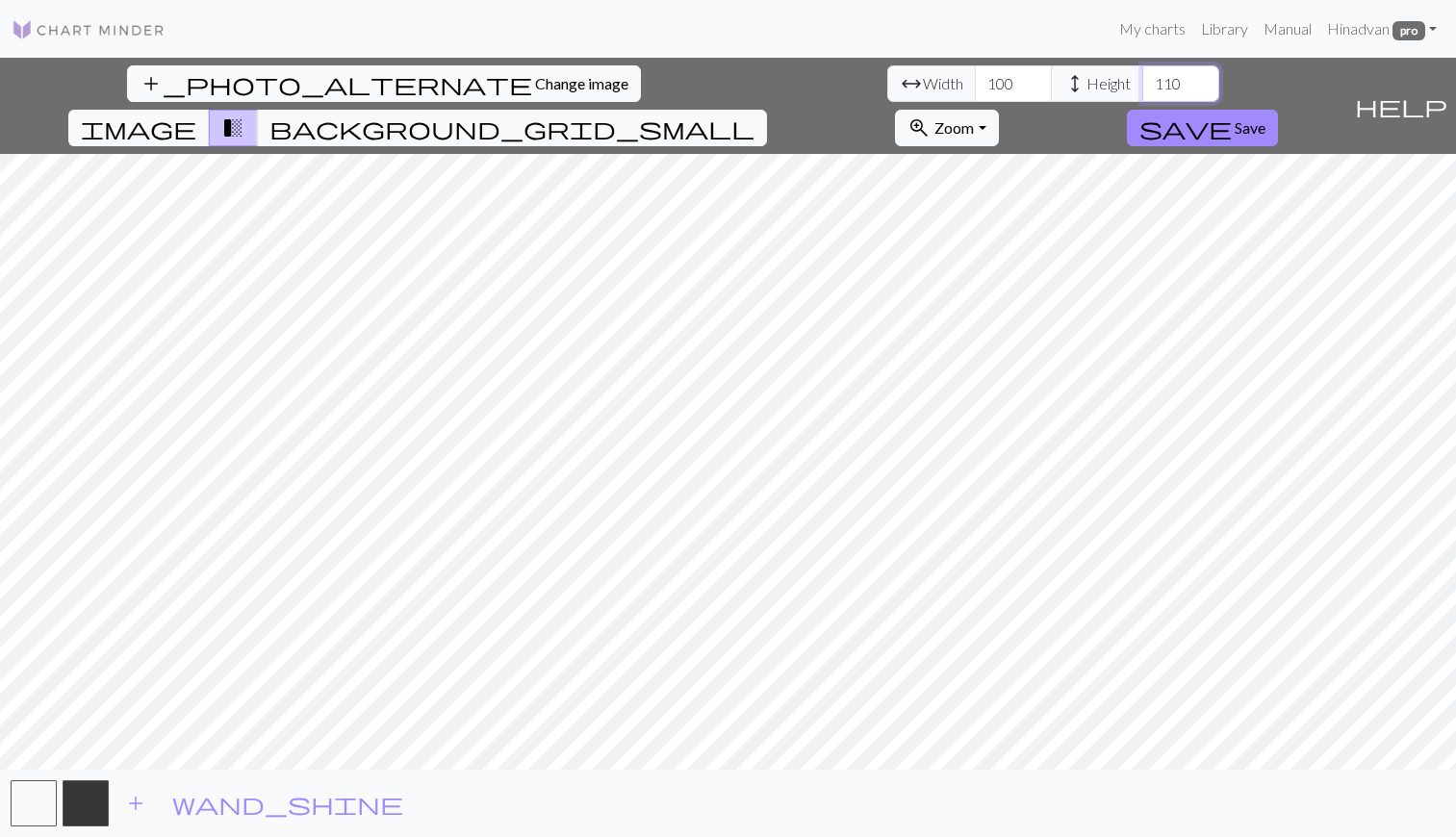 click on "110" at bounding box center (1181, 84) 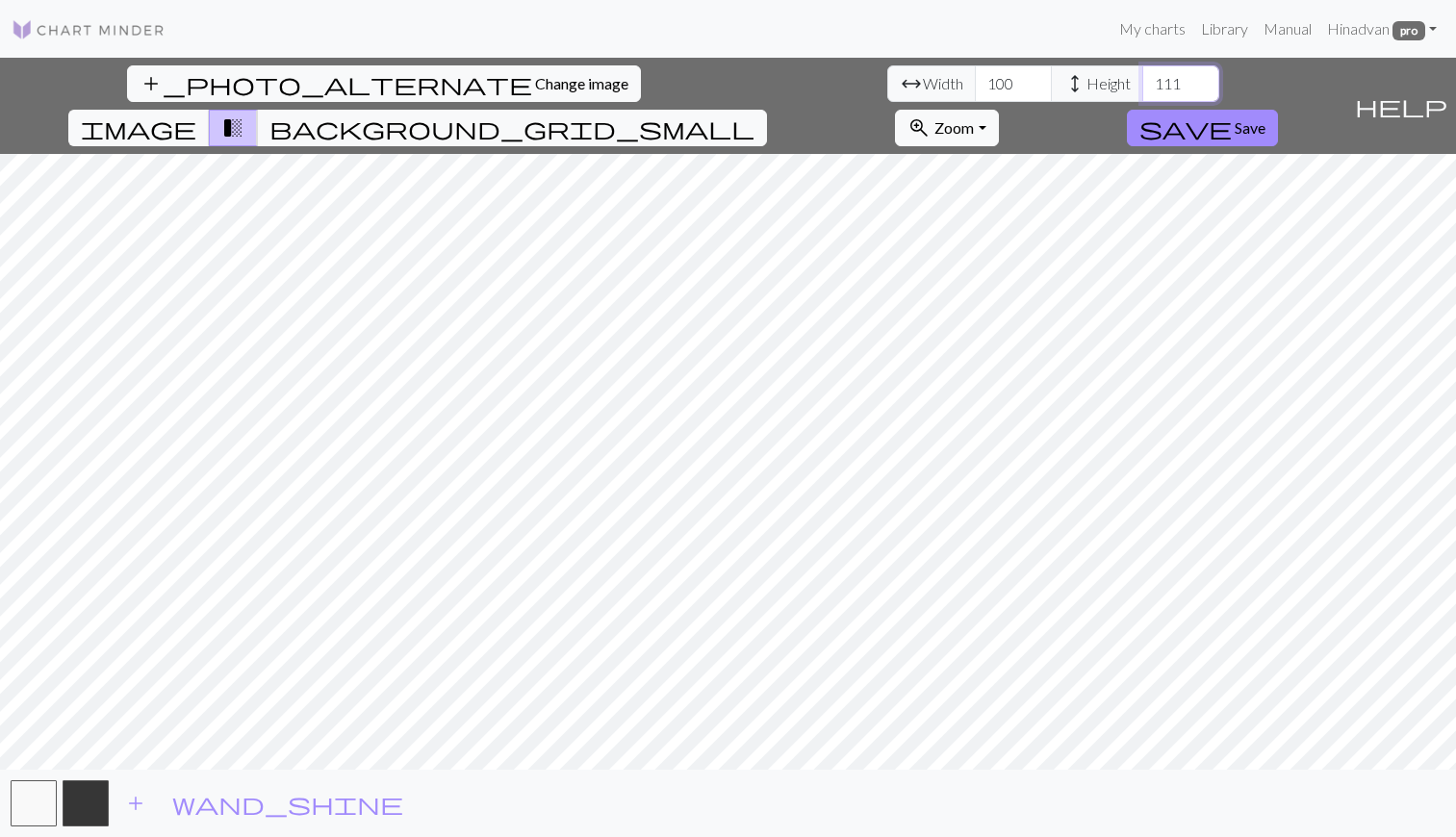 click on "112" at bounding box center [1181, 84] 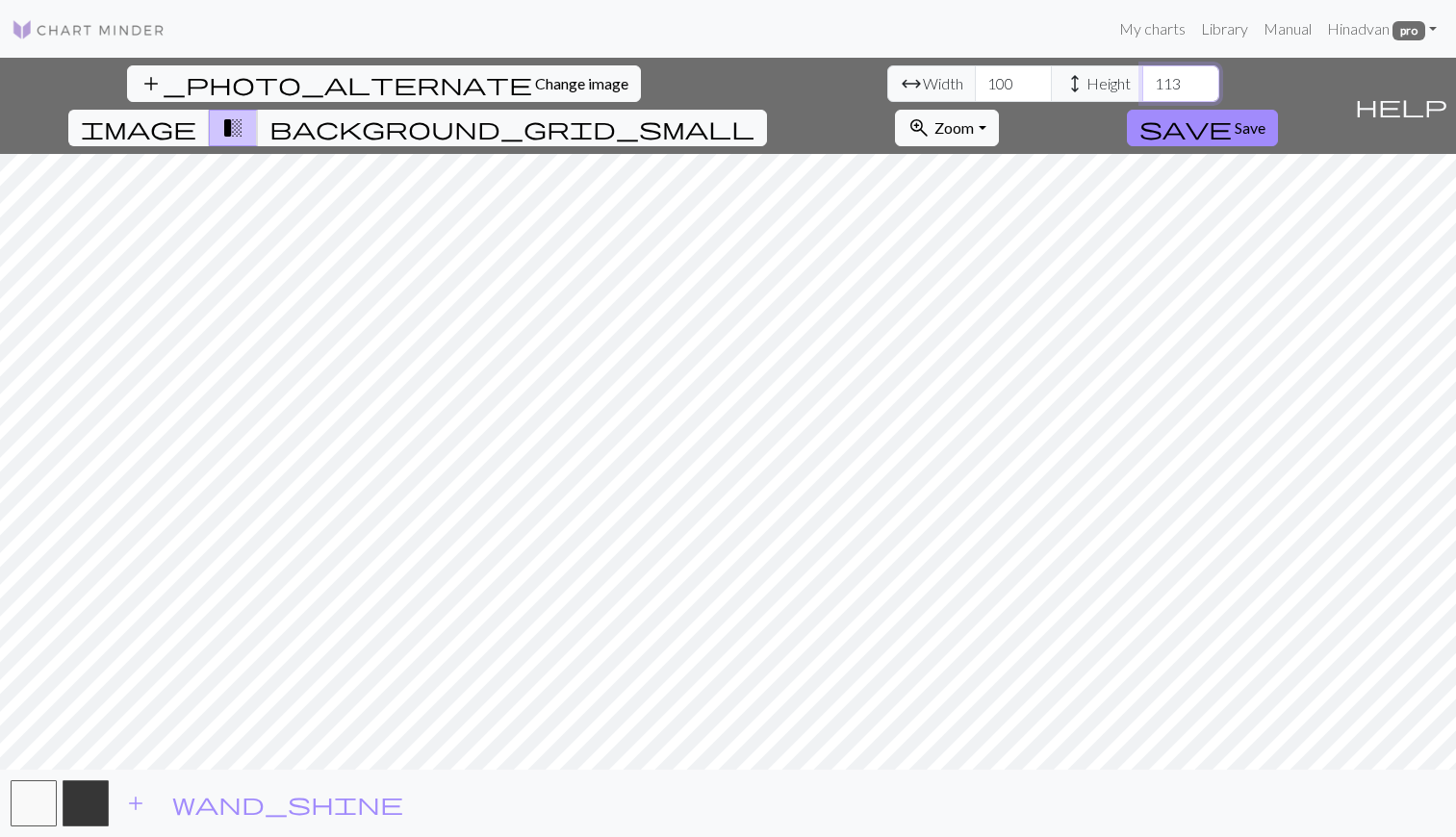 click on "113" at bounding box center (1181, 84) 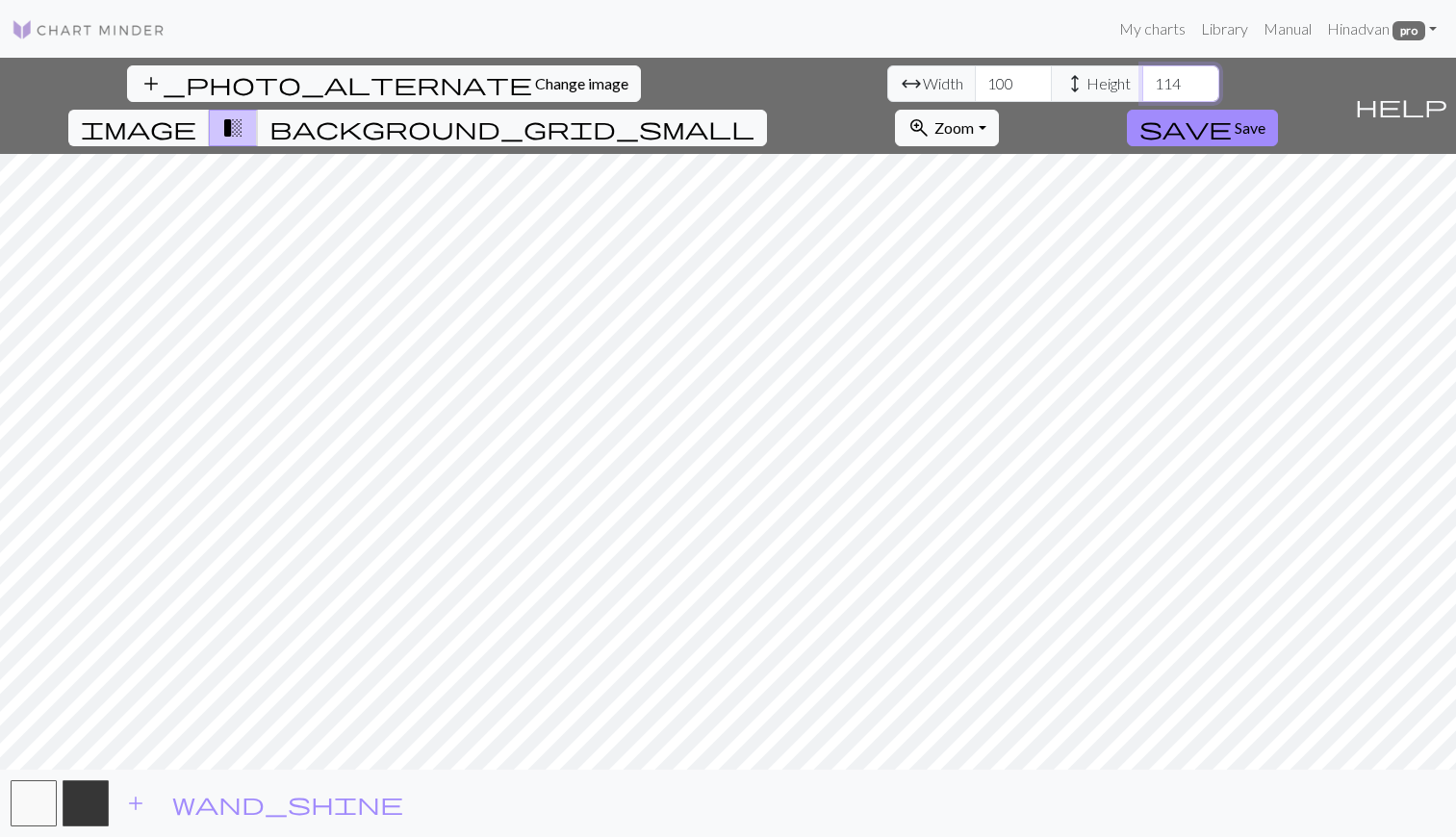 click on "115" at bounding box center [1181, 84] 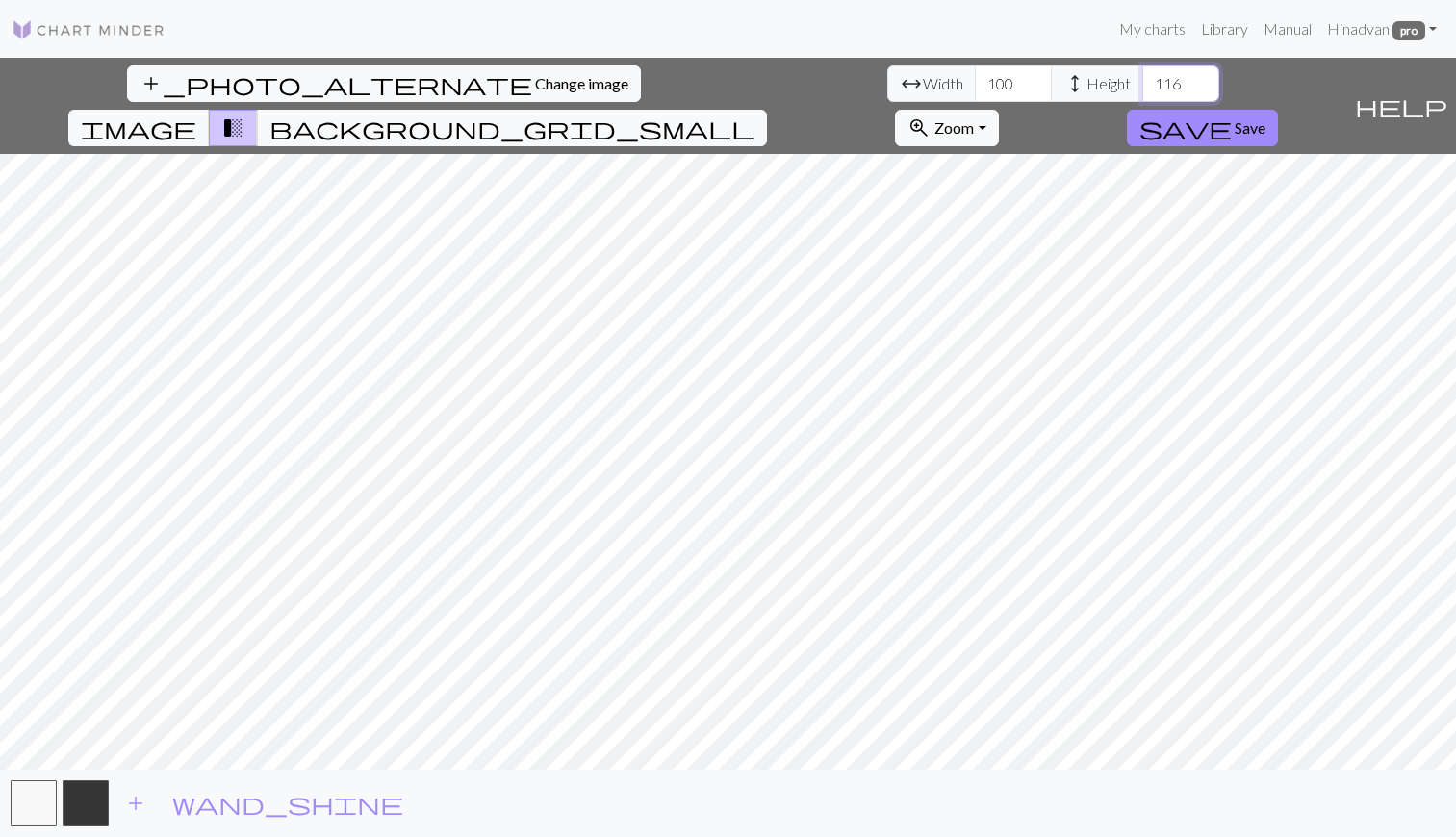 click on "116" at bounding box center [1181, 84] 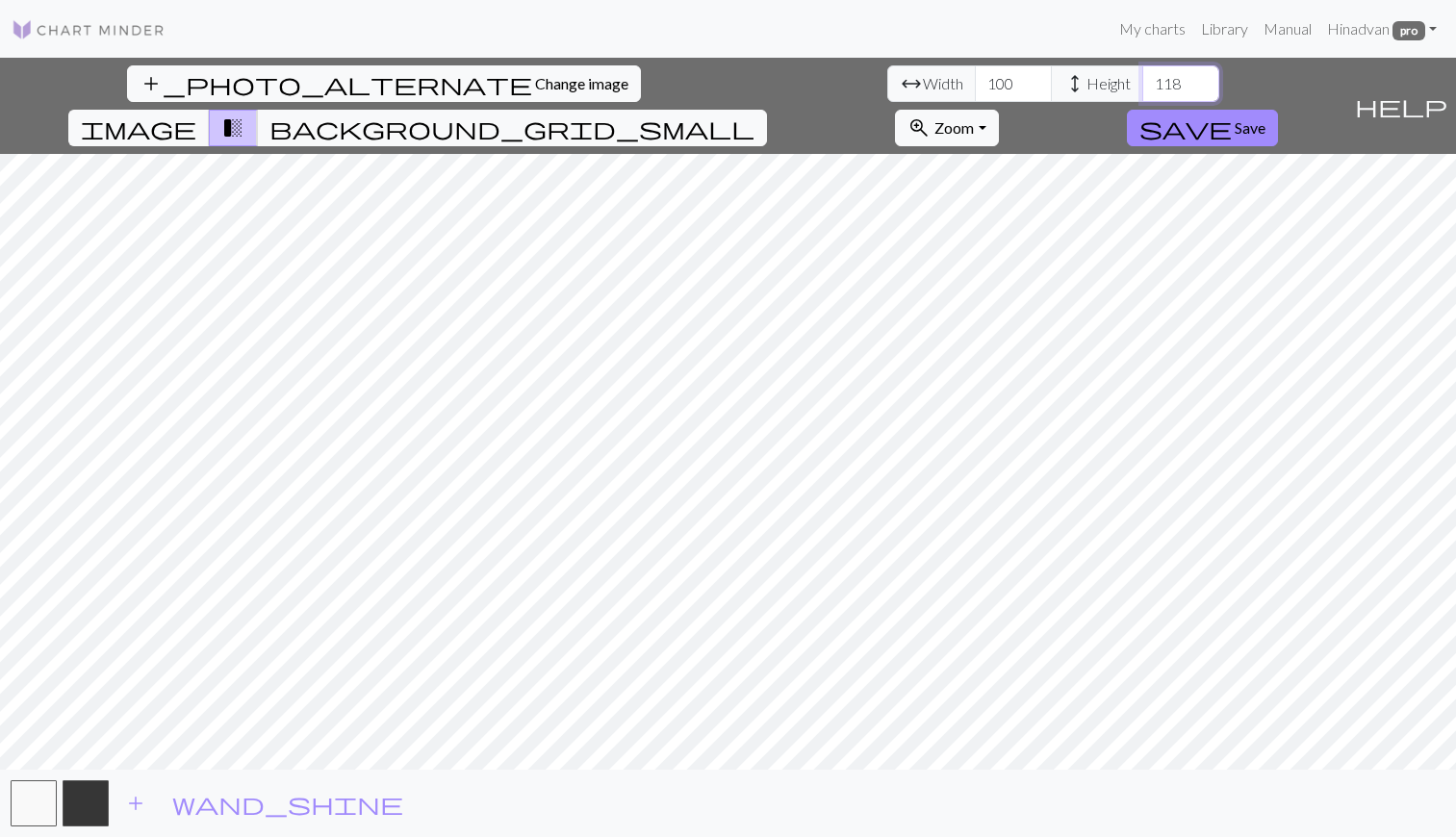 click on "118" at bounding box center (1181, 84) 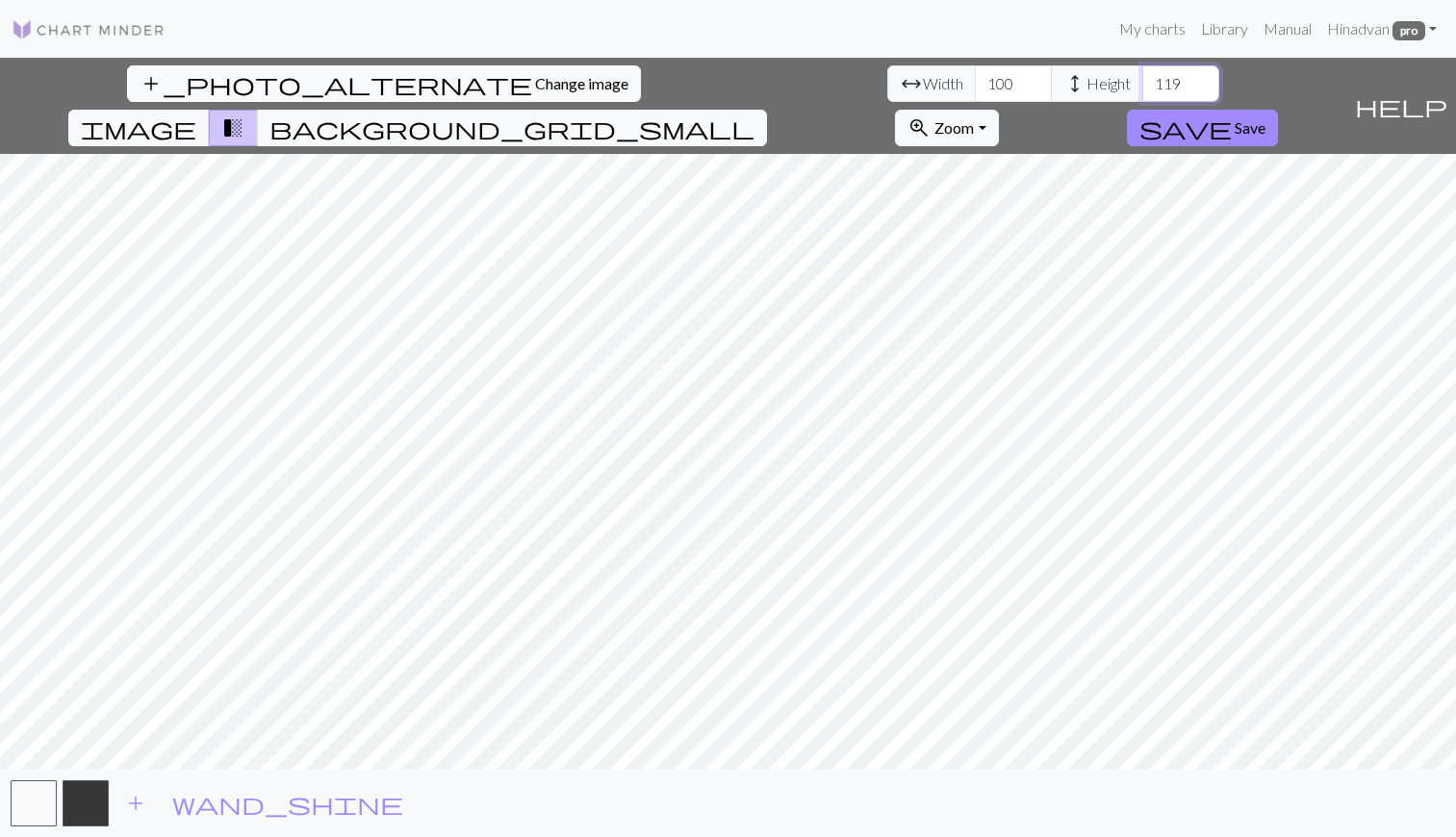 click on "120" at bounding box center [1181, 84] 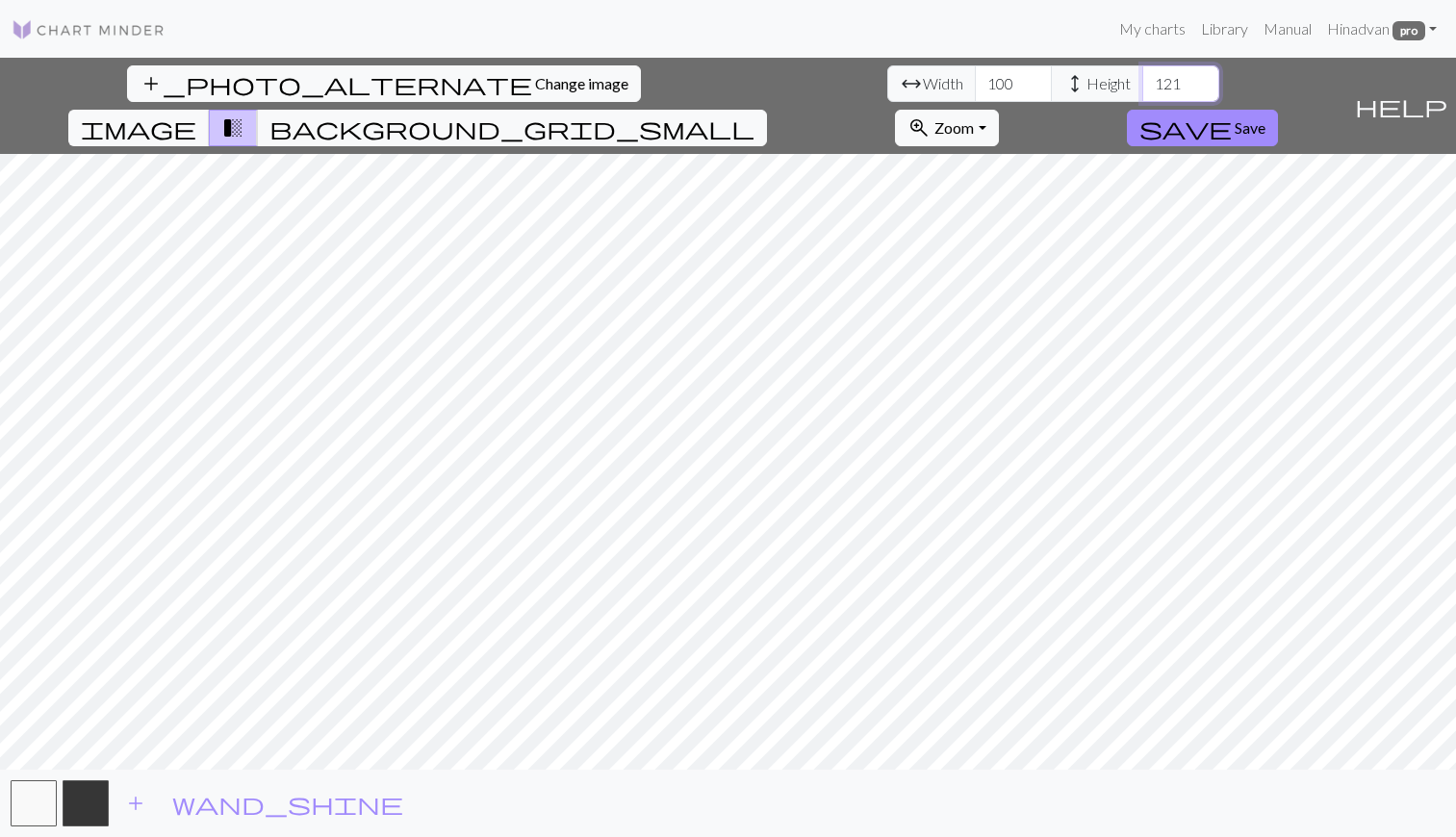 click on "121" at bounding box center (1181, 84) 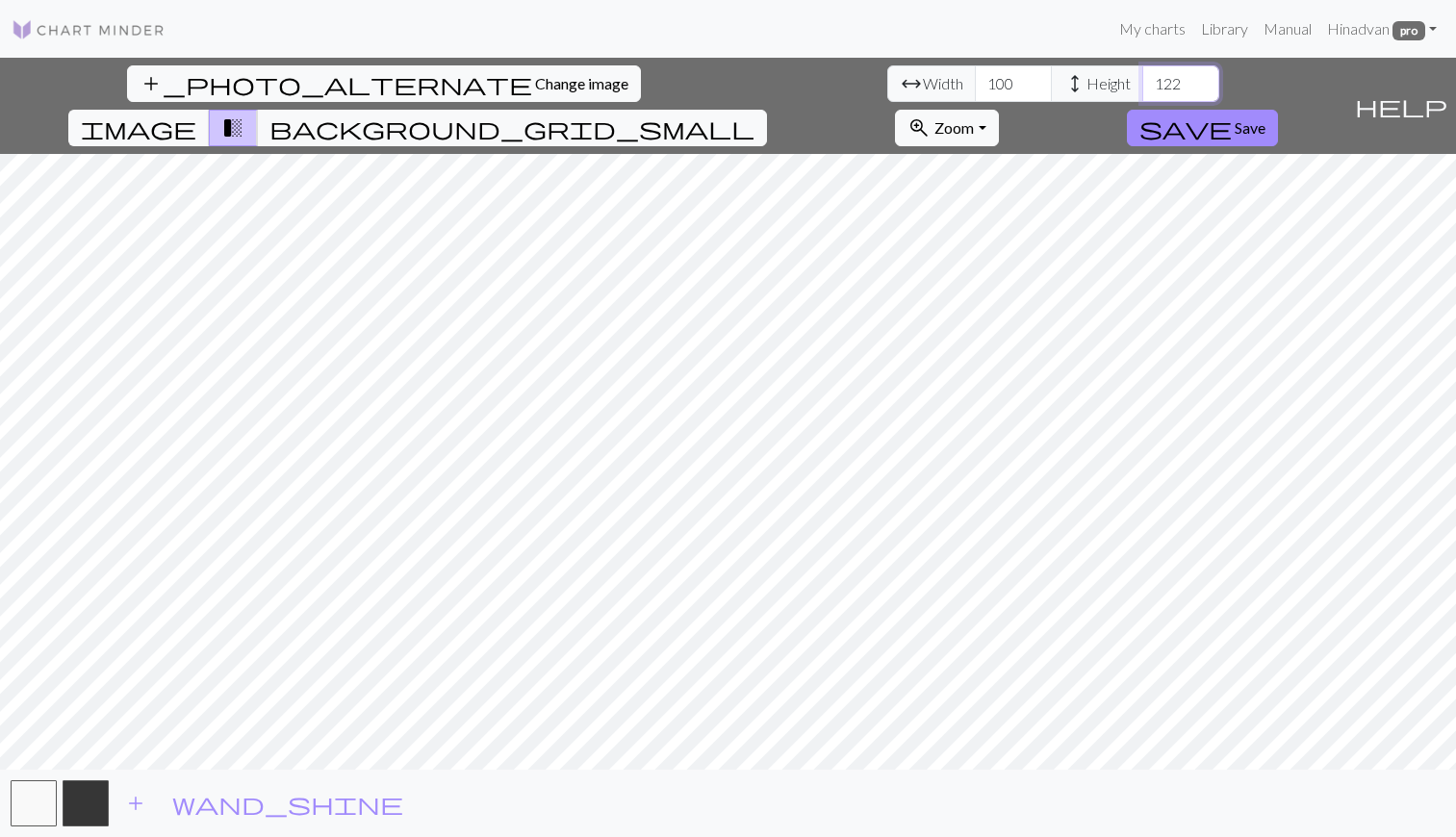 click on "123" at bounding box center (1181, 84) 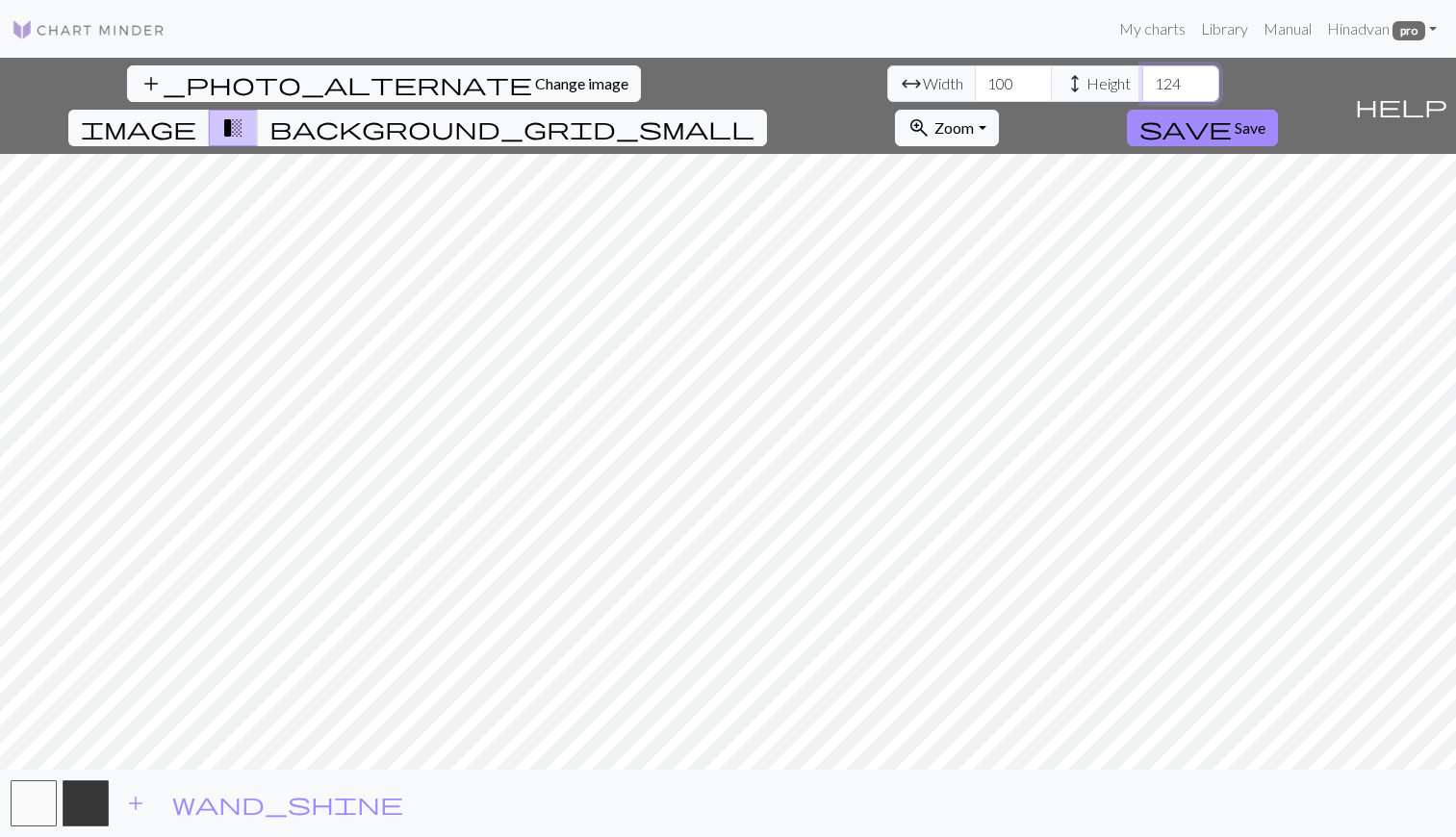 click on "124" at bounding box center [1181, 84] 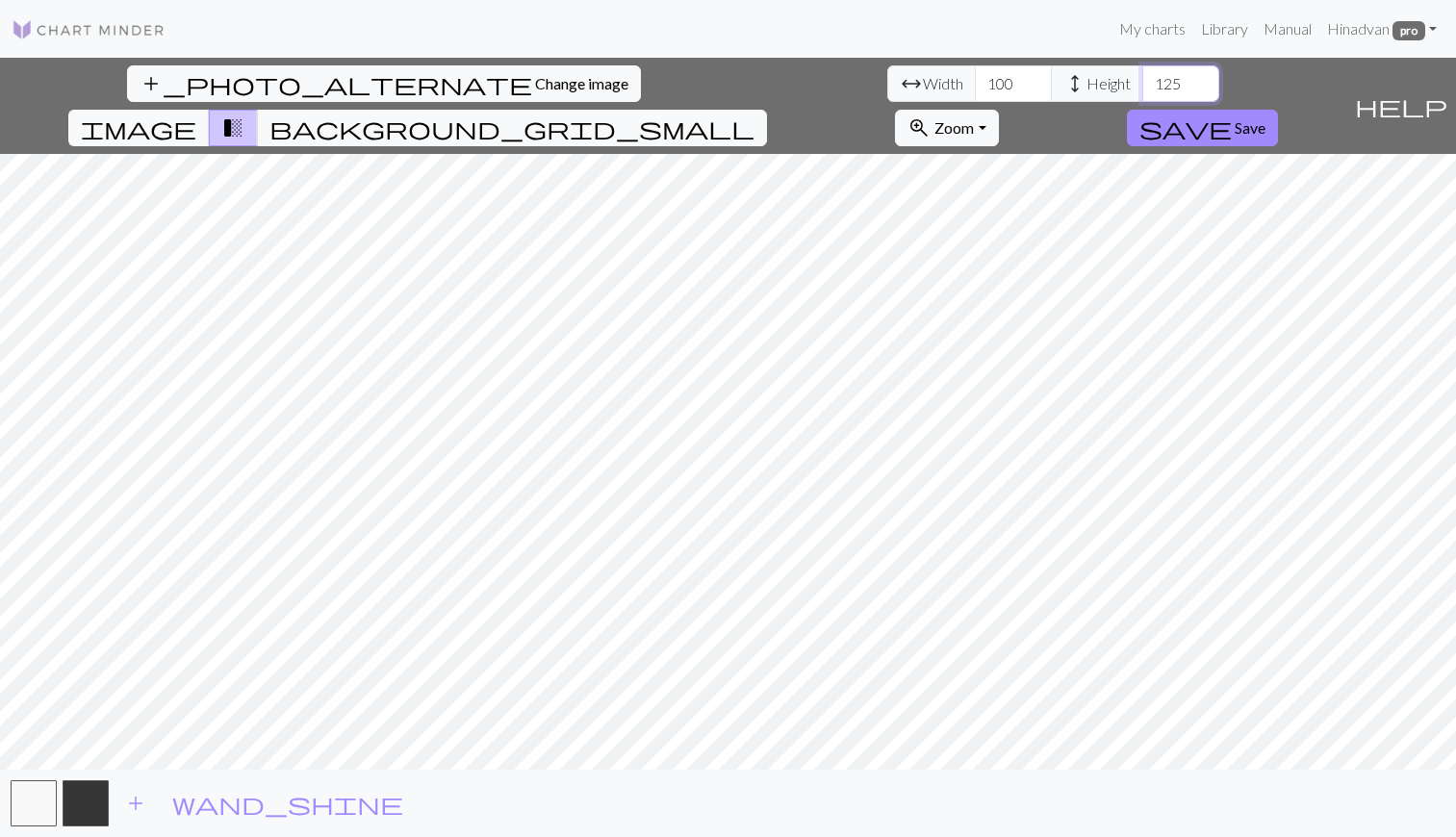 click on "125" at bounding box center [1181, 84] 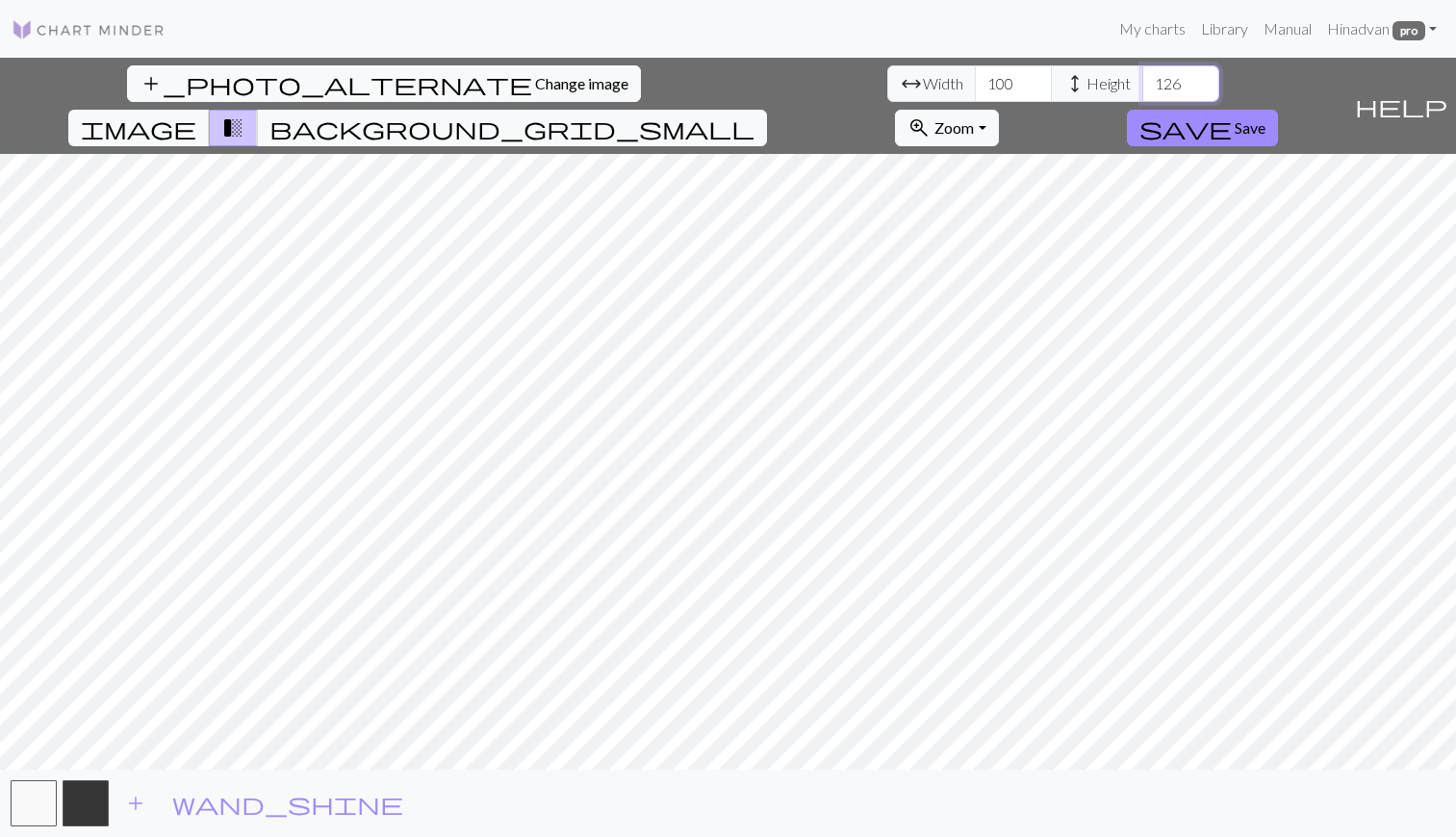 click on "126" at bounding box center [1181, 84] 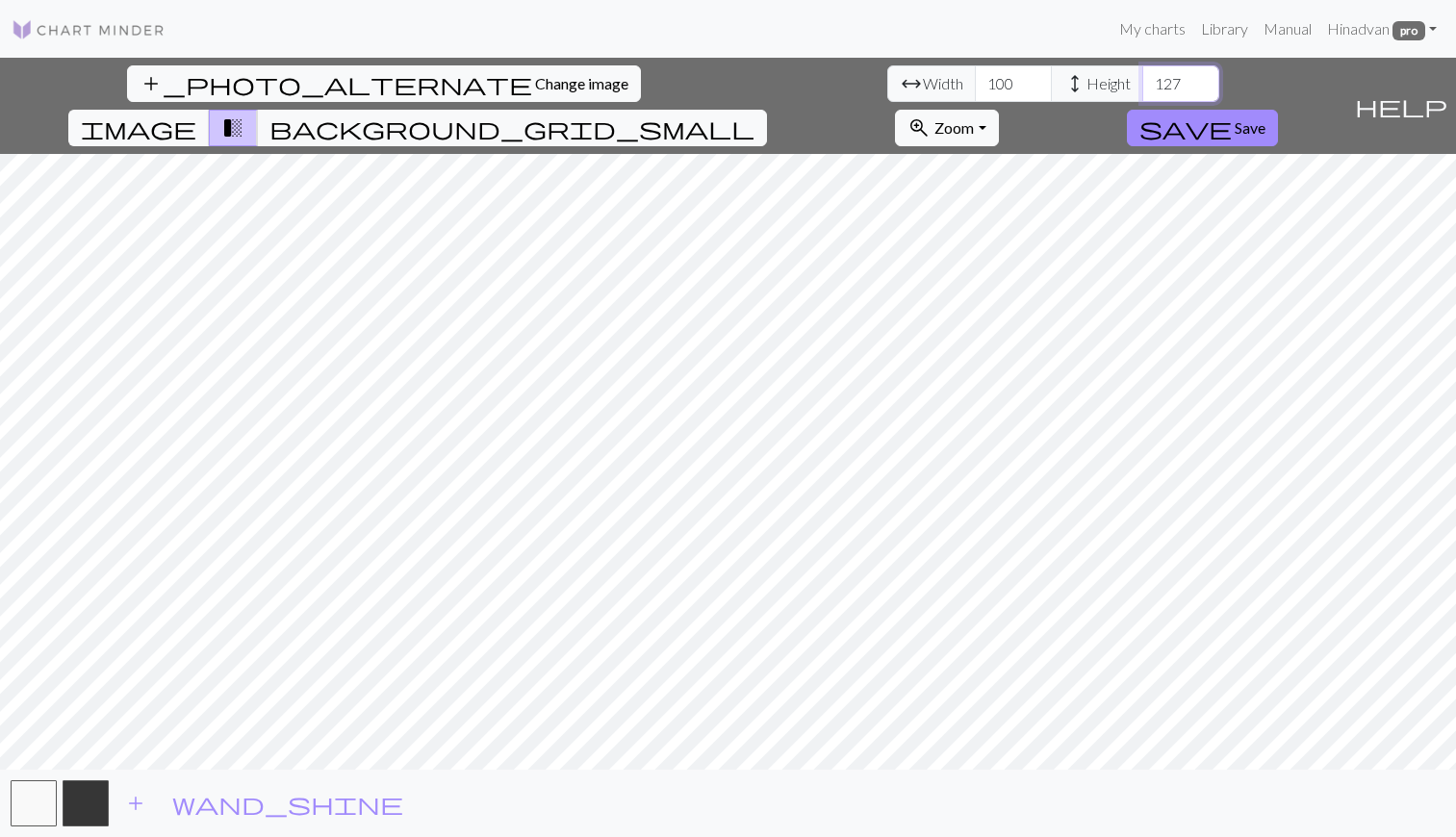 click on "127" at bounding box center (1181, 84) 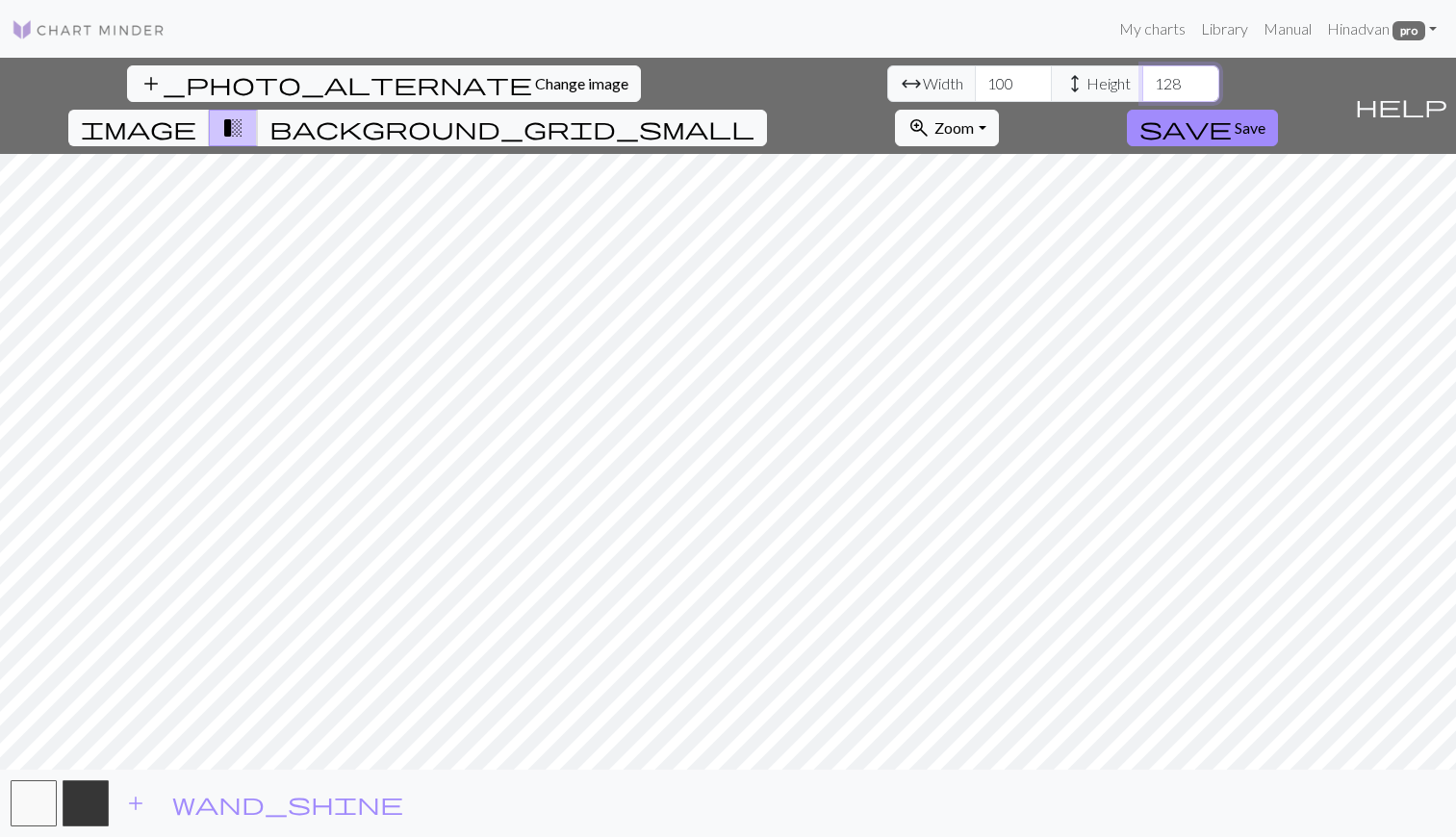 click on "128" at bounding box center [1181, 84] 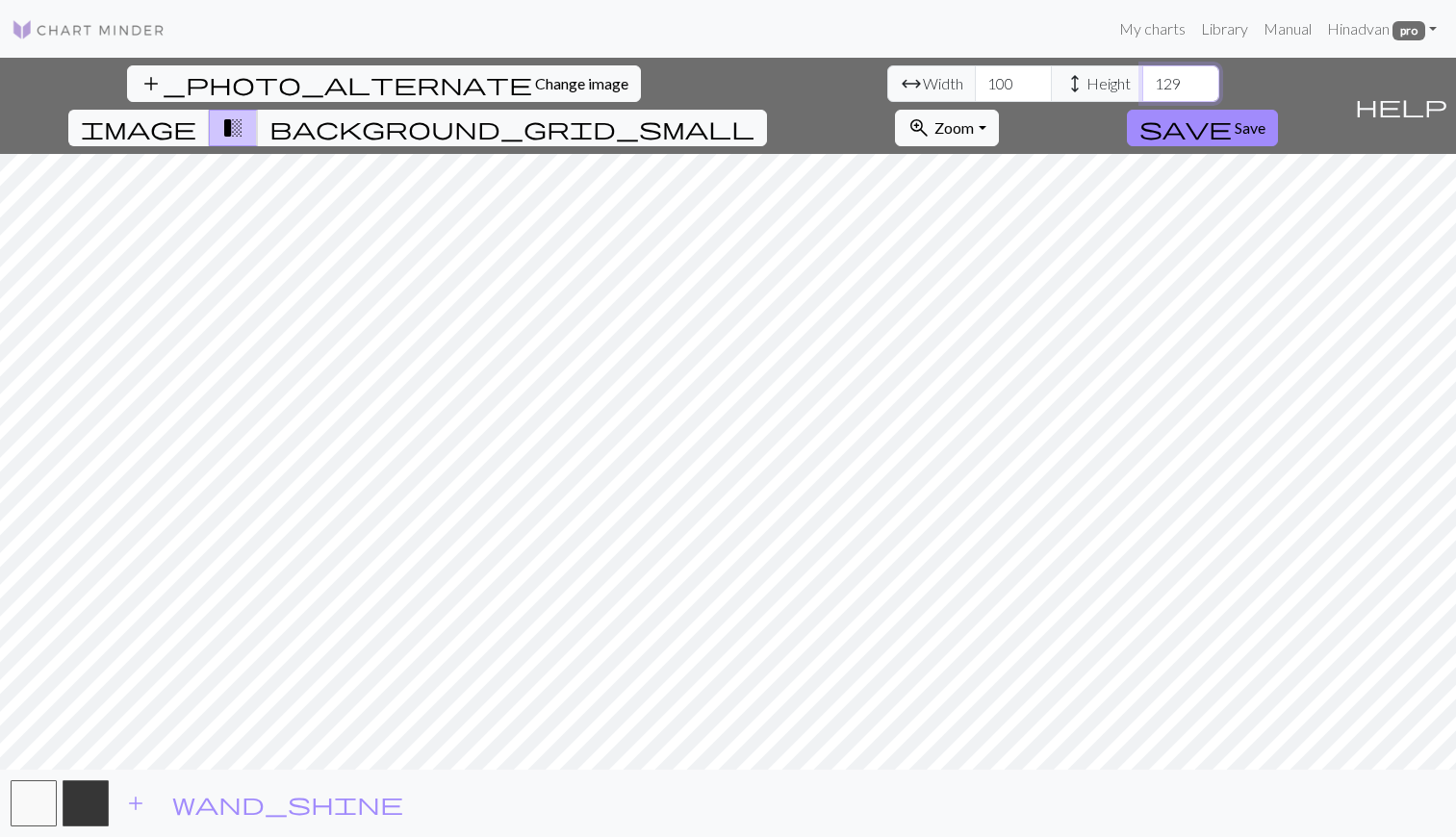 click on "129" at bounding box center (1181, 84) 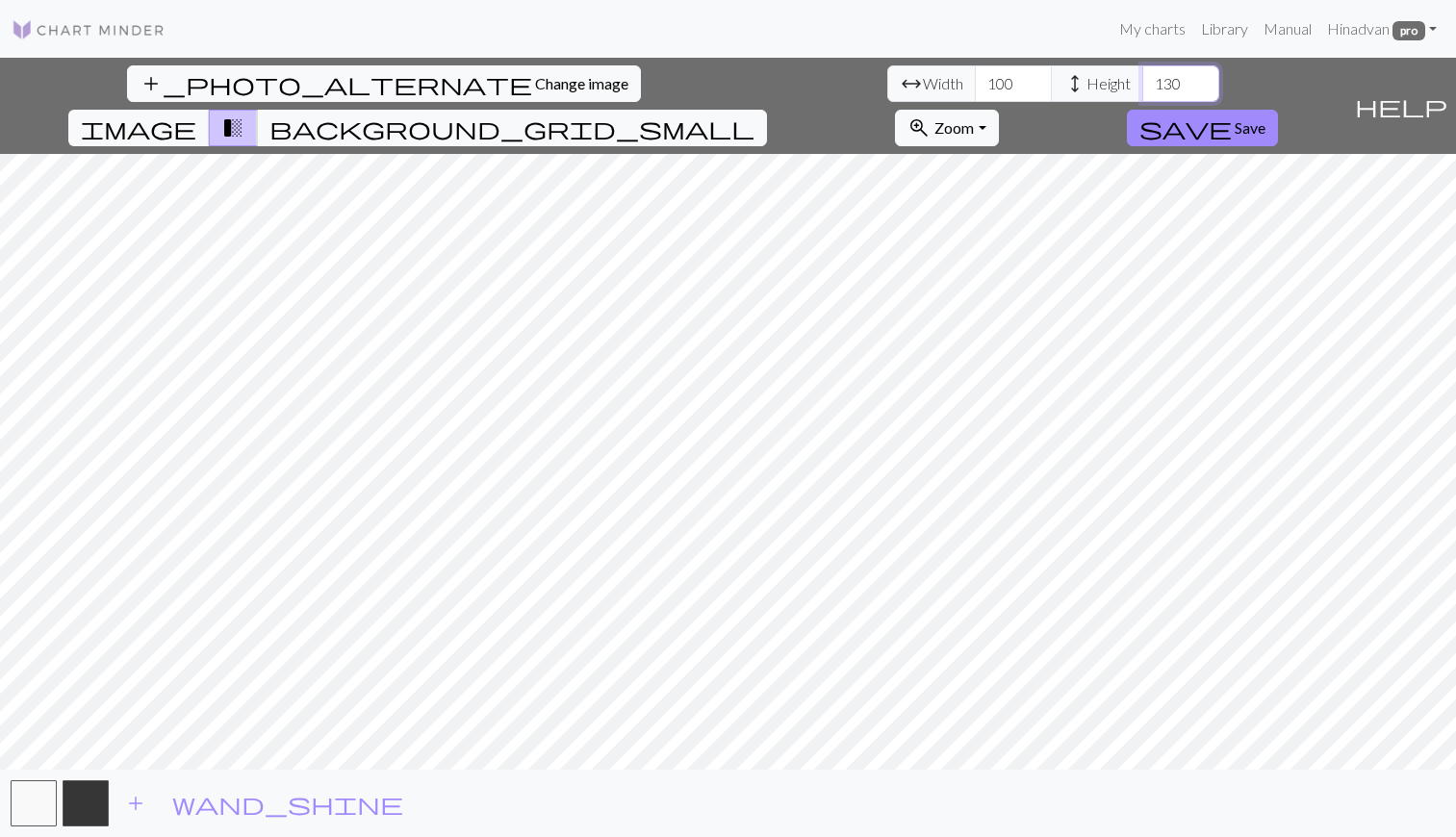 click on "131" at bounding box center (1181, 84) 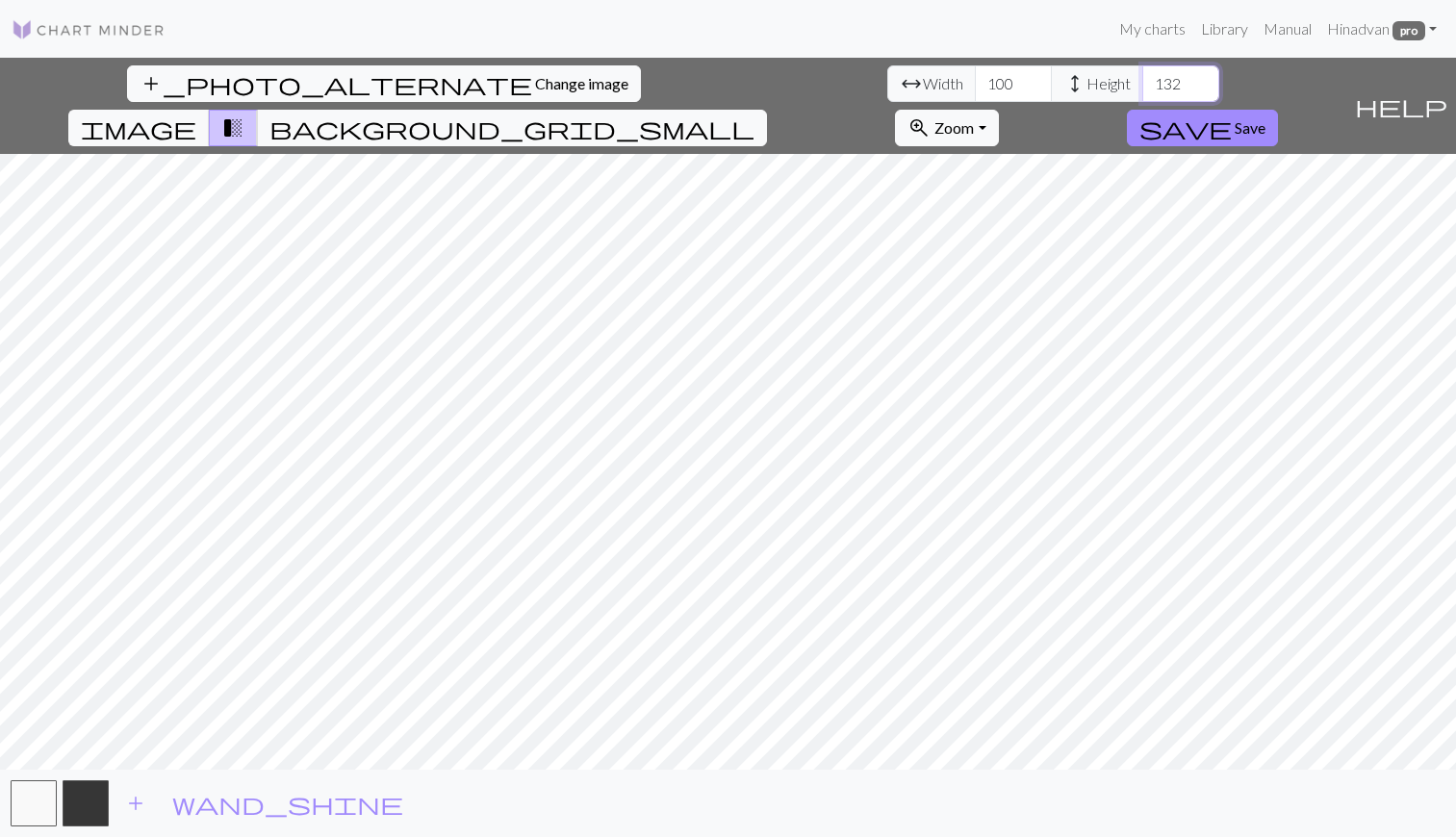 click on "132" at bounding box center [1181, 84] 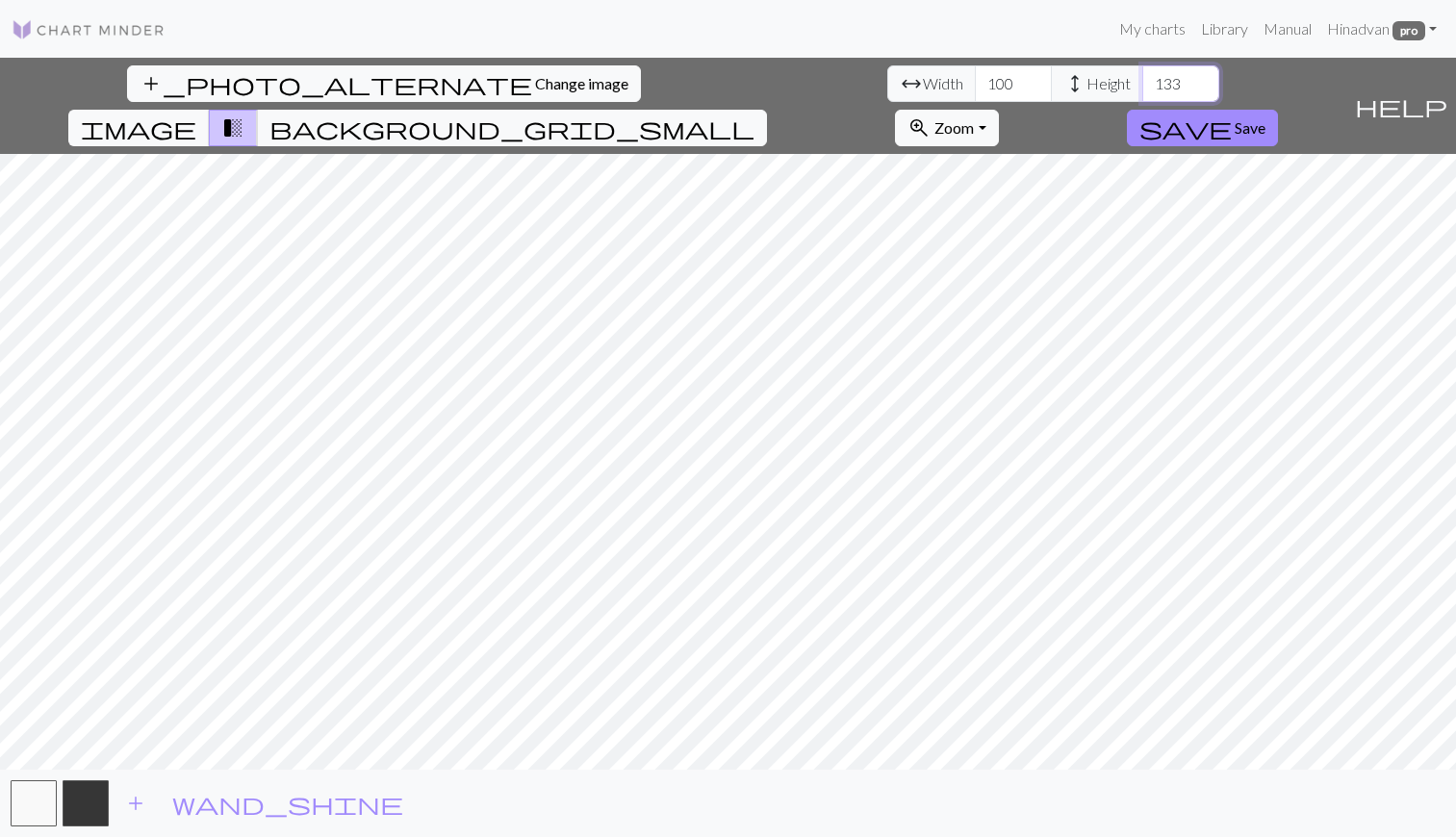 click on "134" at bounding box center (1181, 84) 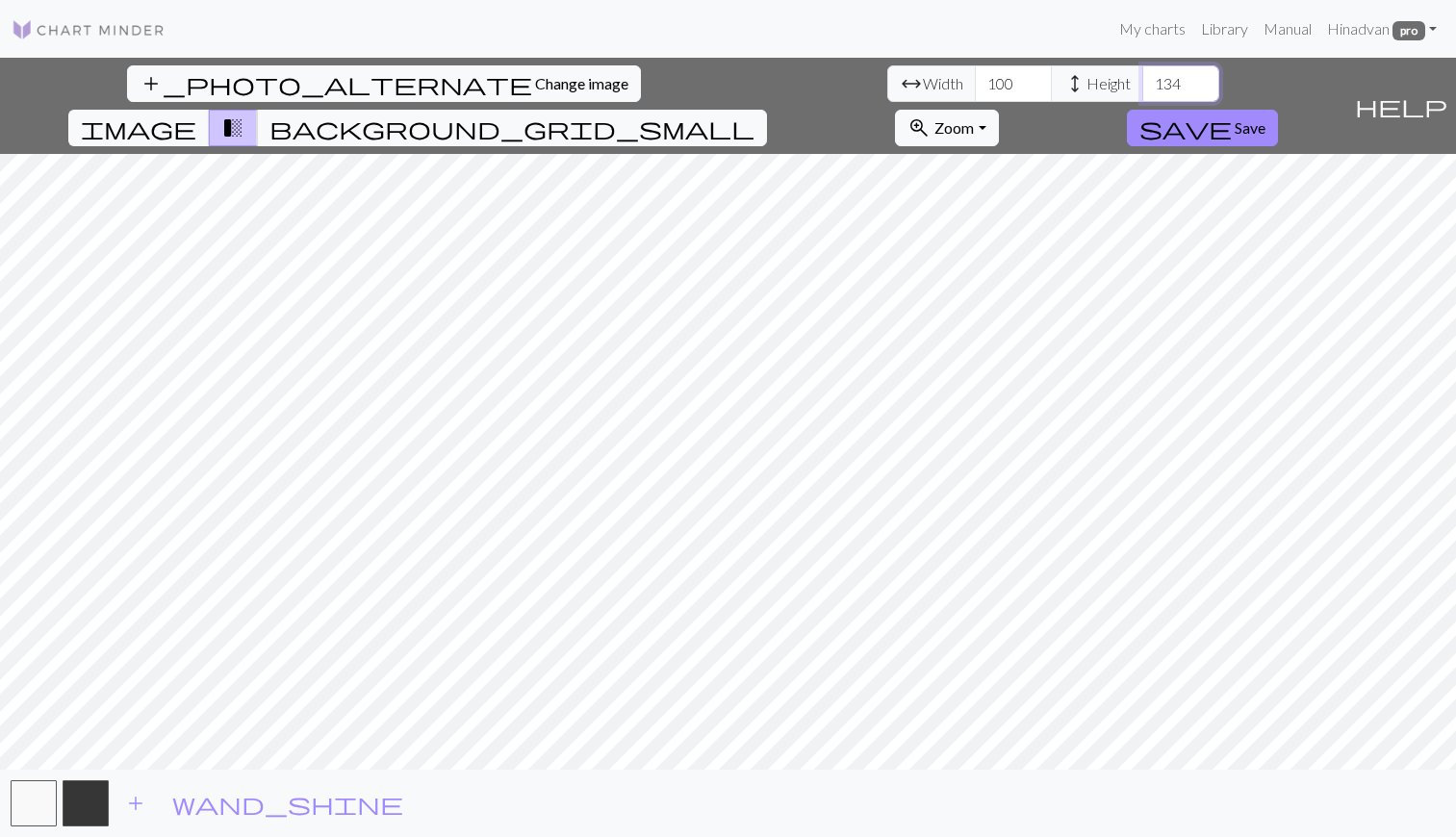 click on "135" at bounding box center [1181, 84] 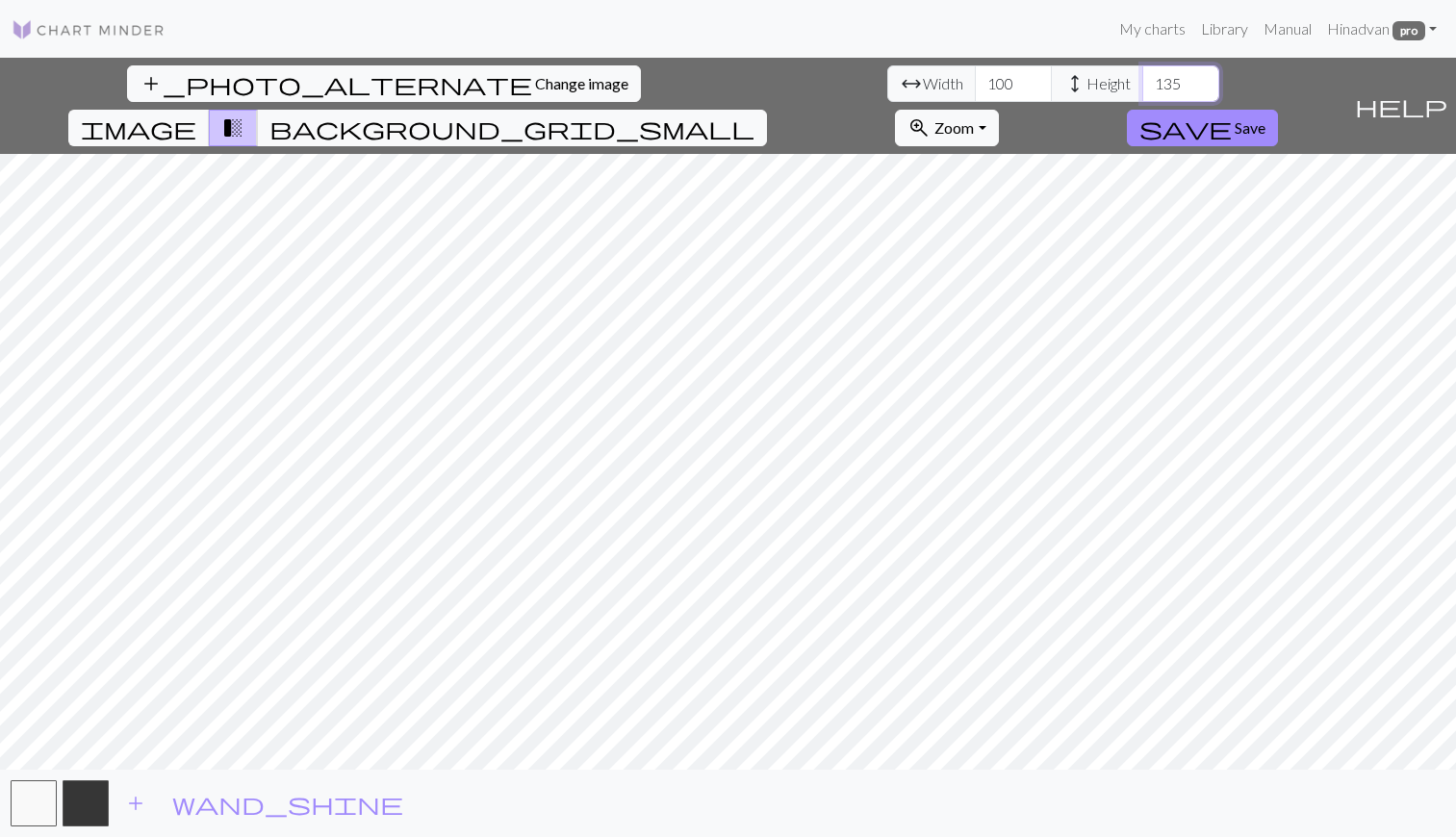 click on "136" at bounding box center [1181, 84] 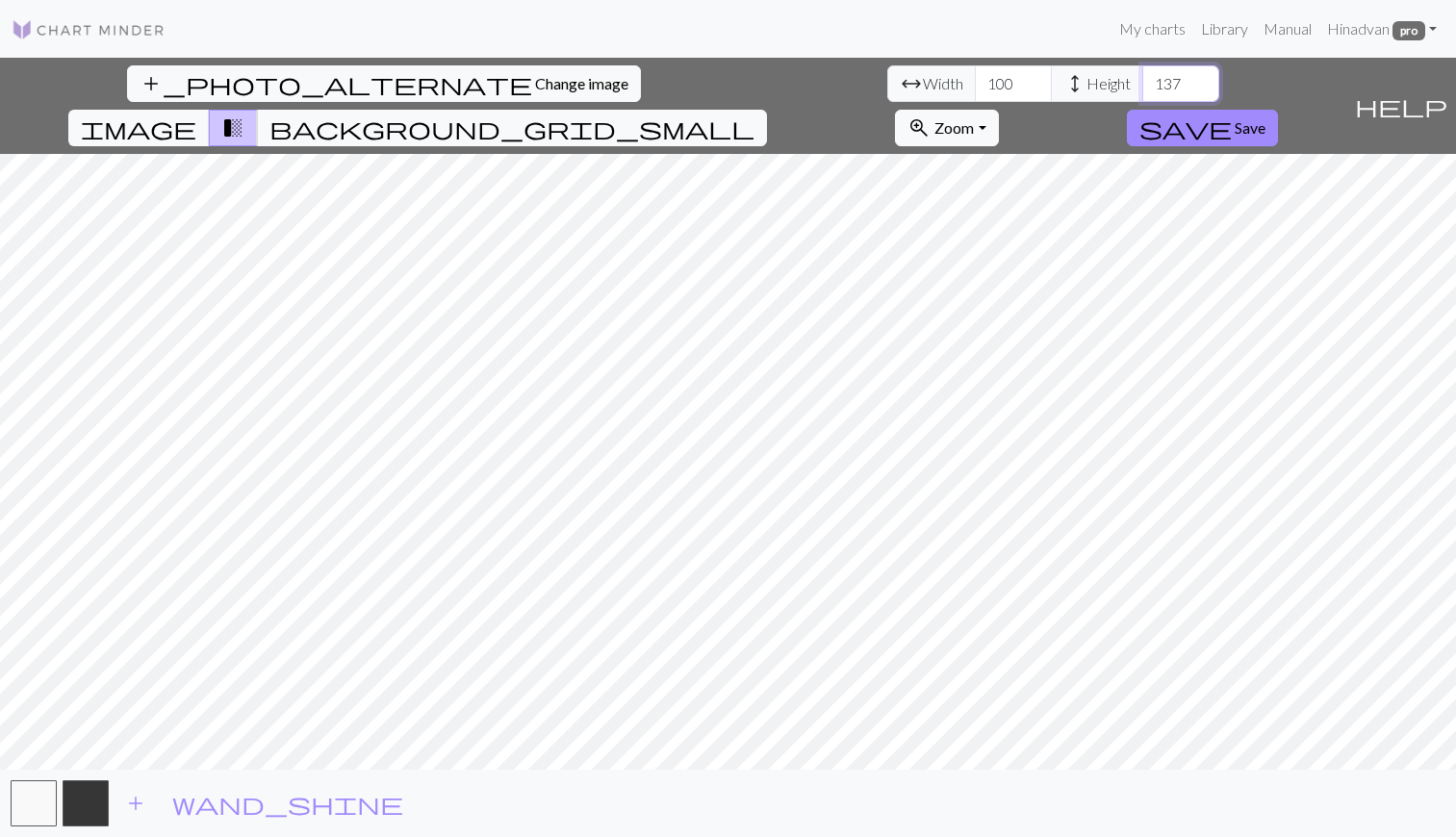 click on "137" at bounding box center (1181, 84) 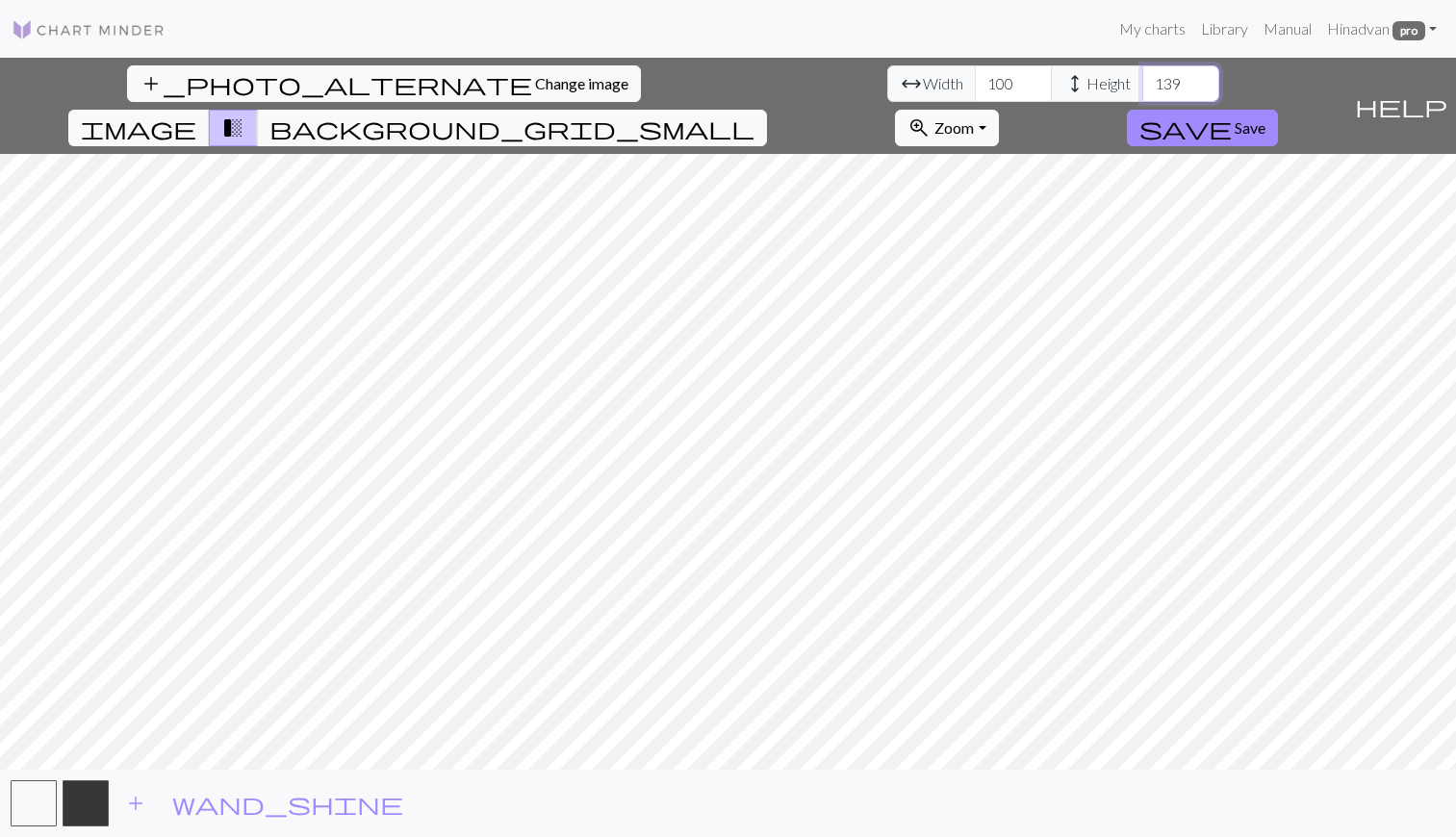 click on "139" at bounding box center [1181, 84] 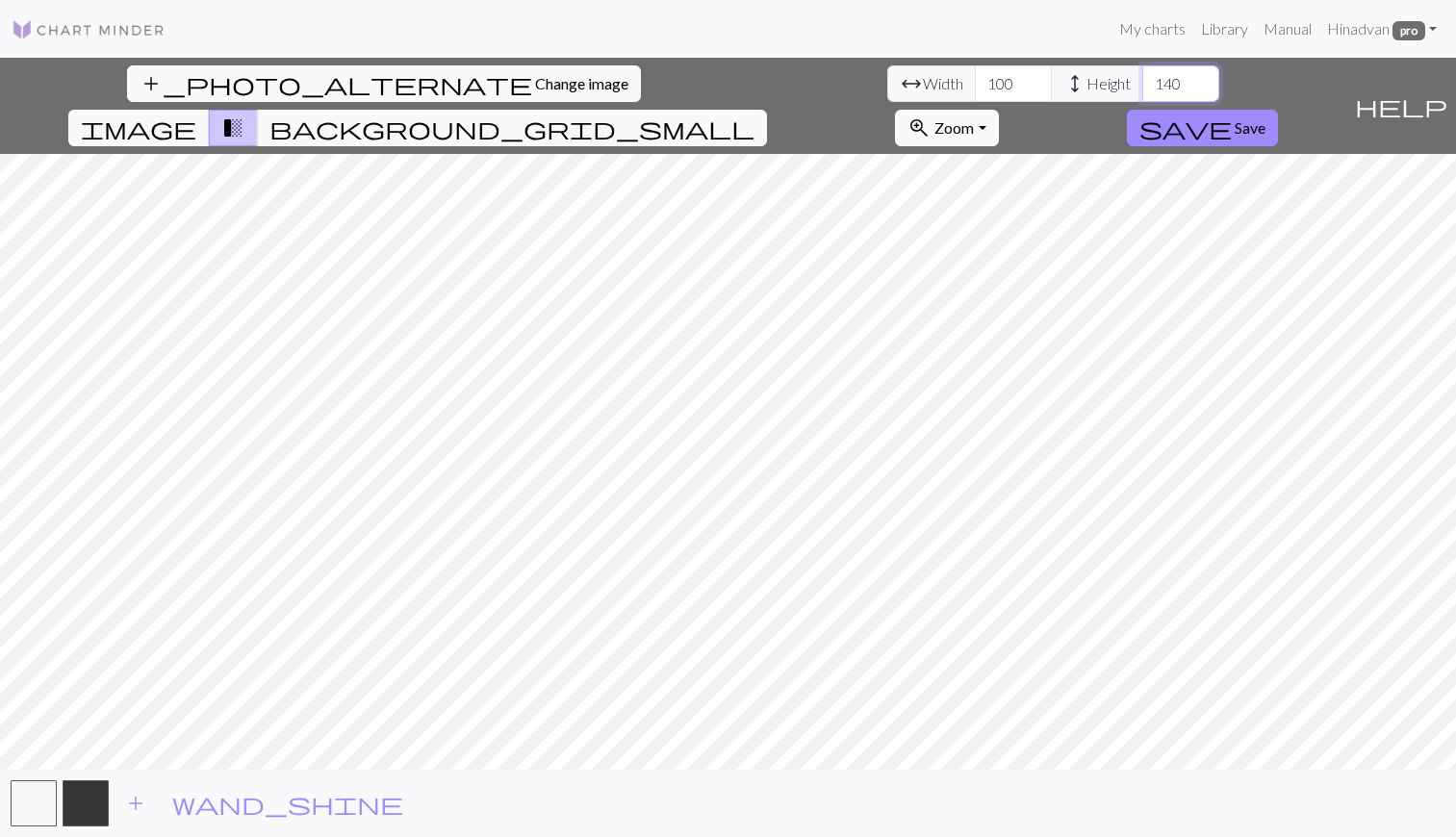 click on "140" at bounding box center [1181, 84] 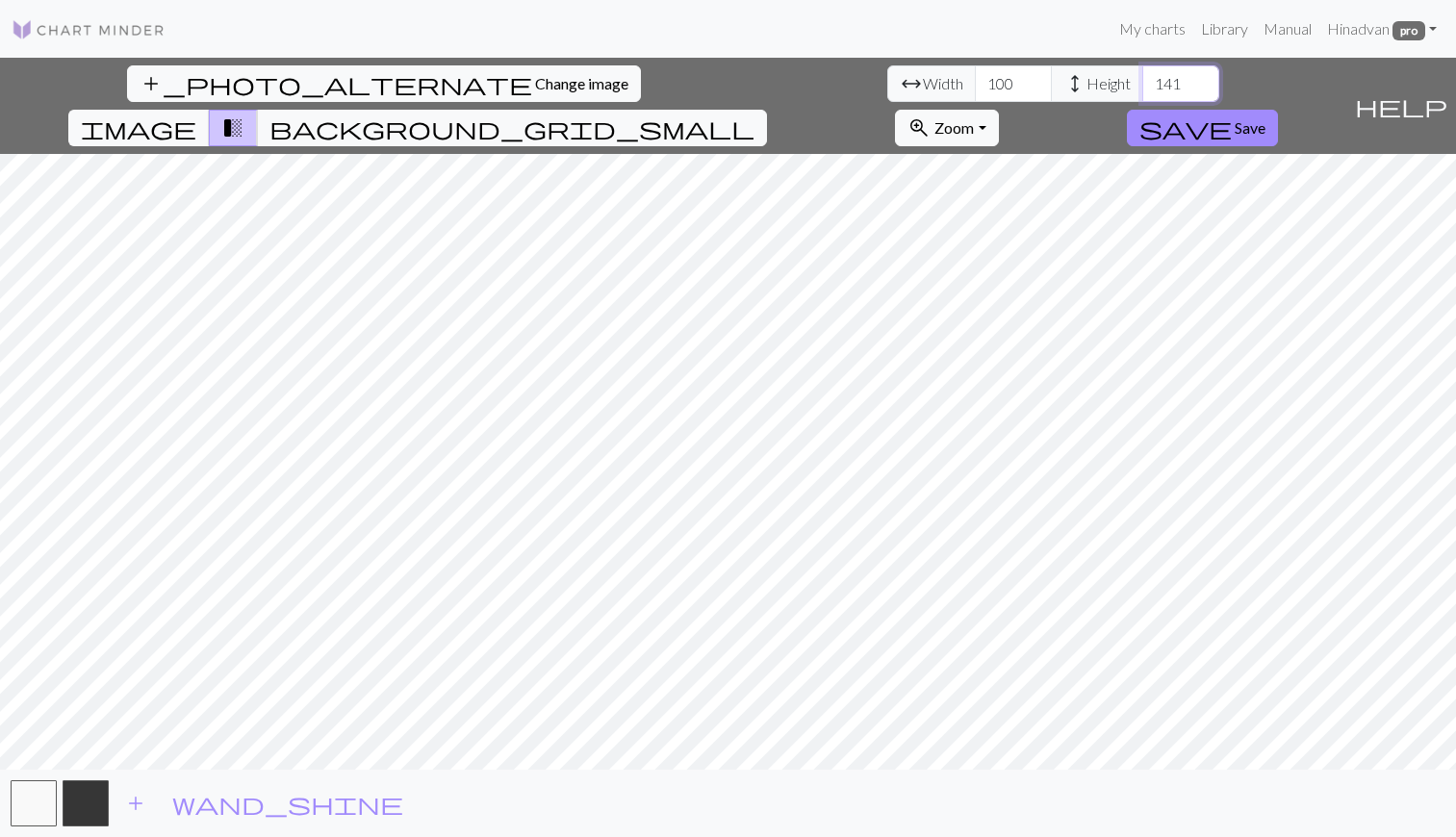 click on "142" at bounding box center (1181, 84) 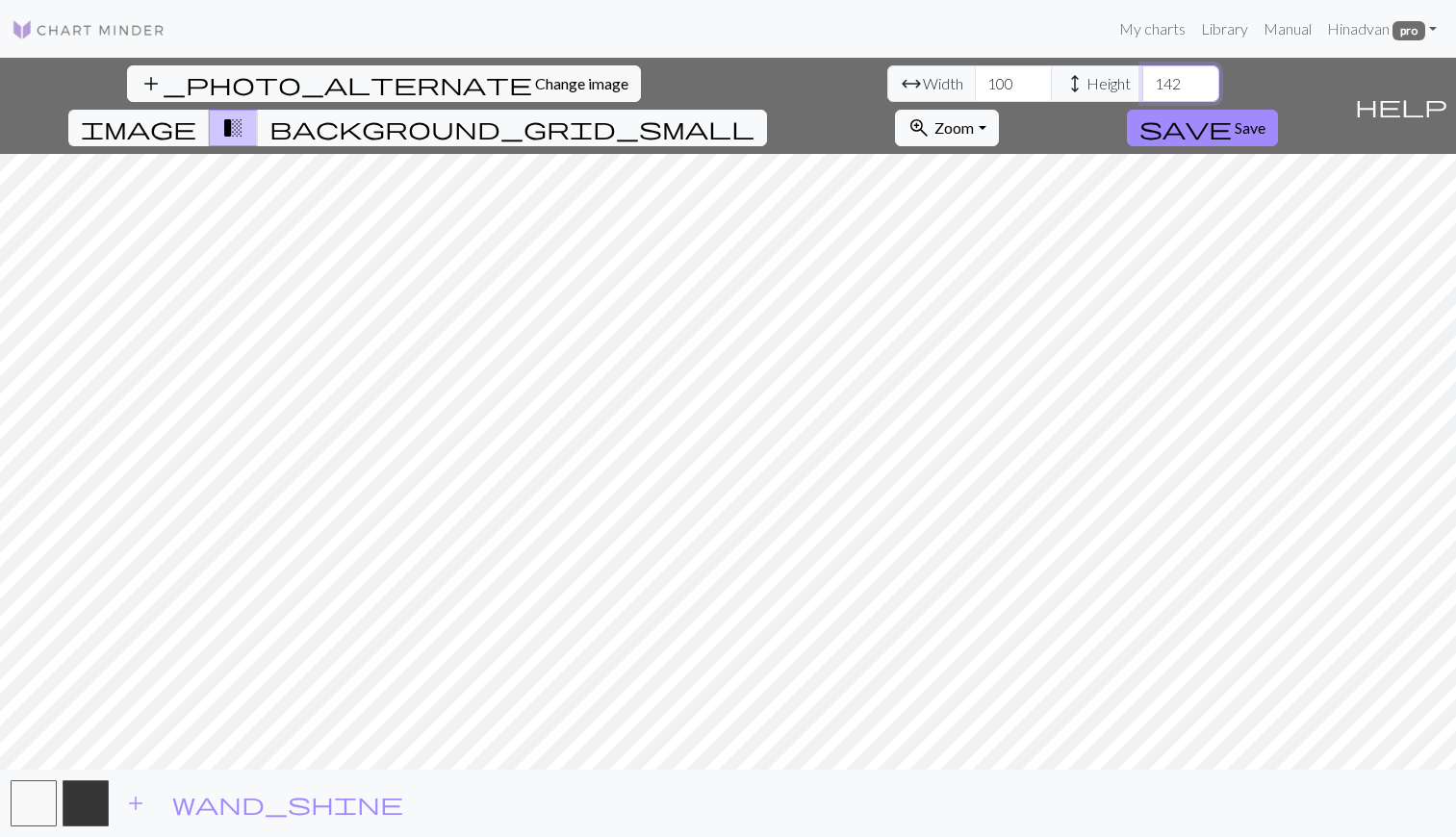 click on "143" at bounding box center [1181, 84] 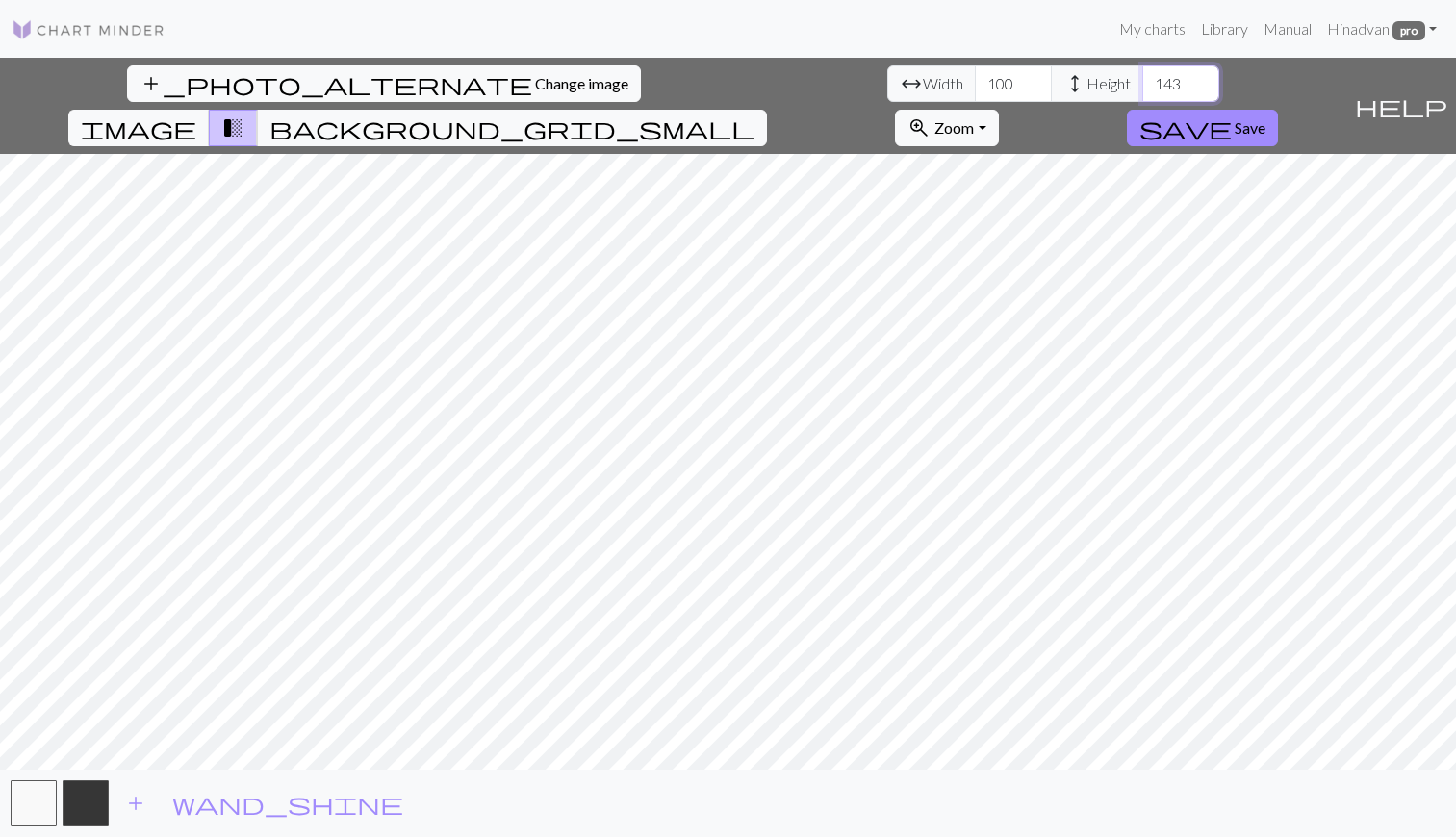 click on "144" at bounding box center (1181, 84) 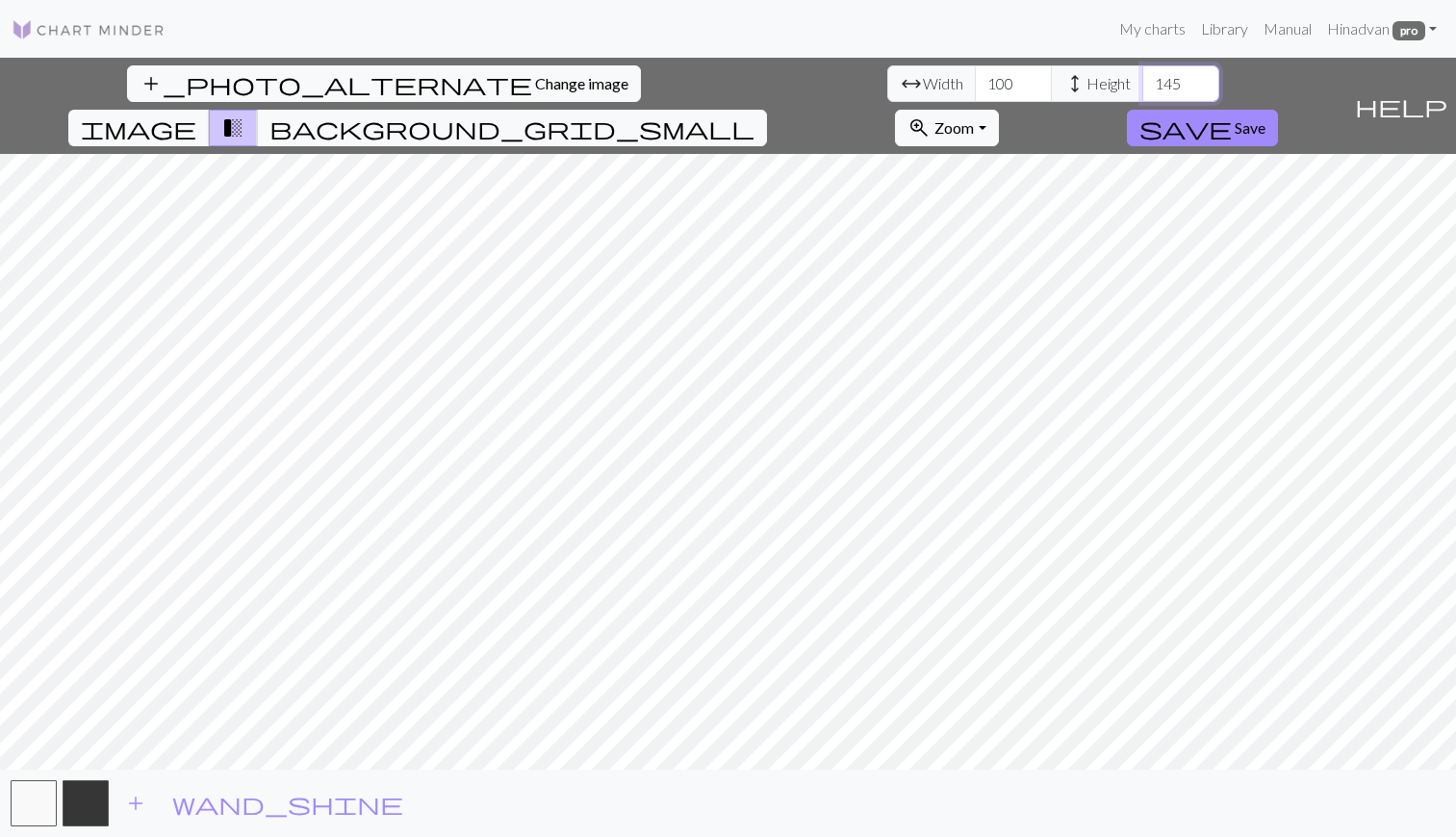 click on "145" at bounding box center [1181, 84] 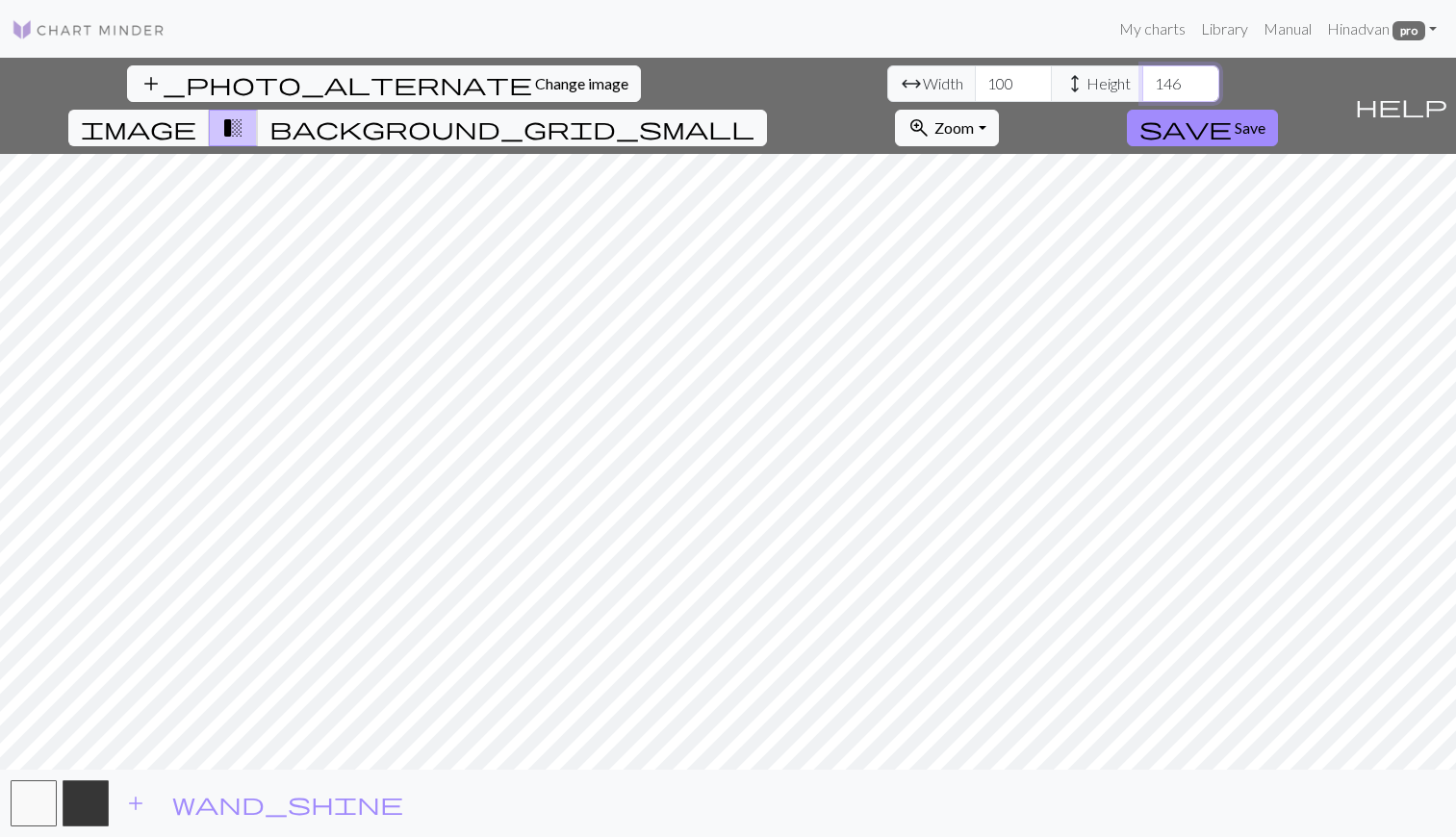 click on "146" at bounding box center [1181, 84] 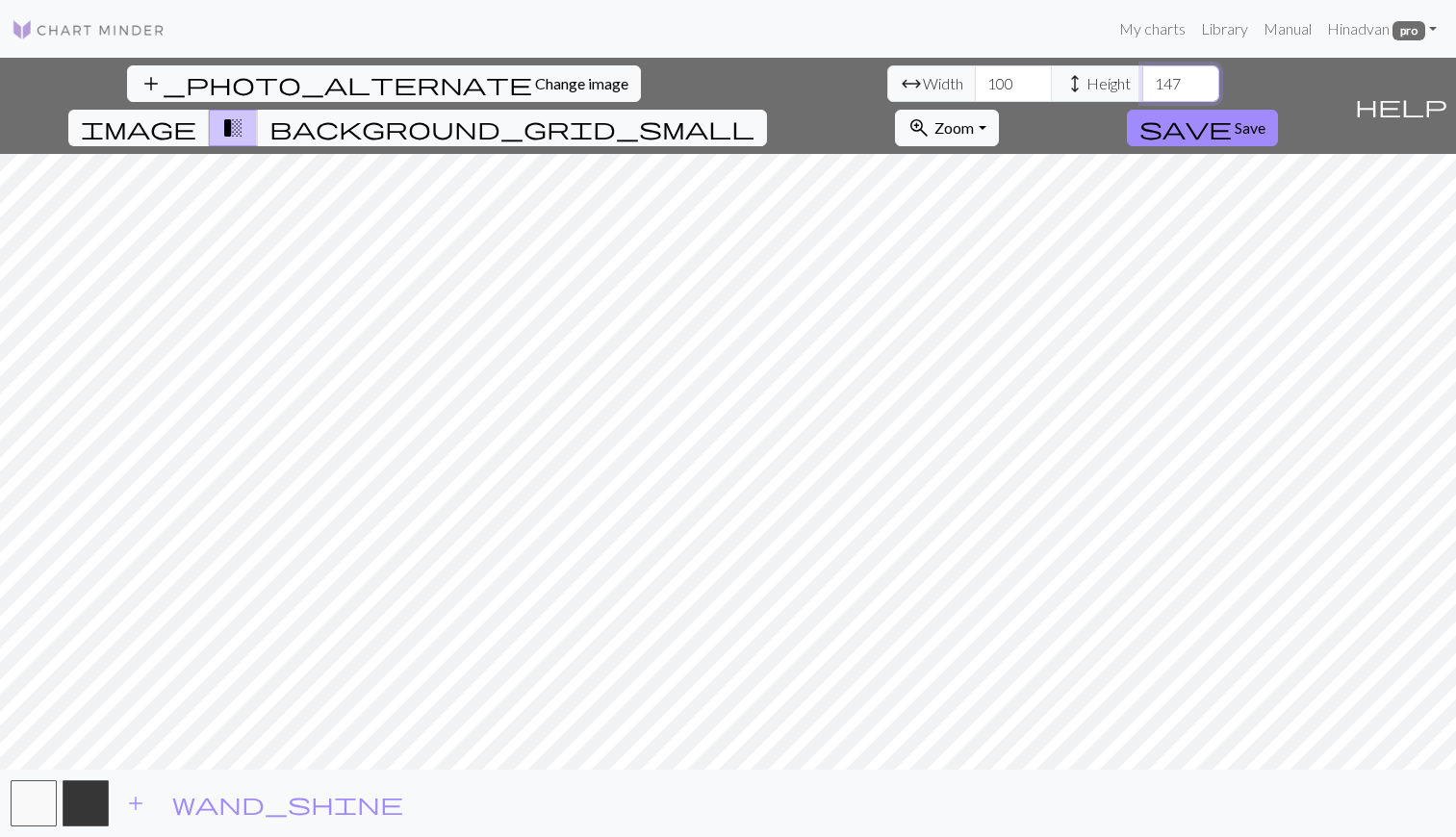 click on "147" at bounding box center [1181, 84] 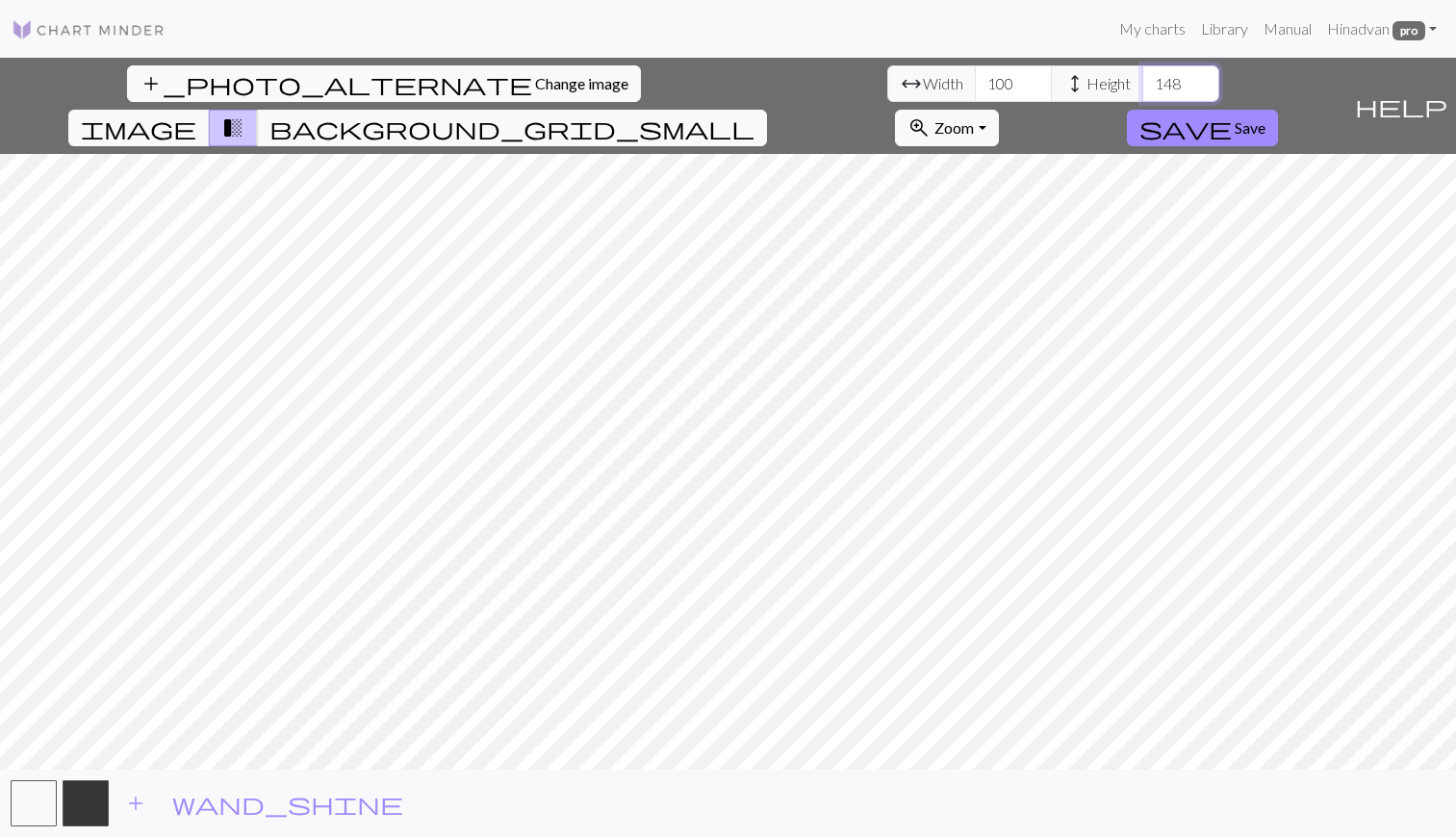 click on "149" at bounding box center [1181, 84] 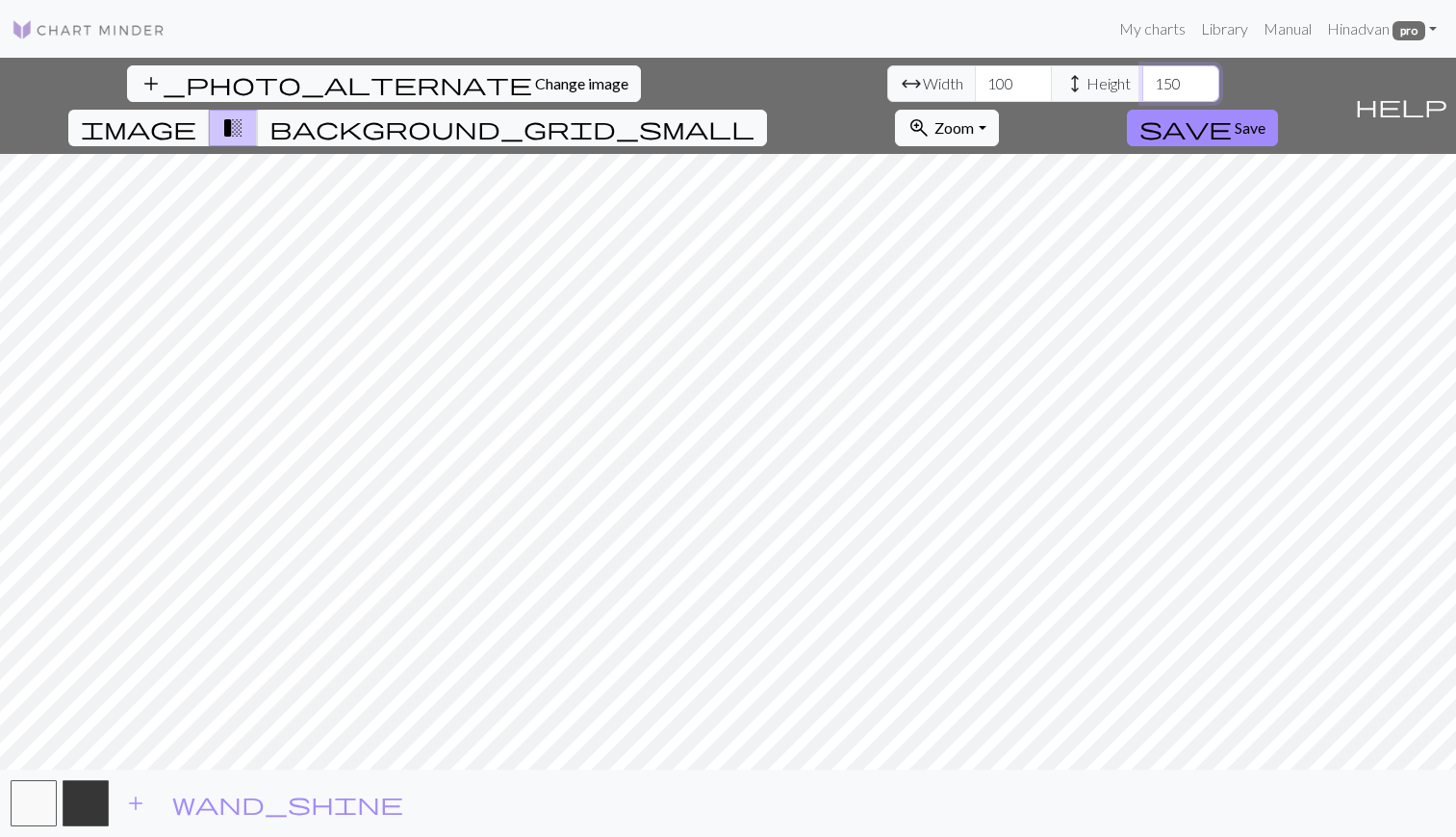 click on "150" at bounding box center [1181, 84] 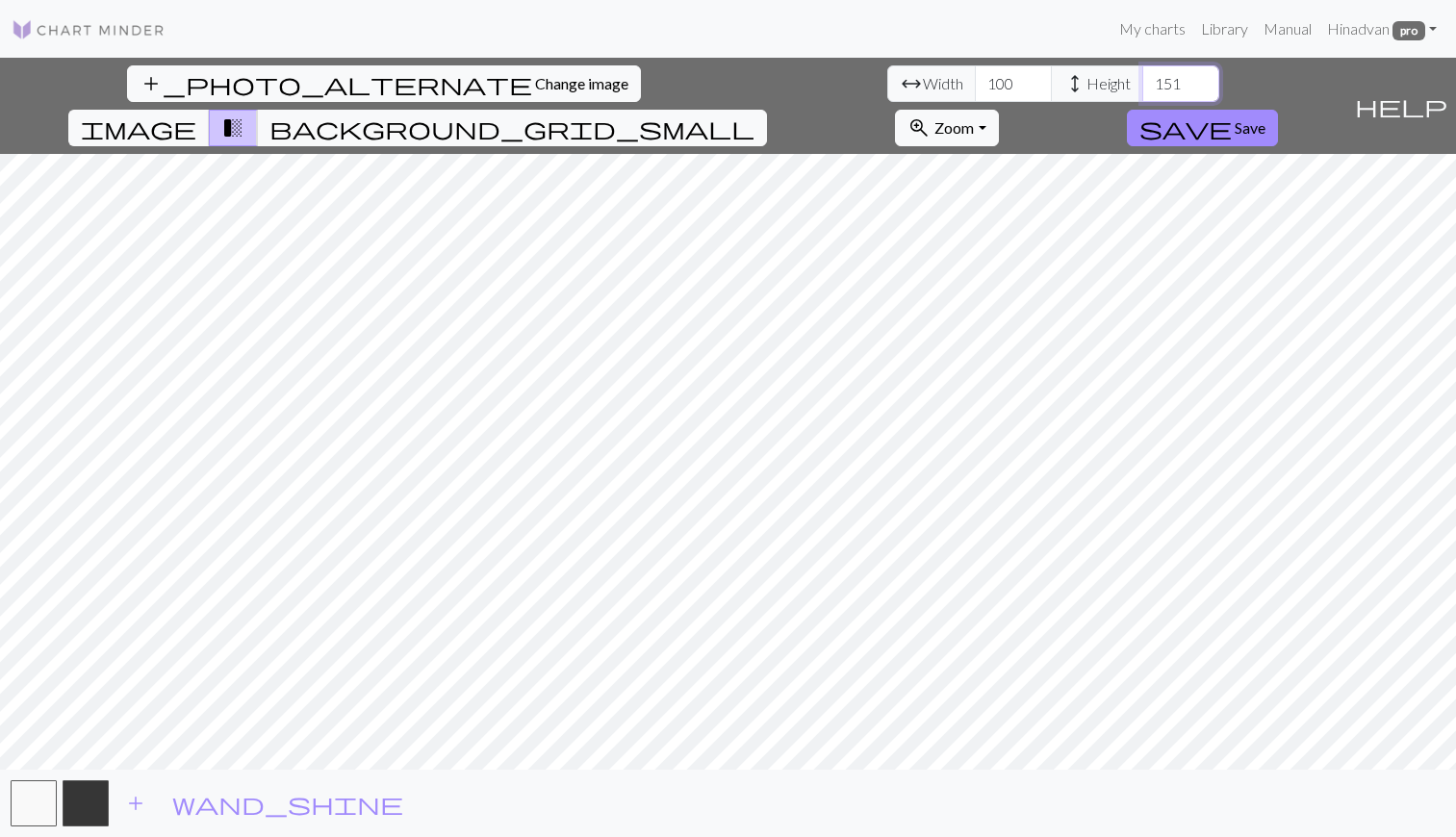 click on "151" at bounding box center [1181, 84] 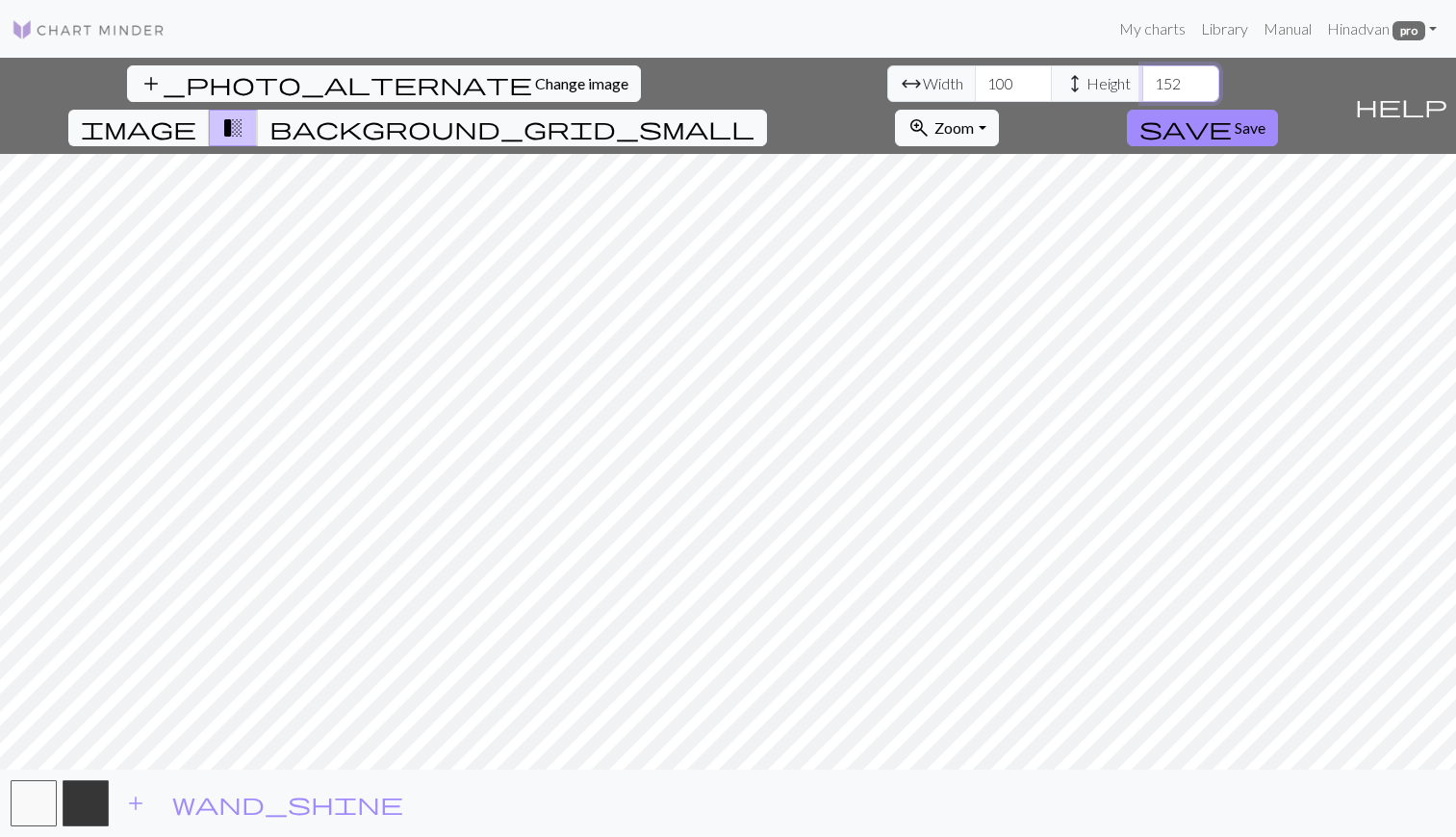click on "152" at bounding box center (1181, 84) 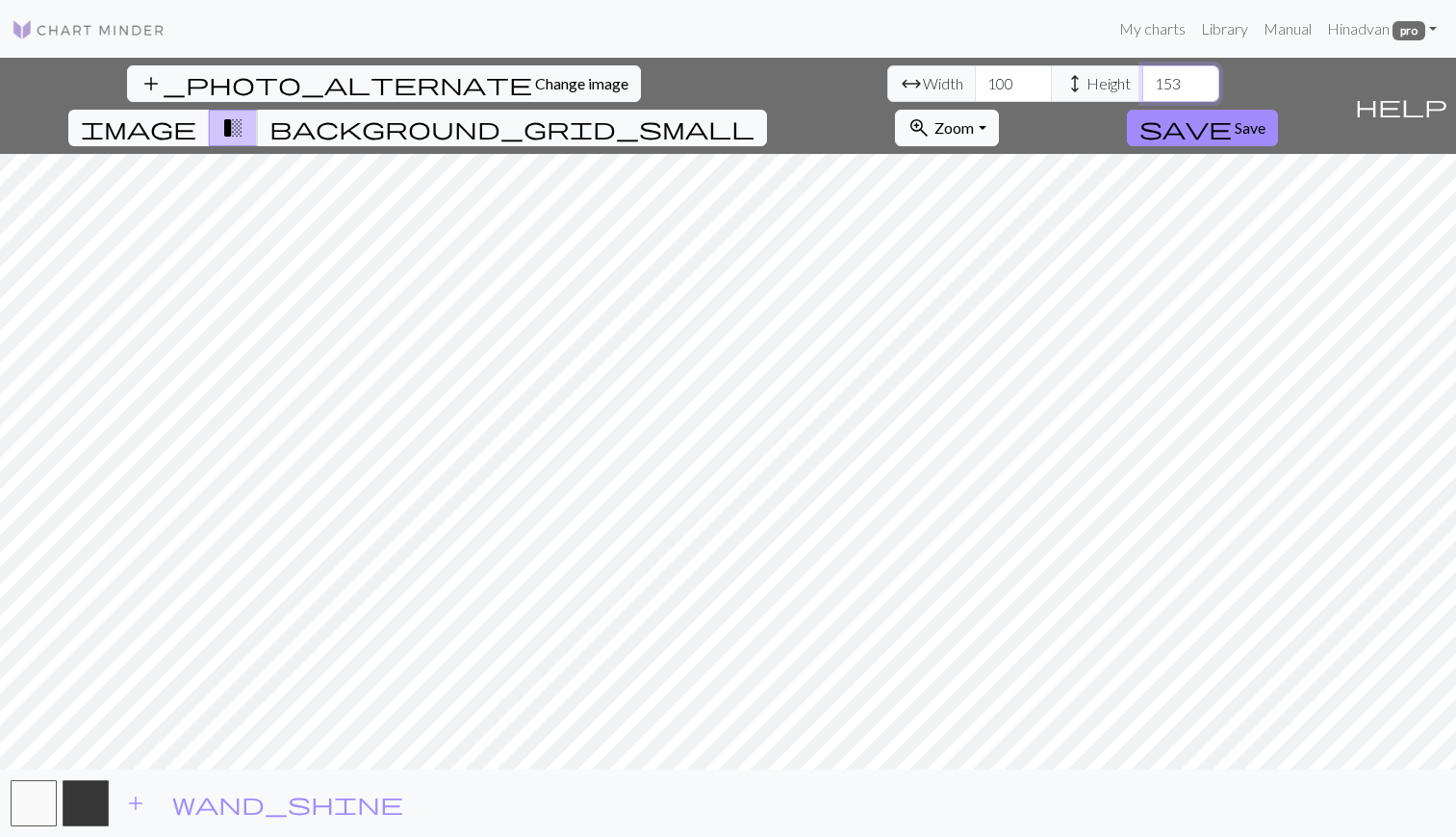 click on "153" at bounding box center (1181, 84) 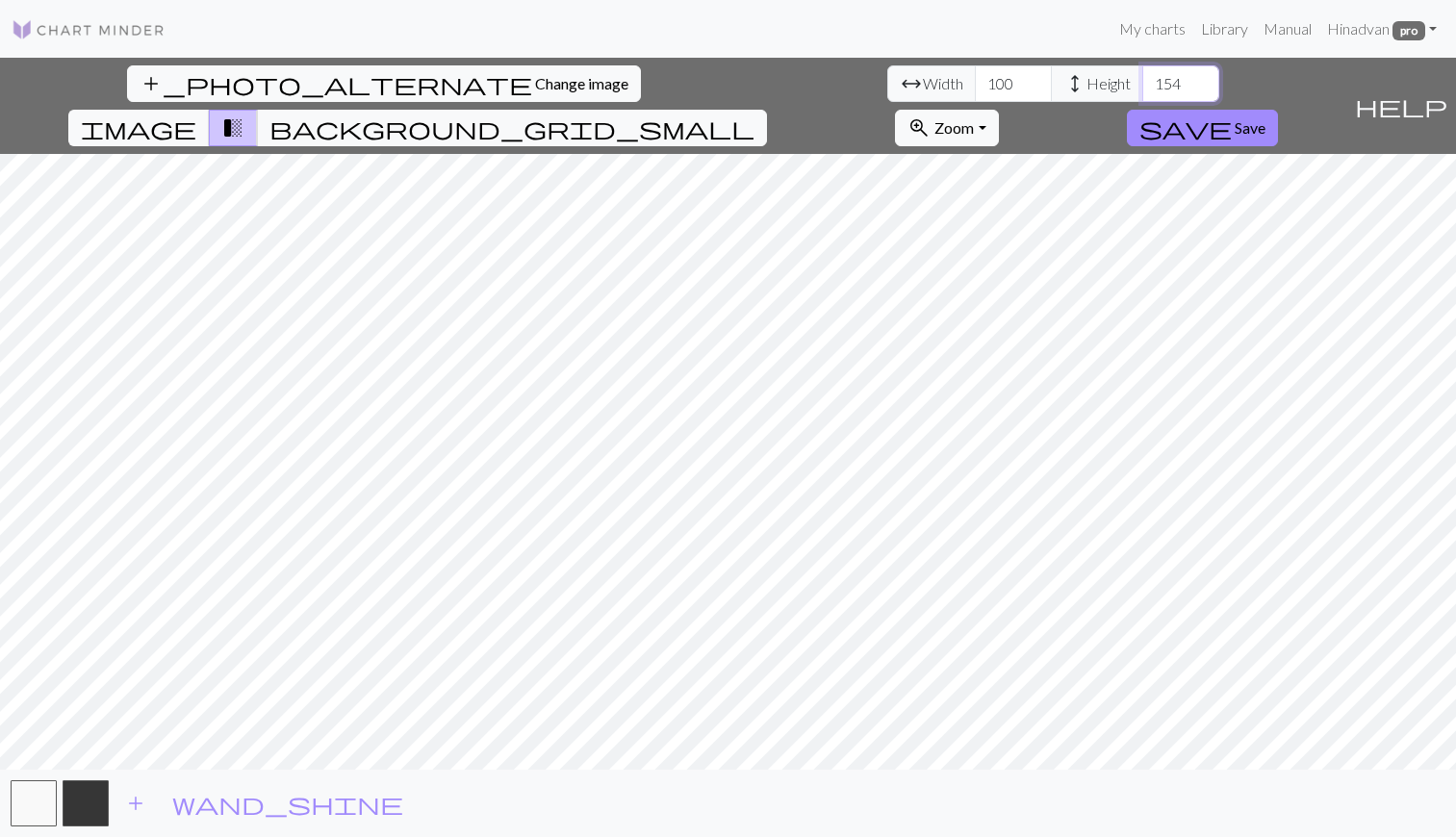 click on "154" at bounding box center (1181, 84) 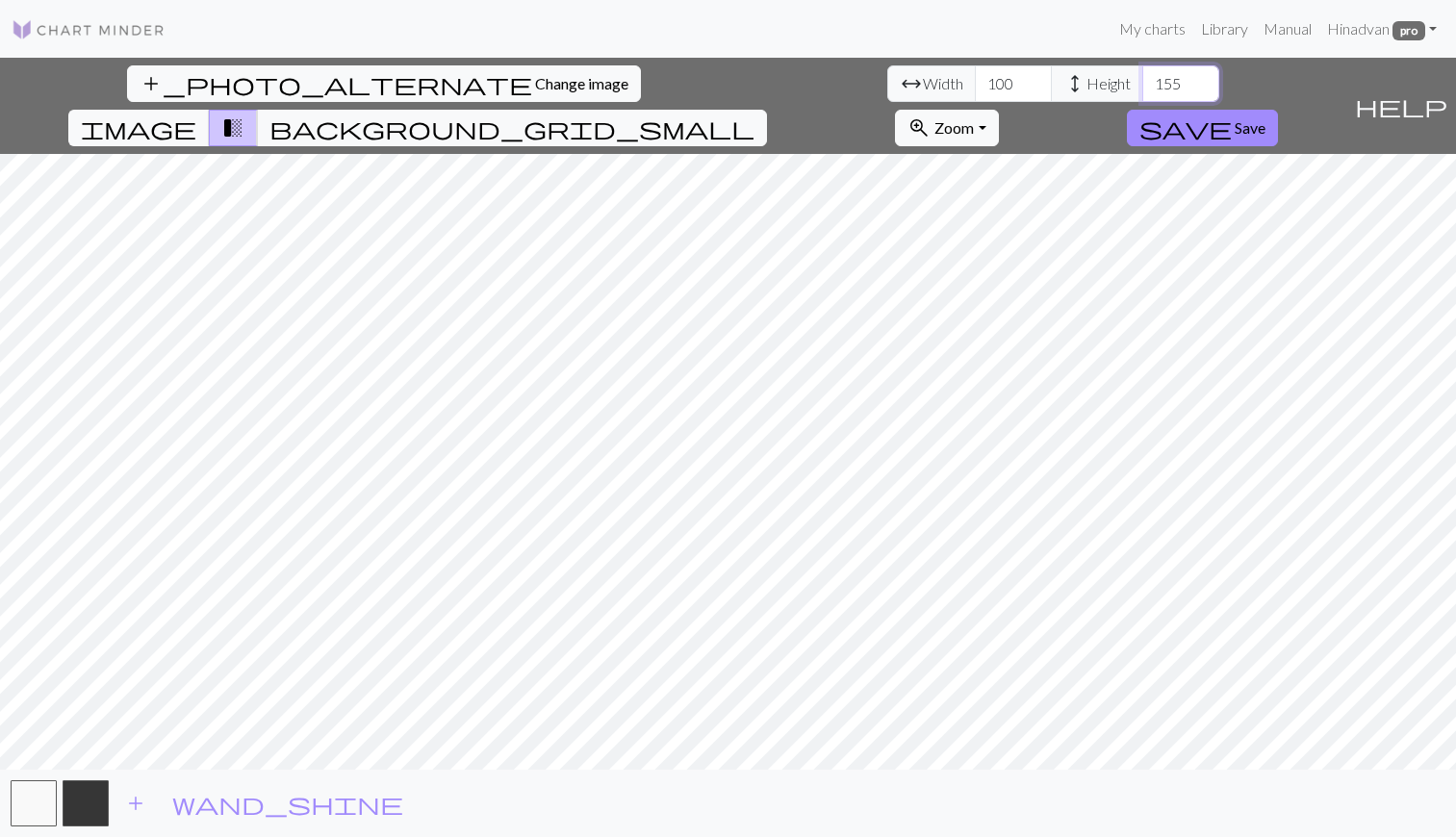 drag, startPoint x: 626, startPoint y: 81, endPoint x: 565, endPoint y: 91, distance: 61.81424 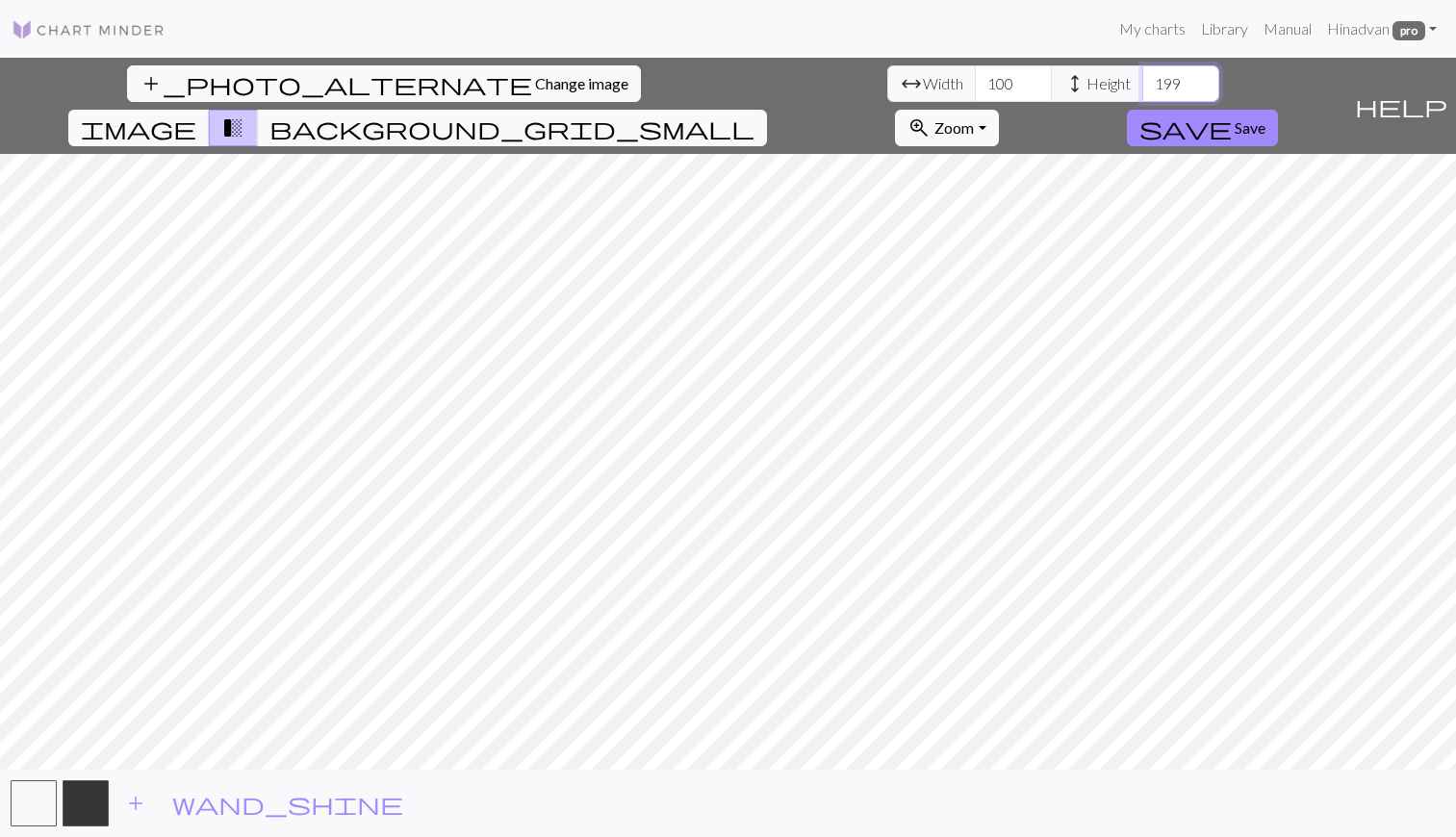 click on "199" at bounding box center [1181, 84] 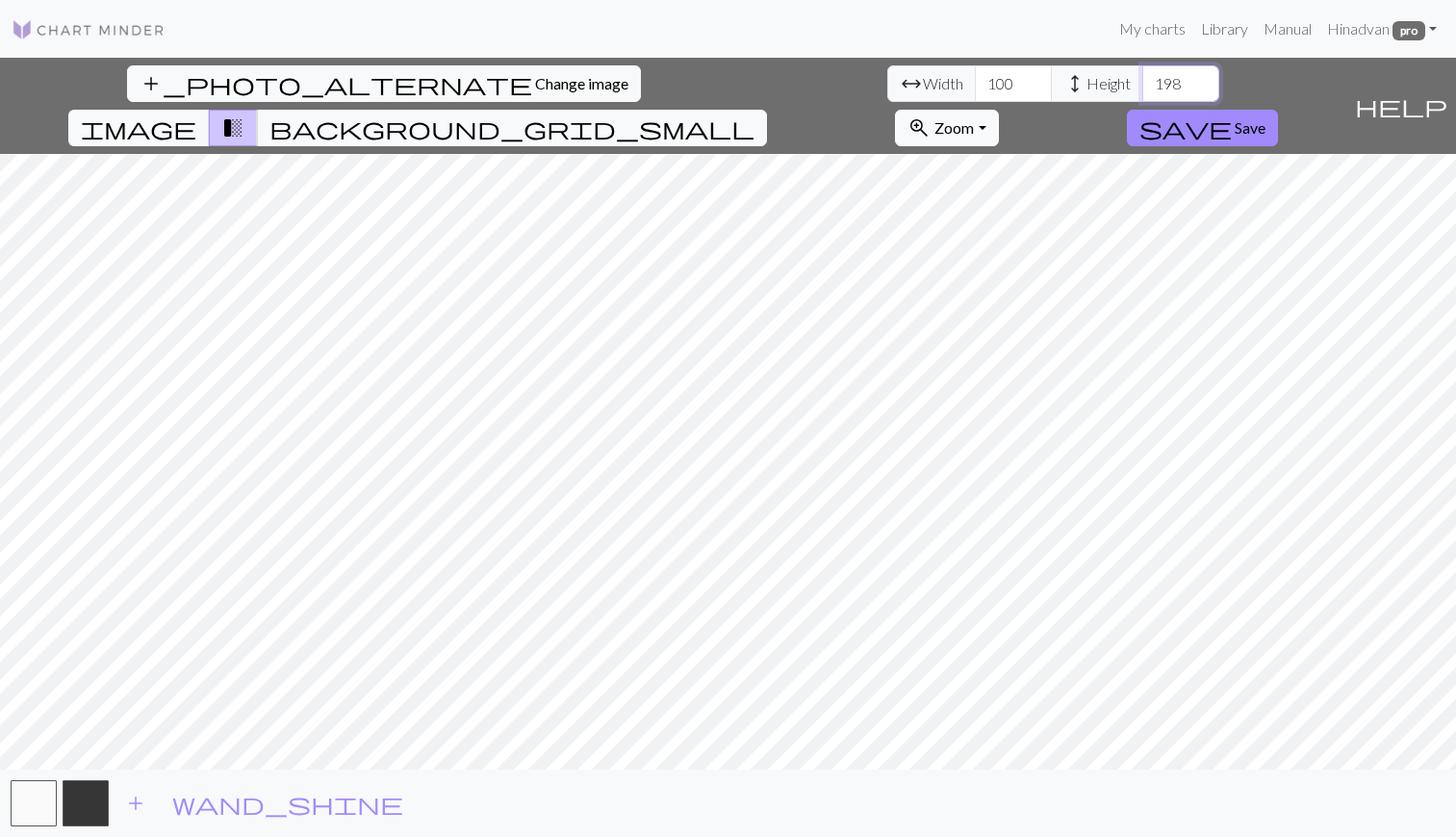 click on "198" at bounding box center [1181, 84] 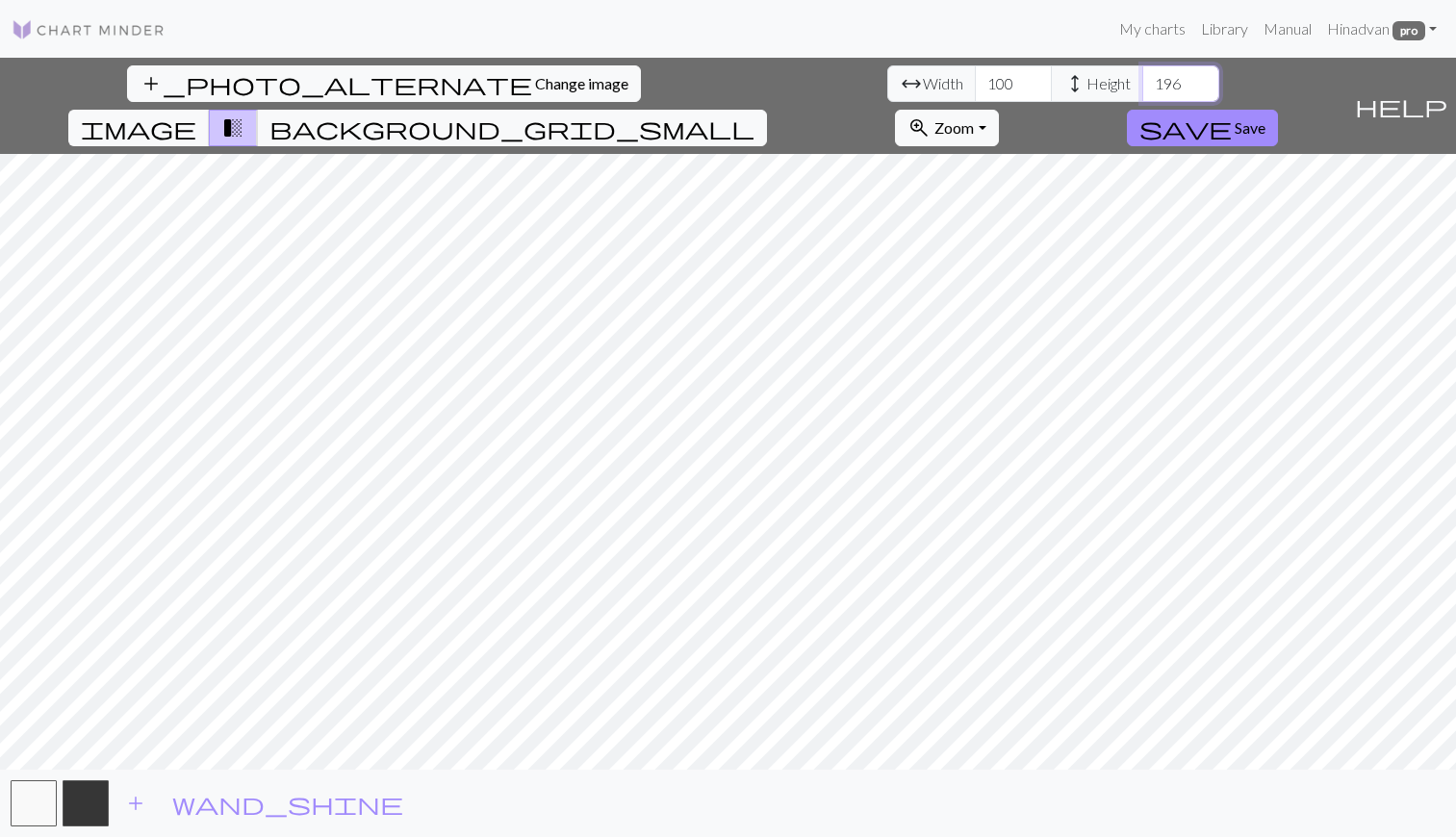 click on "196" at bounding box center (1181, 84) 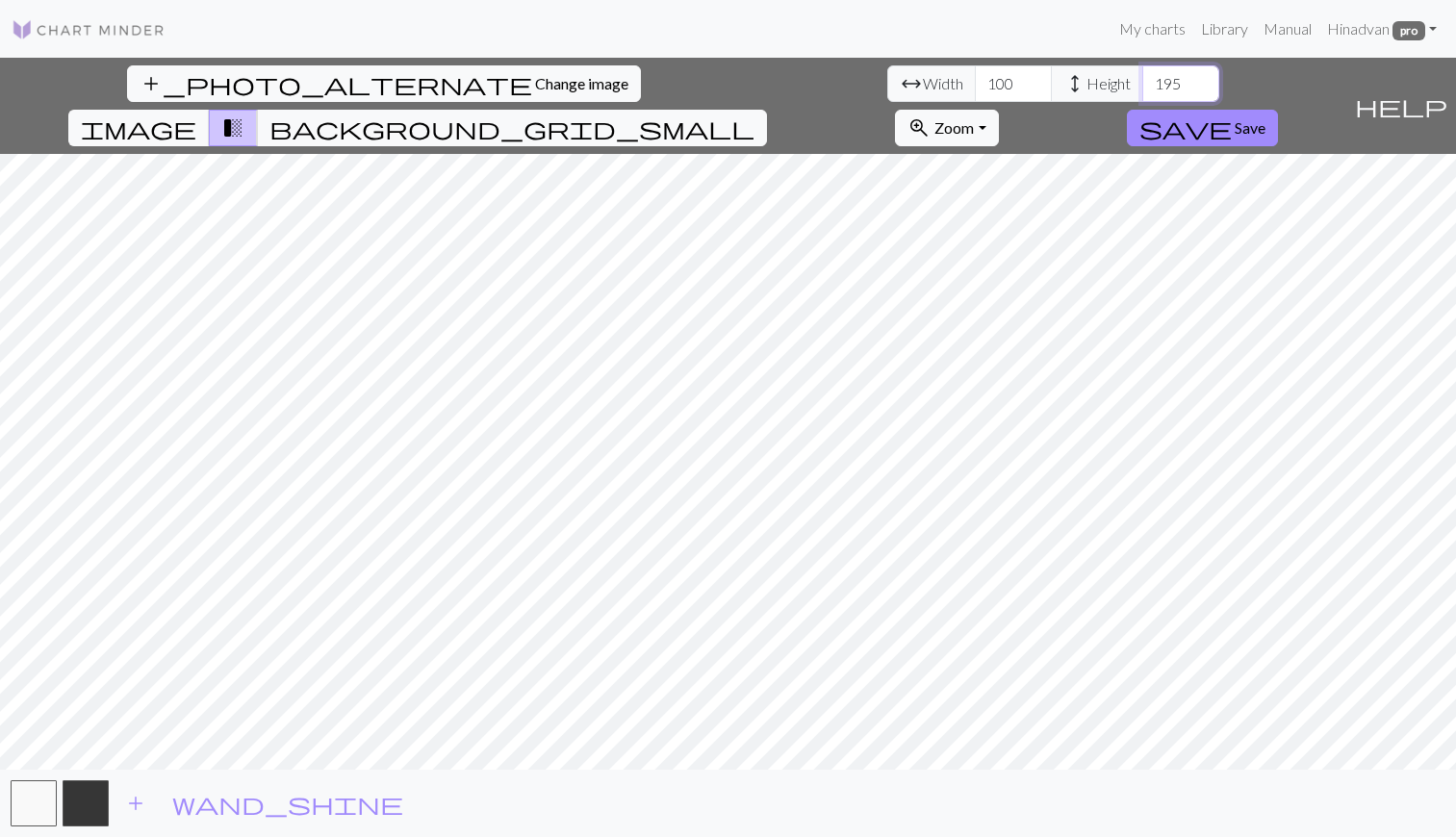 click on "195" at bounding box center [1181, 84] 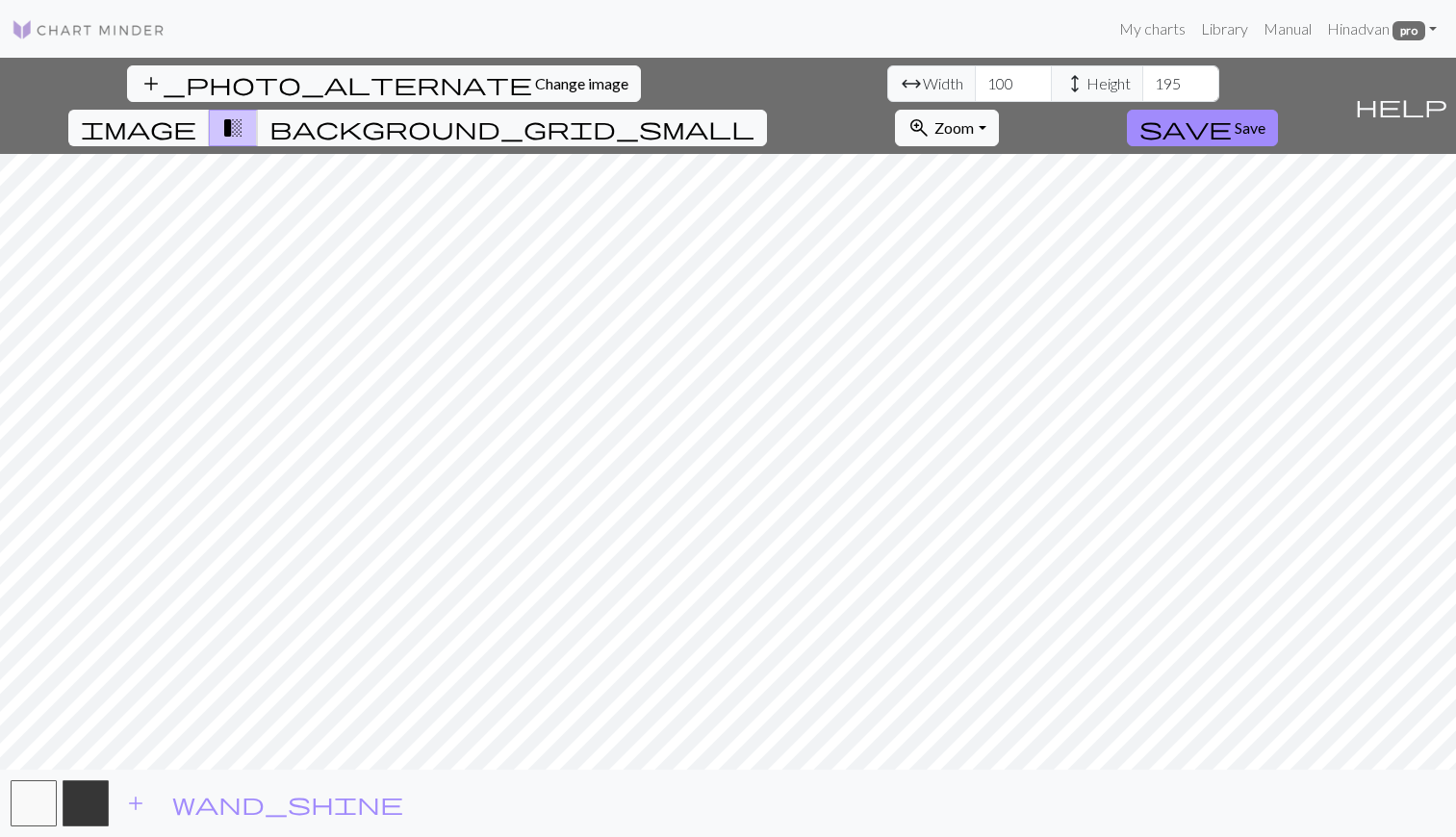 click on "This website uses cookies to ensure you get the best experience on our website.  Learn more Got it! My charts Library Manual Hi  nadvan   pro Account settings Logout add_photo_alternate   Change image arrow_range   Width 100 height   Height 195 image transition_fade background_grid_small zoom_in Zoom Zoom Fit all Fit width Fit height 50% 100% 150% 200% save   Save help Show me around add wand_shine Make knitting charts for free | Chart Minder" at bounding box center (728, 418) 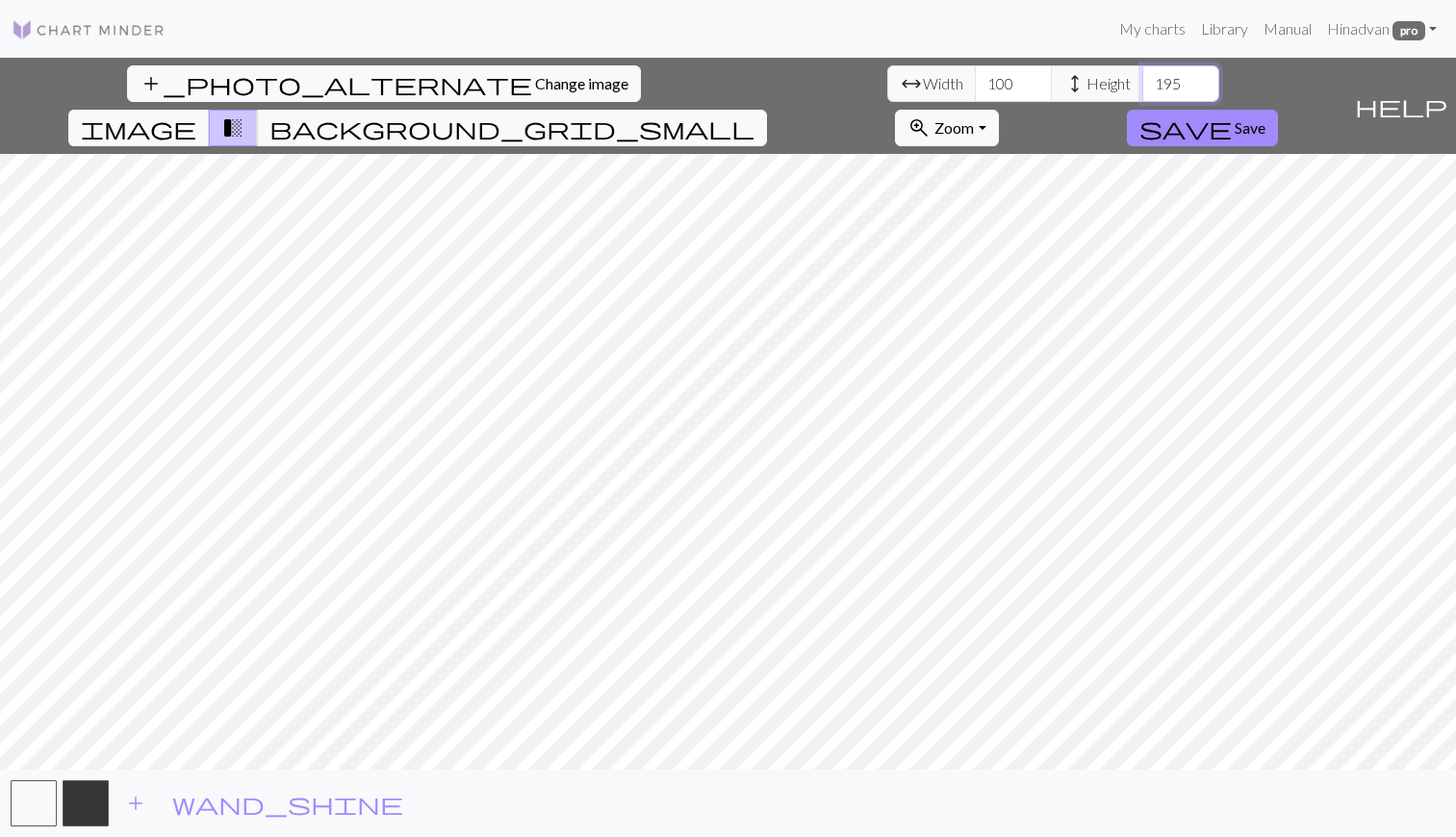 click on "195" at bounding box center (1181, 84) 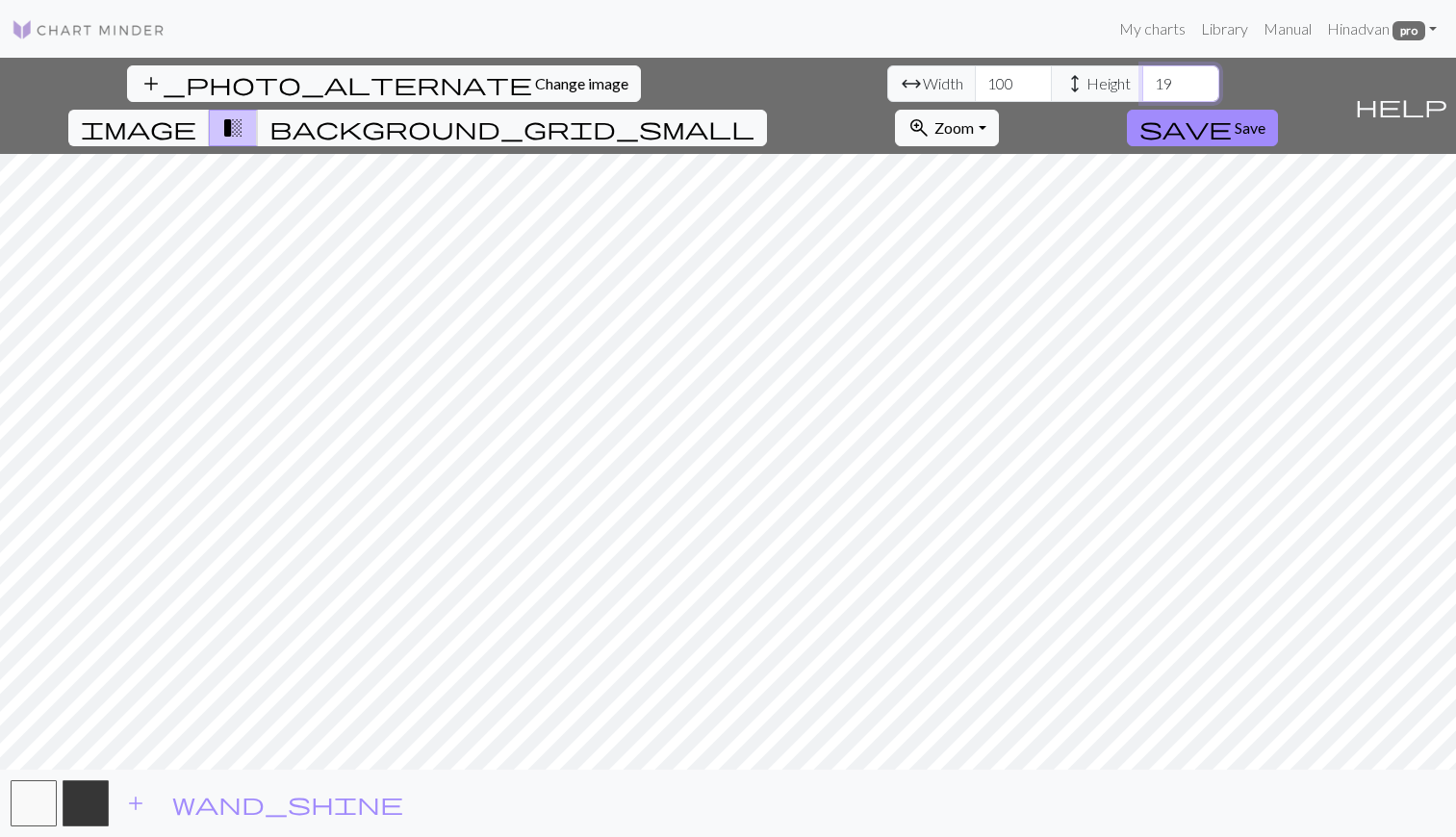 type on "1" 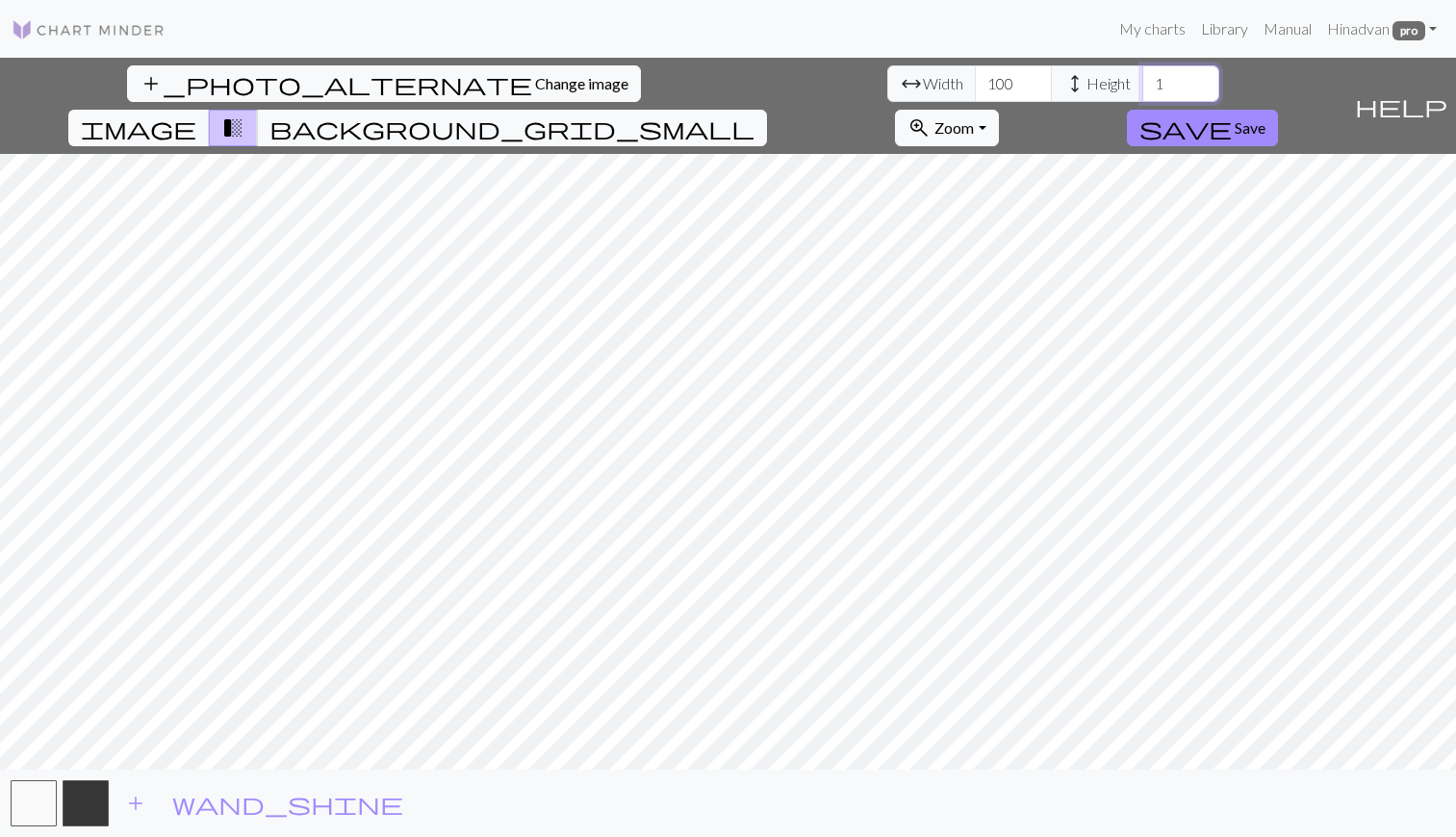 click on "1" at bounding box center (1181, 84) 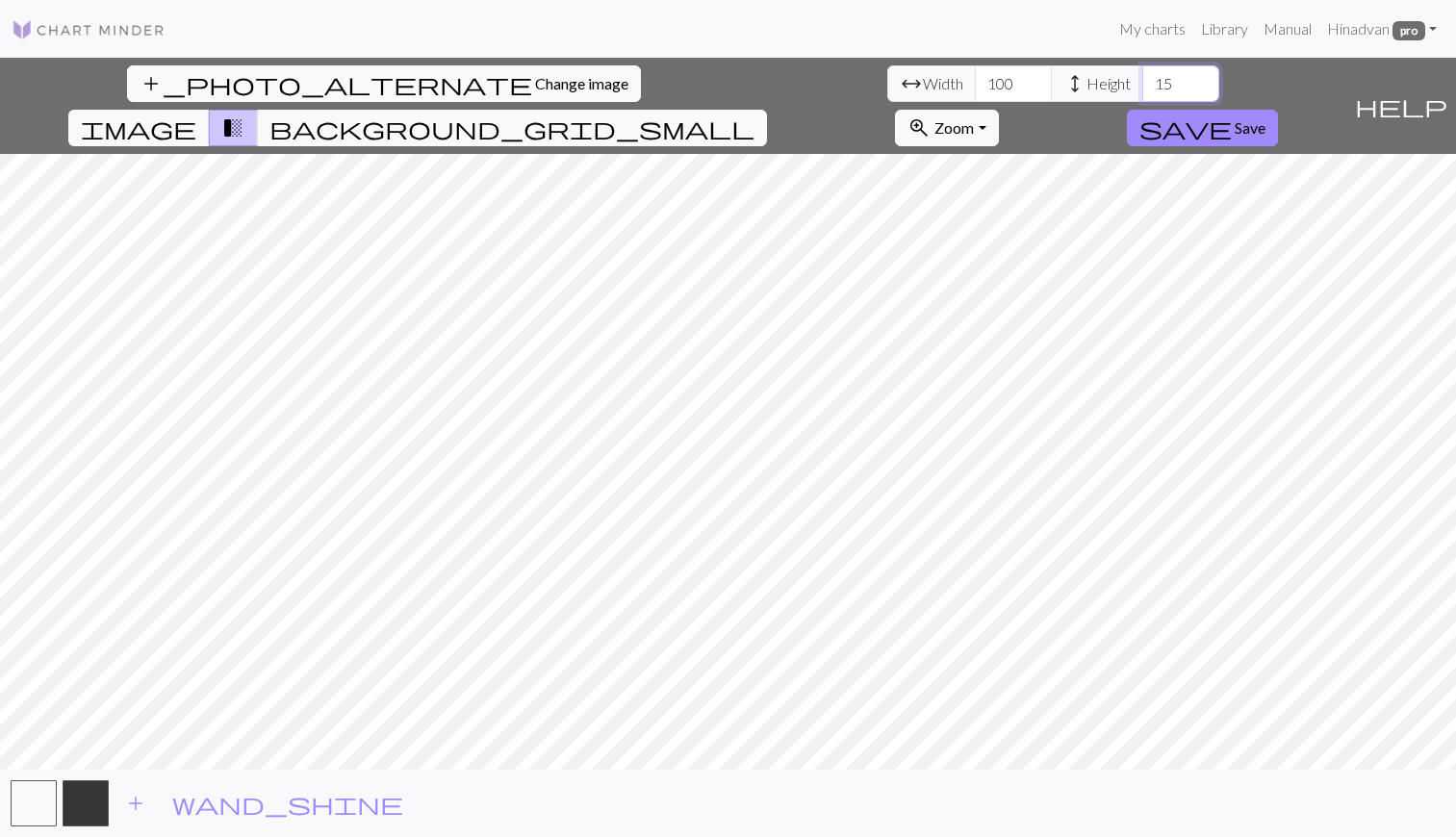 type on "1" 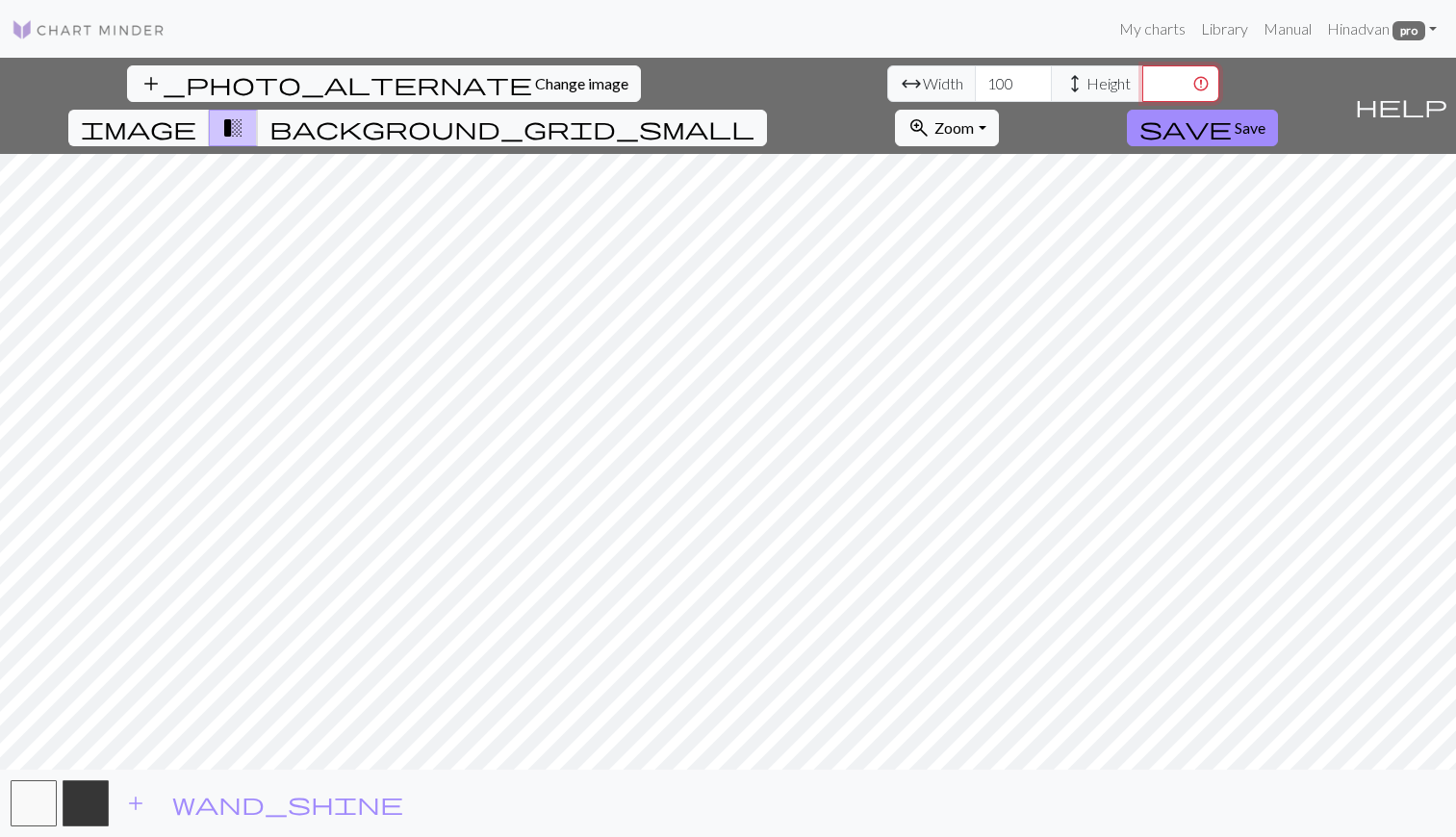 type on "1" 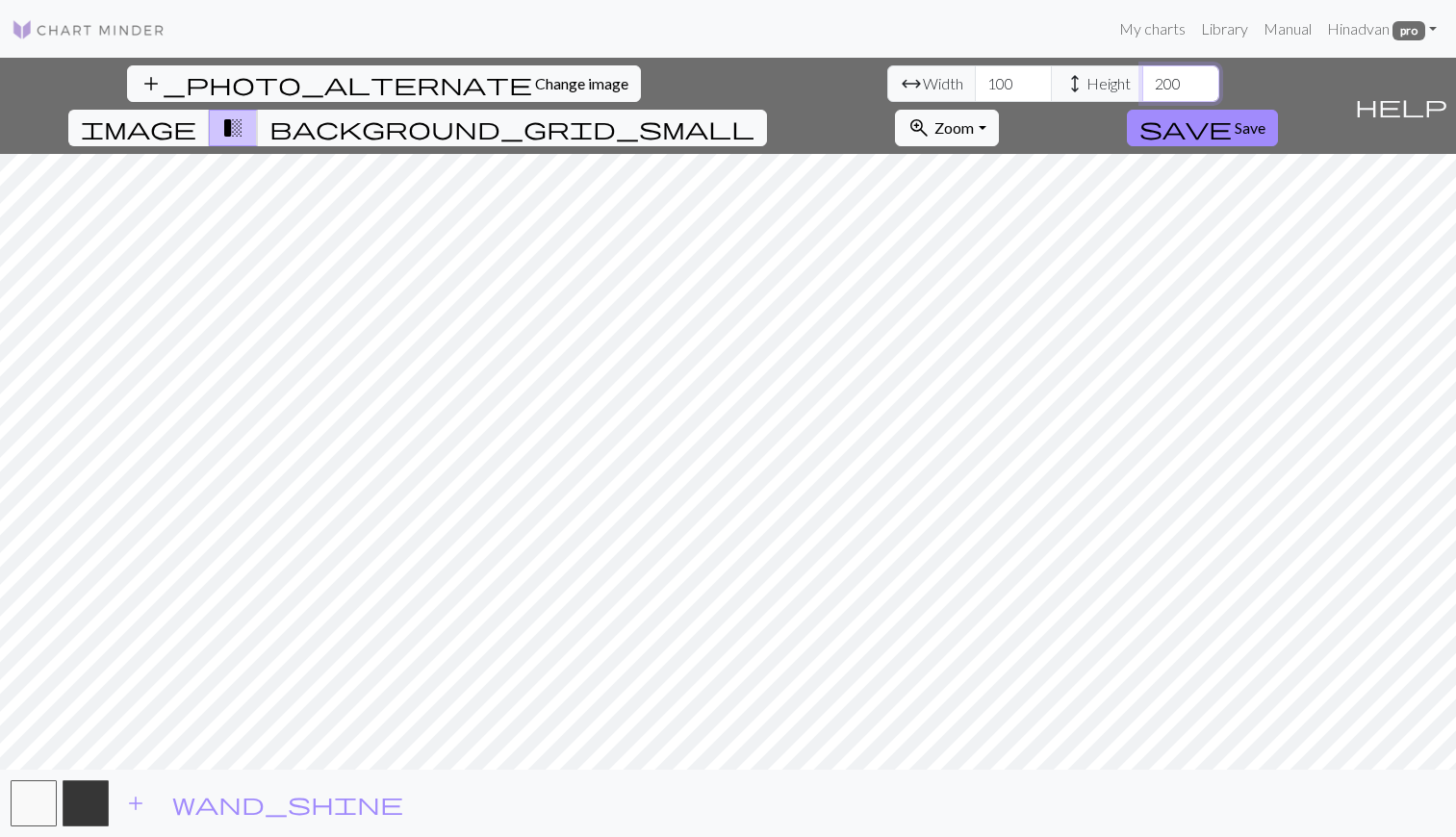 type on "200" 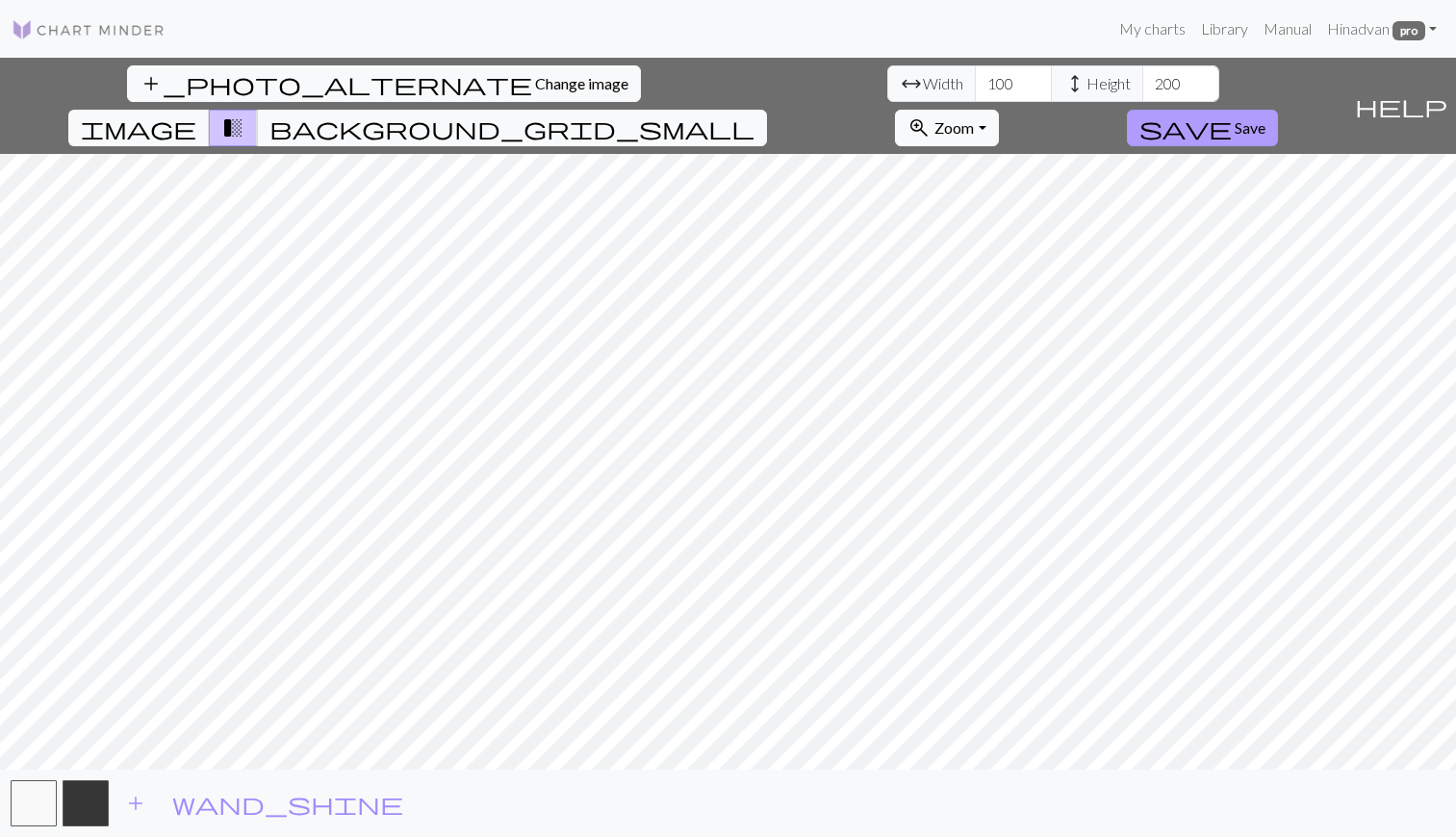 click on "Save" at bounding box center [1250, 127] 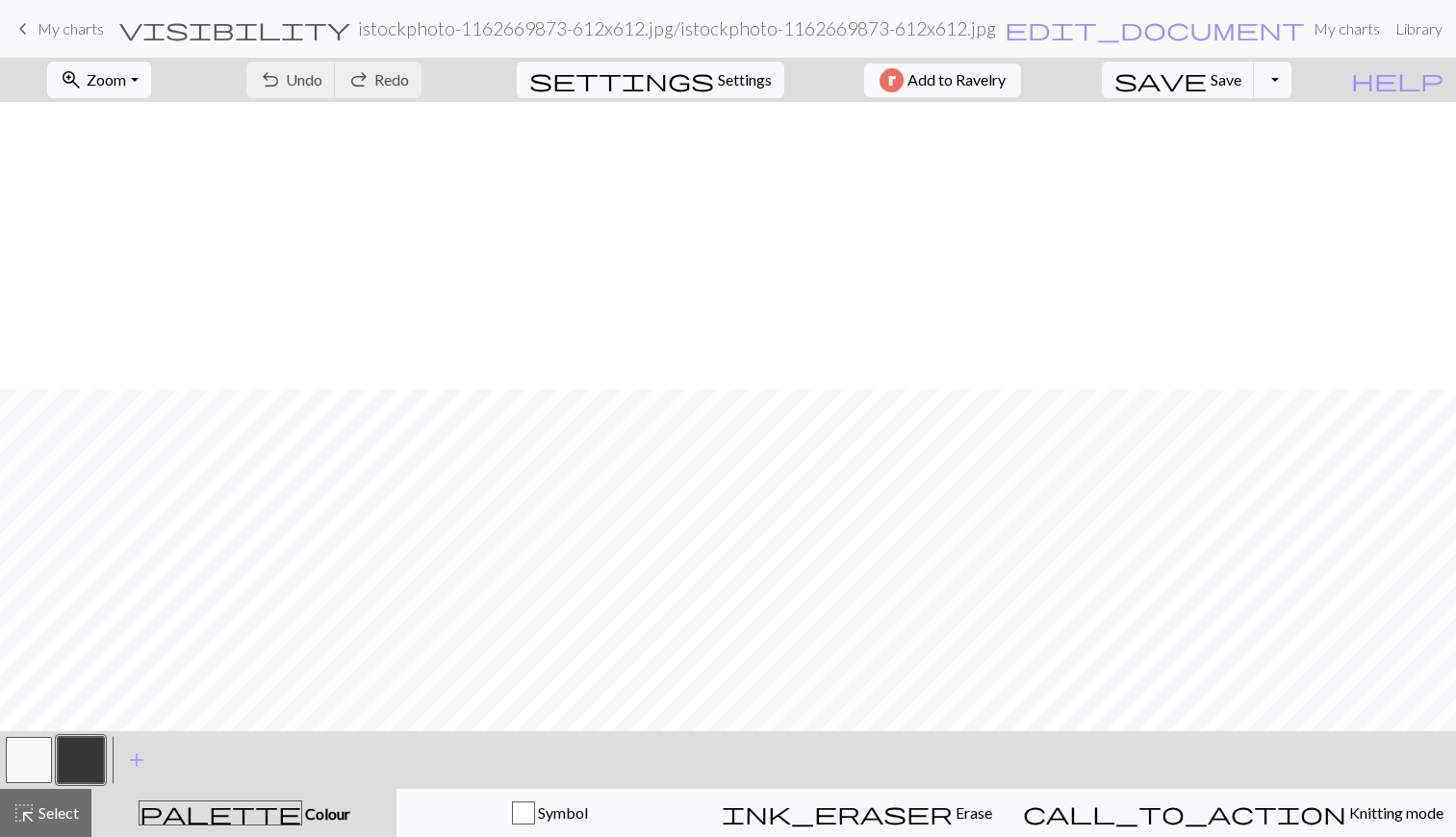 scroll, scrollTop: 444, scrollLeft: 0, axis: vertical 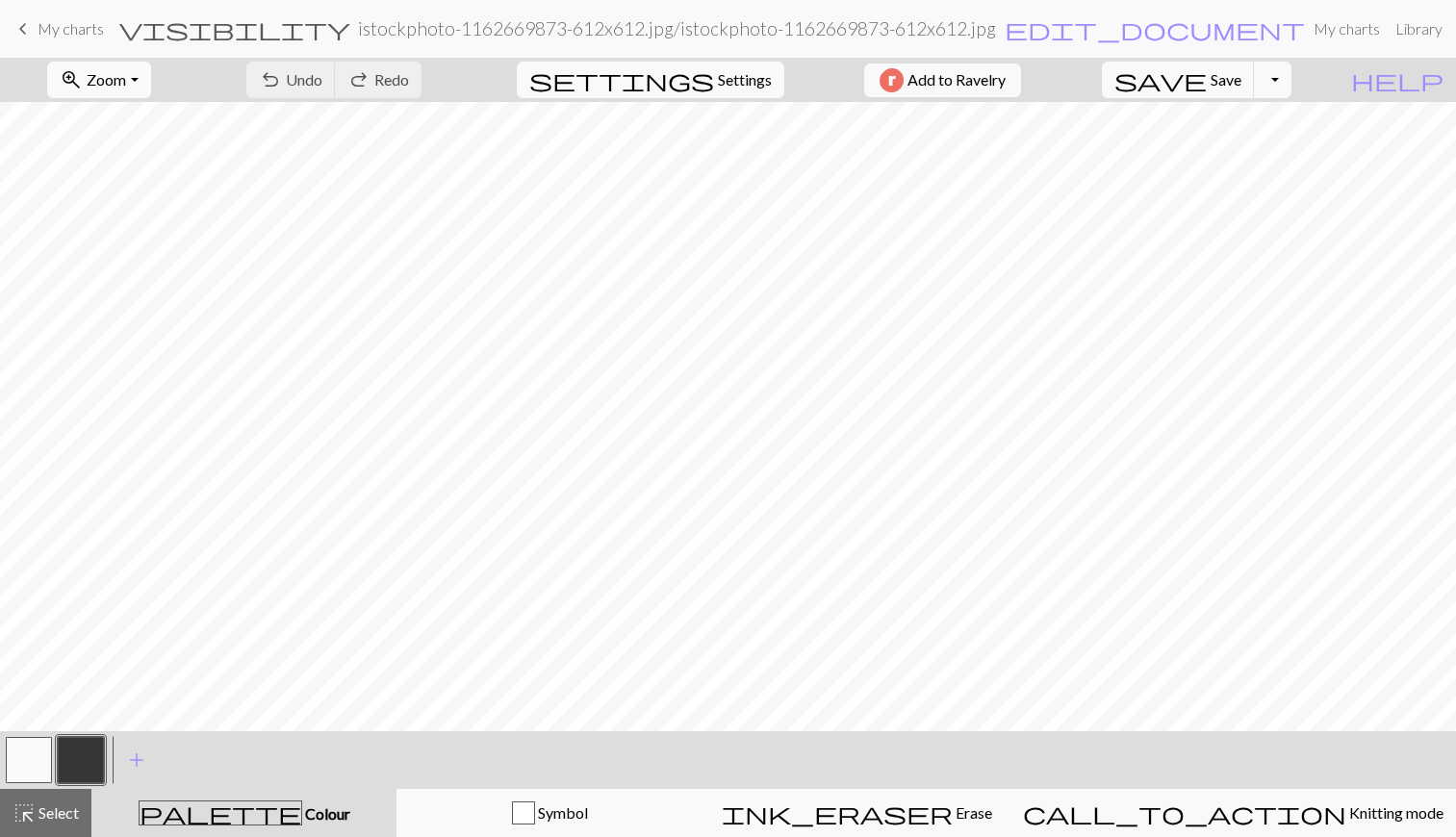 click on "zoom_in Zoom Zoom" at bounding box center [98, 80] 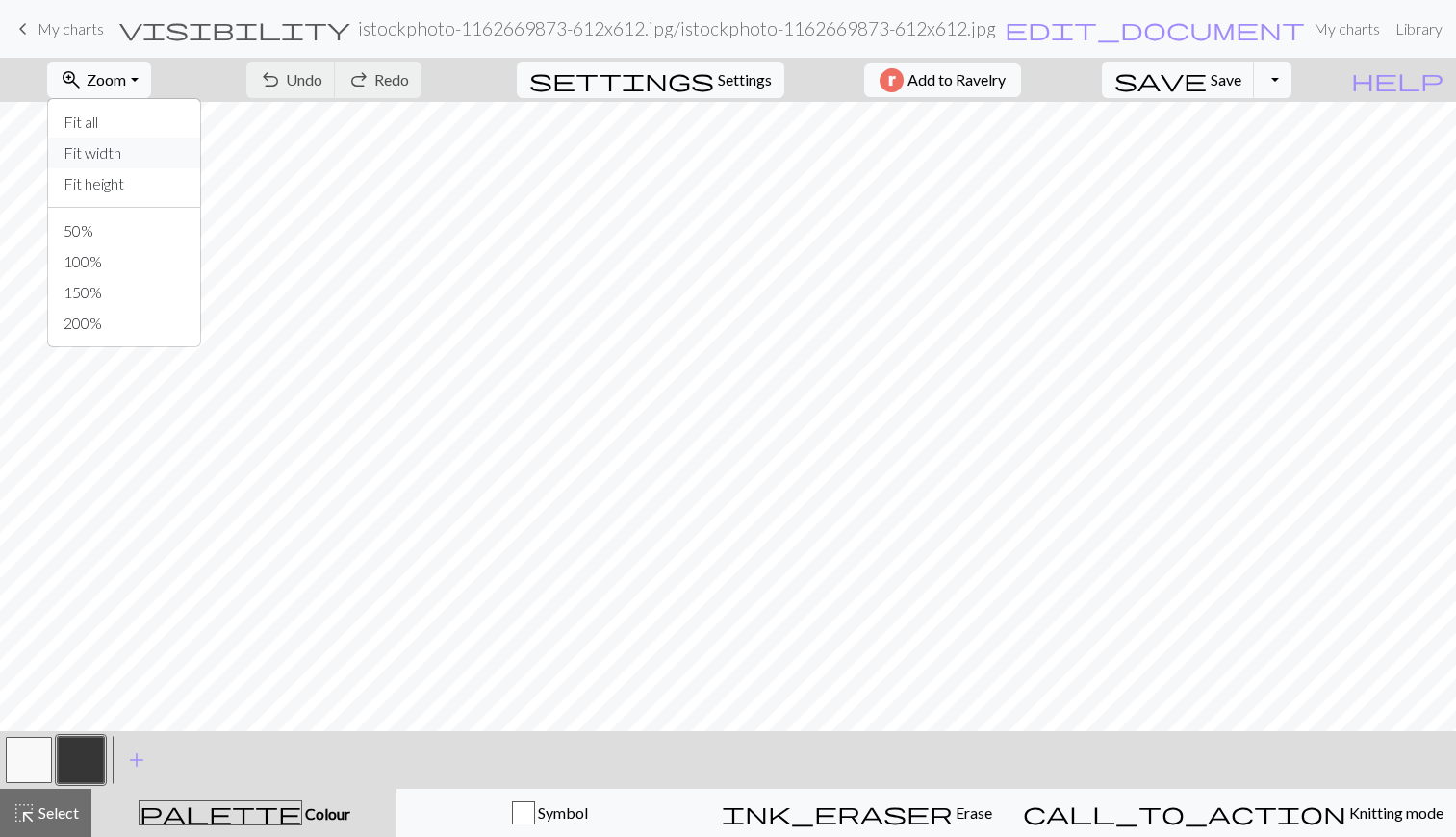 click on "Fit width" at bounding box center [124, 153] 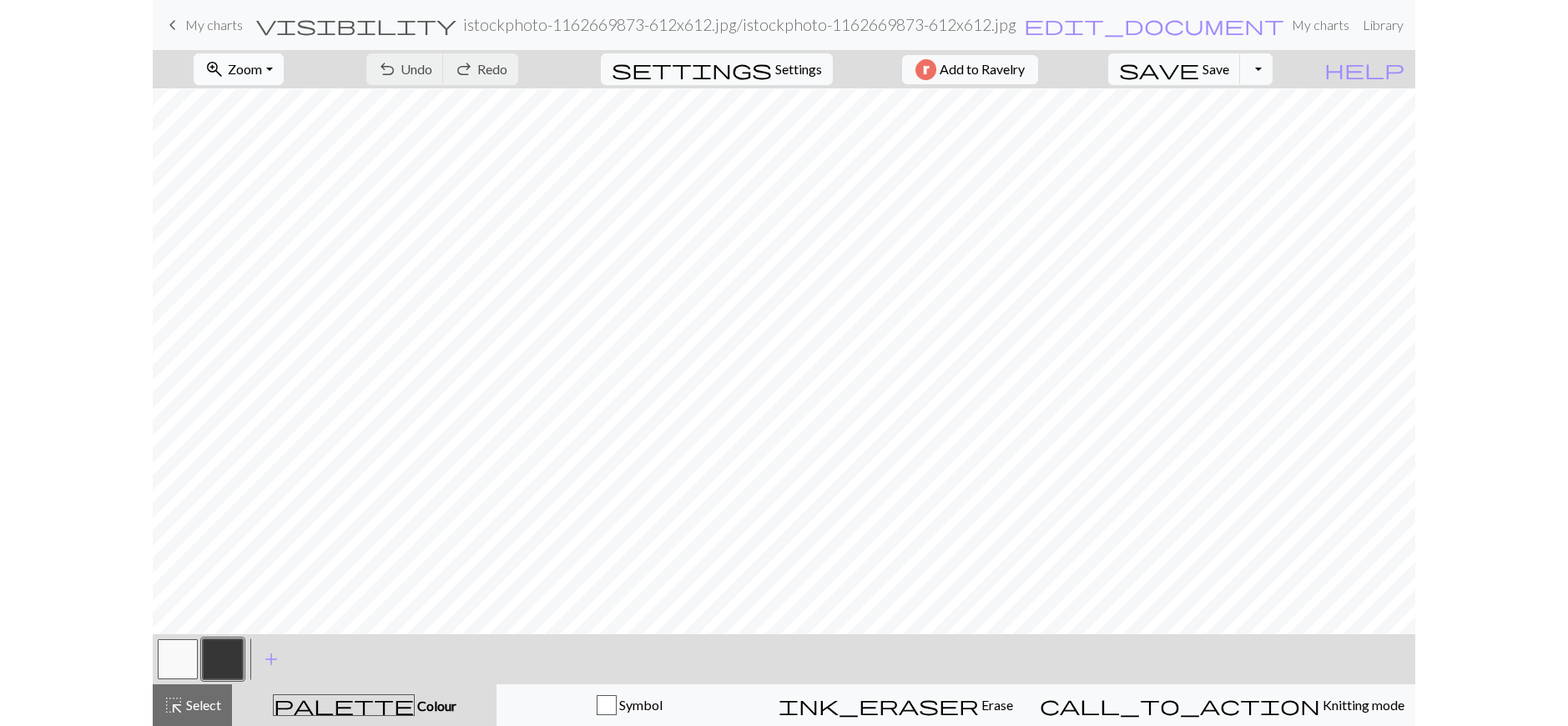 scroll, scrollTop: 84, scrollLeft: 0, axis: vertical 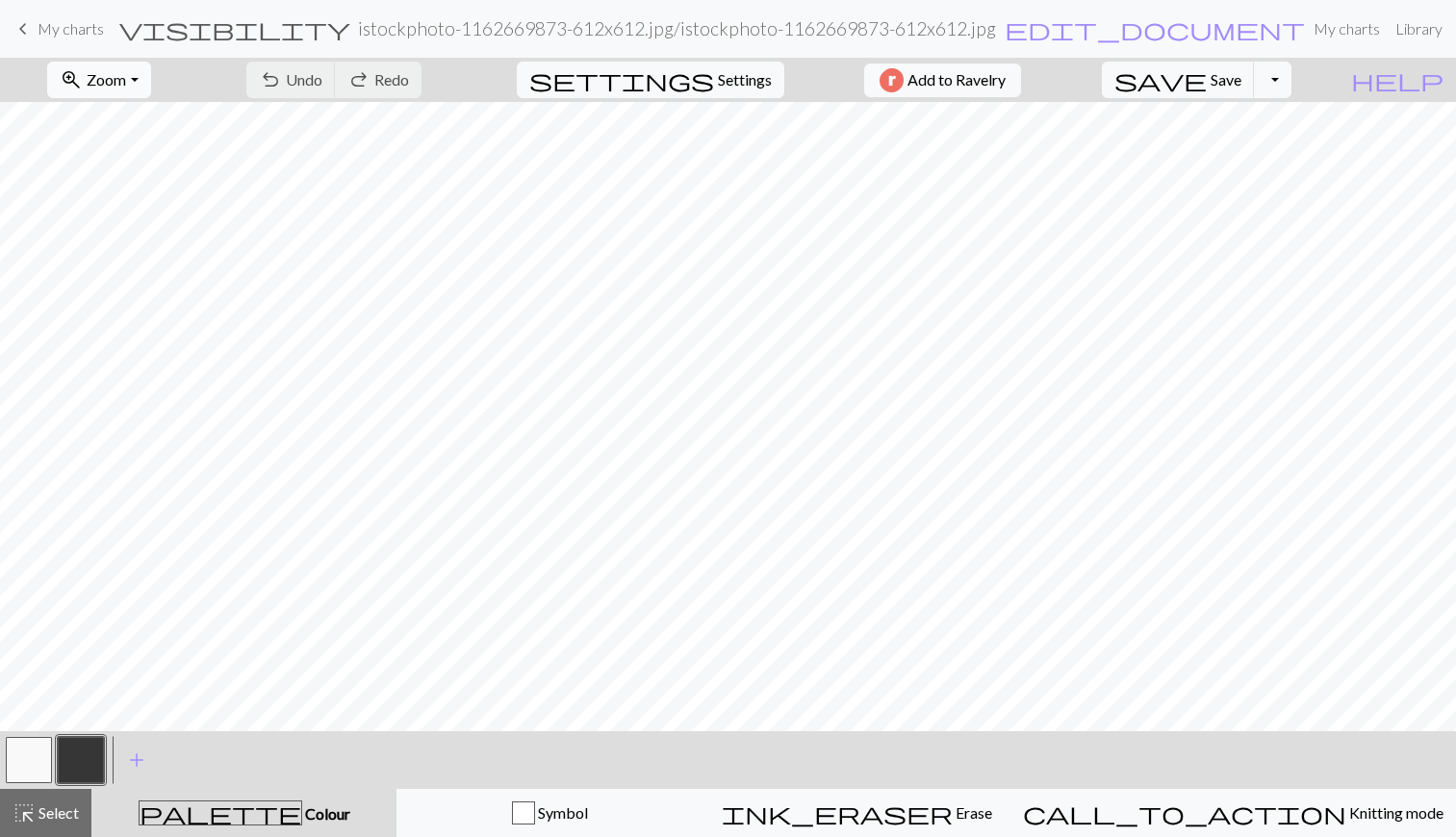 click on "Zoom" at bounding box center (106, 79) 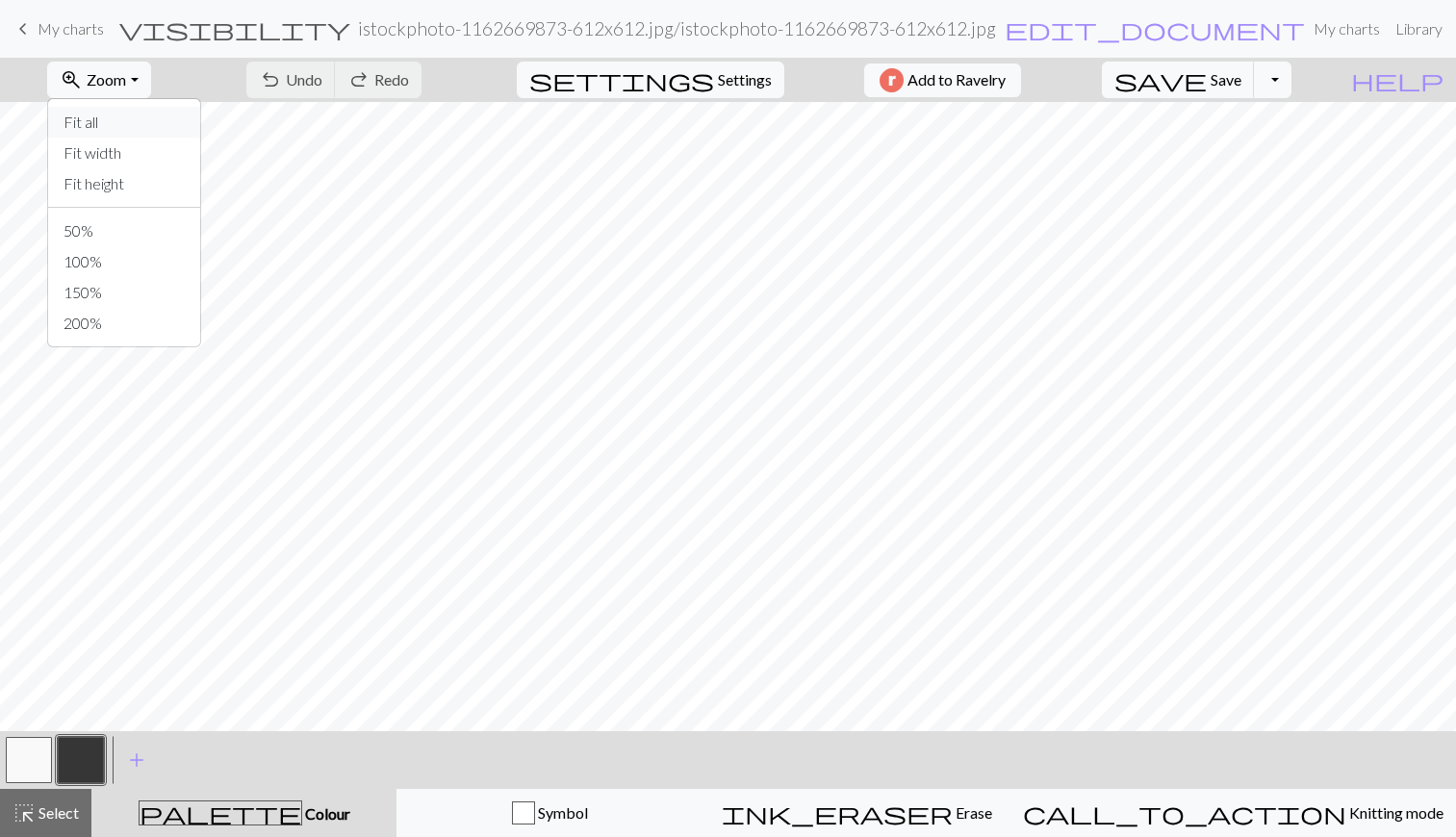 click on "Fit all" at bounding box center (124, 122) 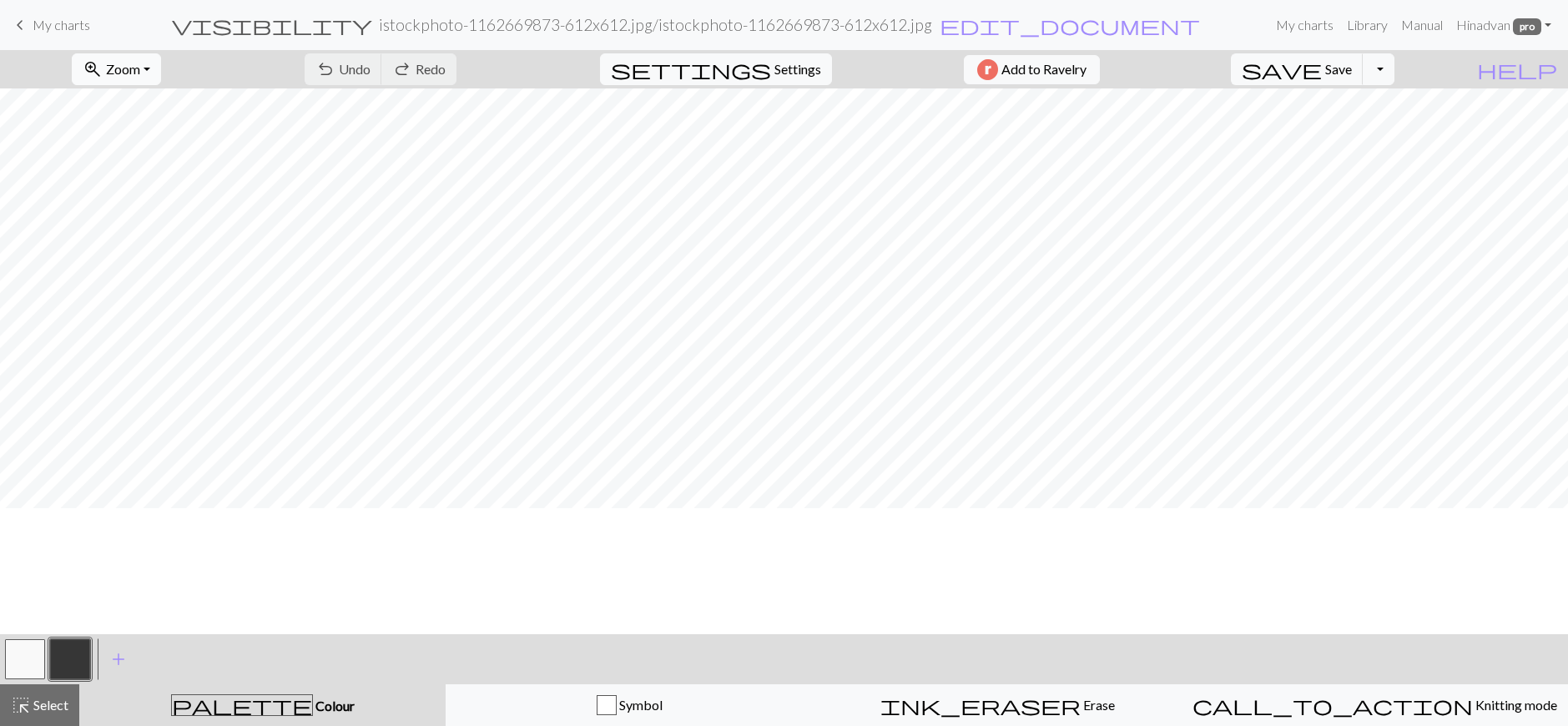 scroll, scrollTop: 1056, scrollLeft: 0, axis: vertical 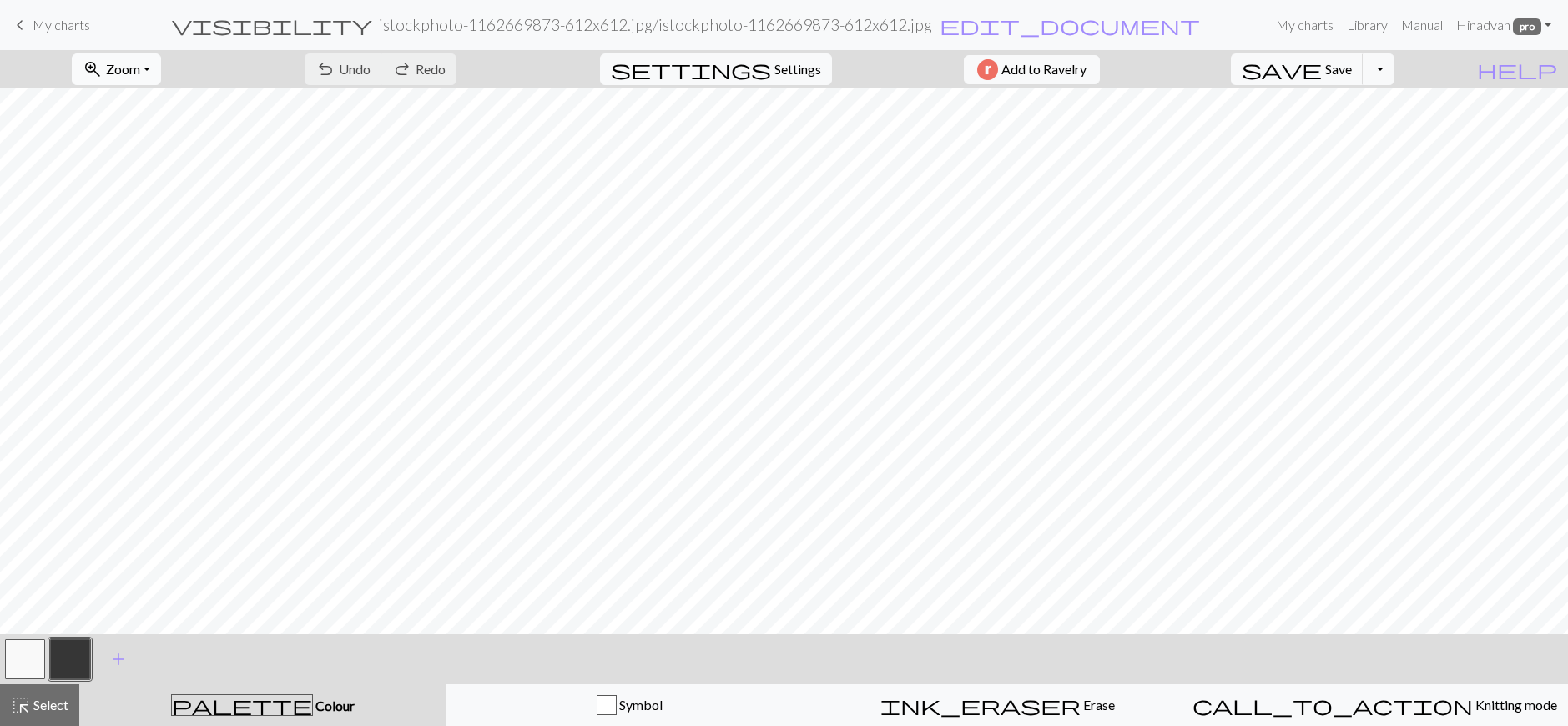 click on "Zoom" at bounding box center (123, 68) 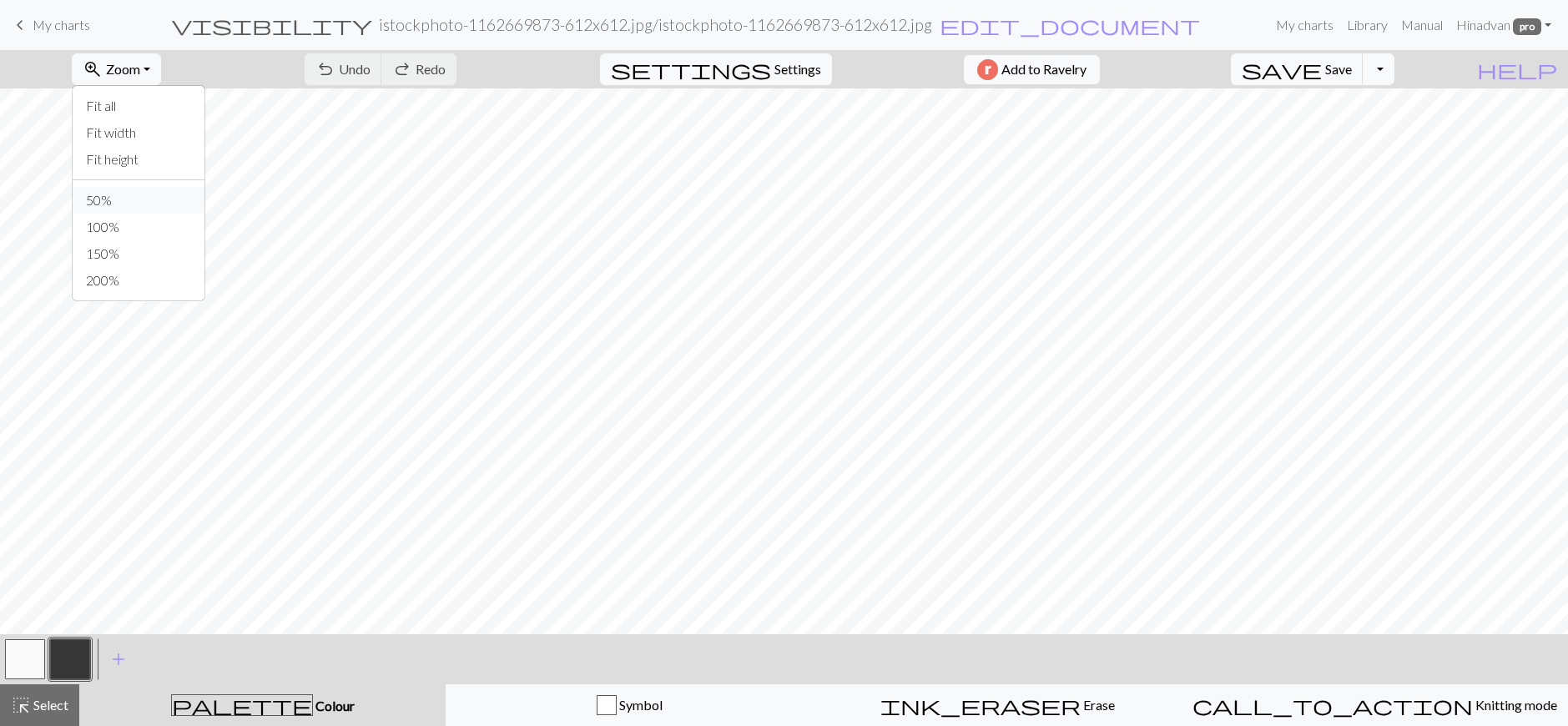 click on "50%" at bounding box center (139, 200) 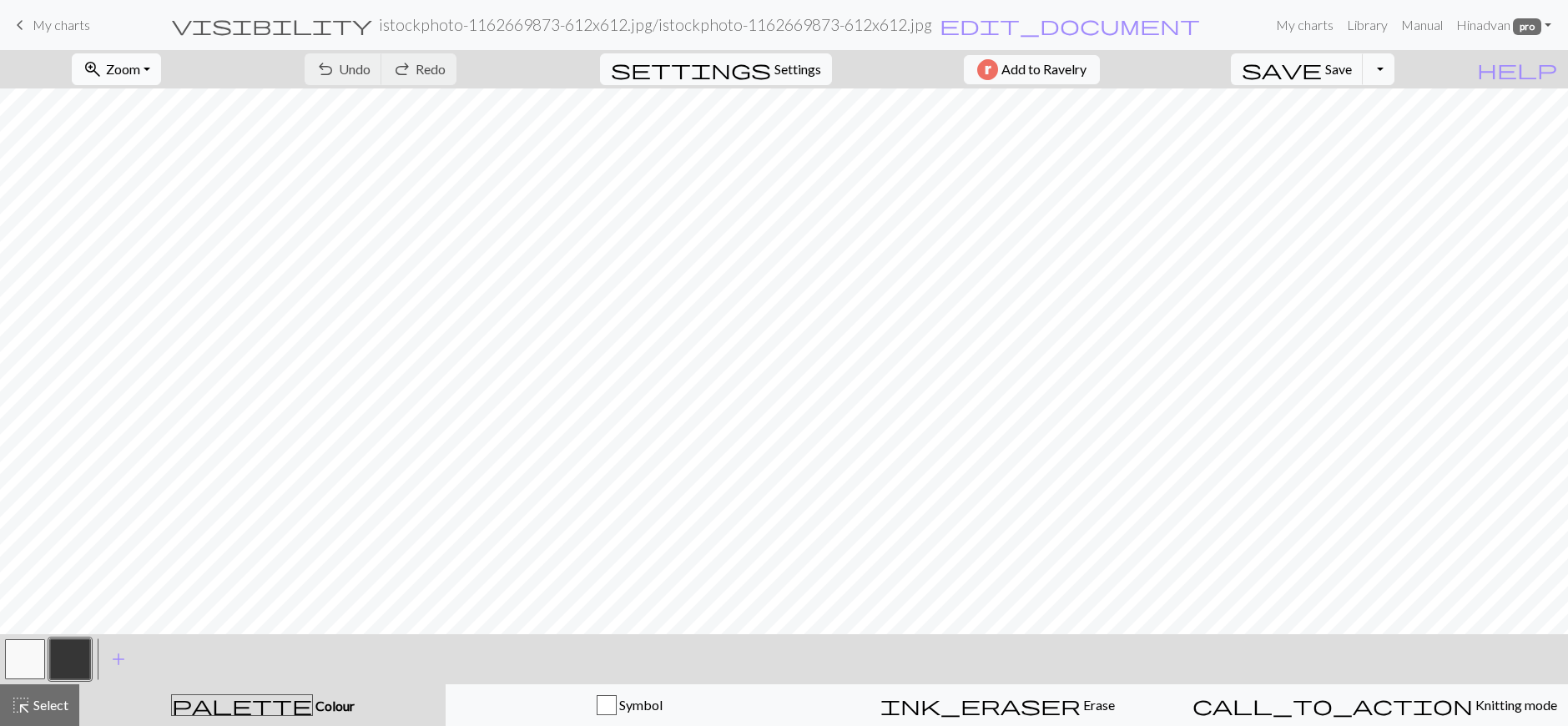 click on "Zoom" at bounding box center [123, 68] 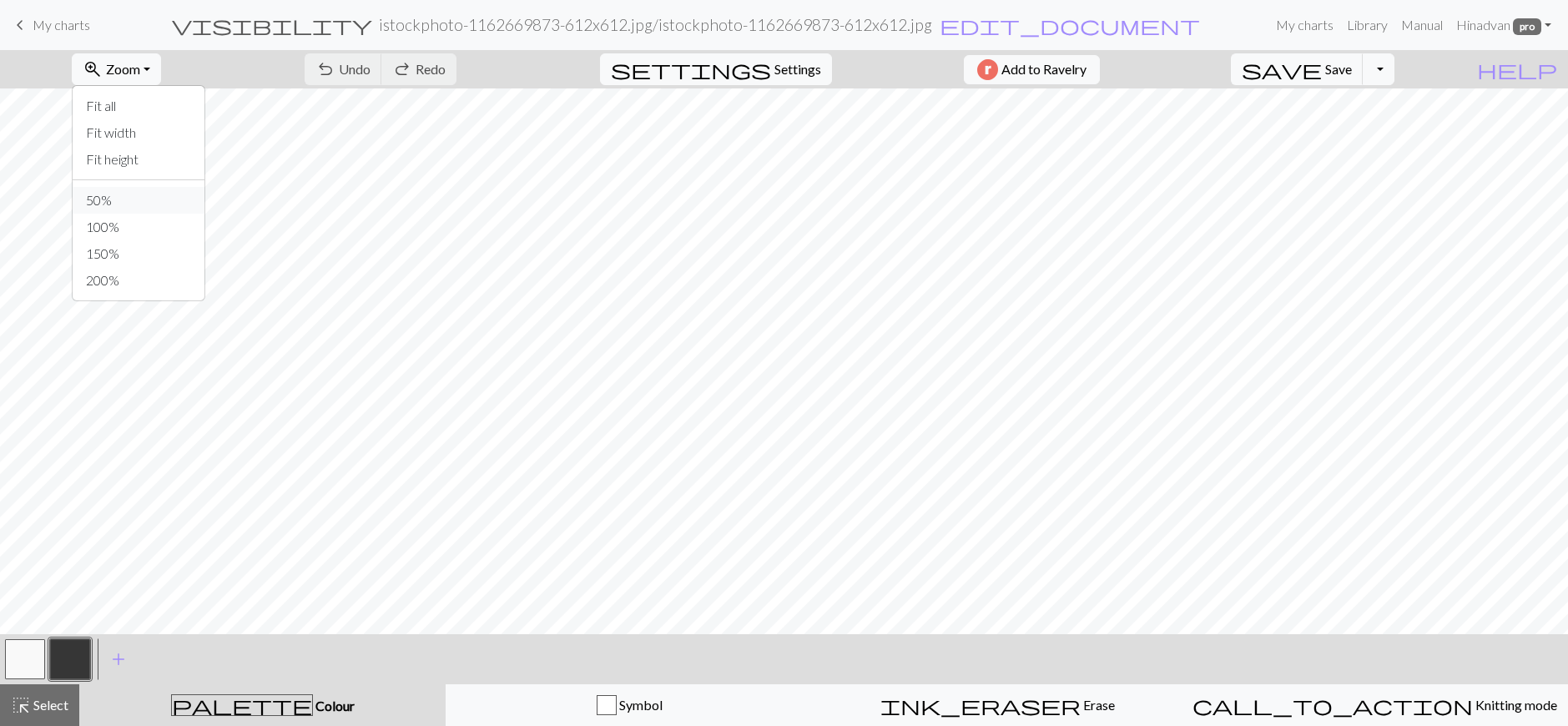 click on "50%" at bounding box center (139, 200) 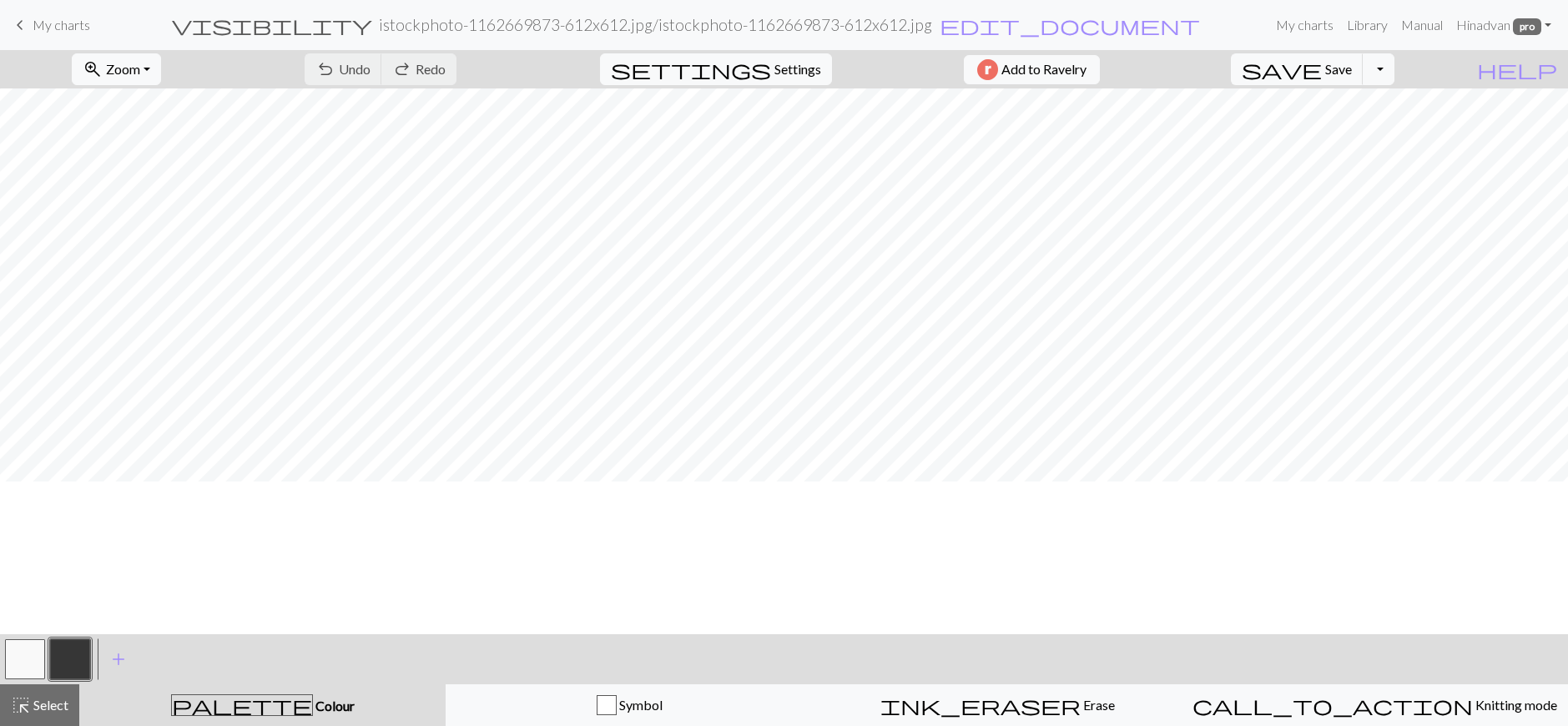 scroll, scrollTop: 557, scrollLeft: 0, axis: vertical 